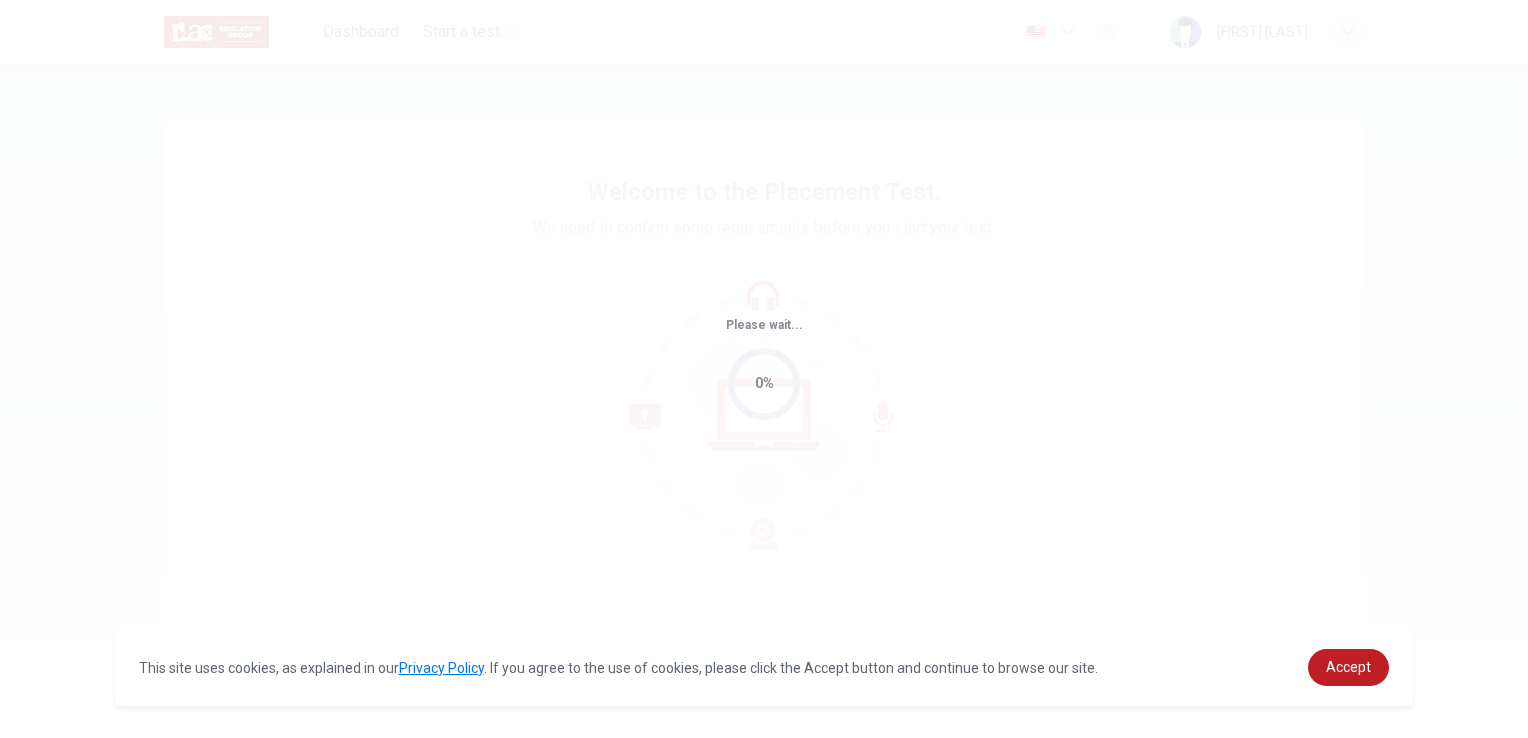 scroll, scrollTop: 0, scrollLeft: 0, axis: both 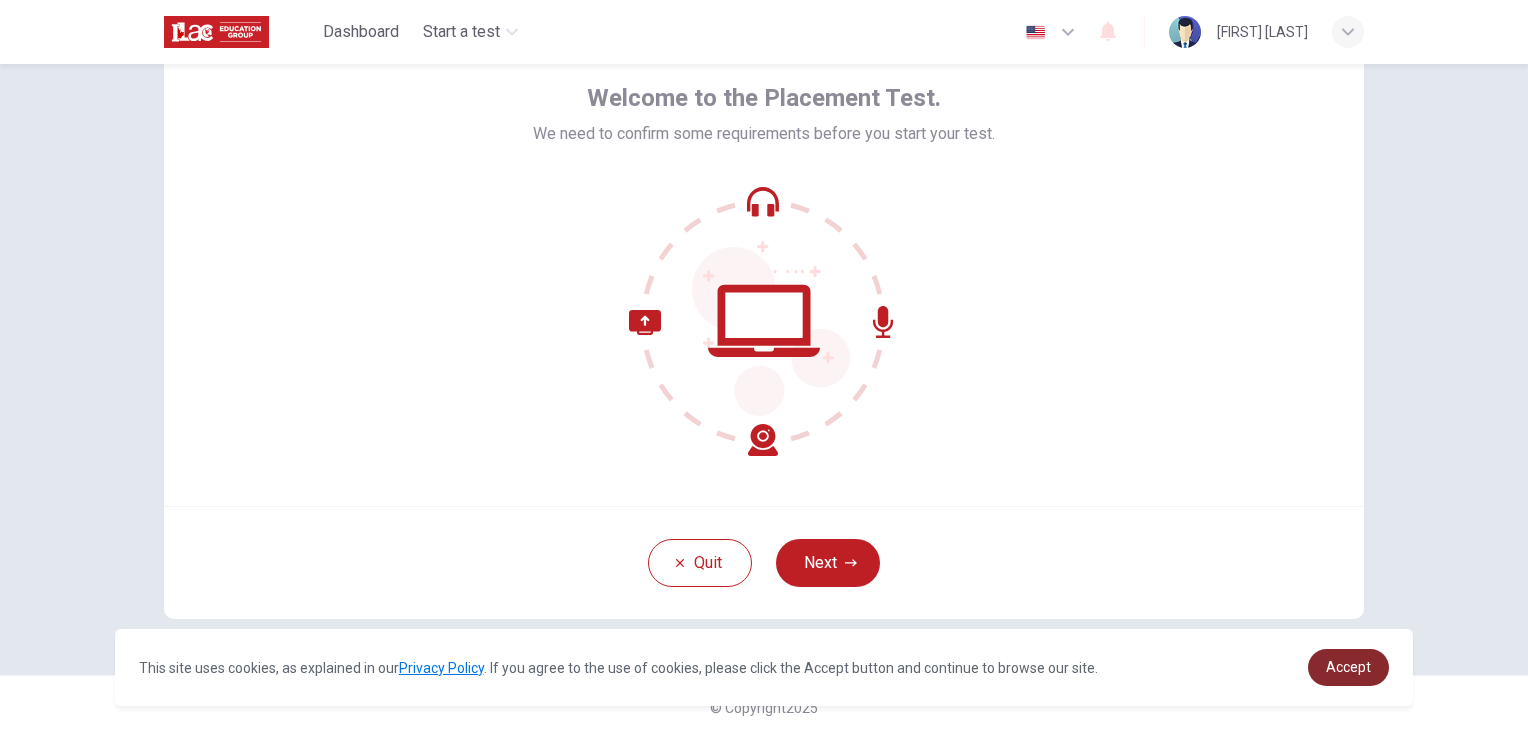 click on "Accept" at bounding box center [1348, 667] 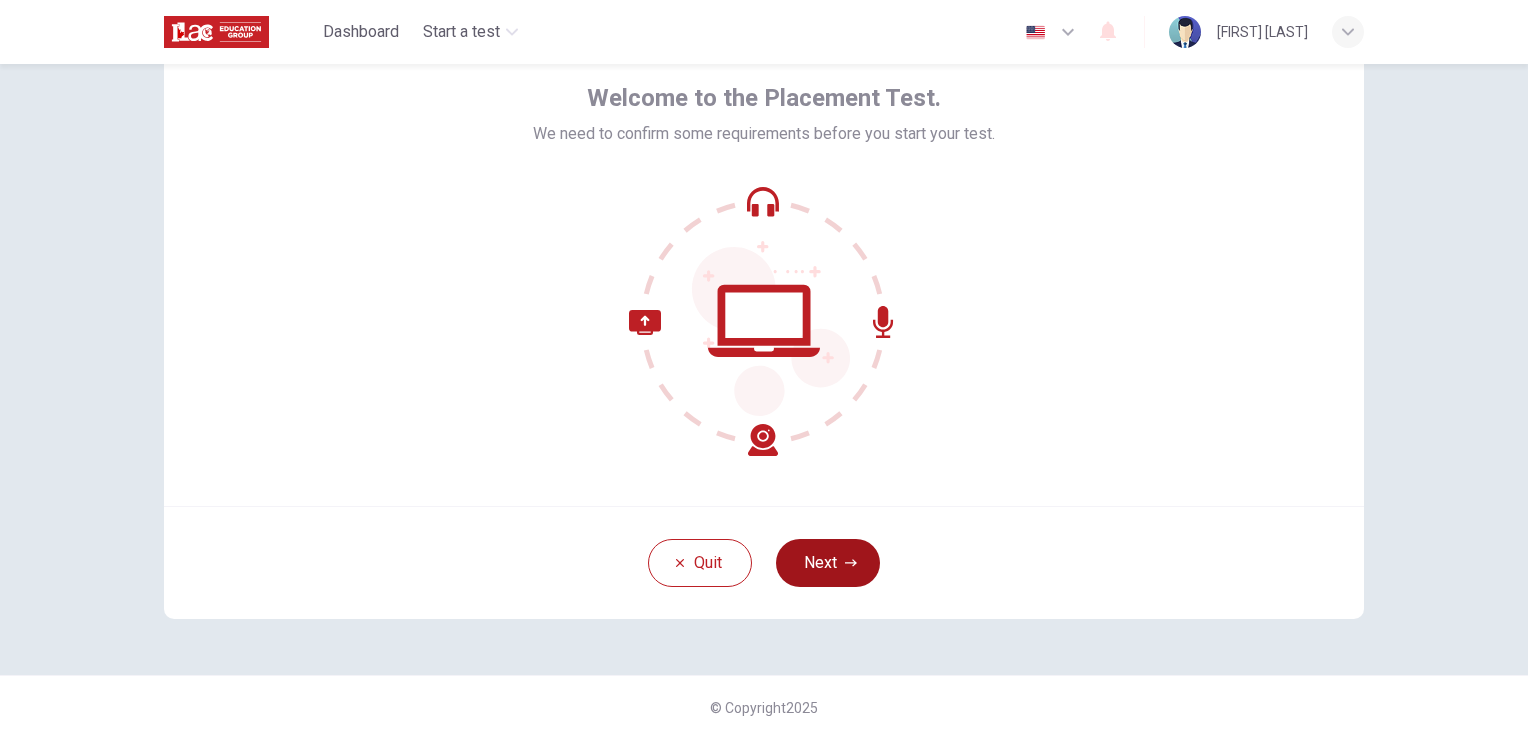 click on "Next" at bounding box center (828, 563) 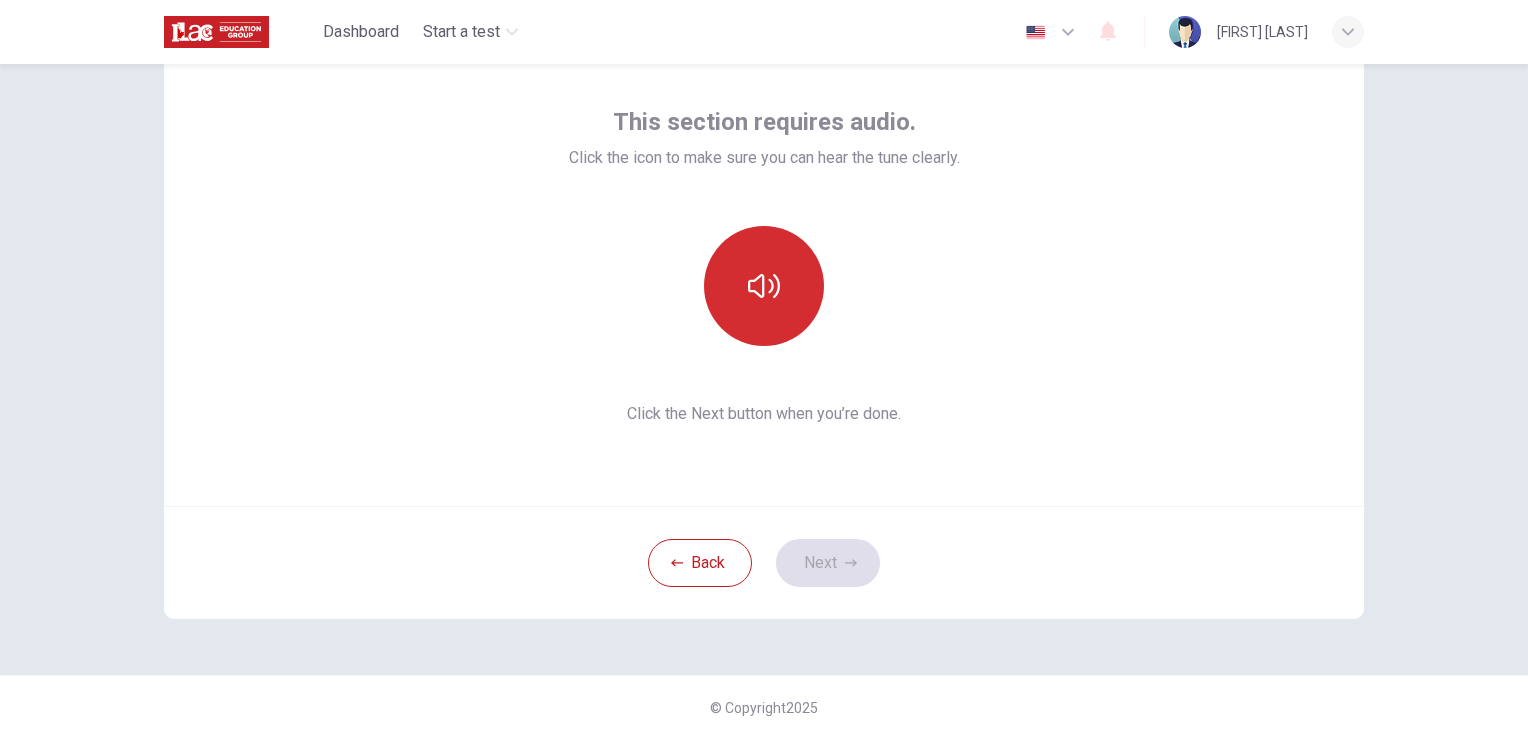click at bounding box center [764, 286] 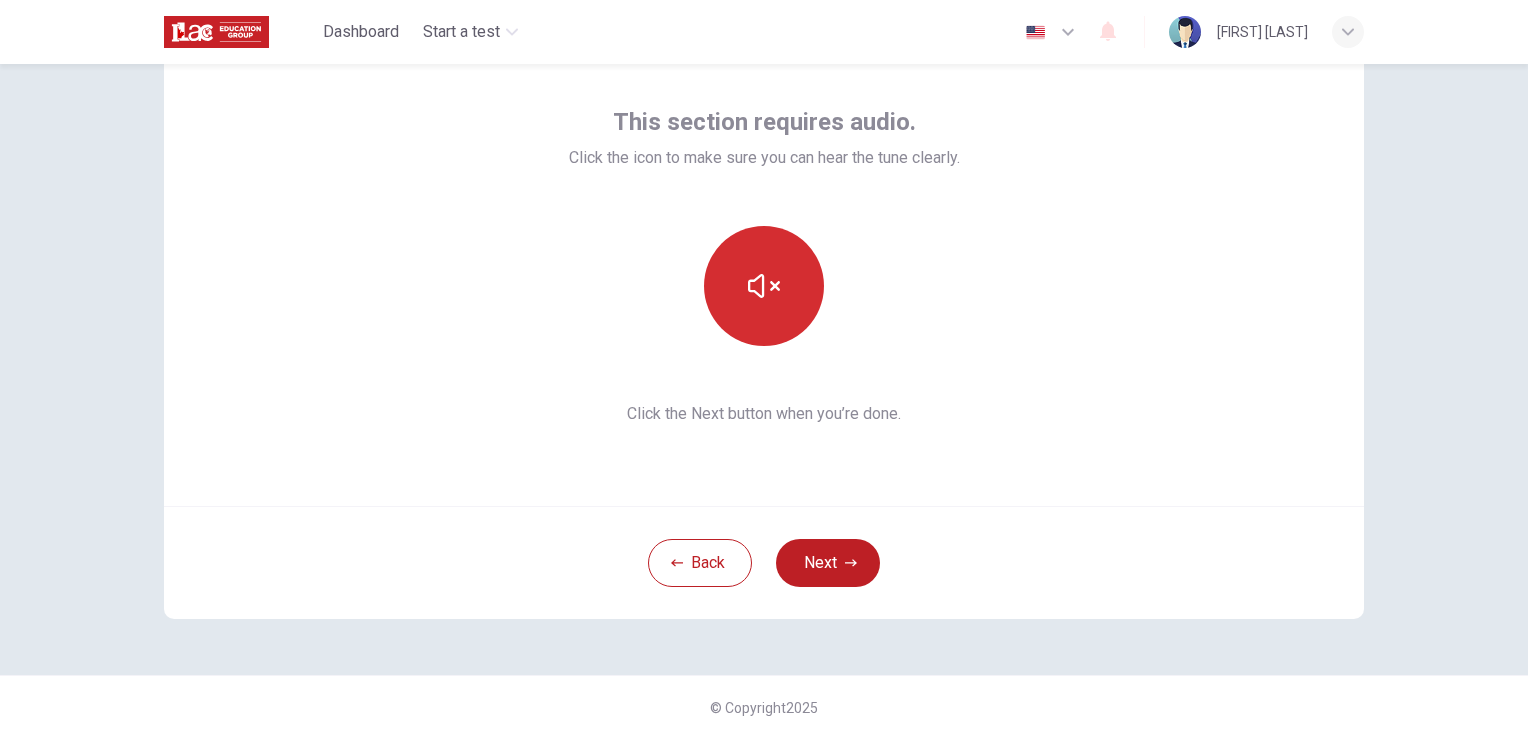 click at bounding box center (764, 286) 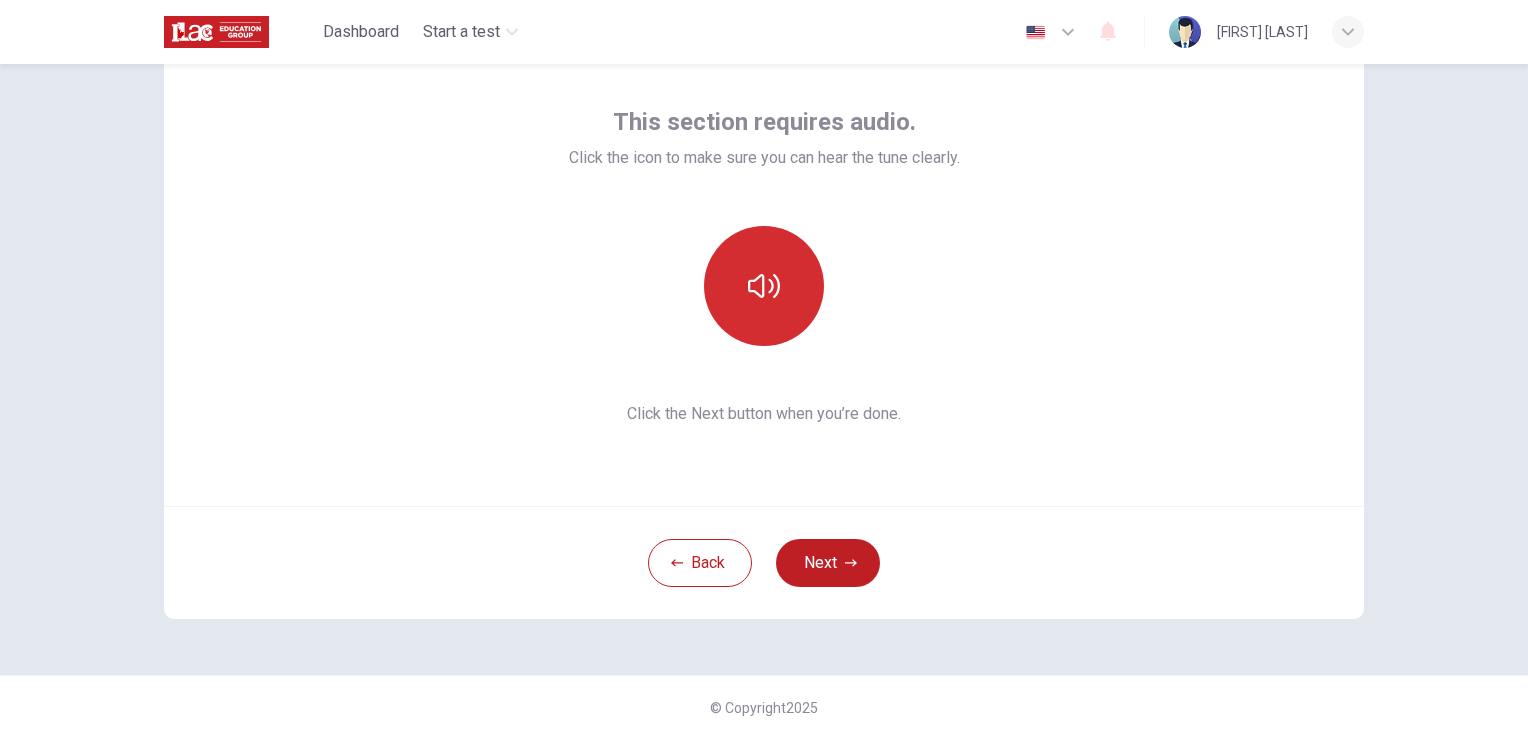 click at bounding box center (764, 286) 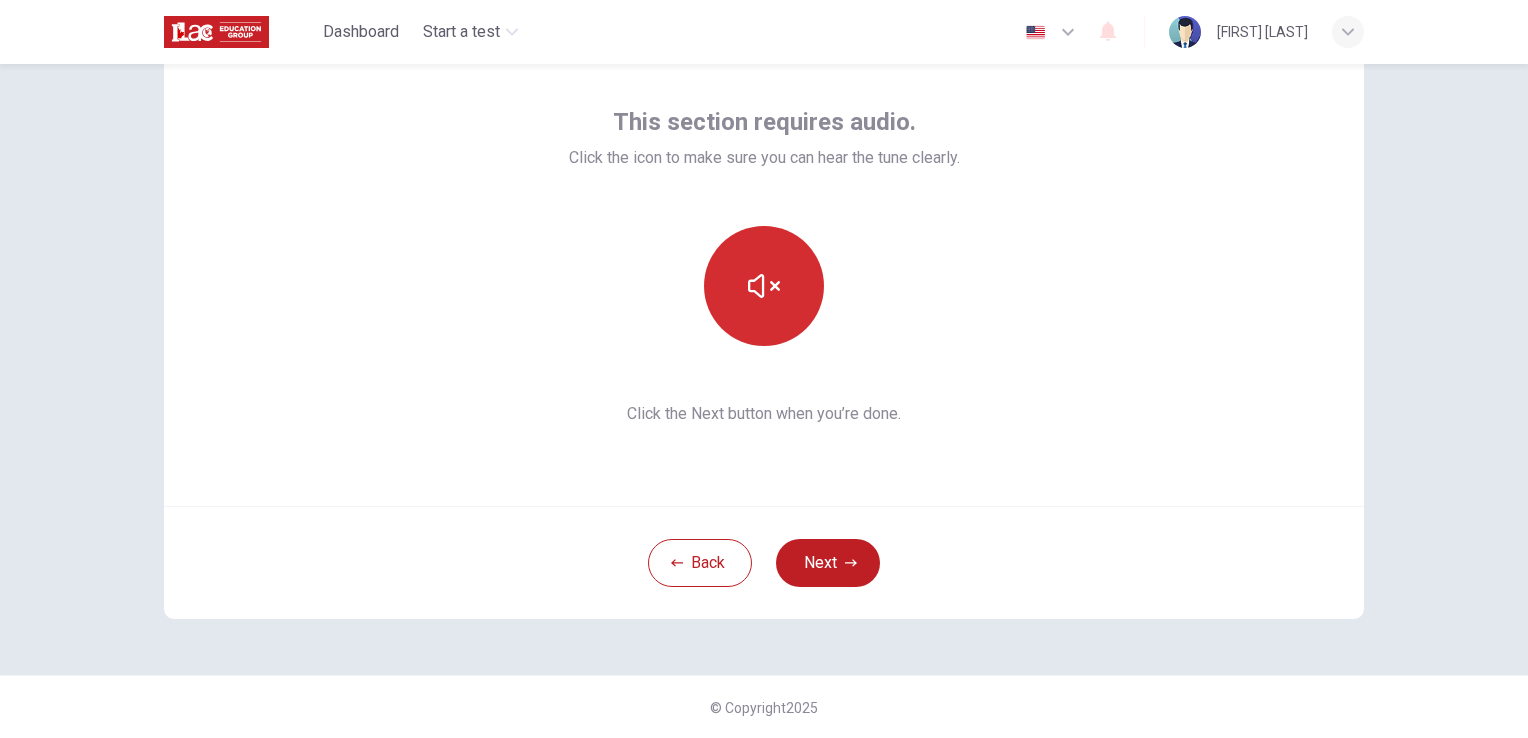 type 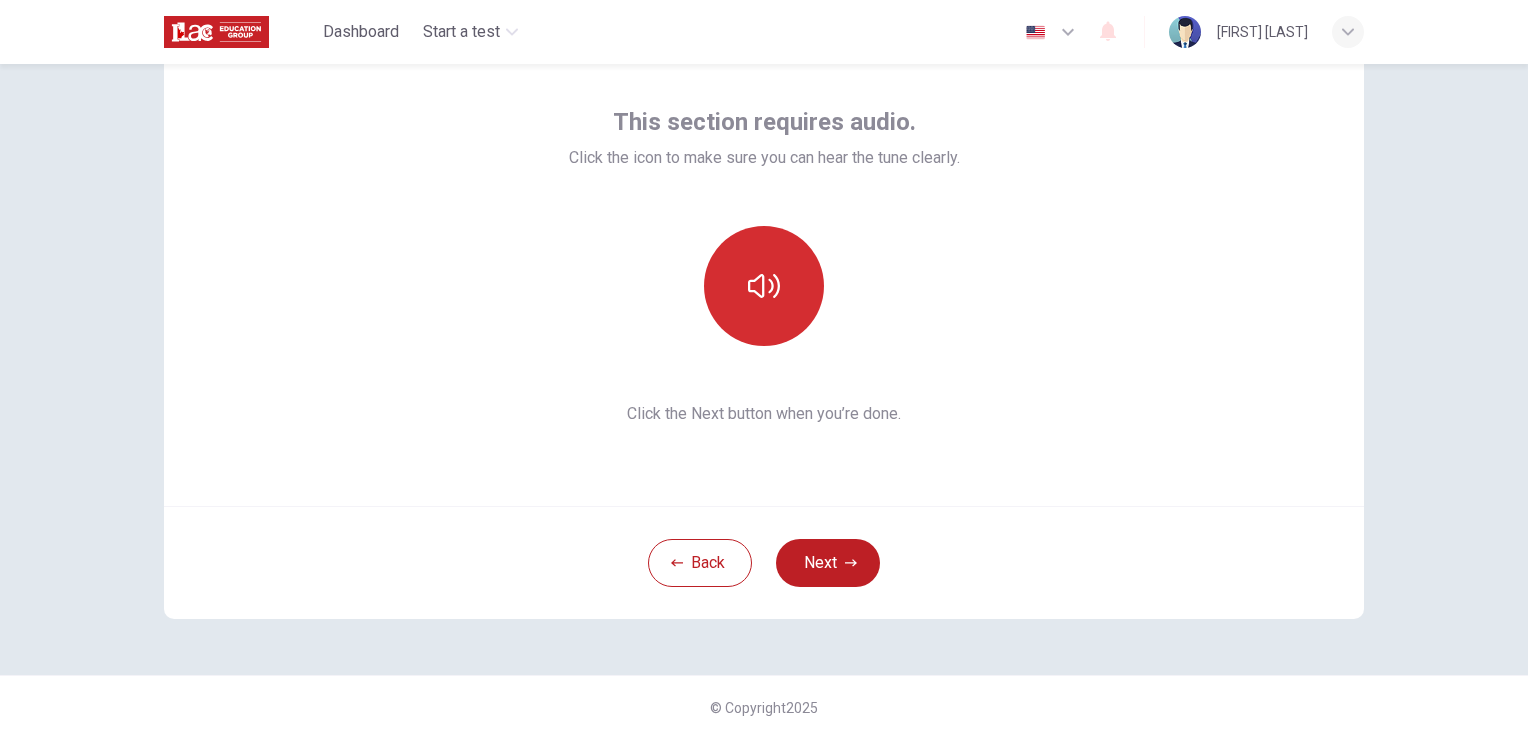 click at bounding box center [764, 286] 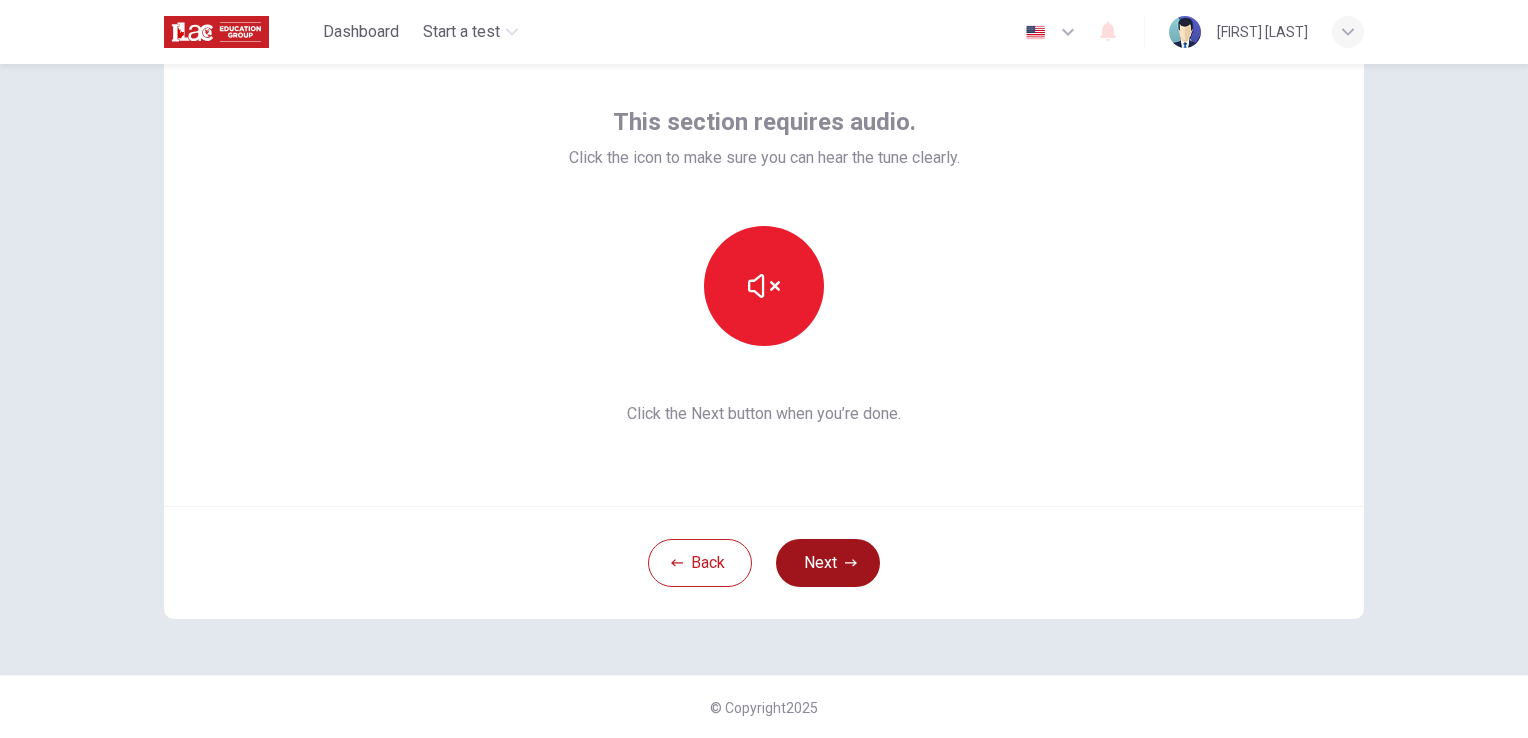 click on "Next" at bounding box center (828, 563) 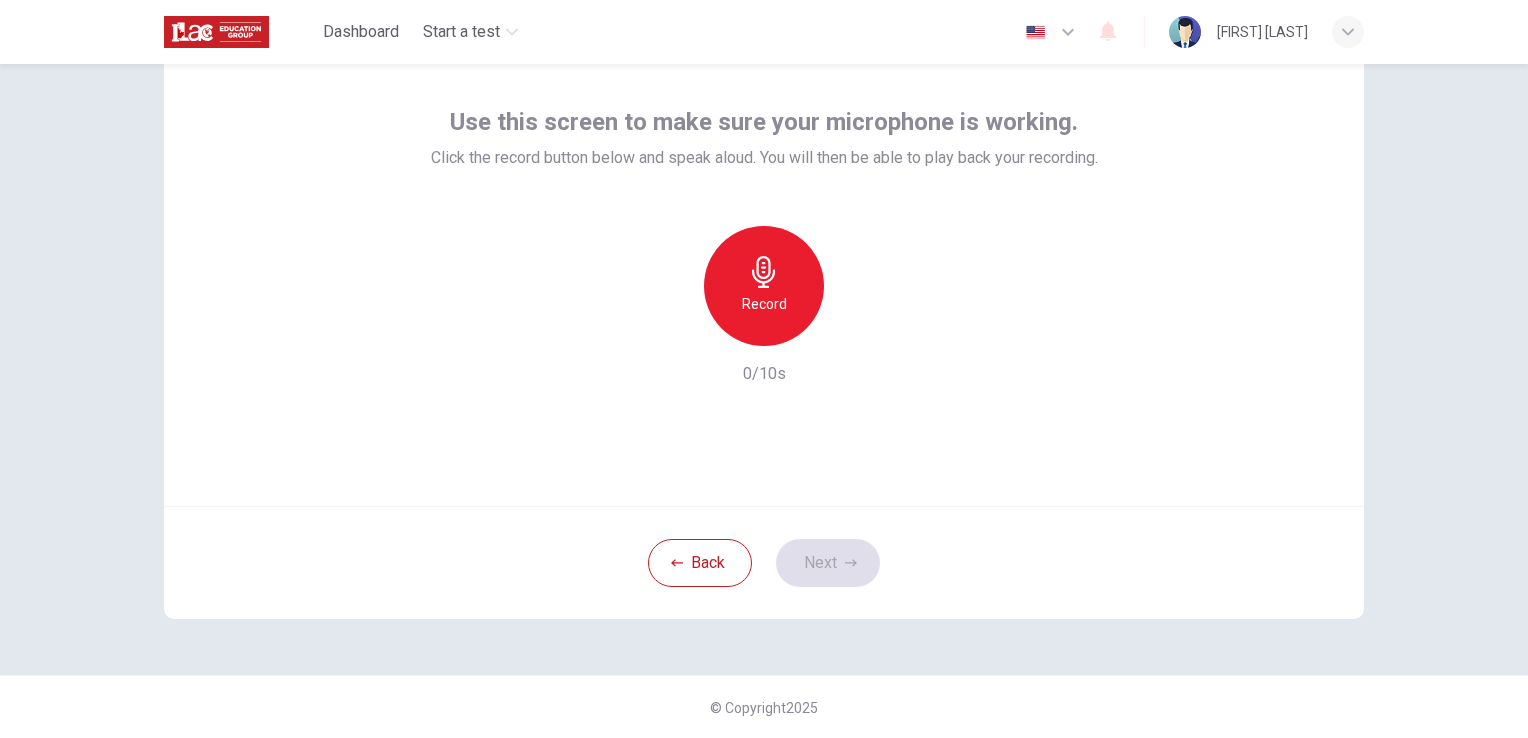 click on "Record" at bounding box center (764, 286) 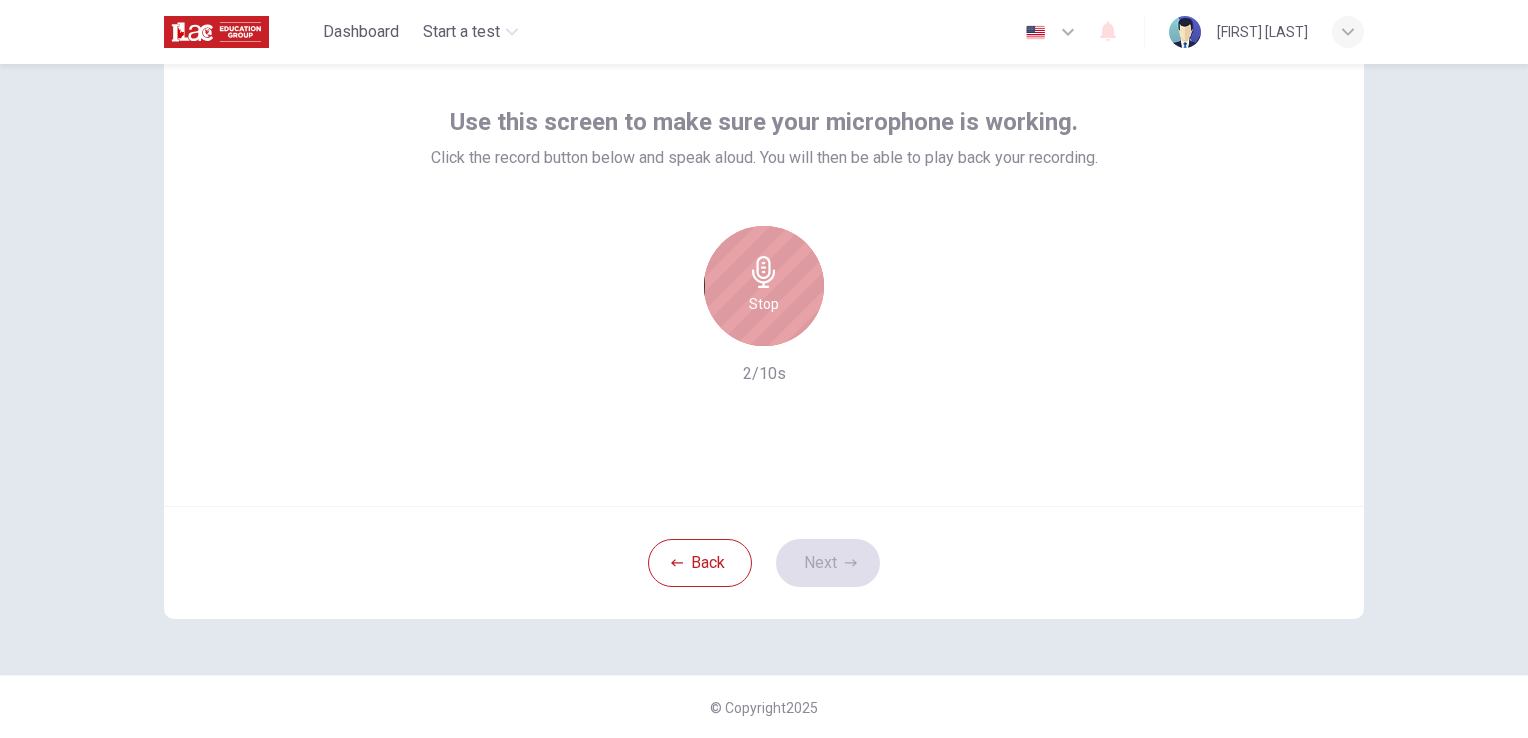 click on "Stop" at bounding box center [764, 286] 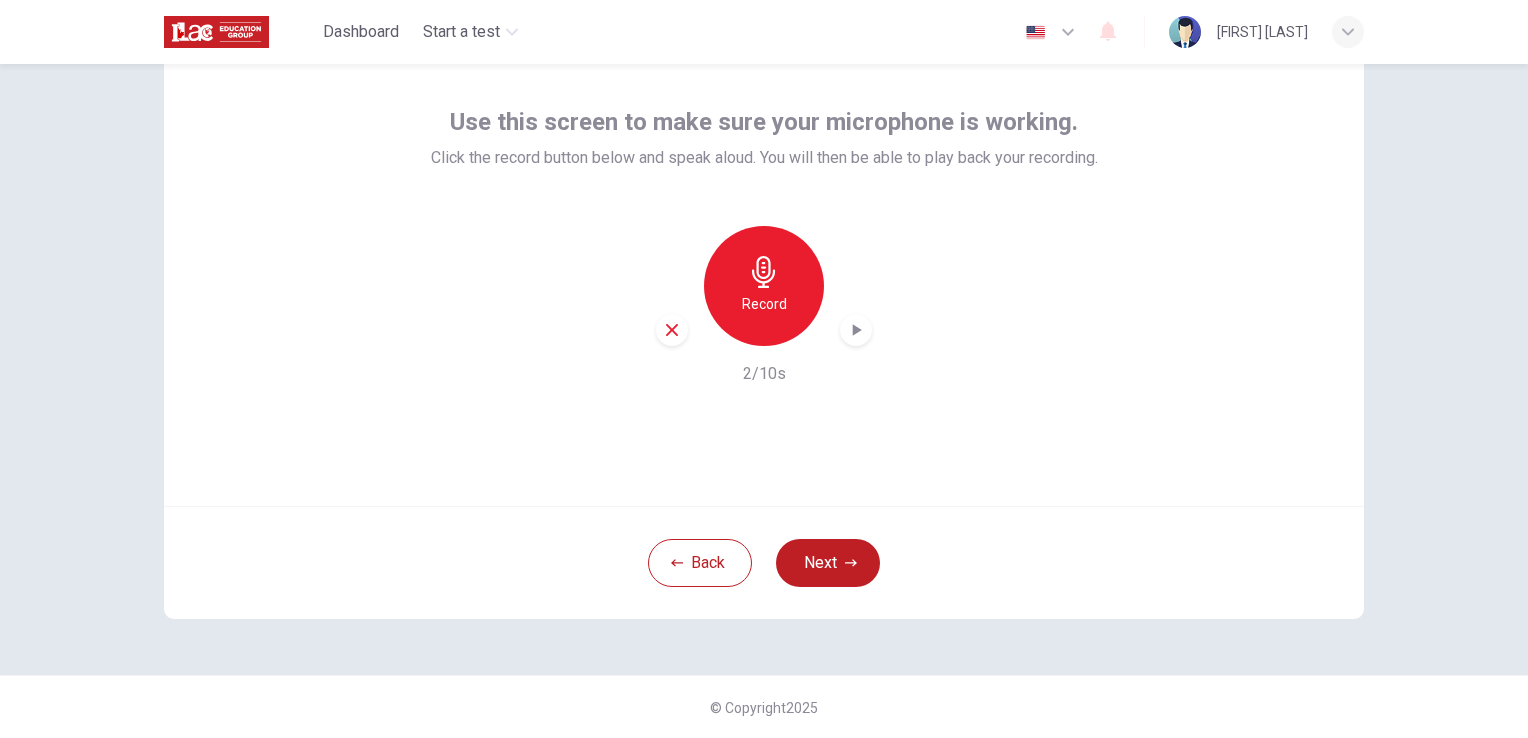 click 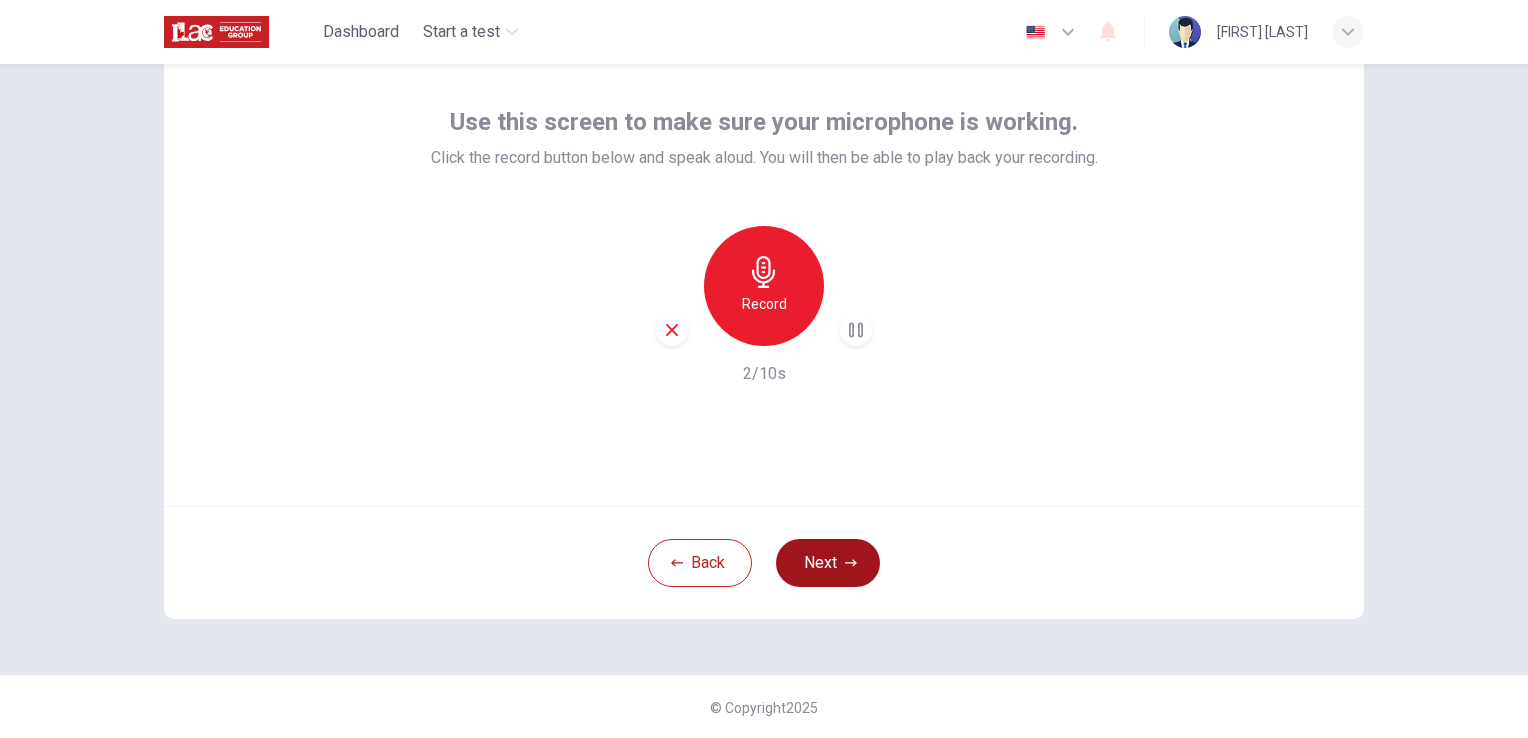 click on "Next" at bounding box center [828, 563] 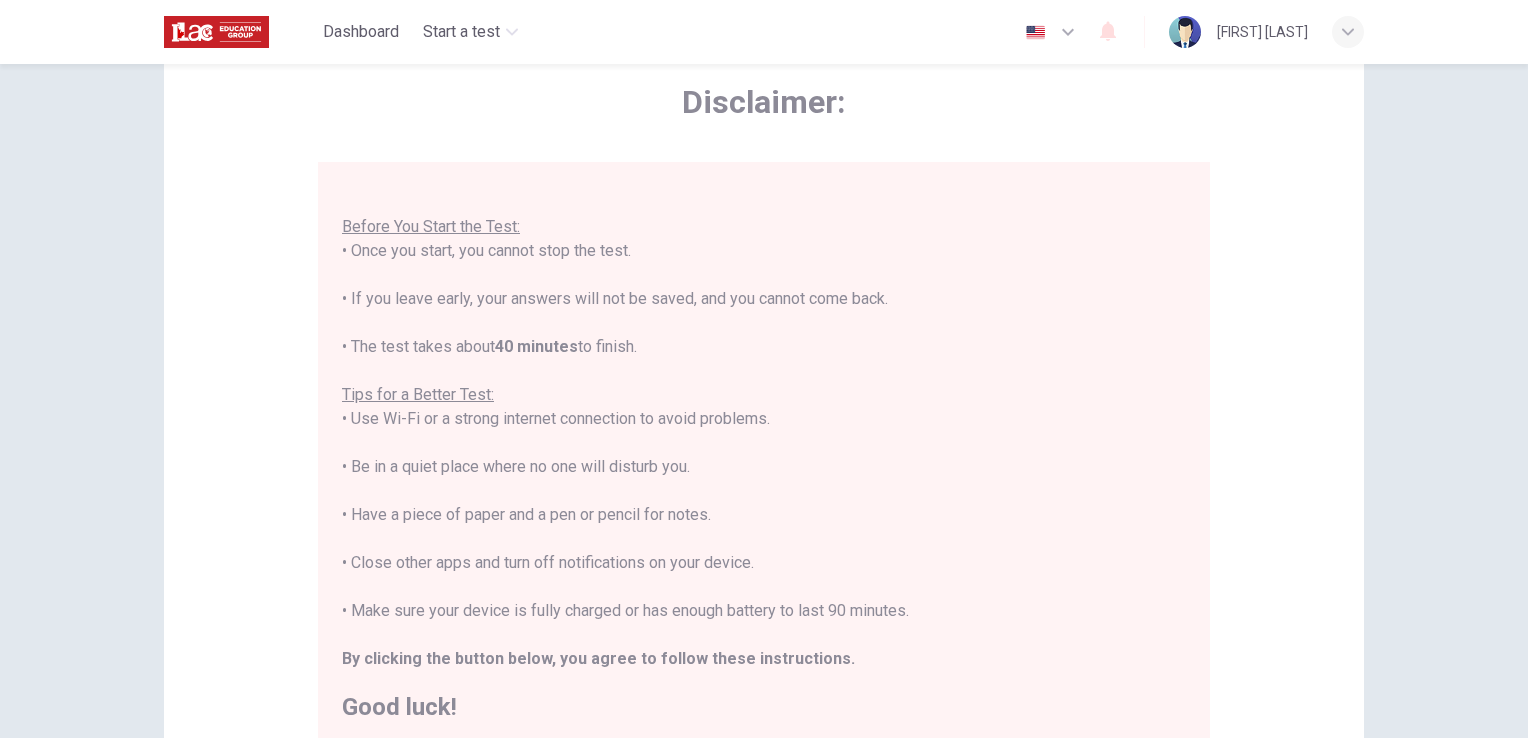 scroll, scrollTop: 23, scrollLeft: 0, axis: vertical 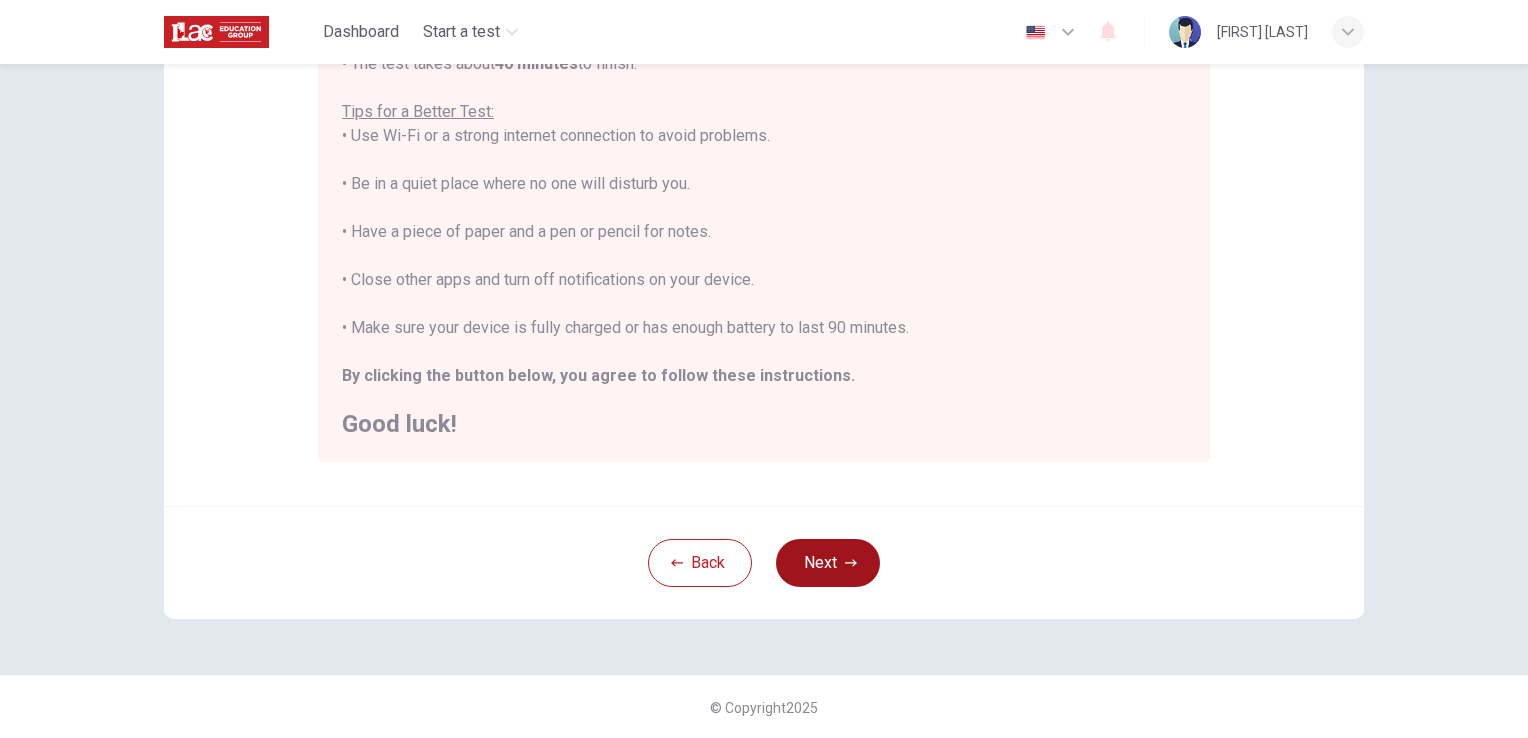 click on "Next" at bounding box center (828, 563) 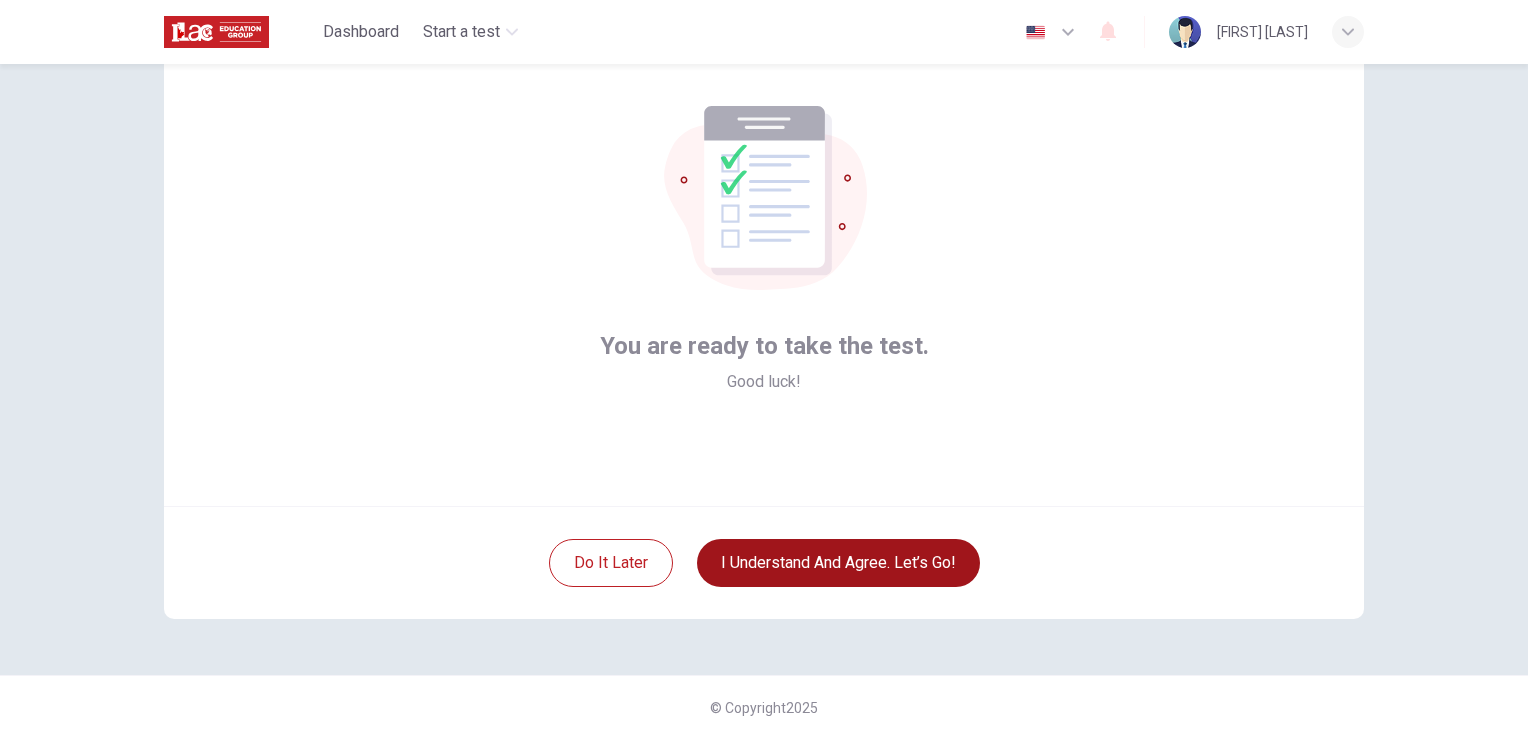 click on "I understand and agree. Let’s go!" at bounding box center (838, 563) 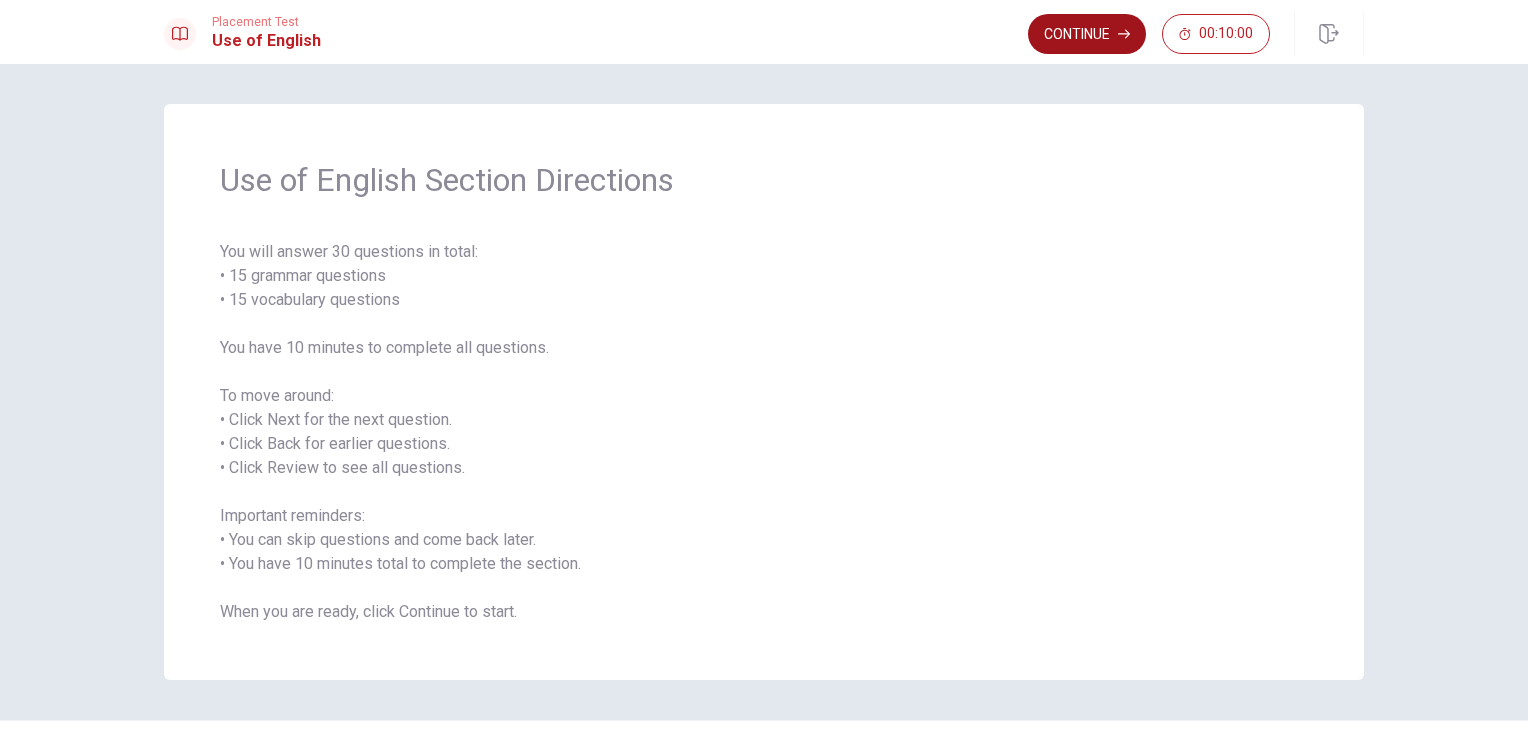 click on "Continue" at bounding box center [1087, 34] 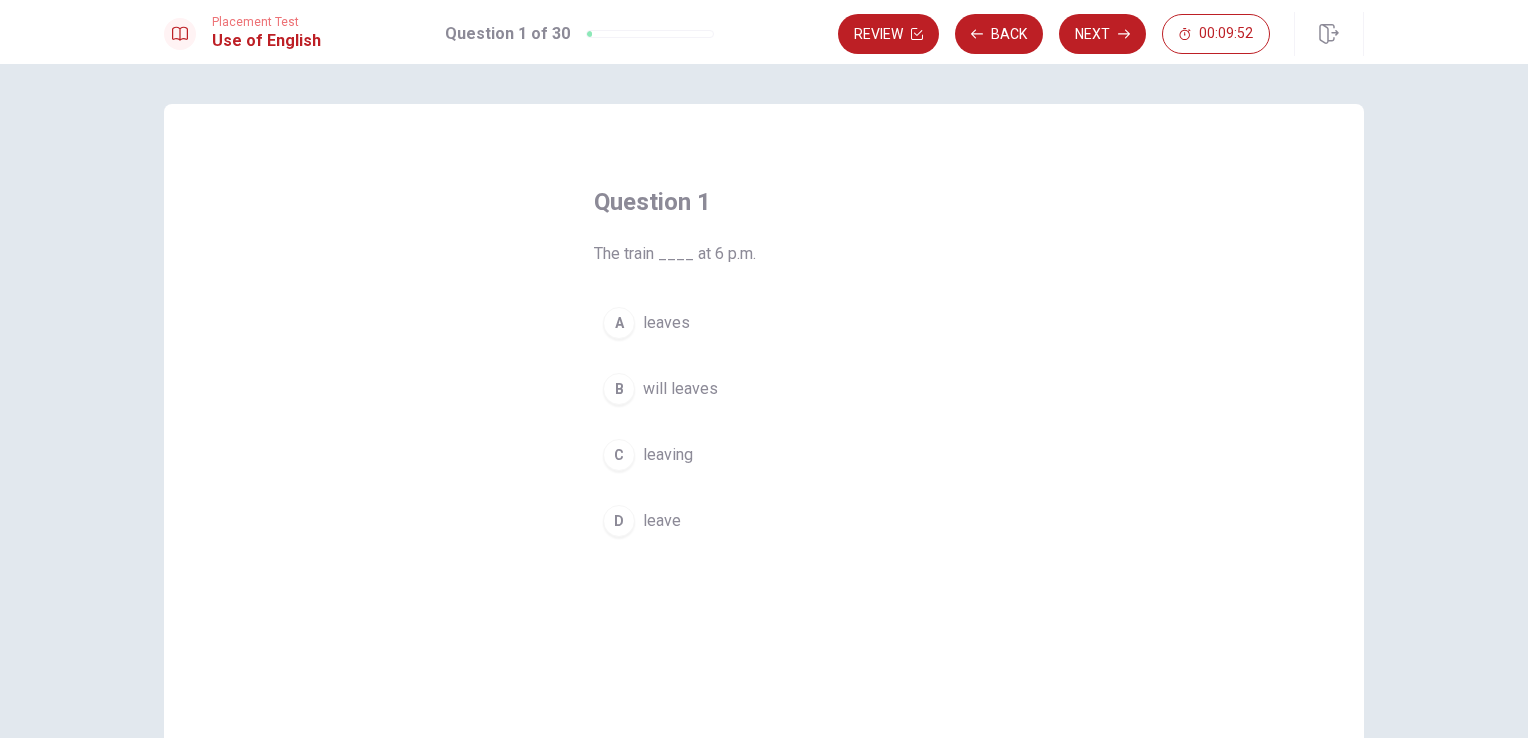 click on "A" at bounding box center (619, 323) 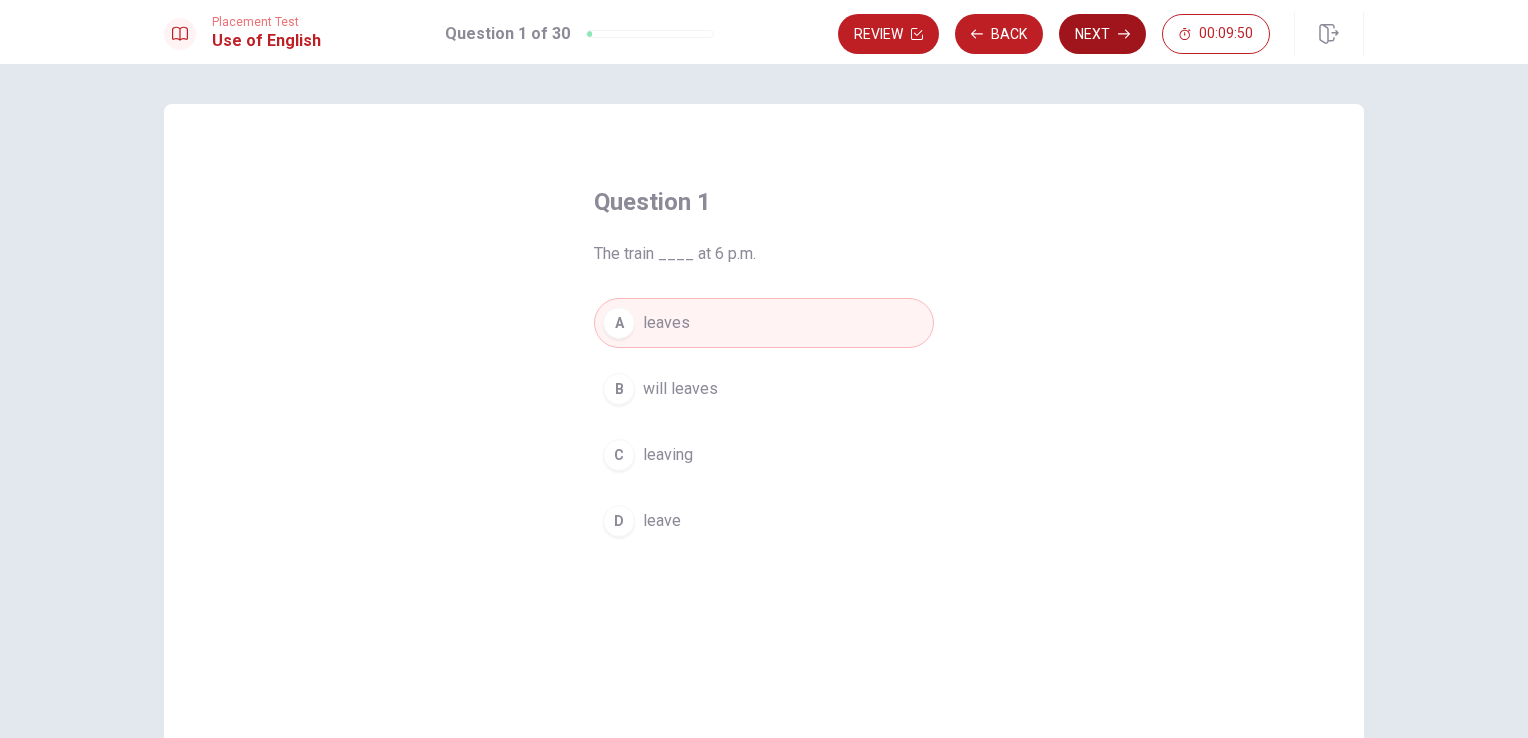 click on "Next" at bounding box center [1102, 34] 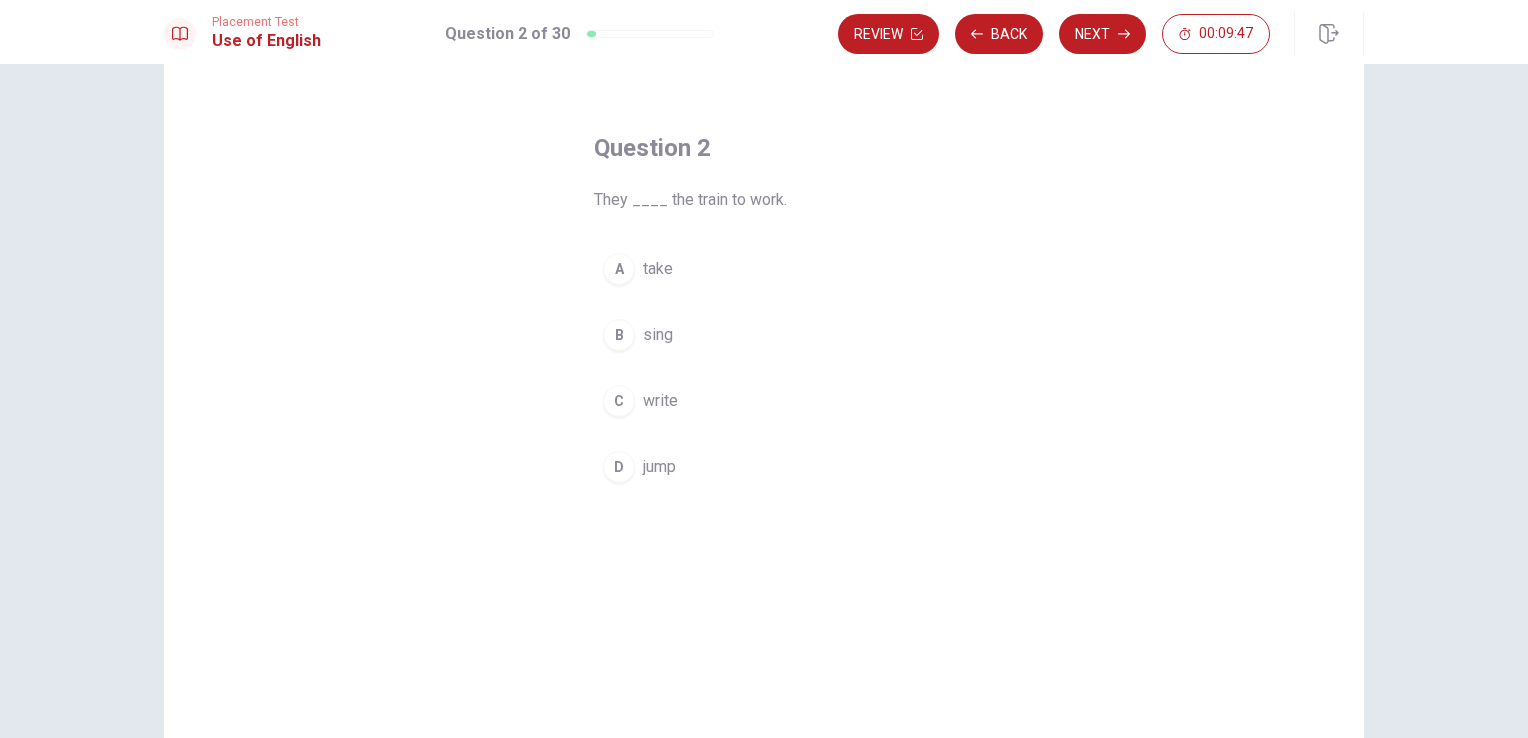 scroll, scrollTop: 100, scrollLeft: 0, axis: vertical 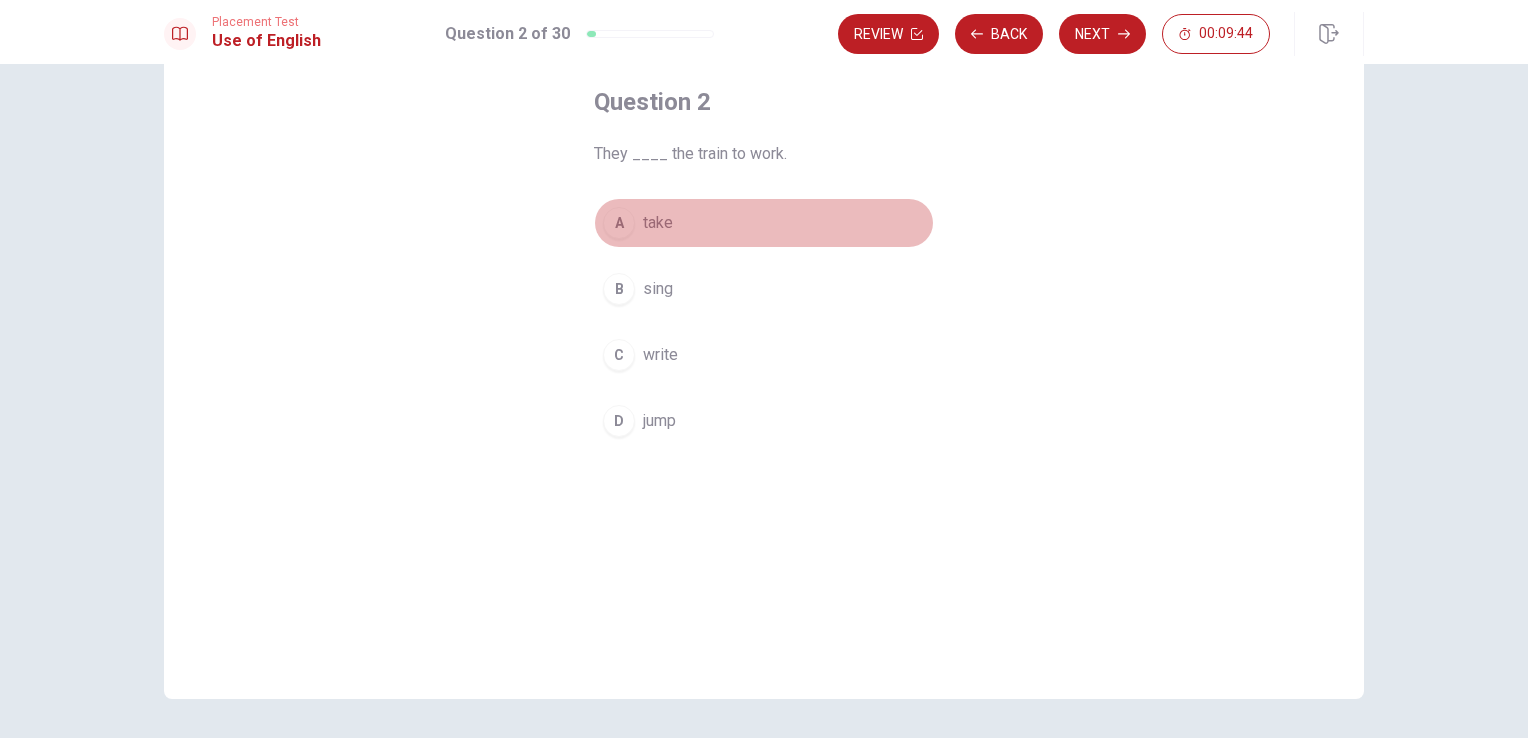 click on "A" at bounding box center (619, 223) 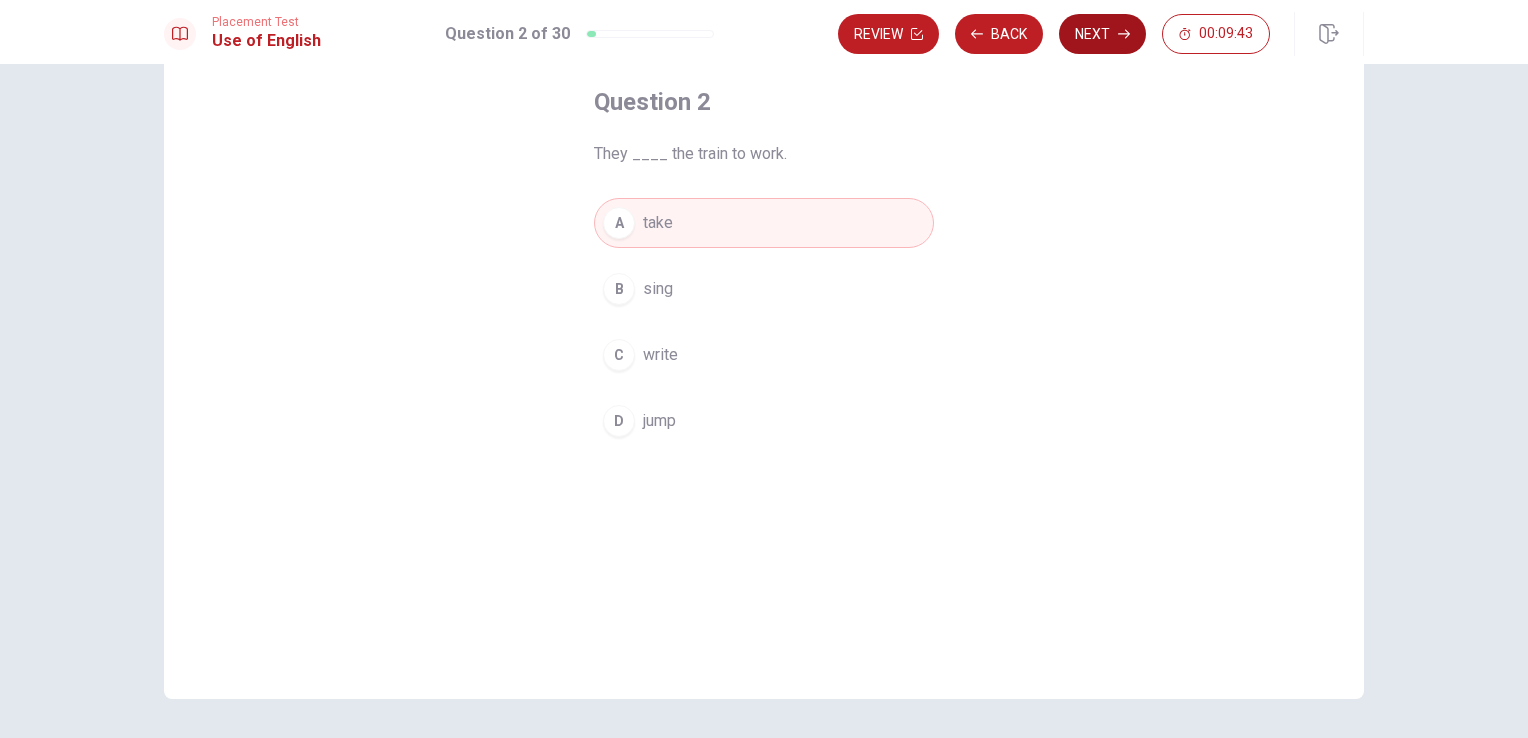 click on "Next" at bounding box center [1102, 34] 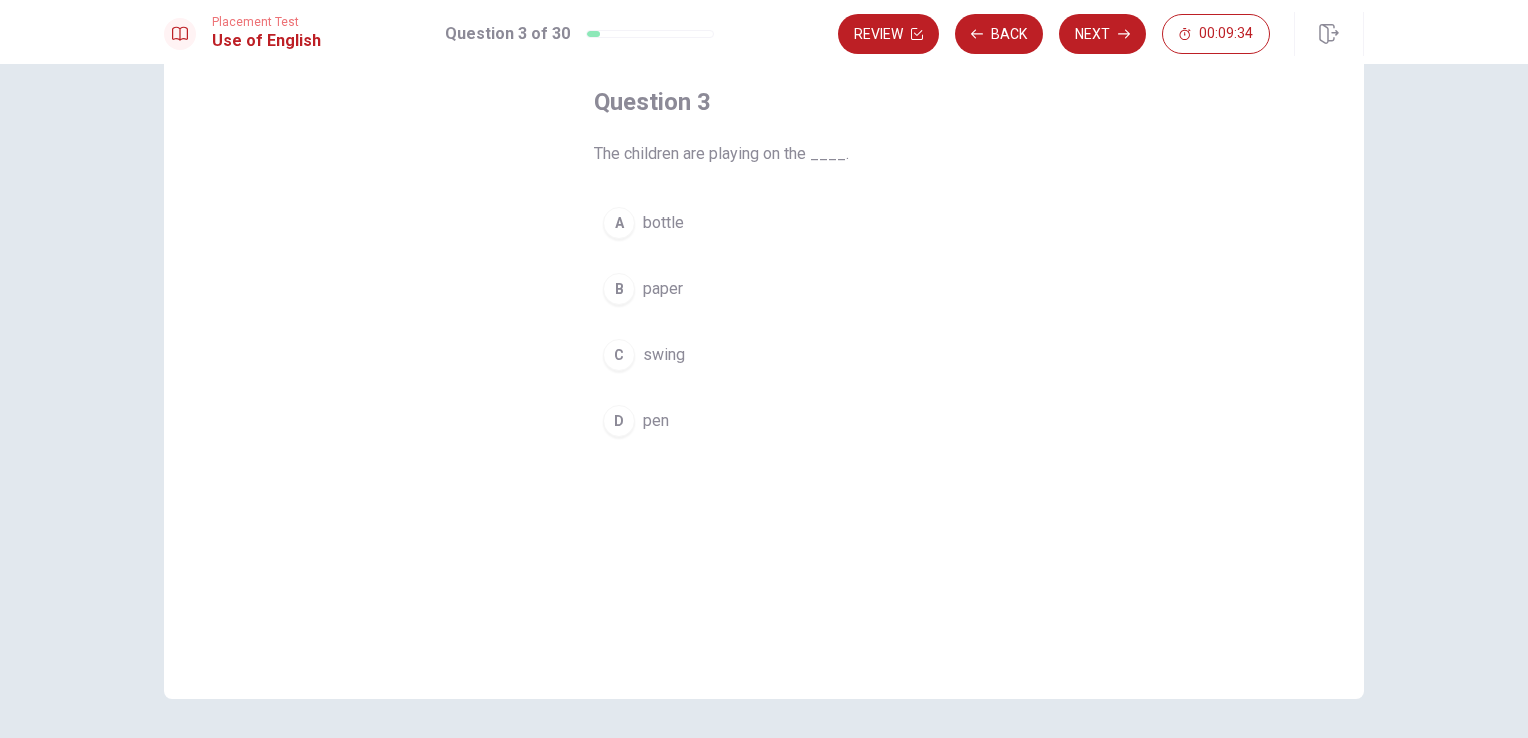 click on "C" at bounding box center [619, 355] 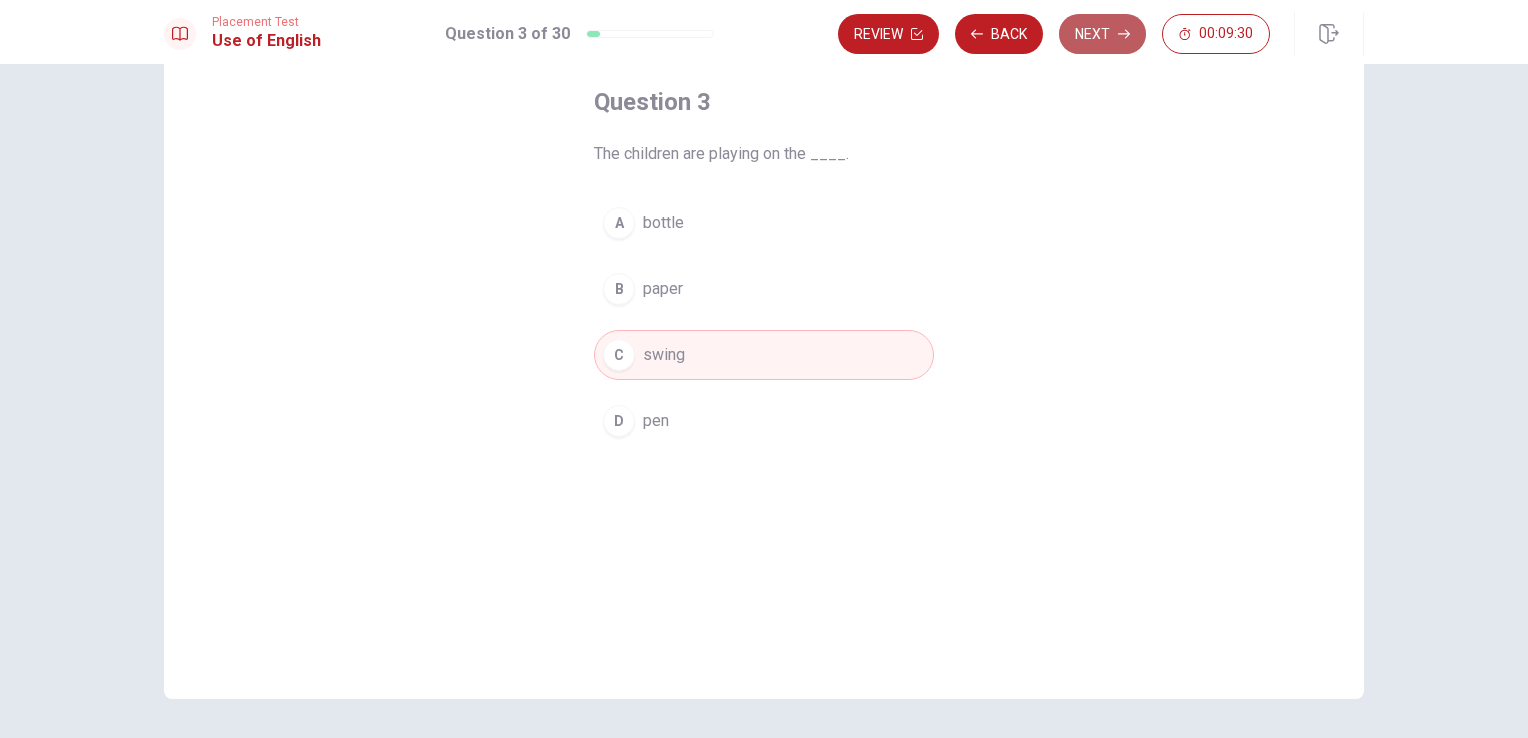 click on "Next" at bounding box center (1102, 34) 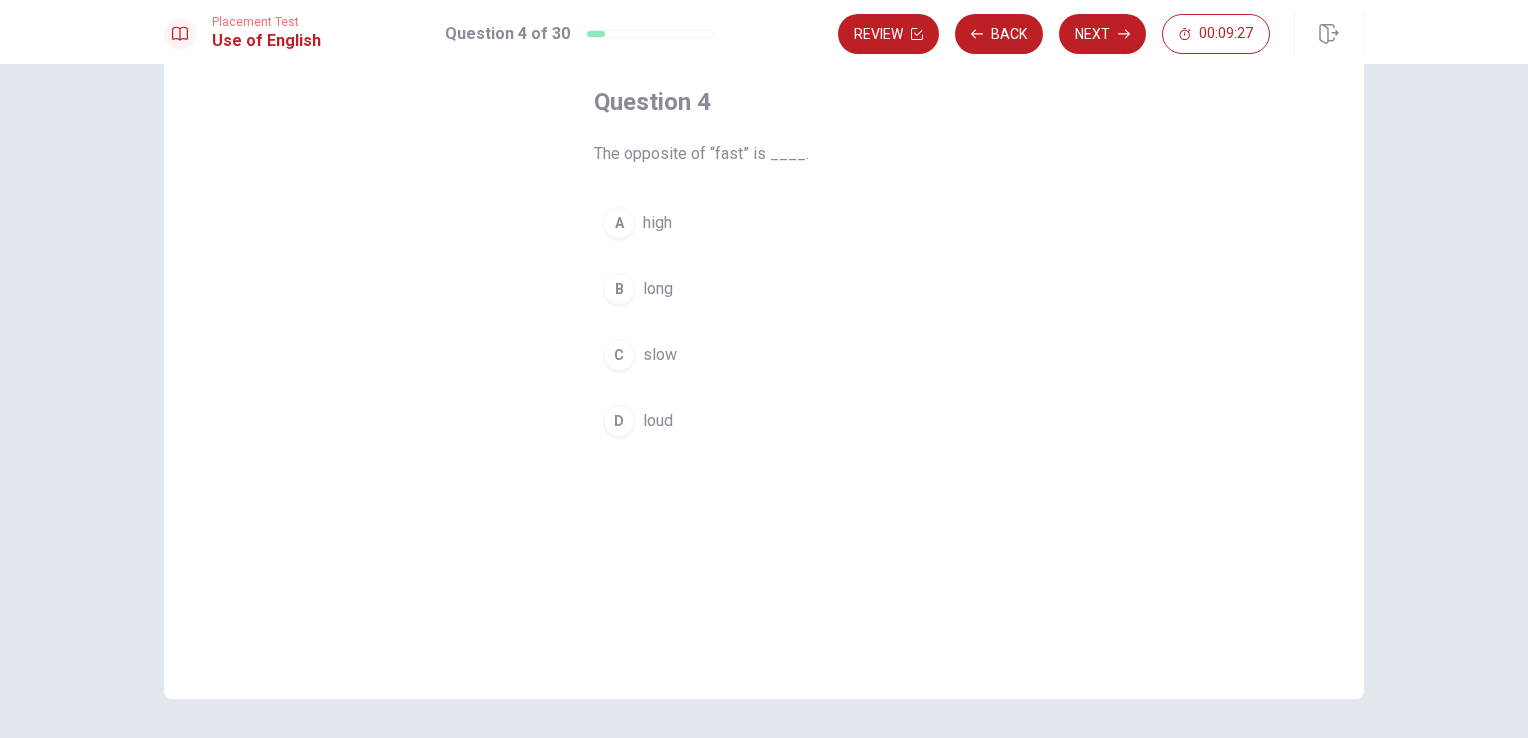 click on "C" at bounding box center (619, 355) 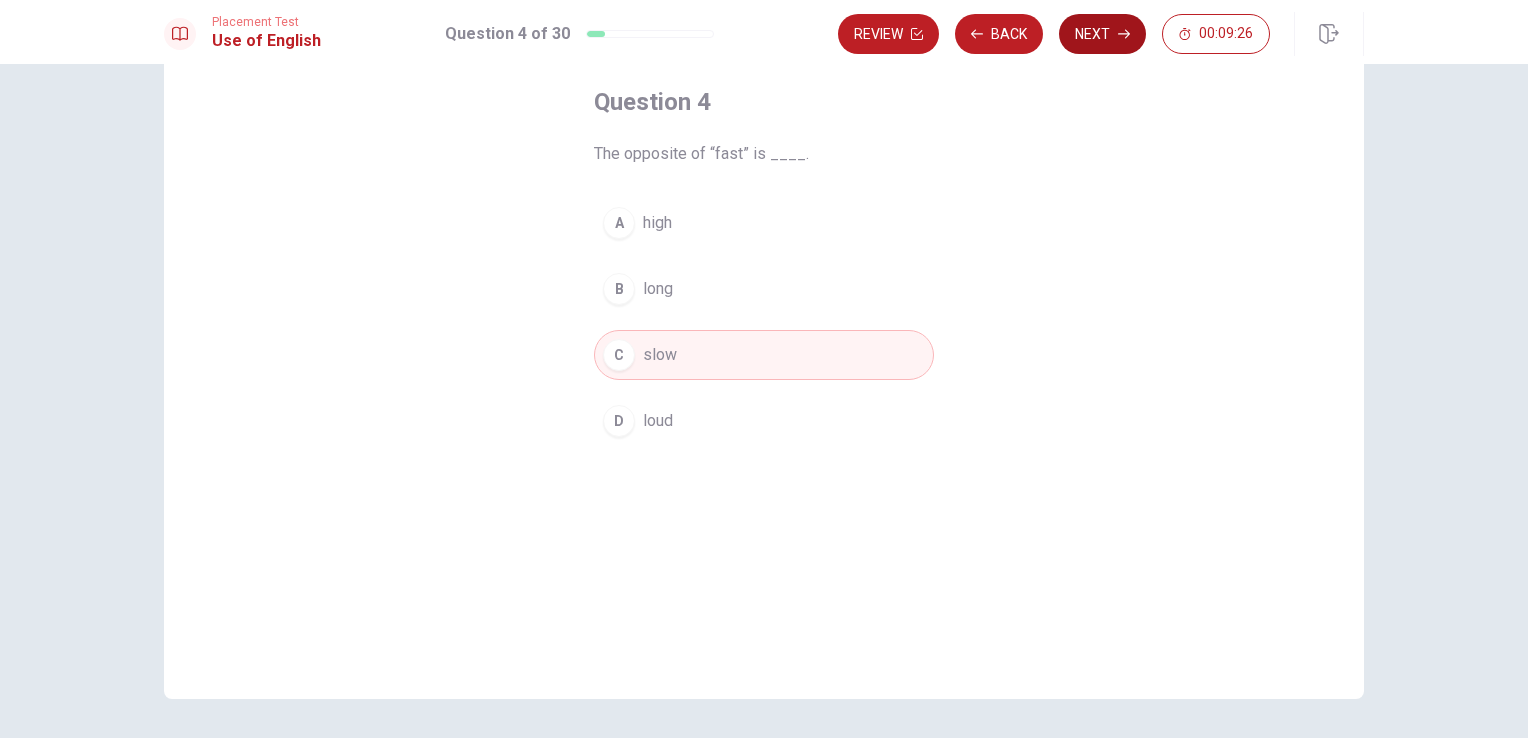 click on "Next" at bounding box center [1102, 34] 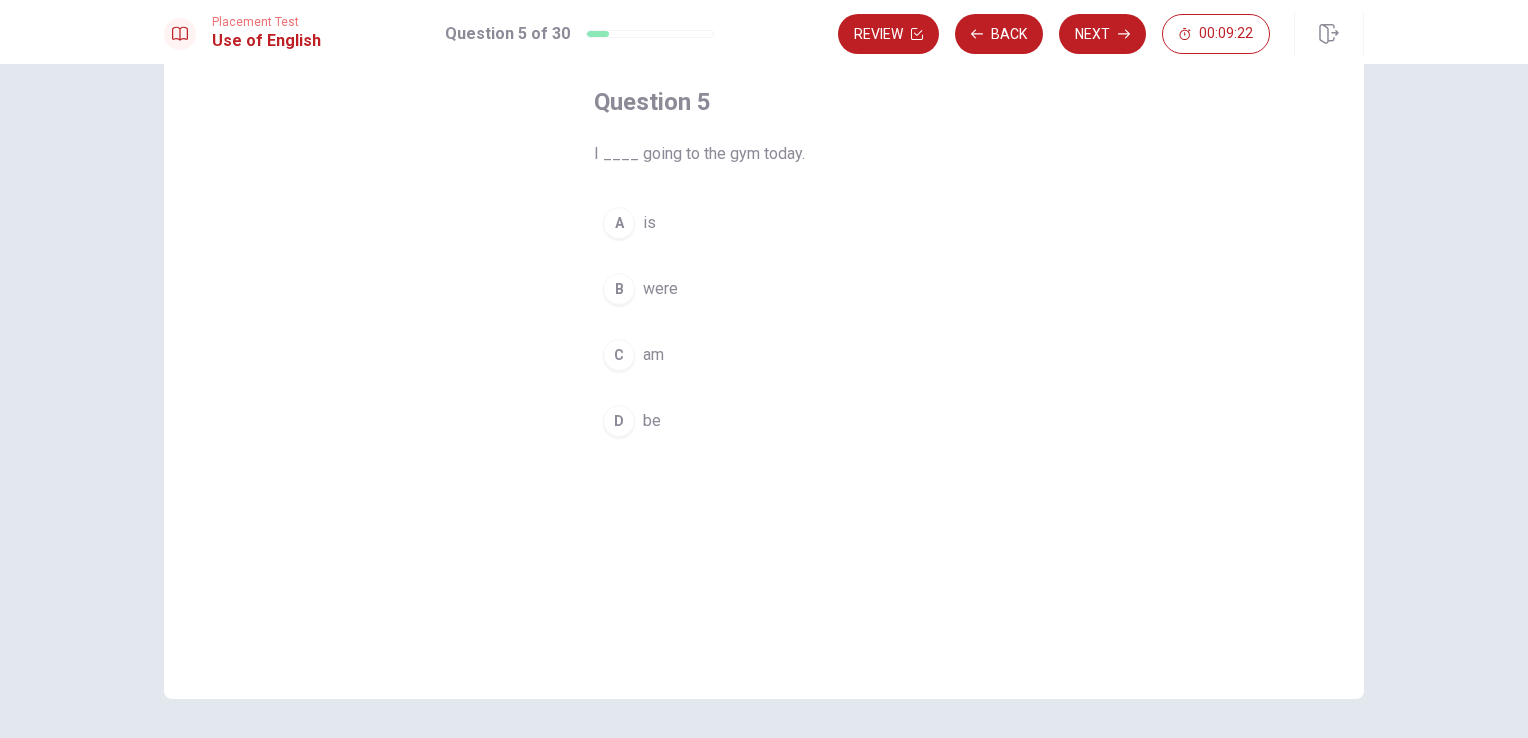 click on "C" at bounding box center [619, 355] 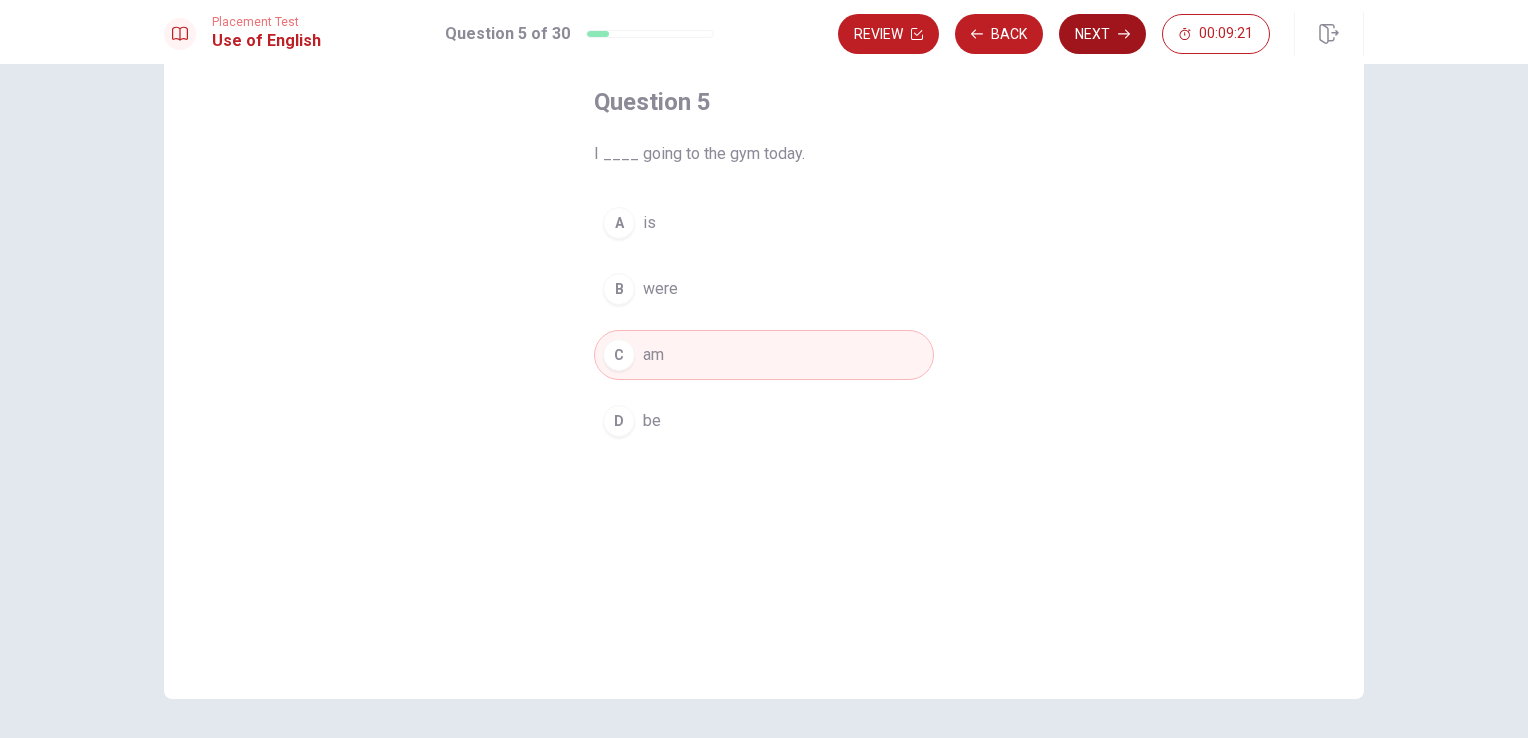 click on "Next" at bounding box center (1102, 34) 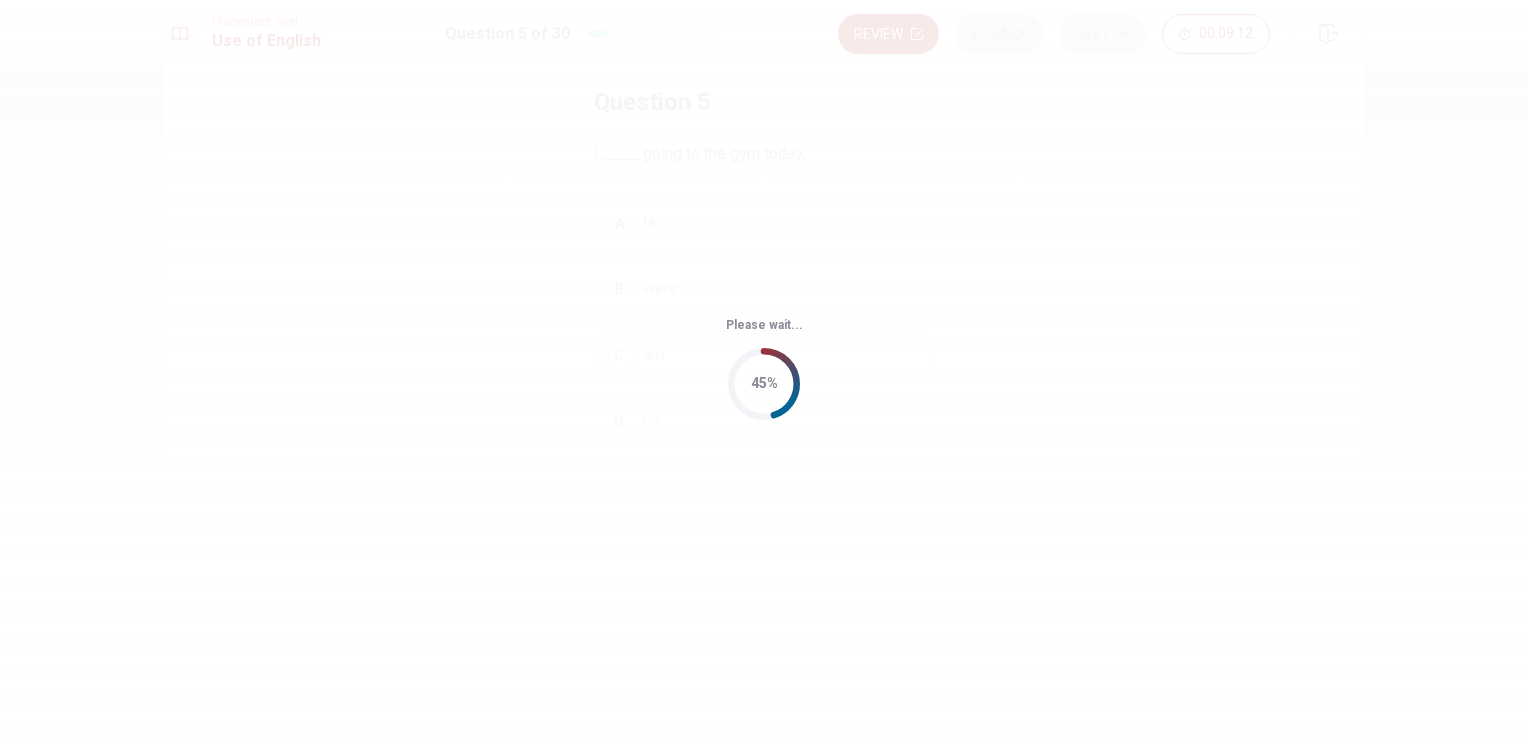 scroll, scrollTop: 0, scrollLeft: 0, axis: both 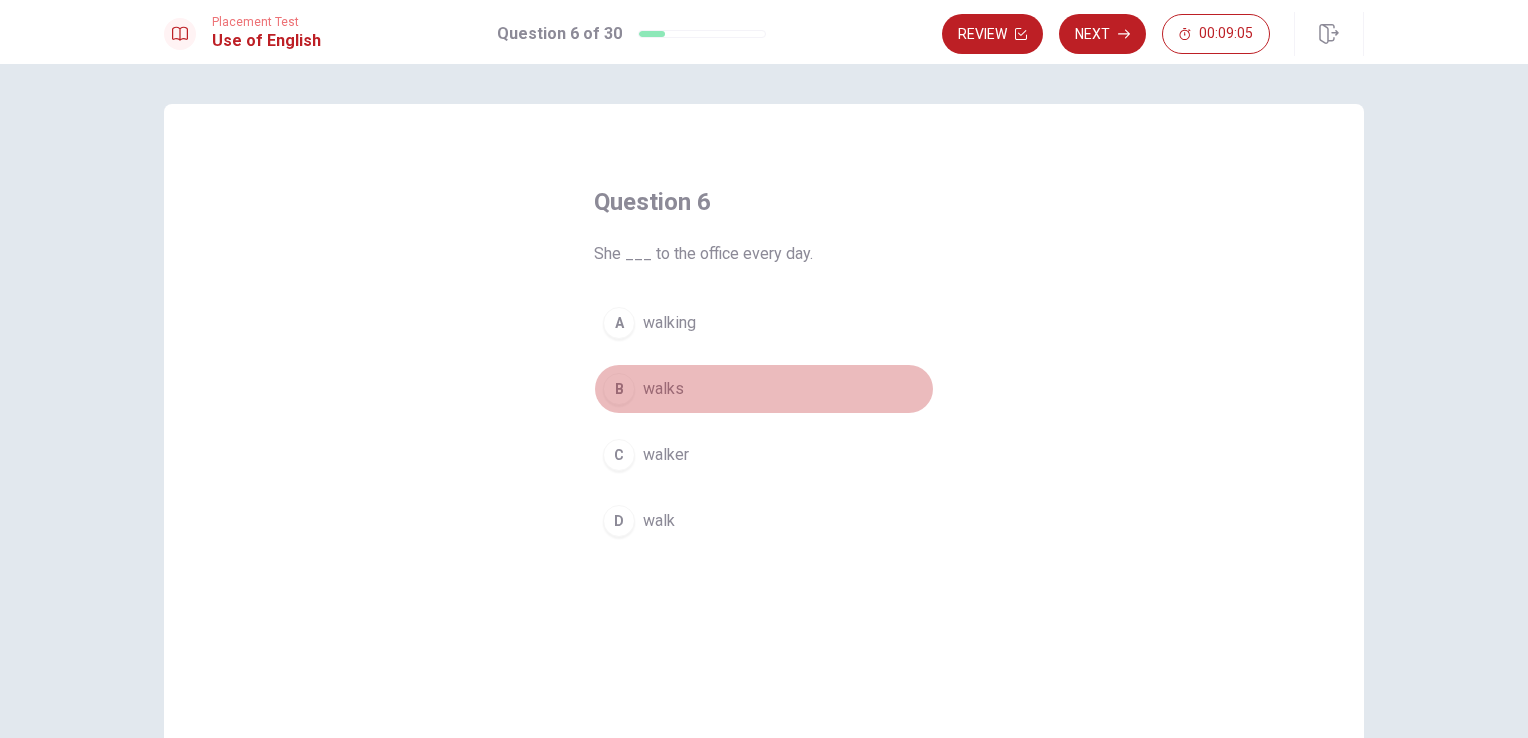 click on "B" at bounding box center (619, 389) 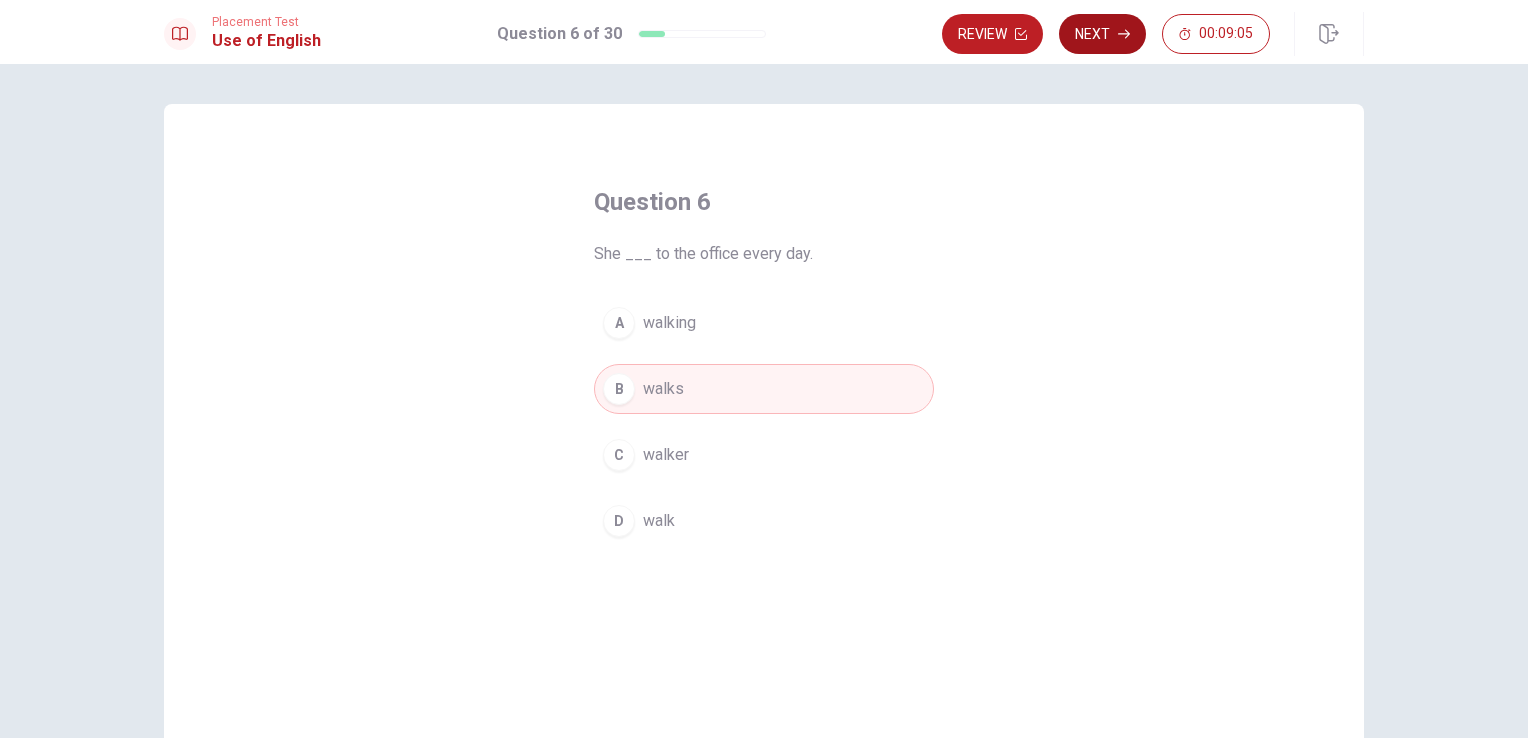 click on "Next" at bounding box center (1102, 34) 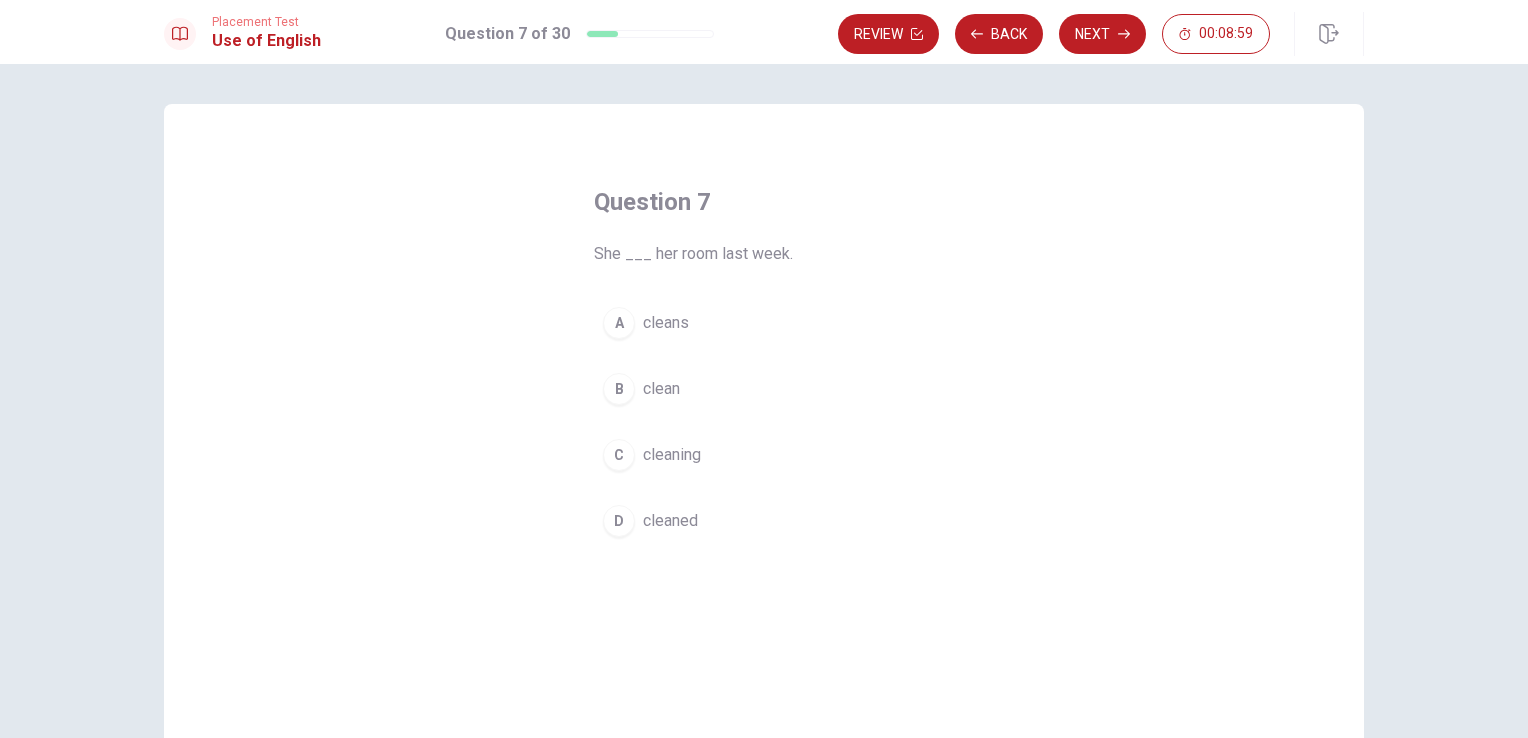 click on "D" at bounding box center [619, 521] 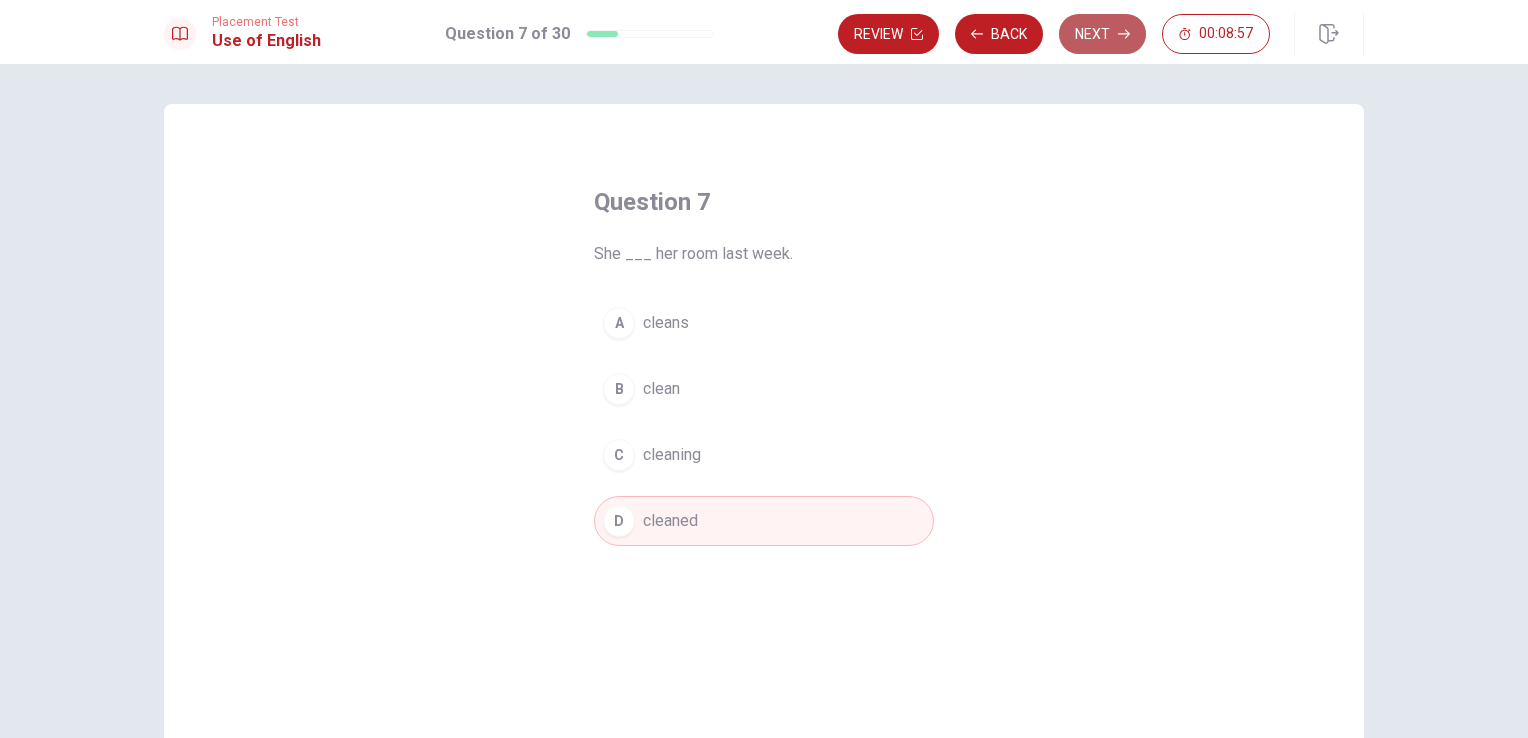 click on "Next" at bounding box center [1102, 34] 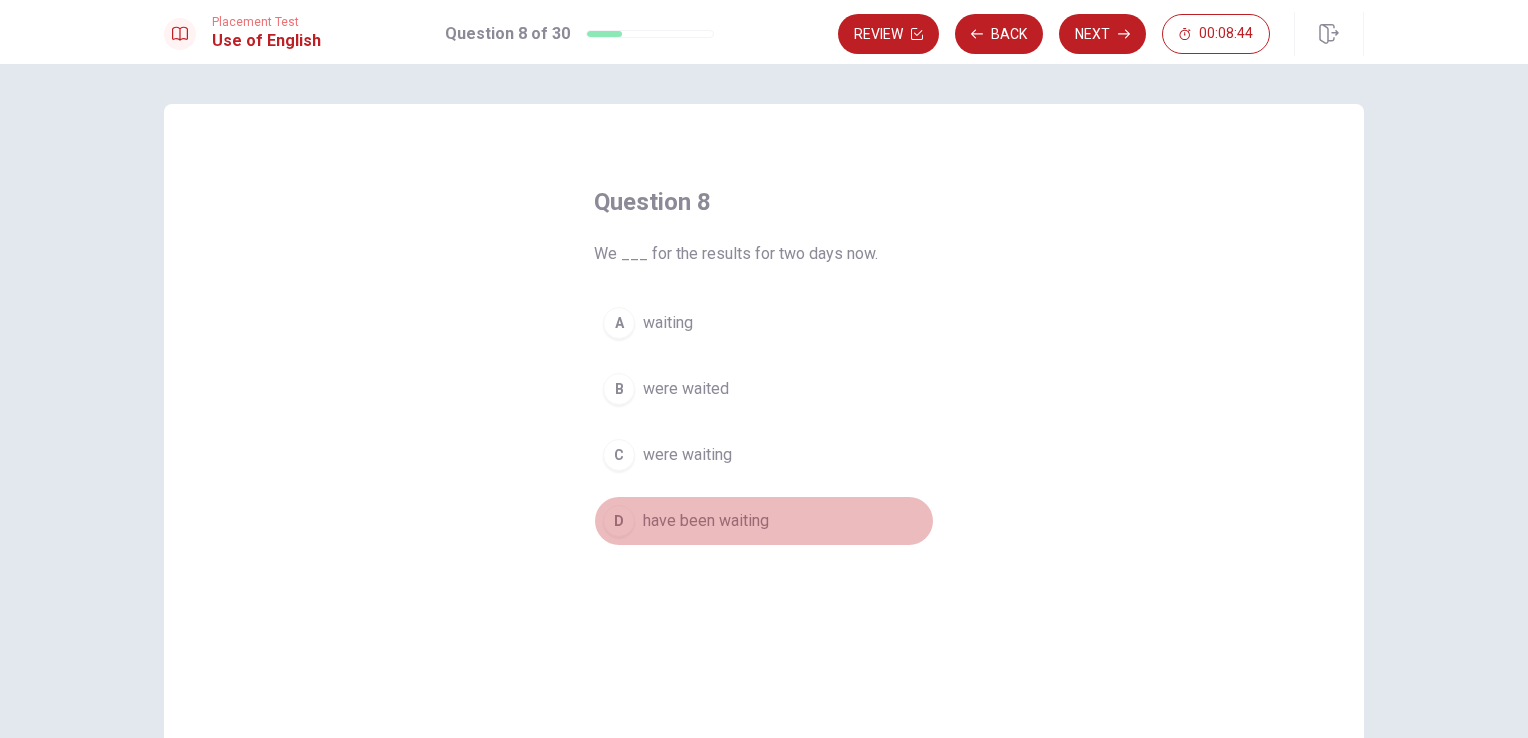 click on "D" at bounding box center [619, 521] 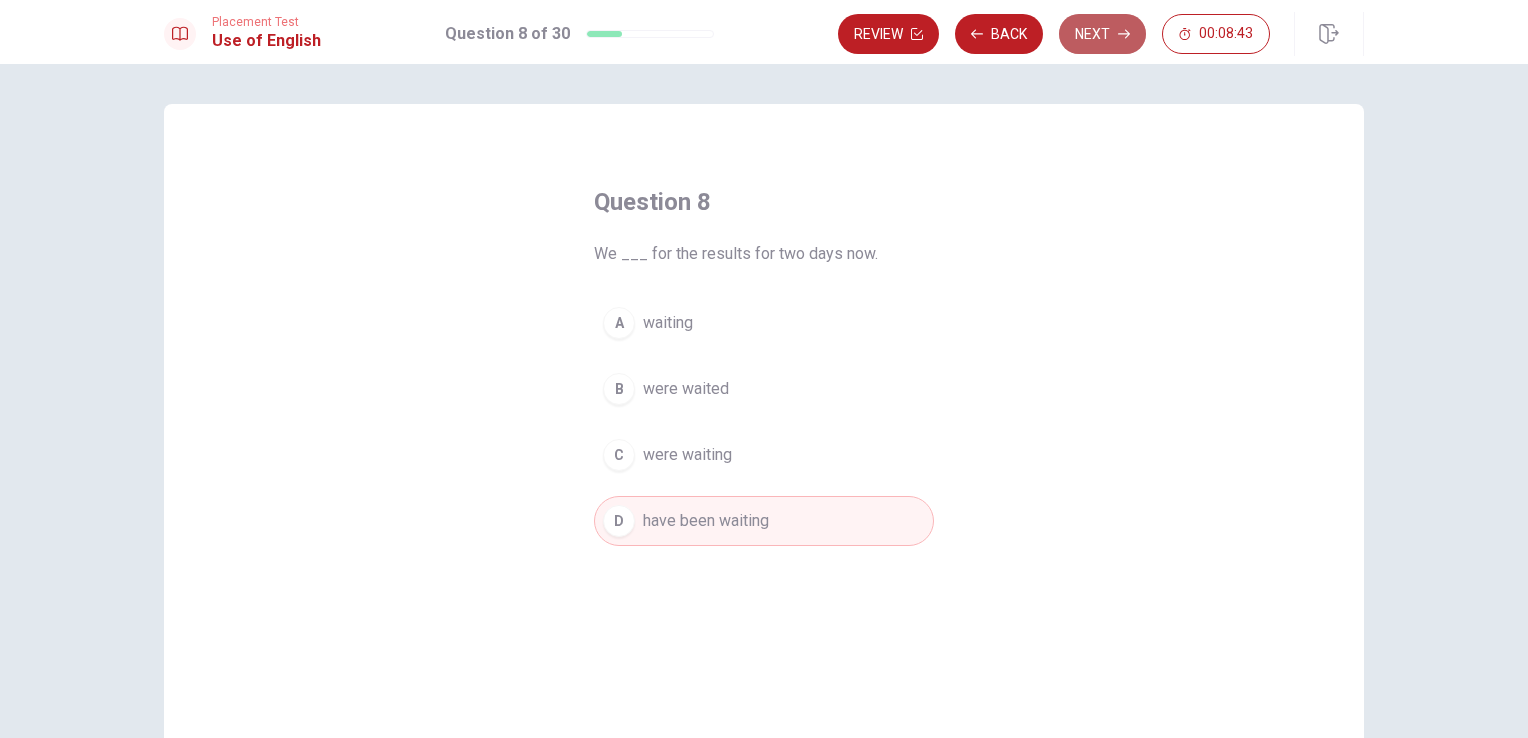 click on "Next" at bounding box center [1102, 34] 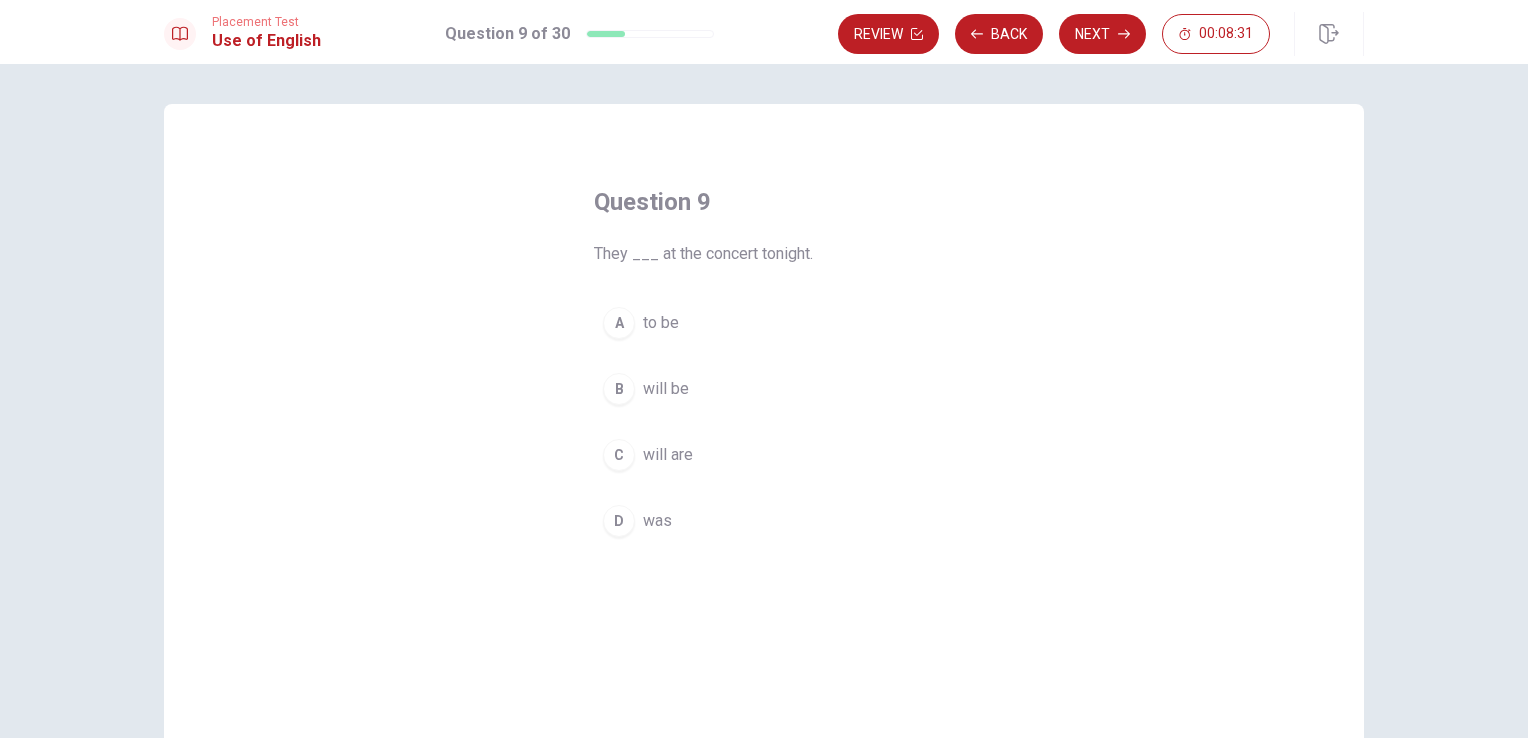 click on "B" at bounding box center [619, 389] 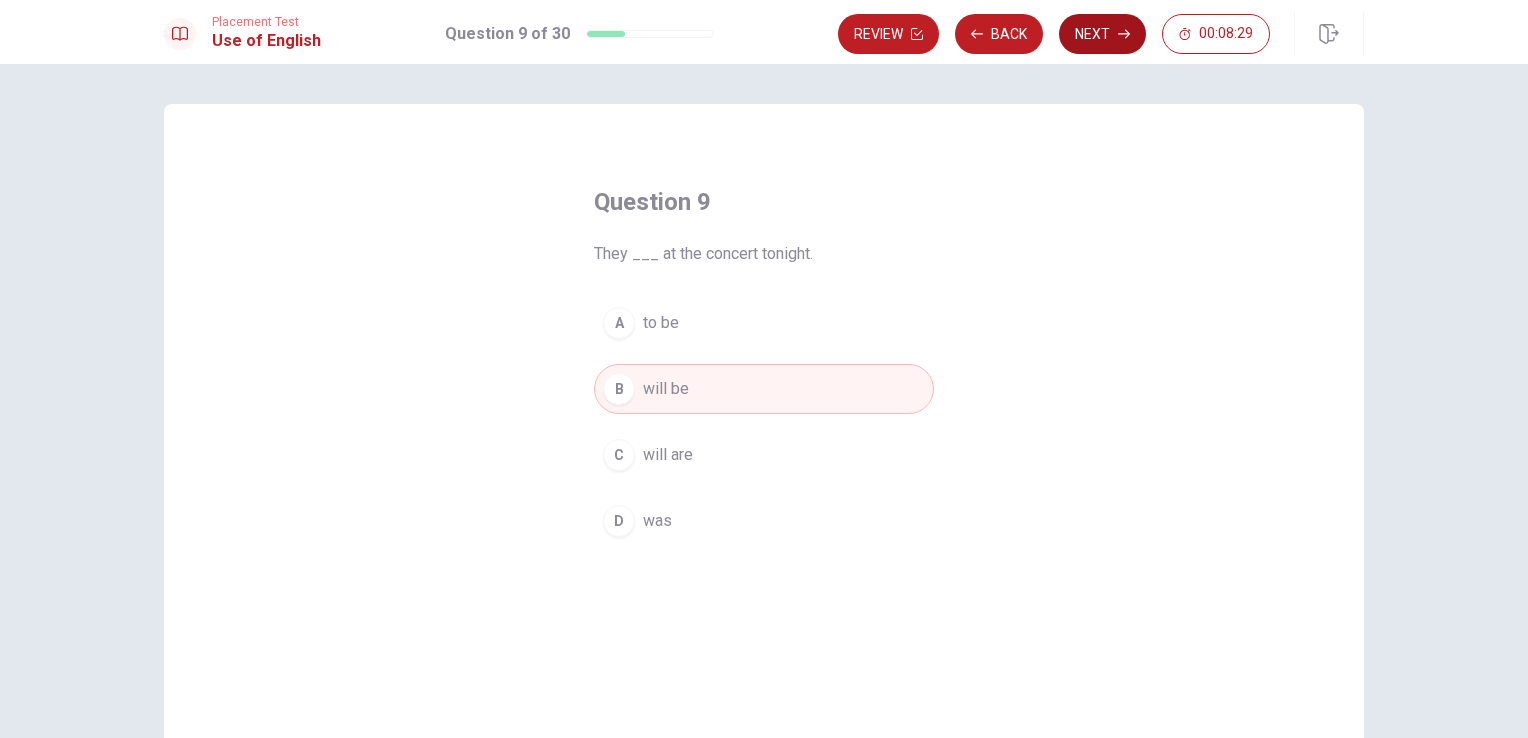 click on "Next" at bounding box center [1102, 34] 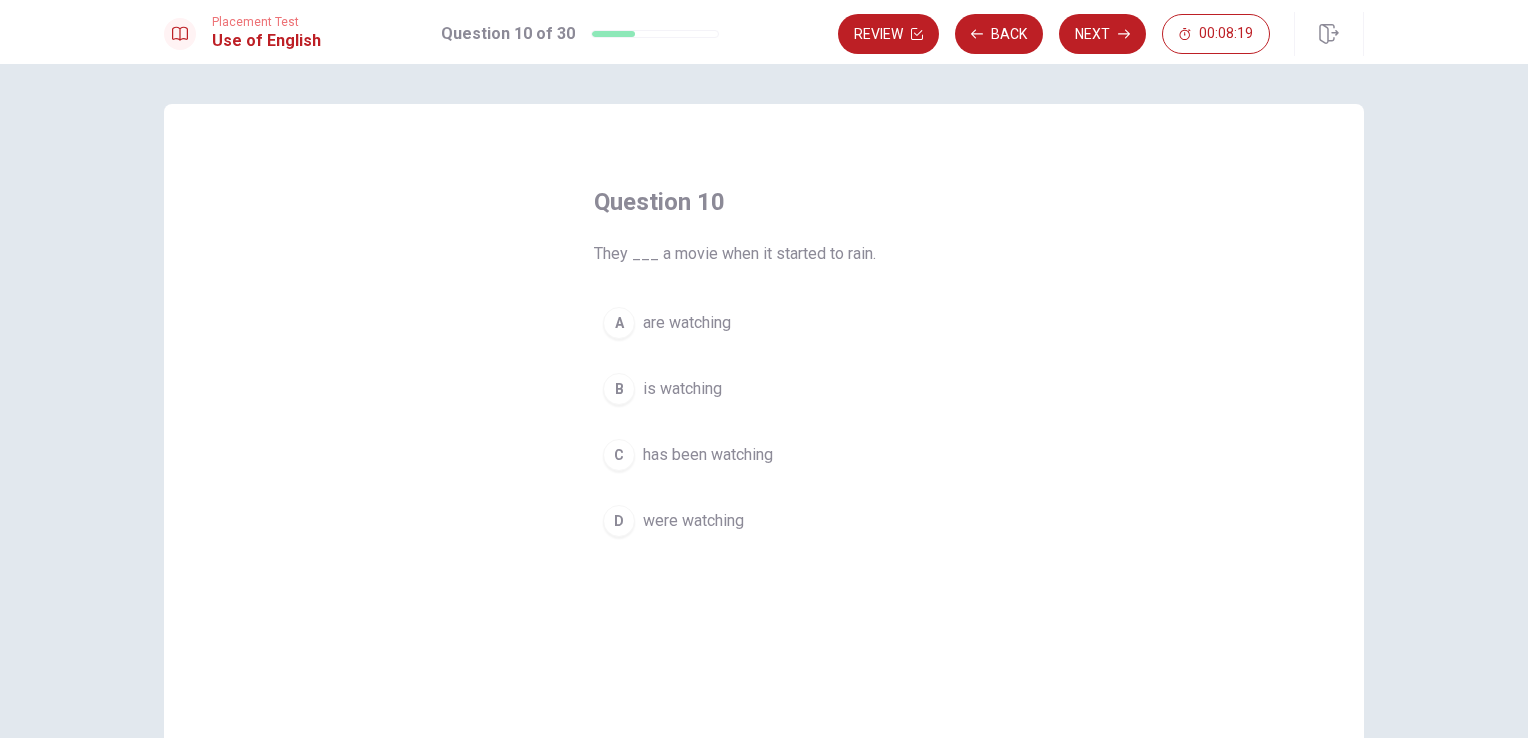 click on "D" at bounding box center (619, 521) 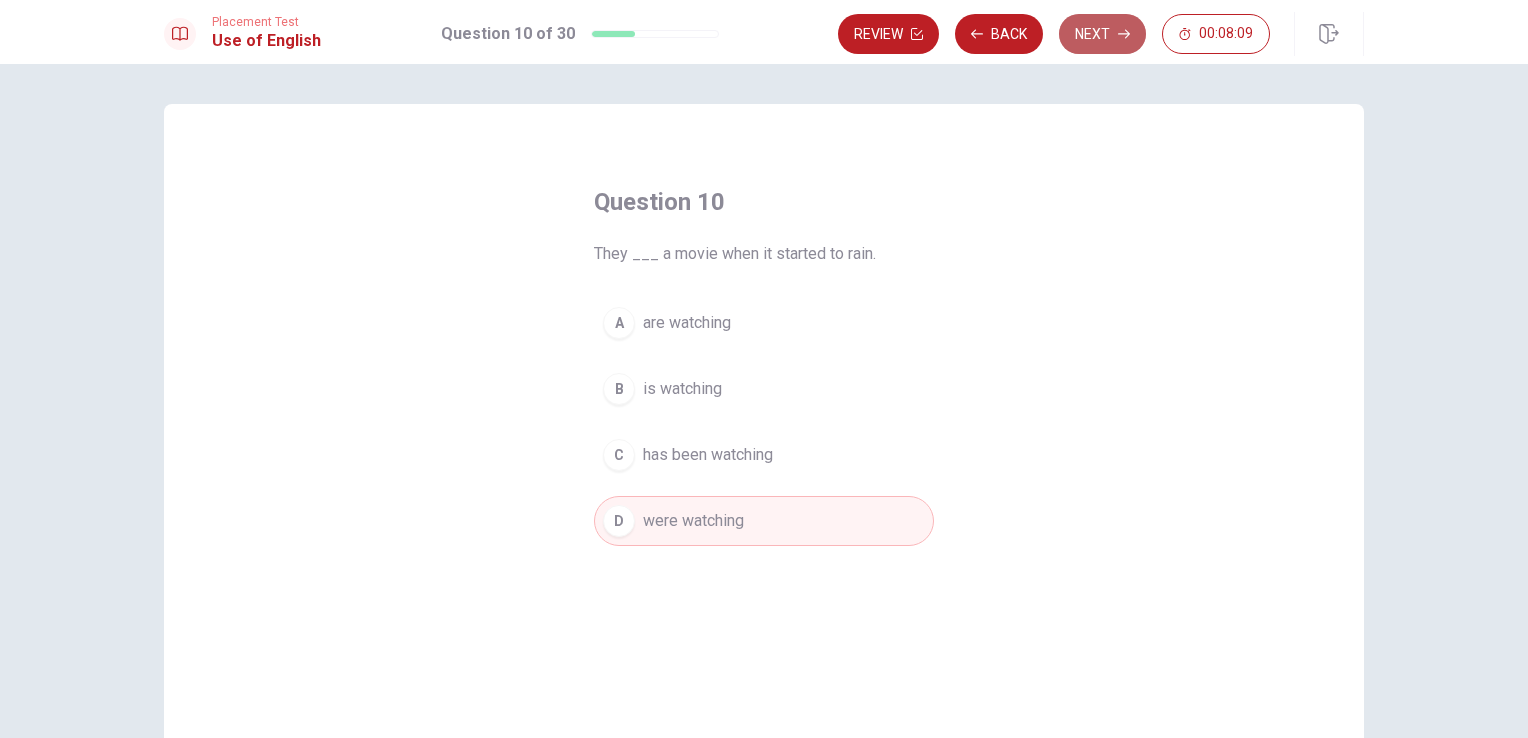 click on "Next" at bounding box center [1102, 34] 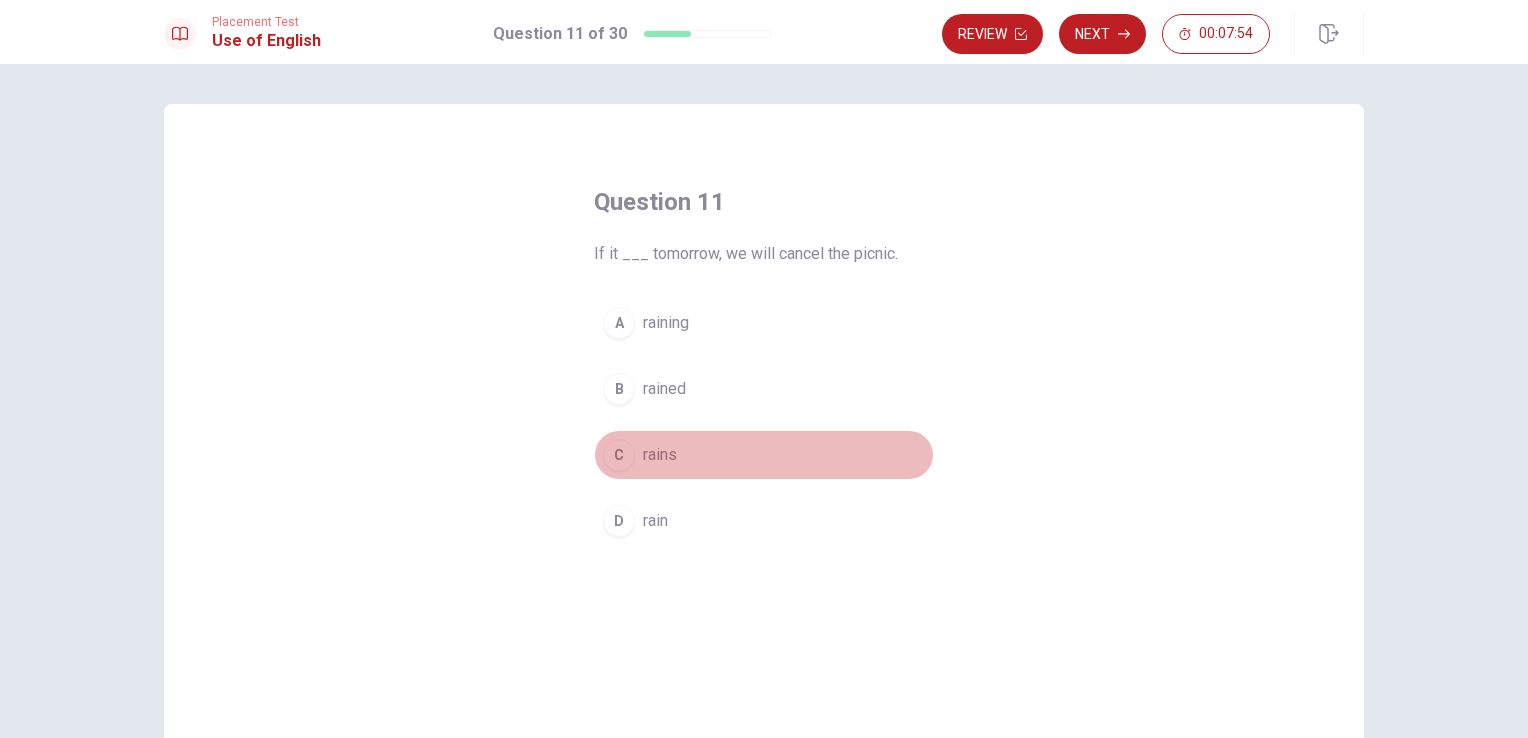 click on "C" at bounding box center (619, 455) 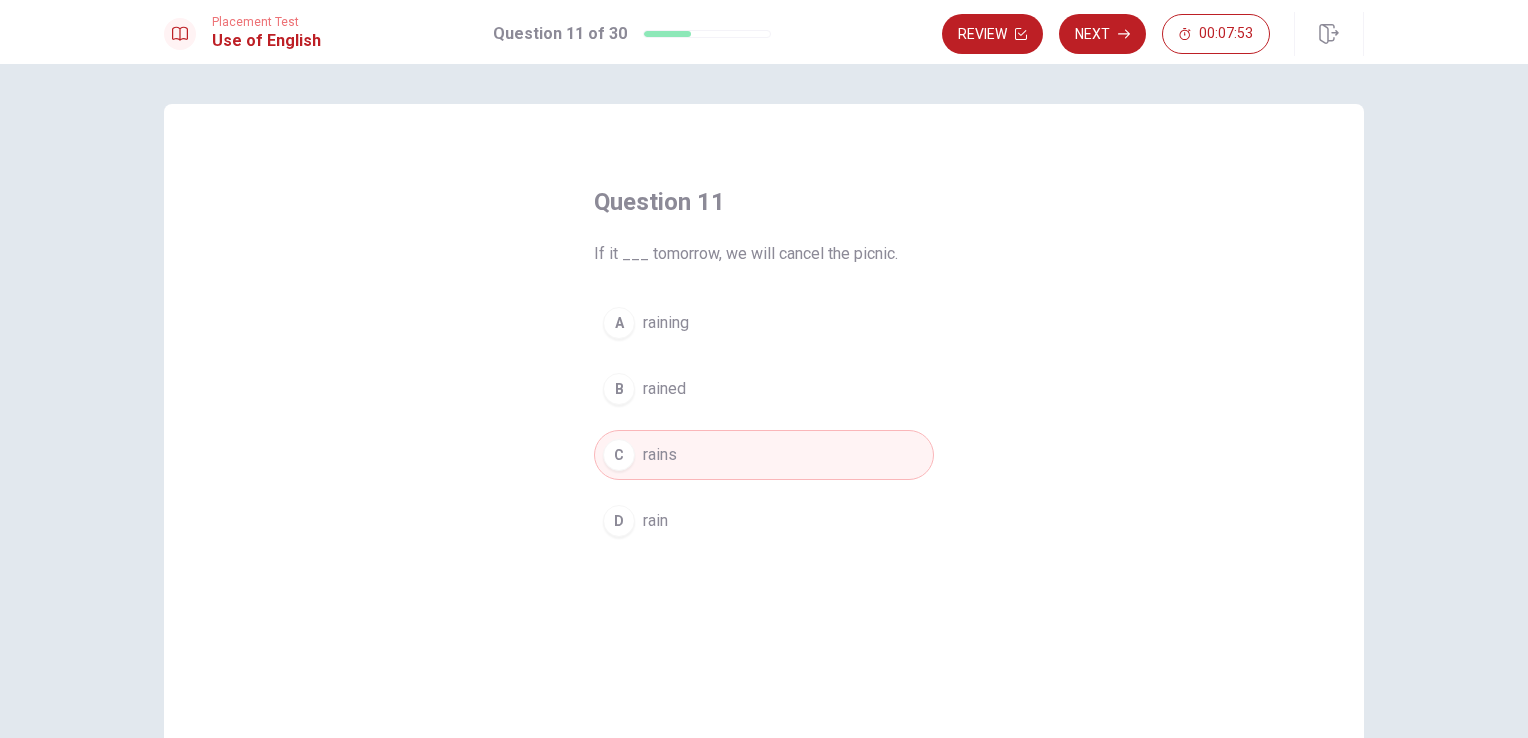 click on "Next" at bounding box center [1102, 34] 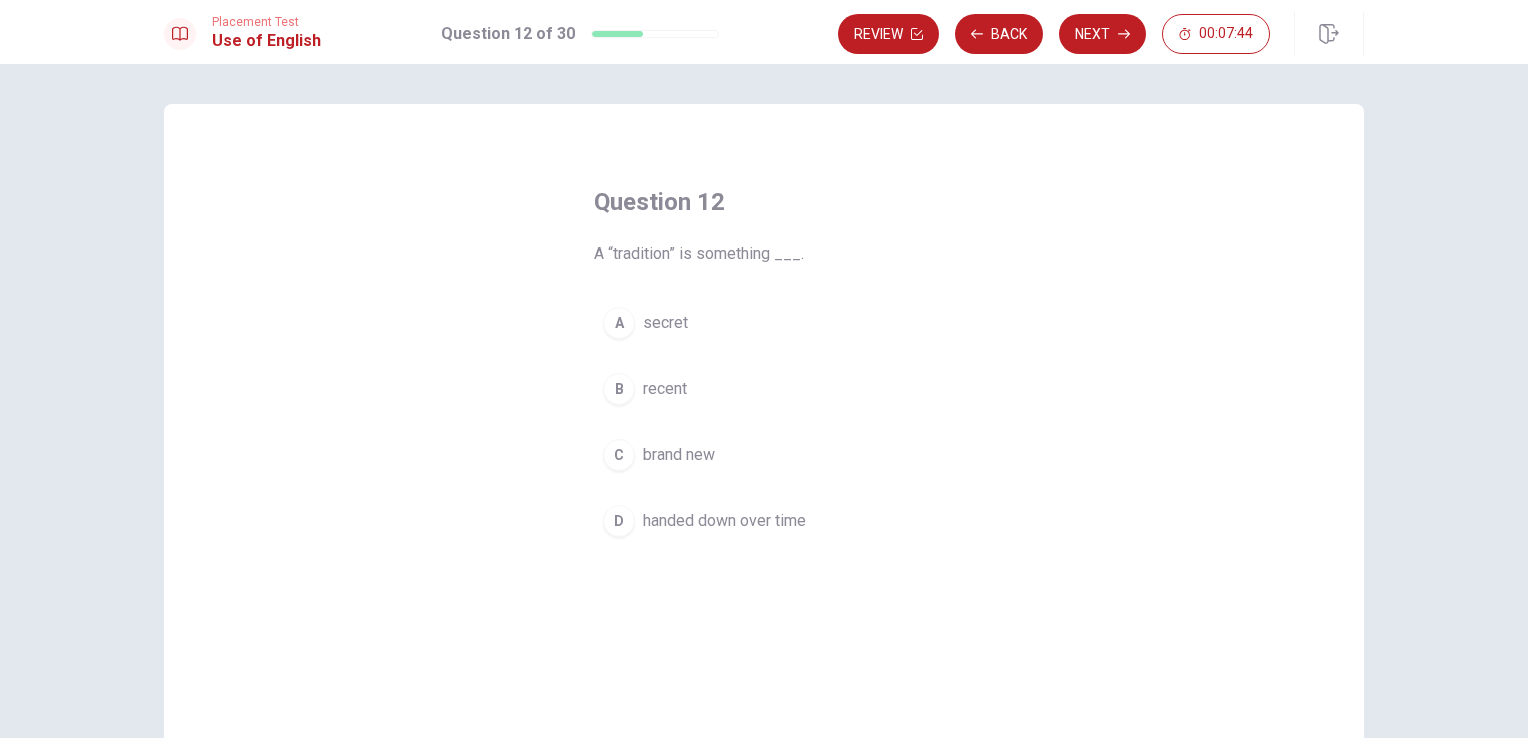 click on "D" at bounding box center [619, 521] 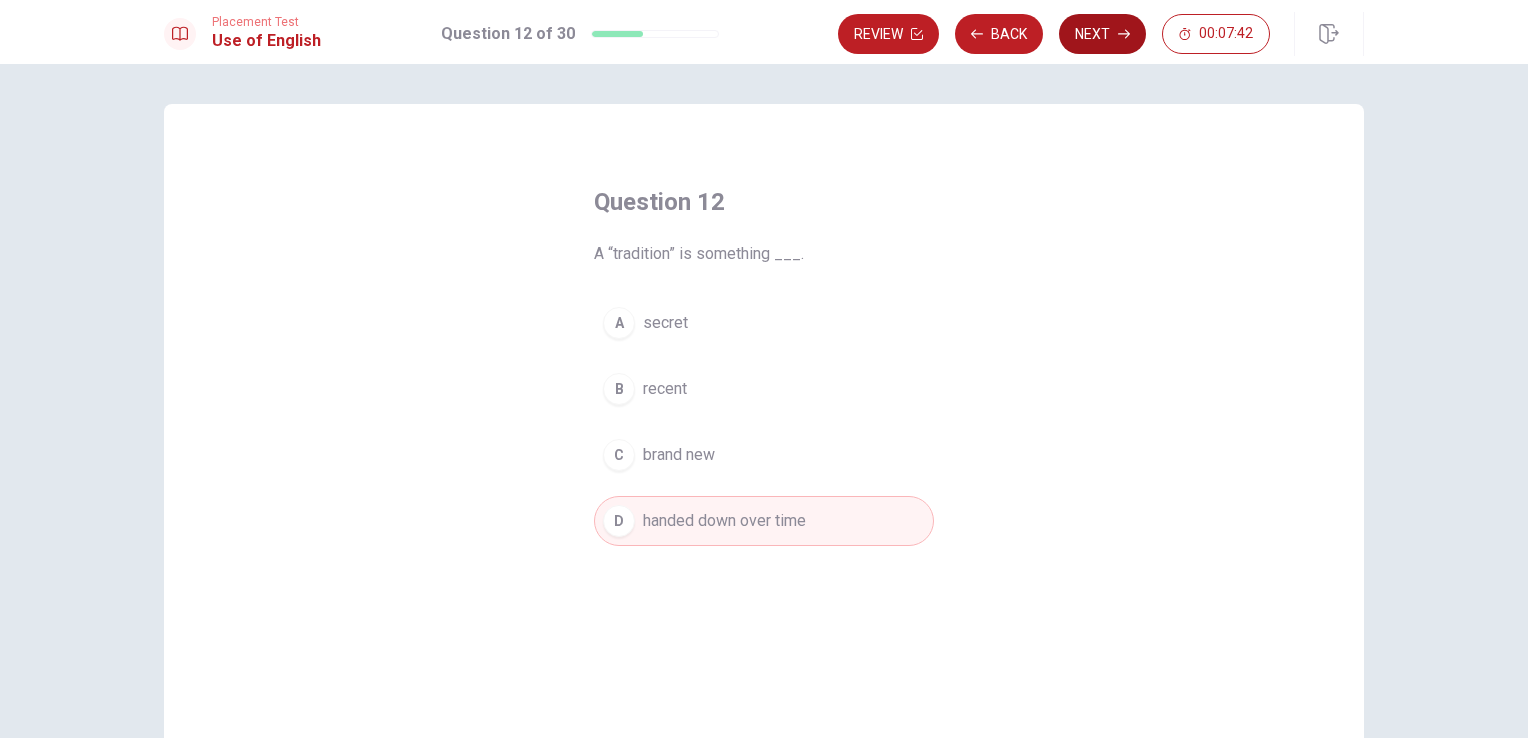 click on "Next" at bounding box center (1102, 34) 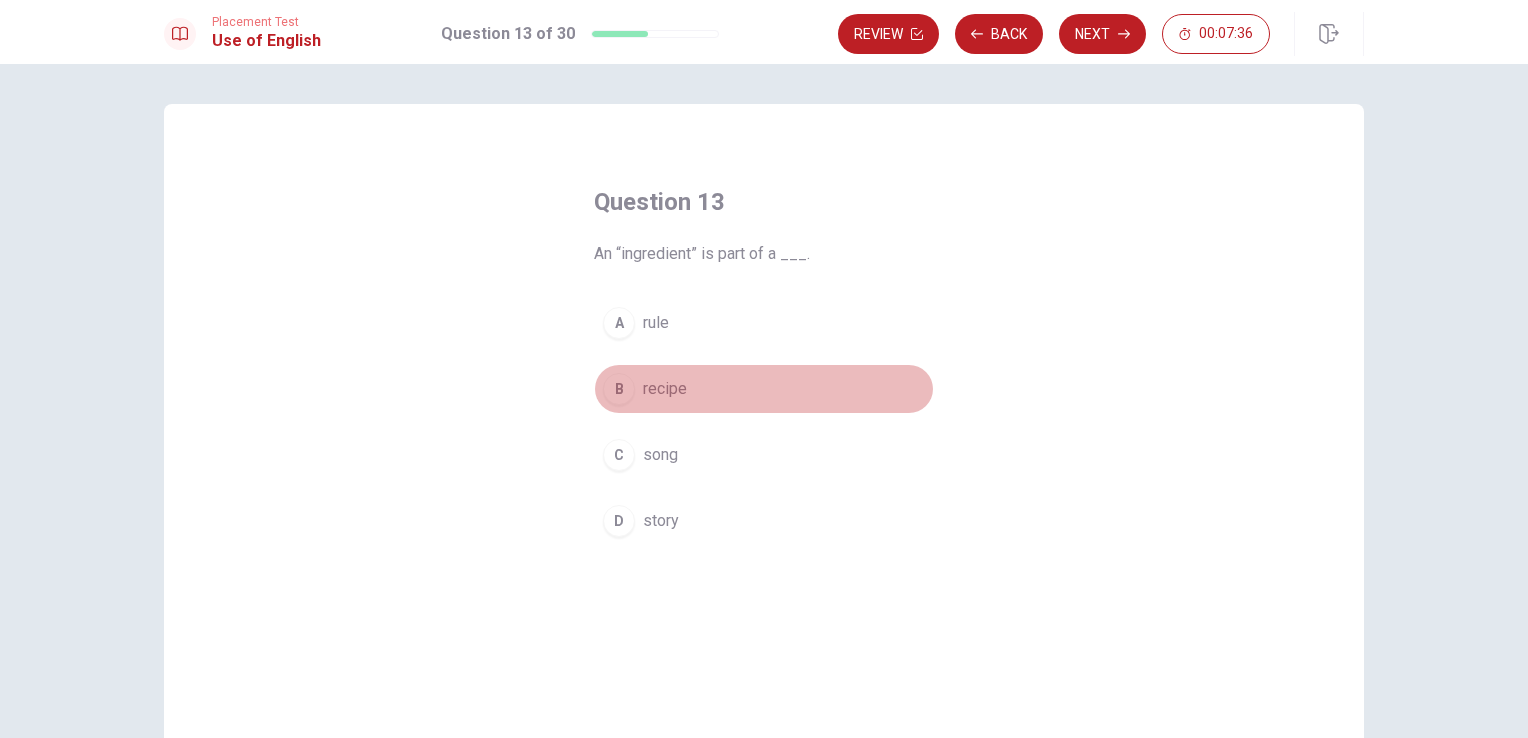 click on "B" at bounding box center [619, 389] 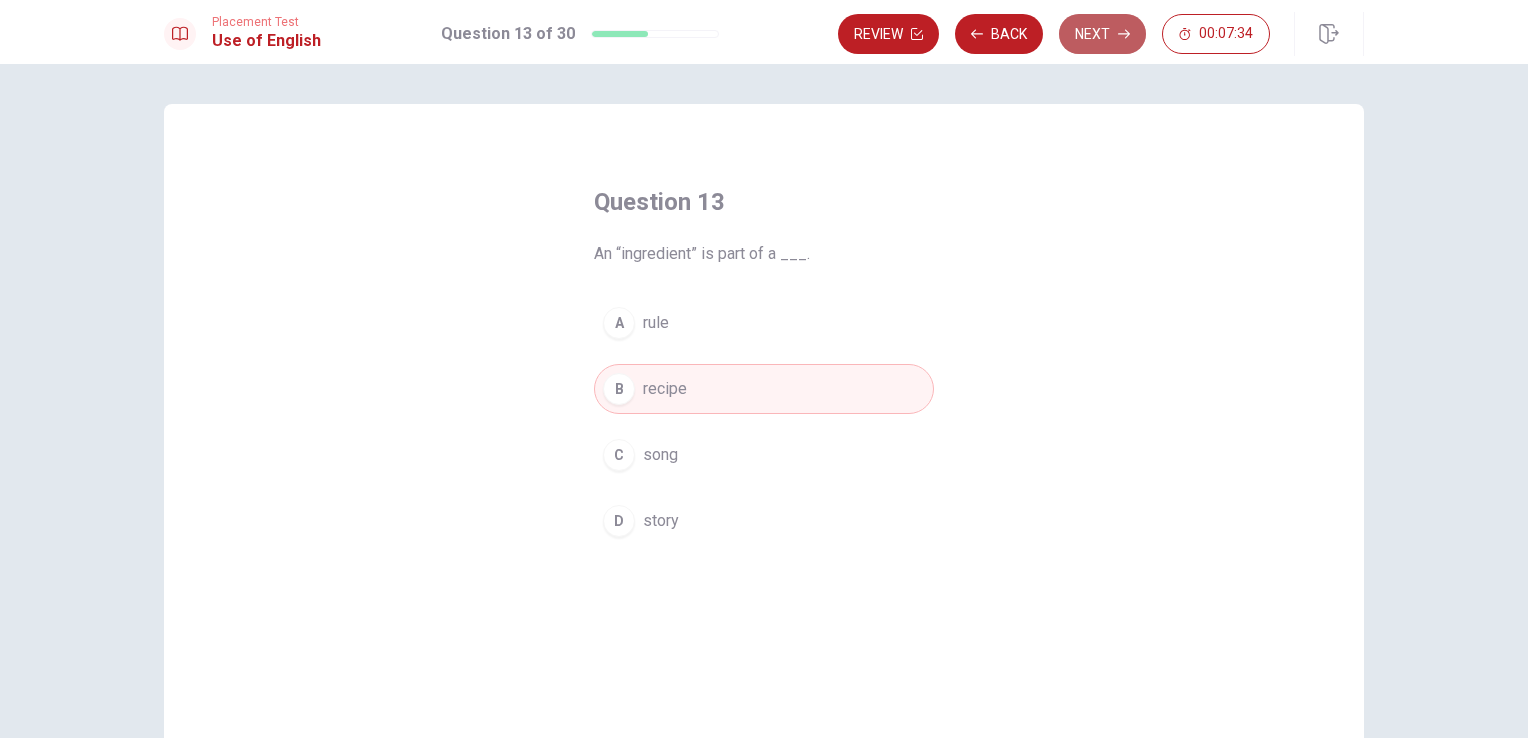 click on "Next" at bounding box center [1102, 34] 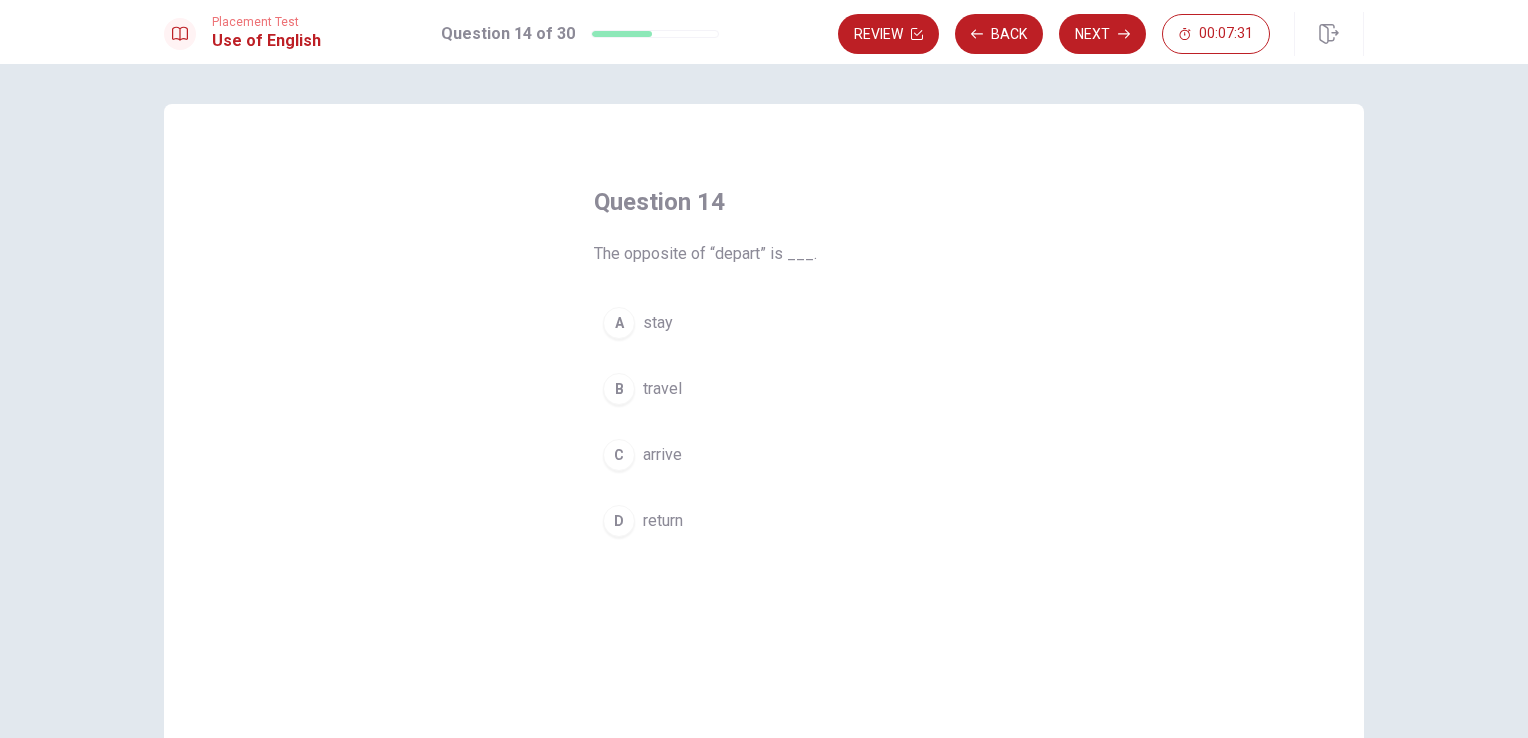 click on "C" at bounding box center [619, 455] 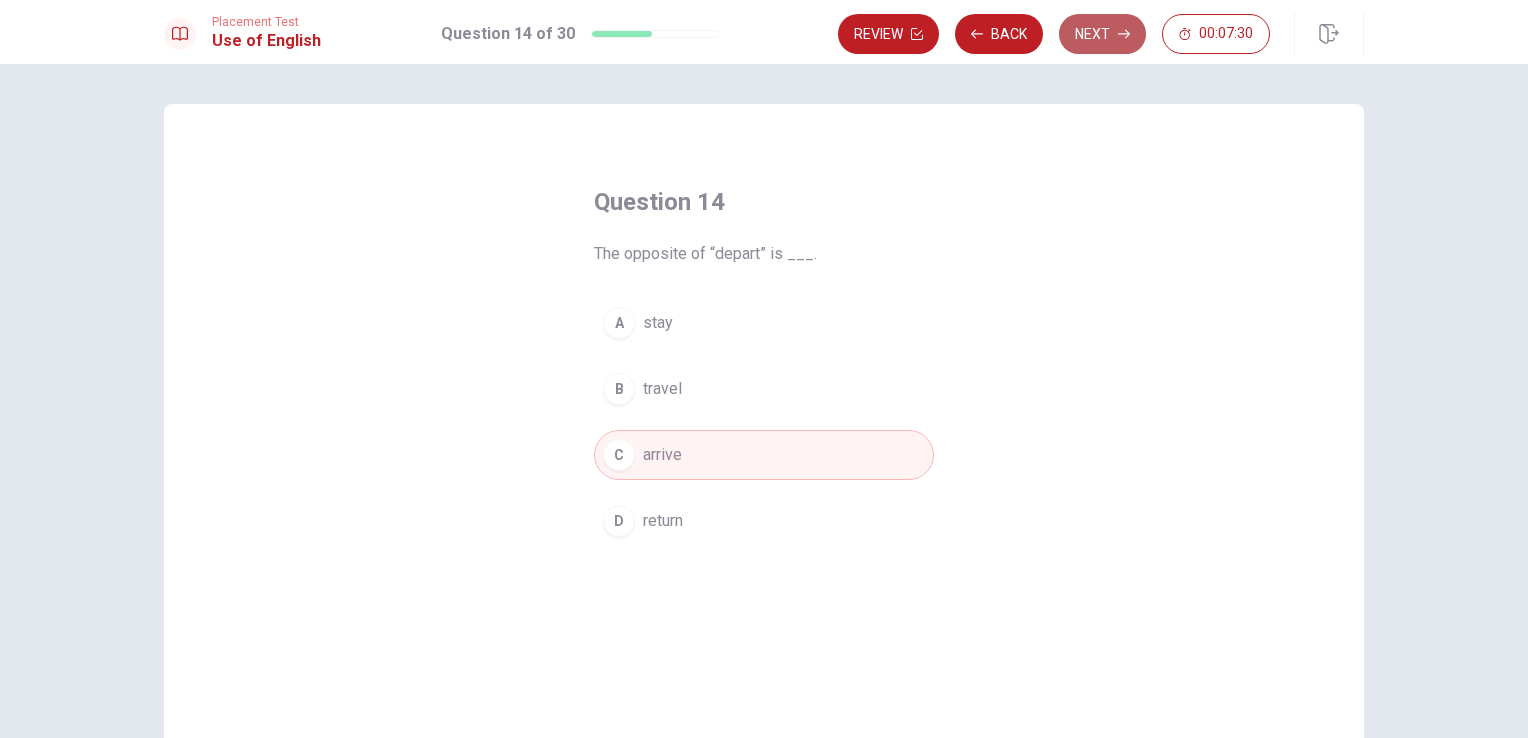click on "Next" at bounding box center (1102, 34) 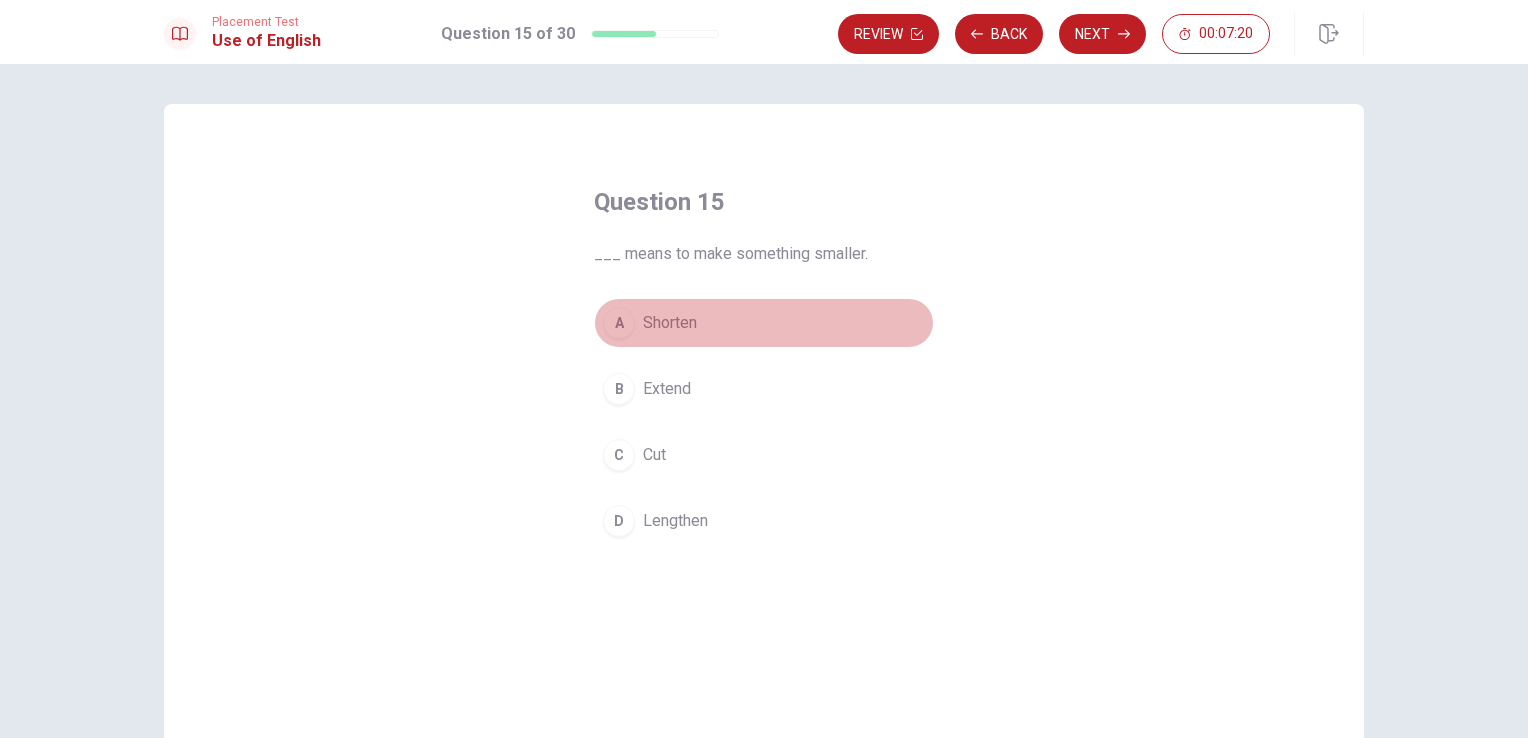 click on "A" at bounding box center [619, 323] 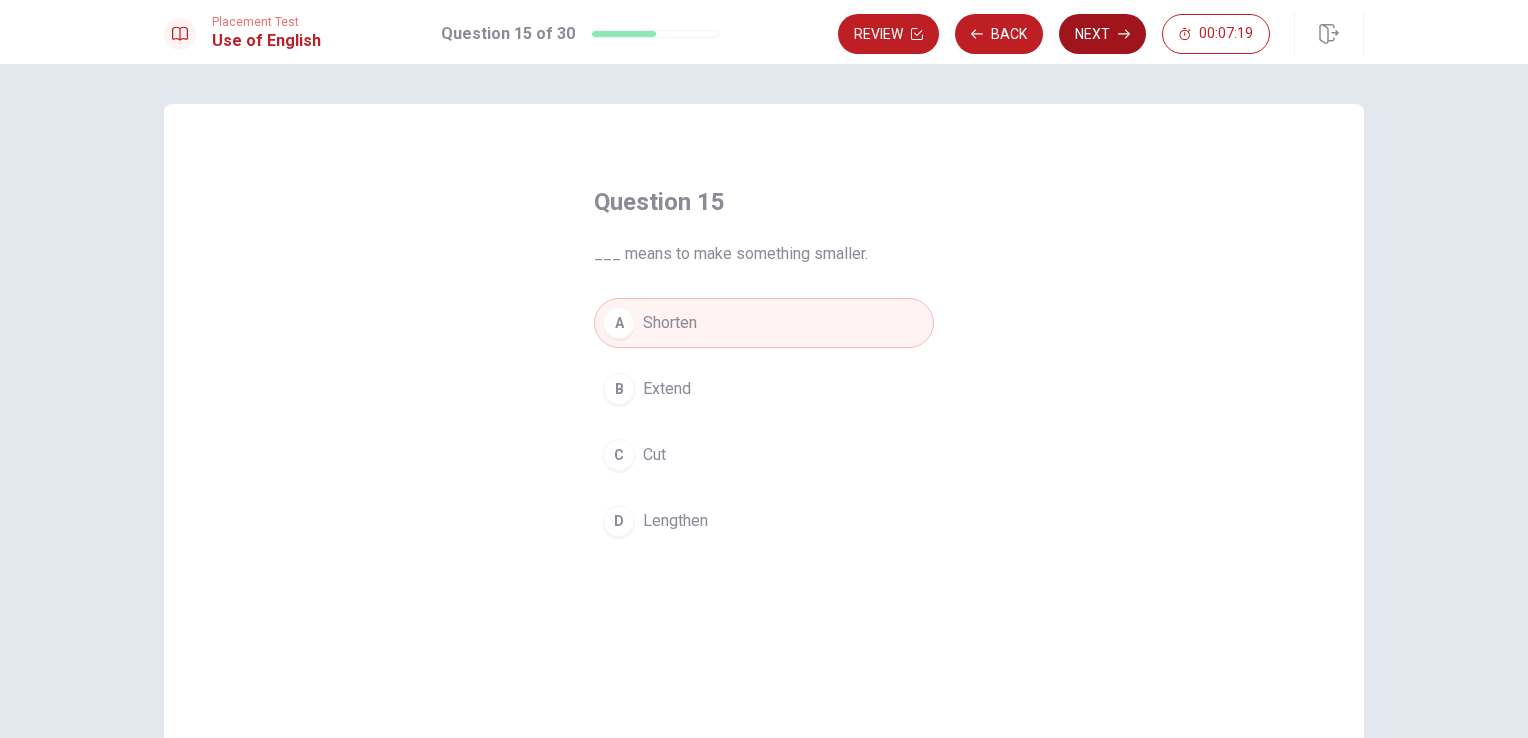 click on "Next" at bounding box center (1102, 34) 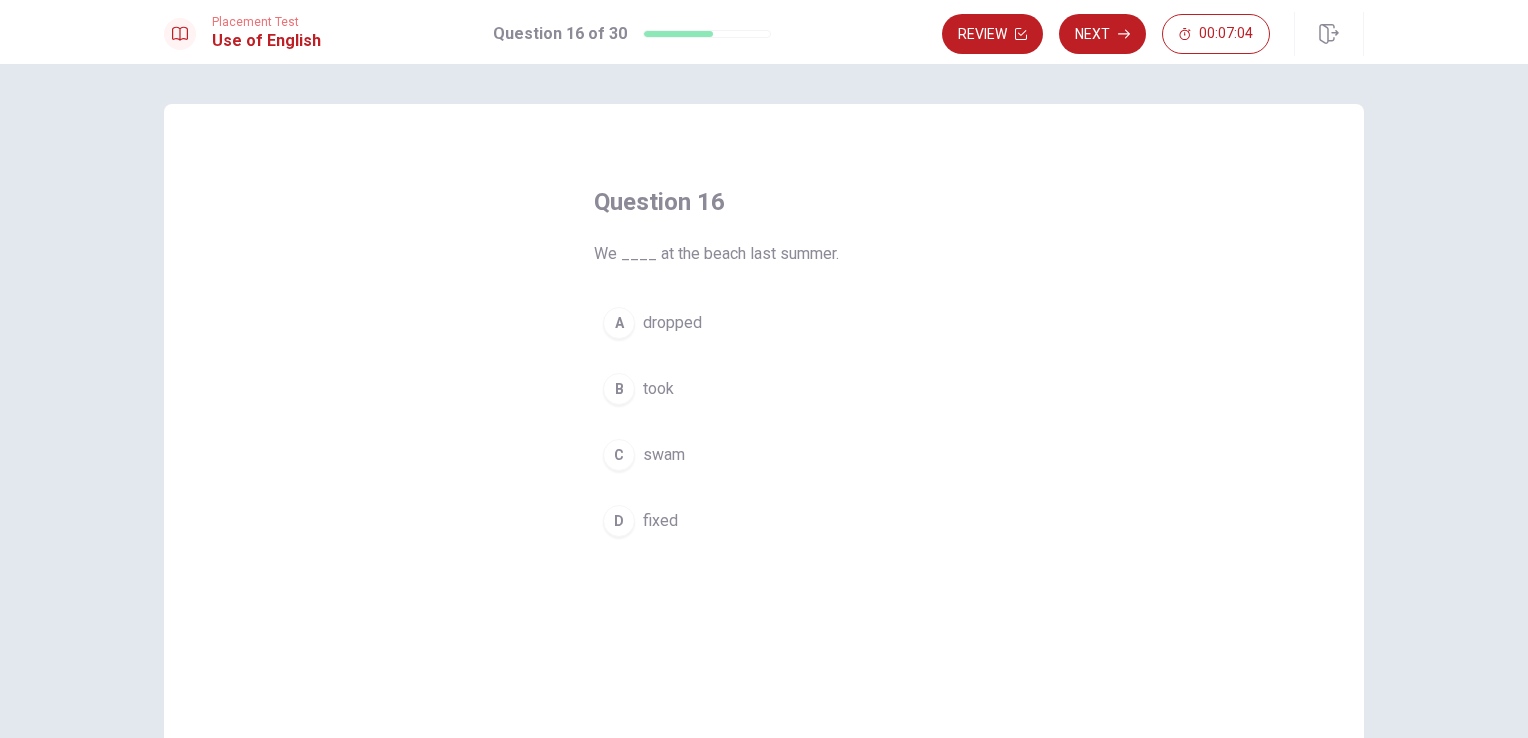 click on "C" at bounding box center [619, 455] 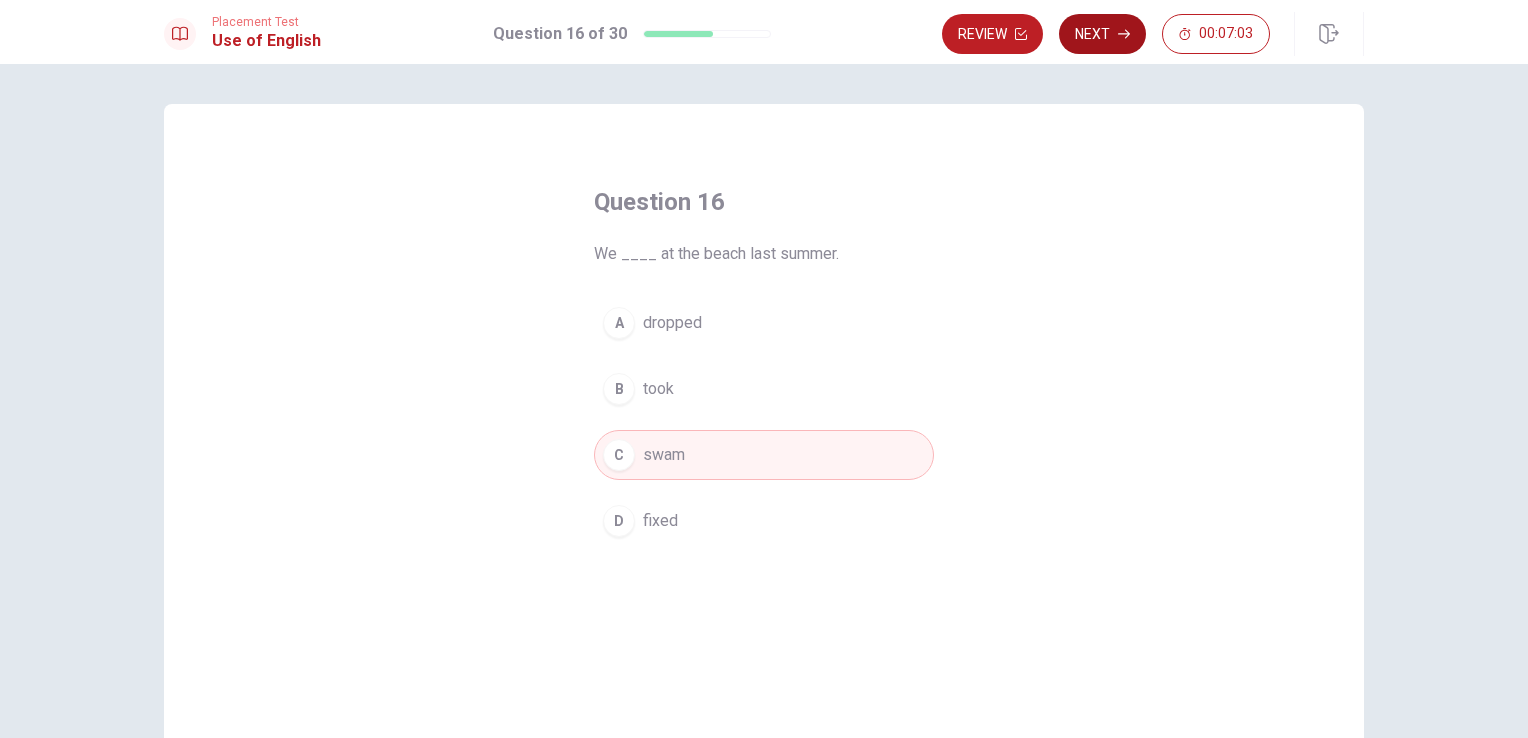 click on "Next" at bounding box center [1102, 34] 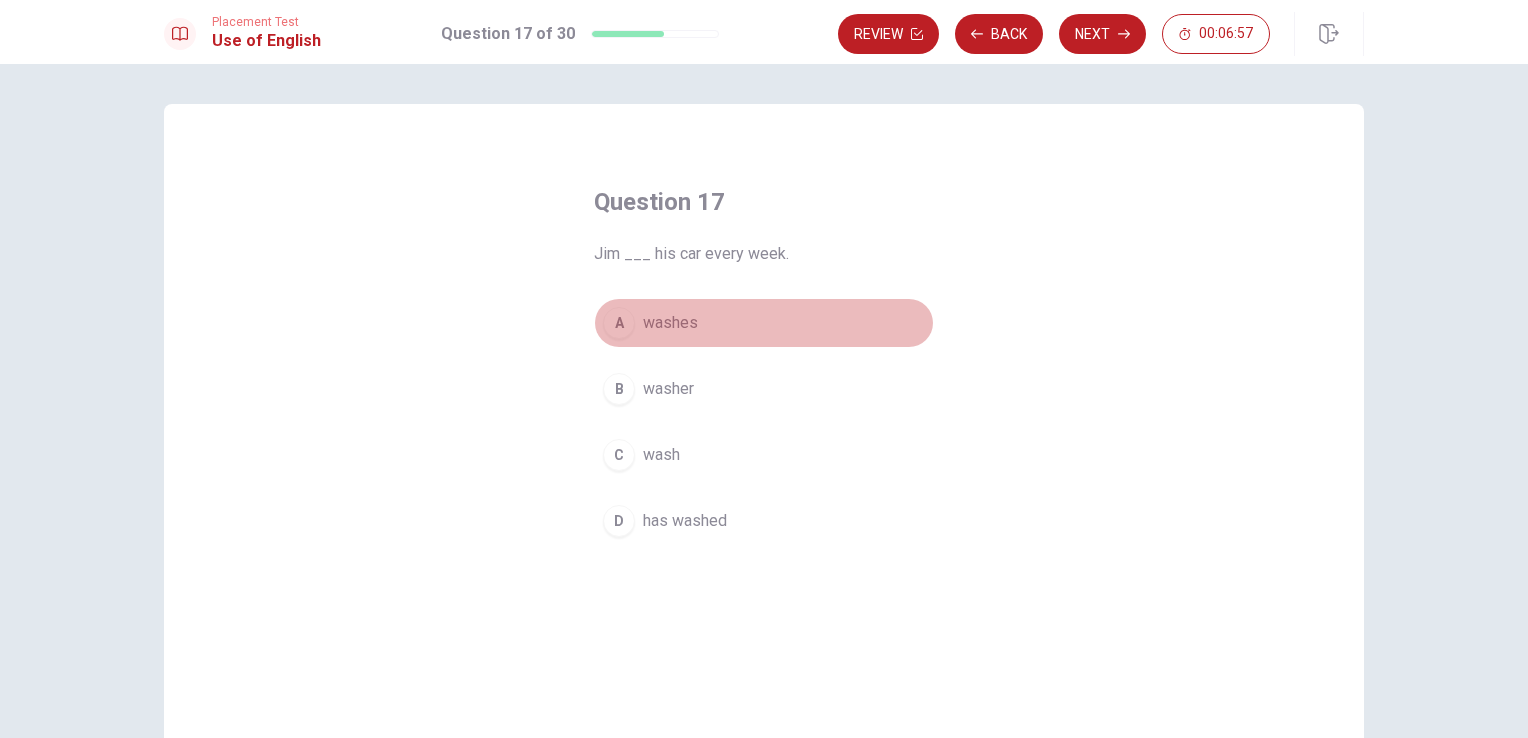 click on "A" at bounding box center (619, 323) 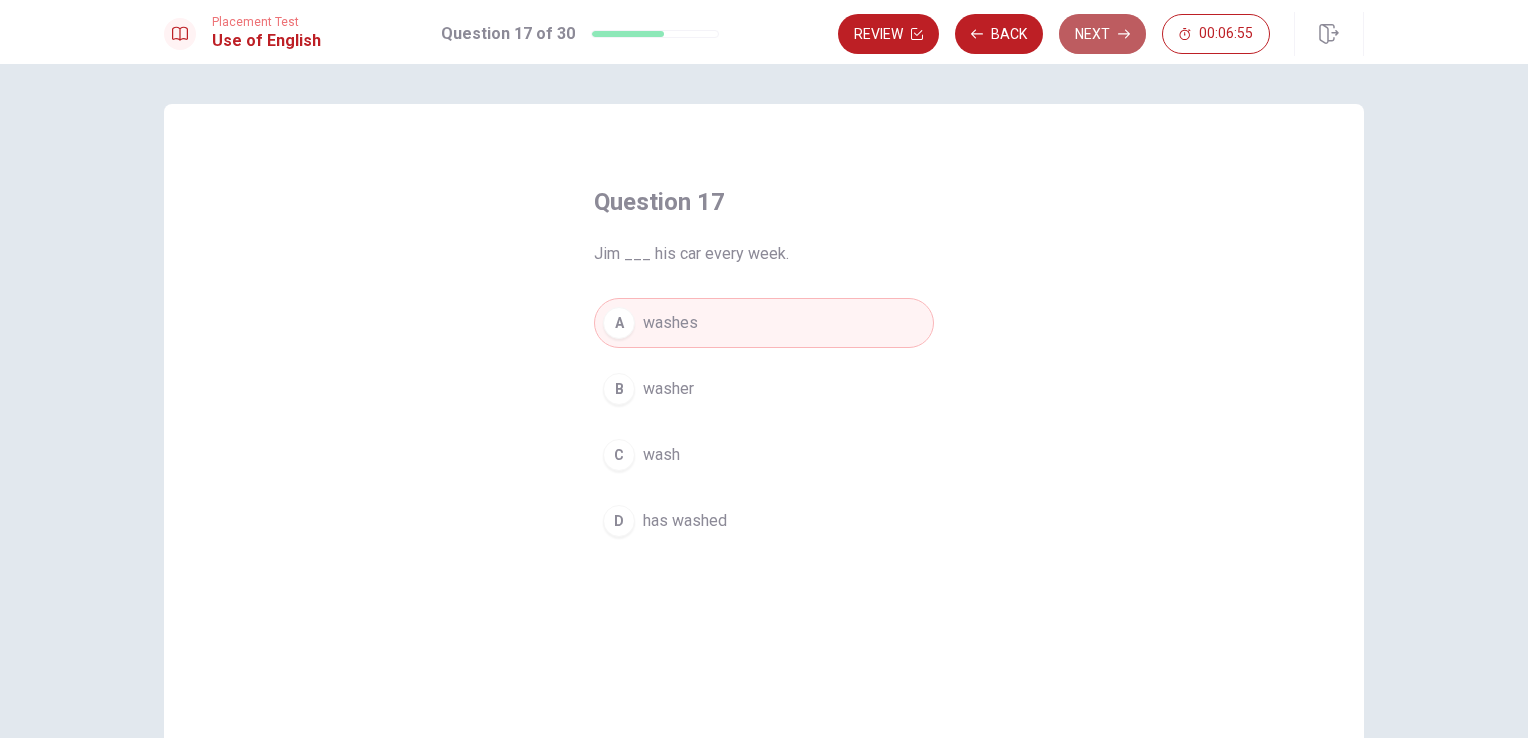 click on "Next" at bounding box center [1102, 34] 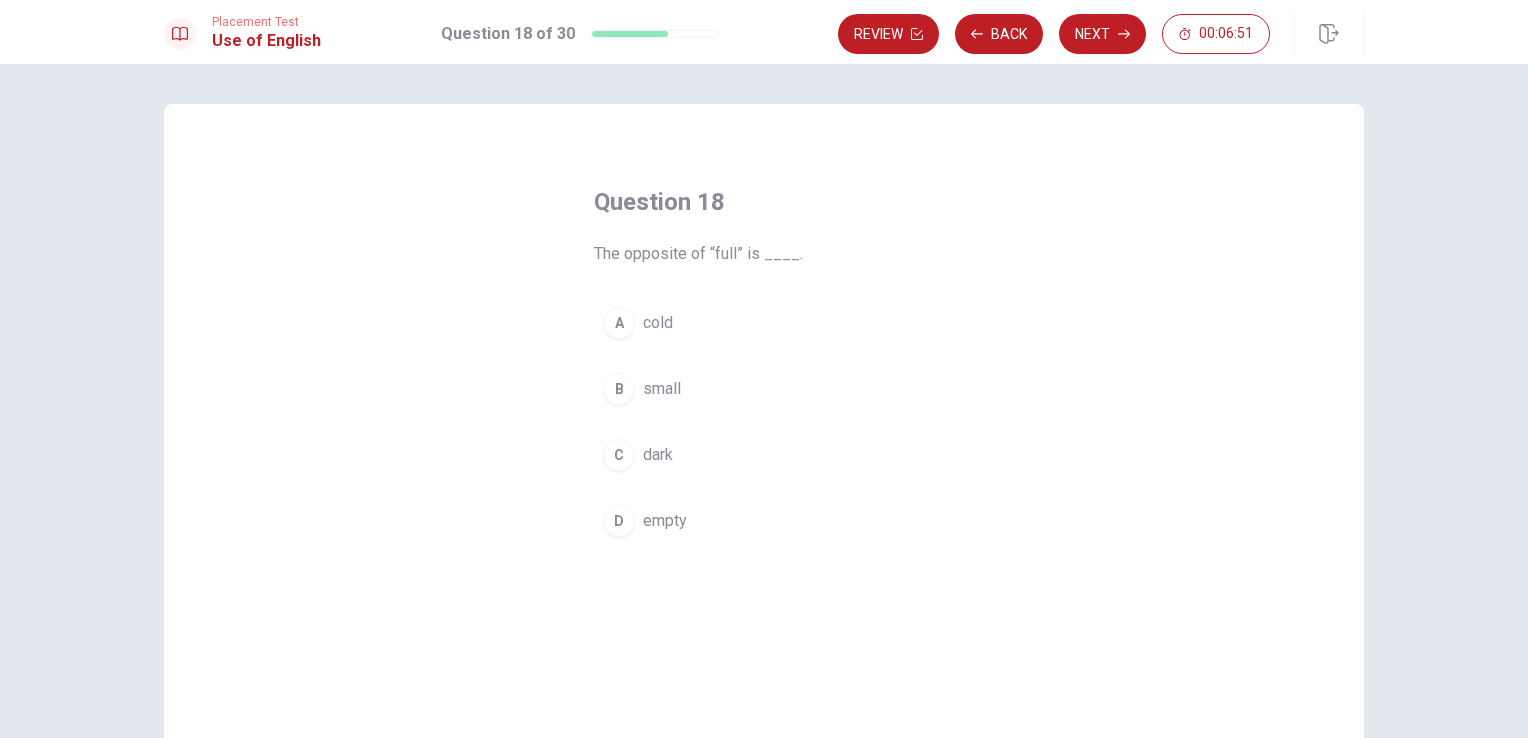 click on "D" at bounding box center [619, 521] 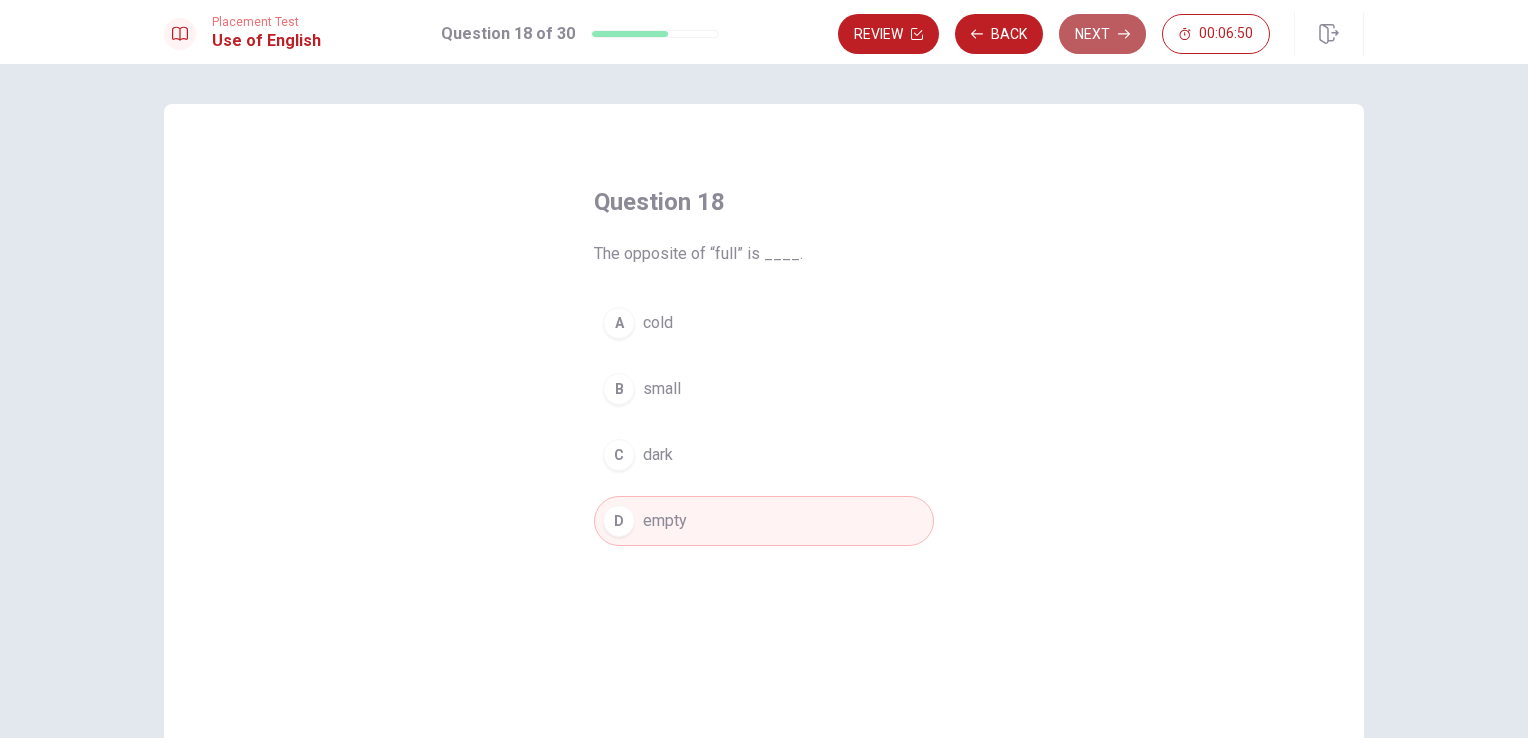 click on "Next" at bounding box center [1102, 34] 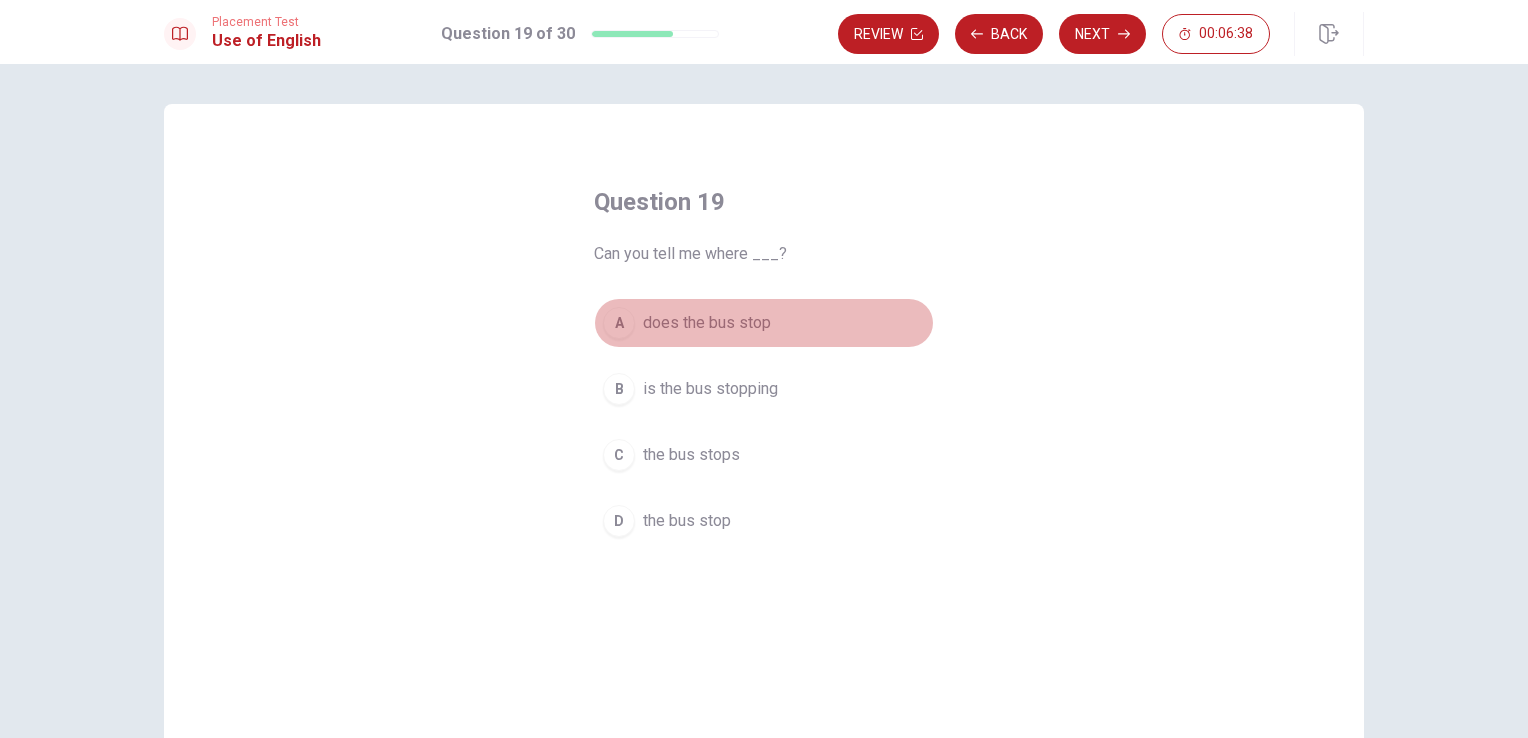 click on "A" at bounding box center (619, 323) 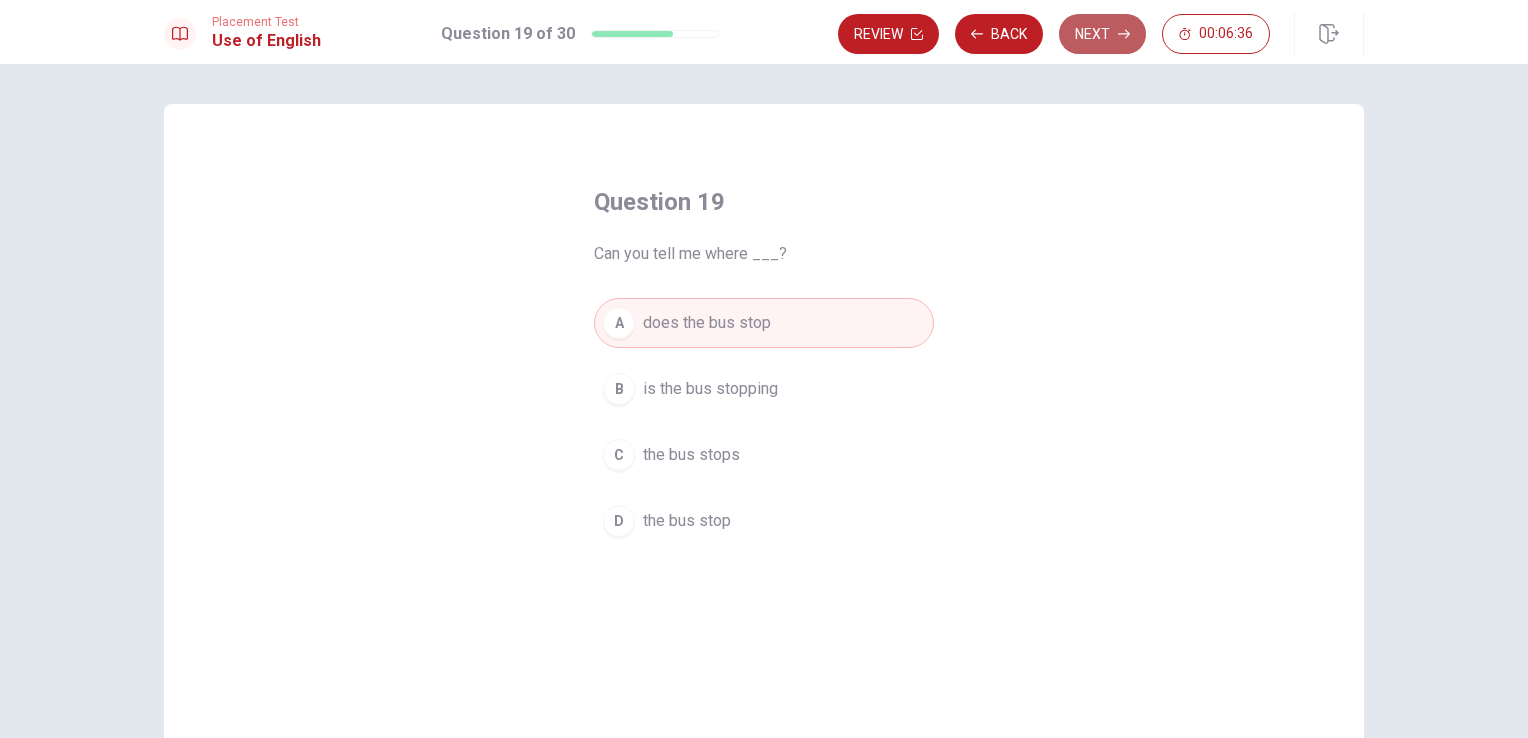 click on "Next" at bounding box center [1102, 34] 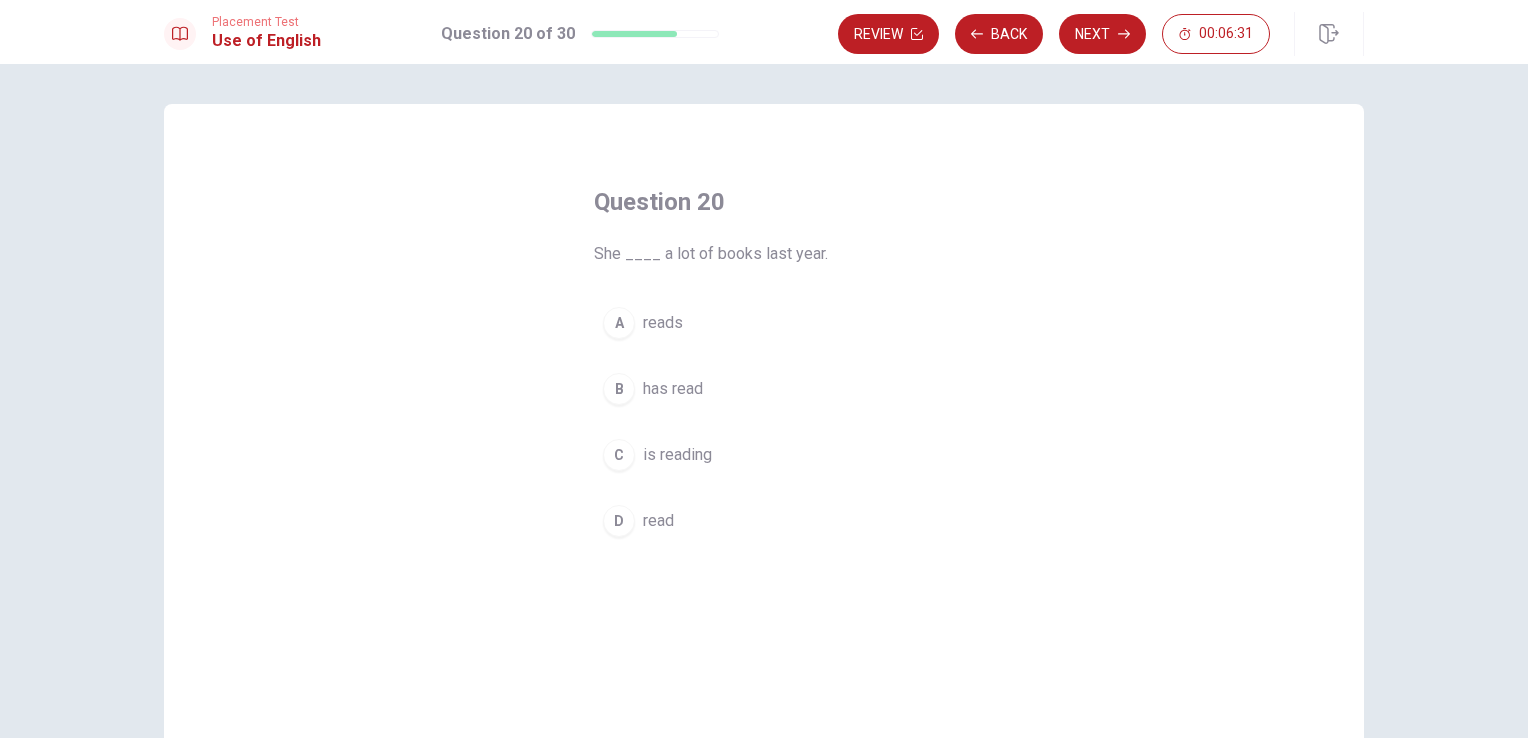 click on "D" at bounding box center [619, 521] 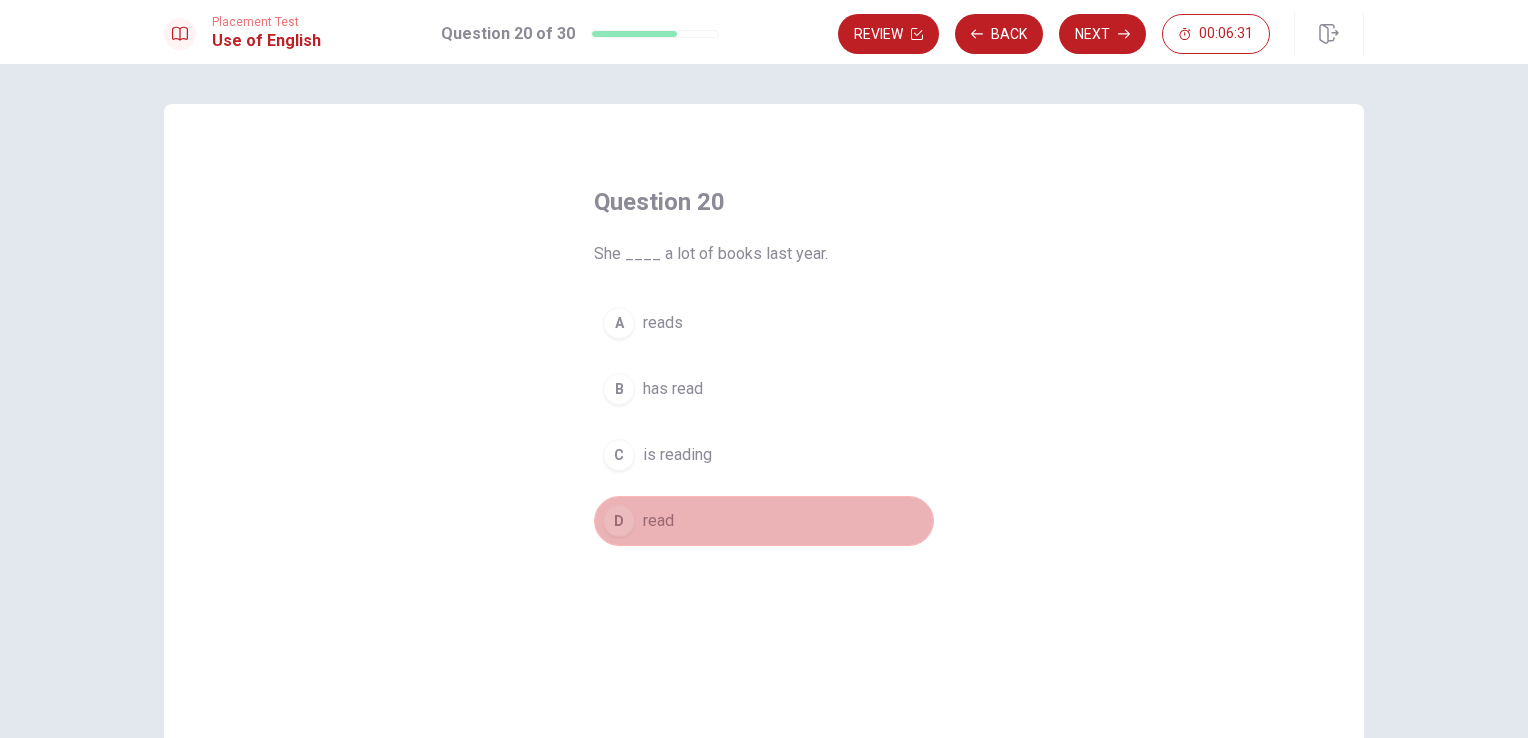 click on "D" at bounding box center (619, 521) 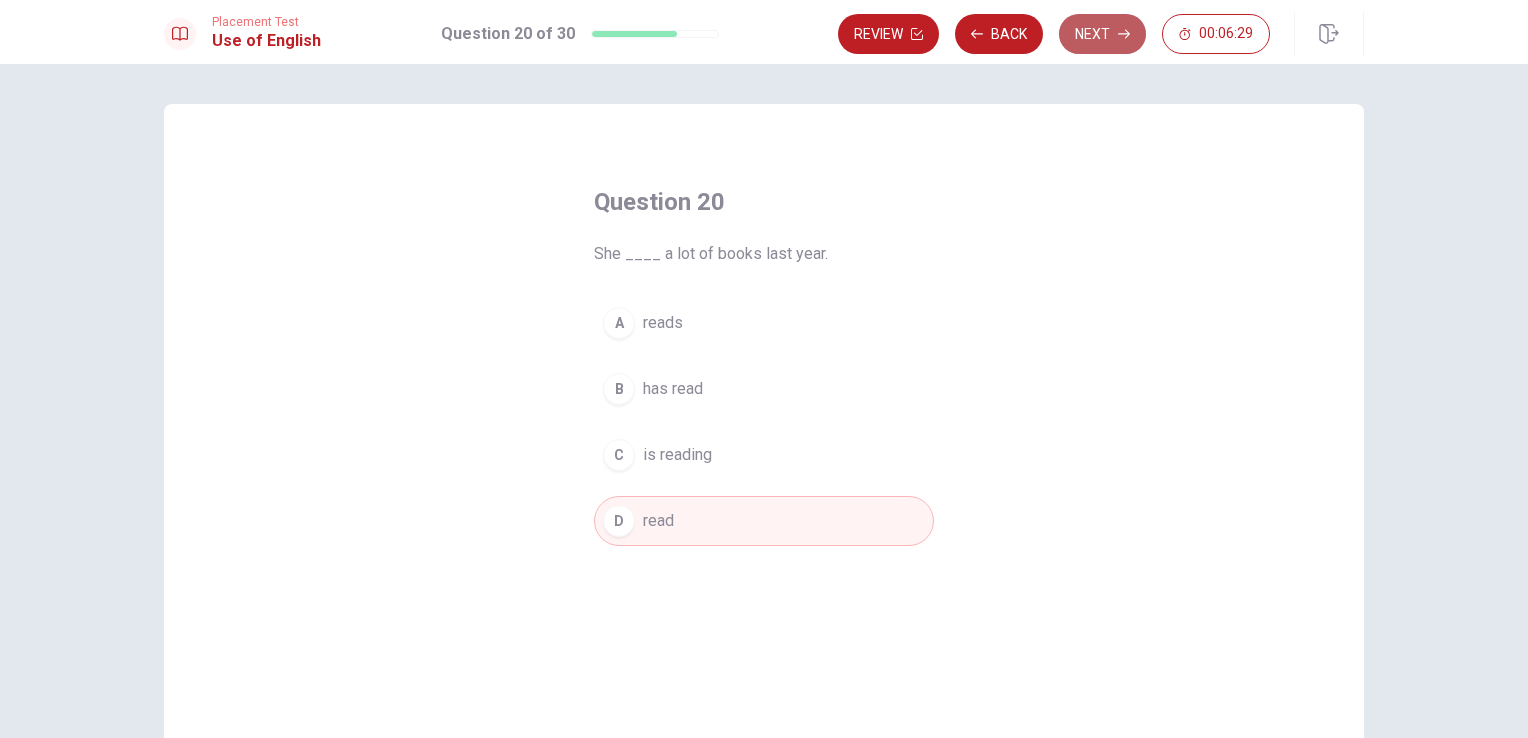 click 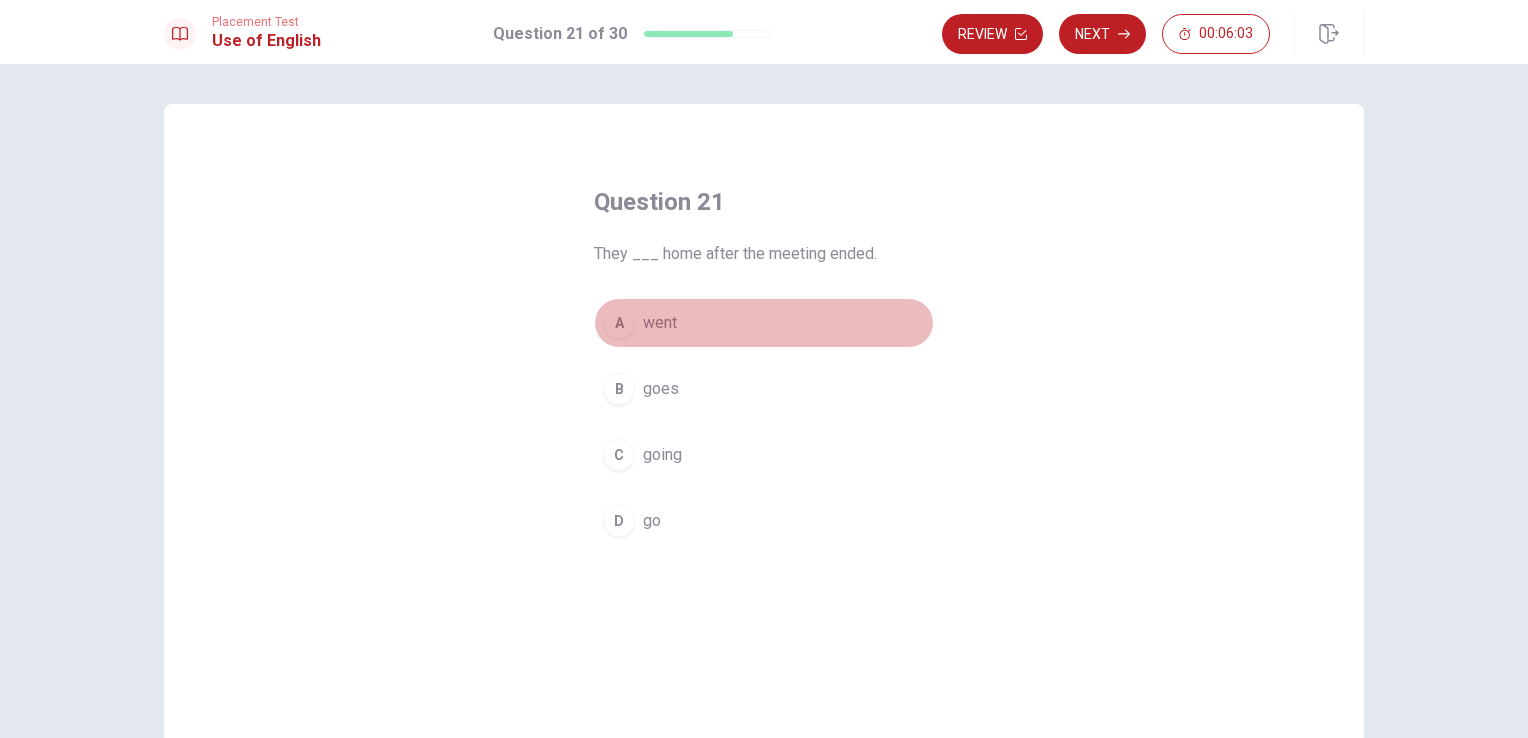 click on "A" at bounding box center (619, 323) 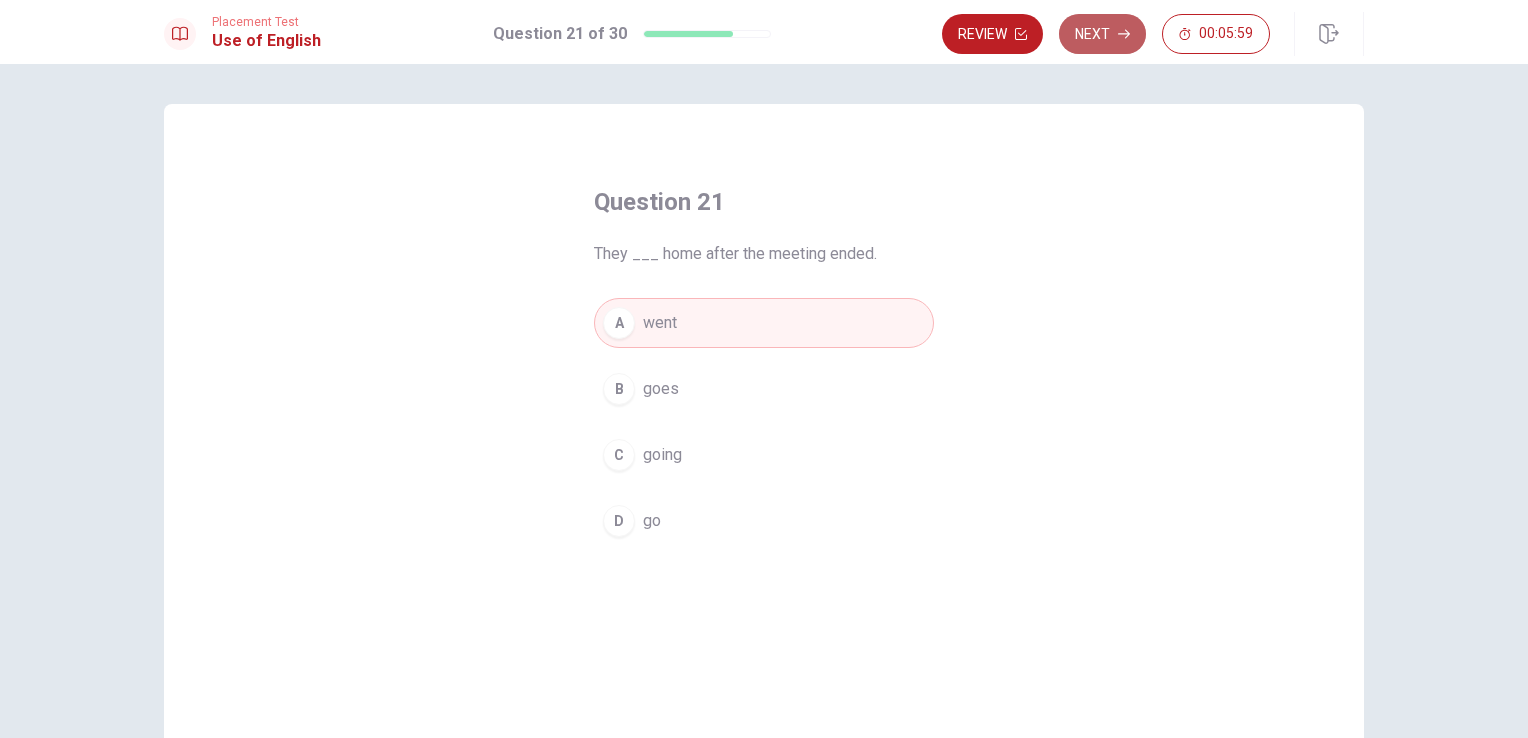 click on "Next" at bounding box center (1102, 34) 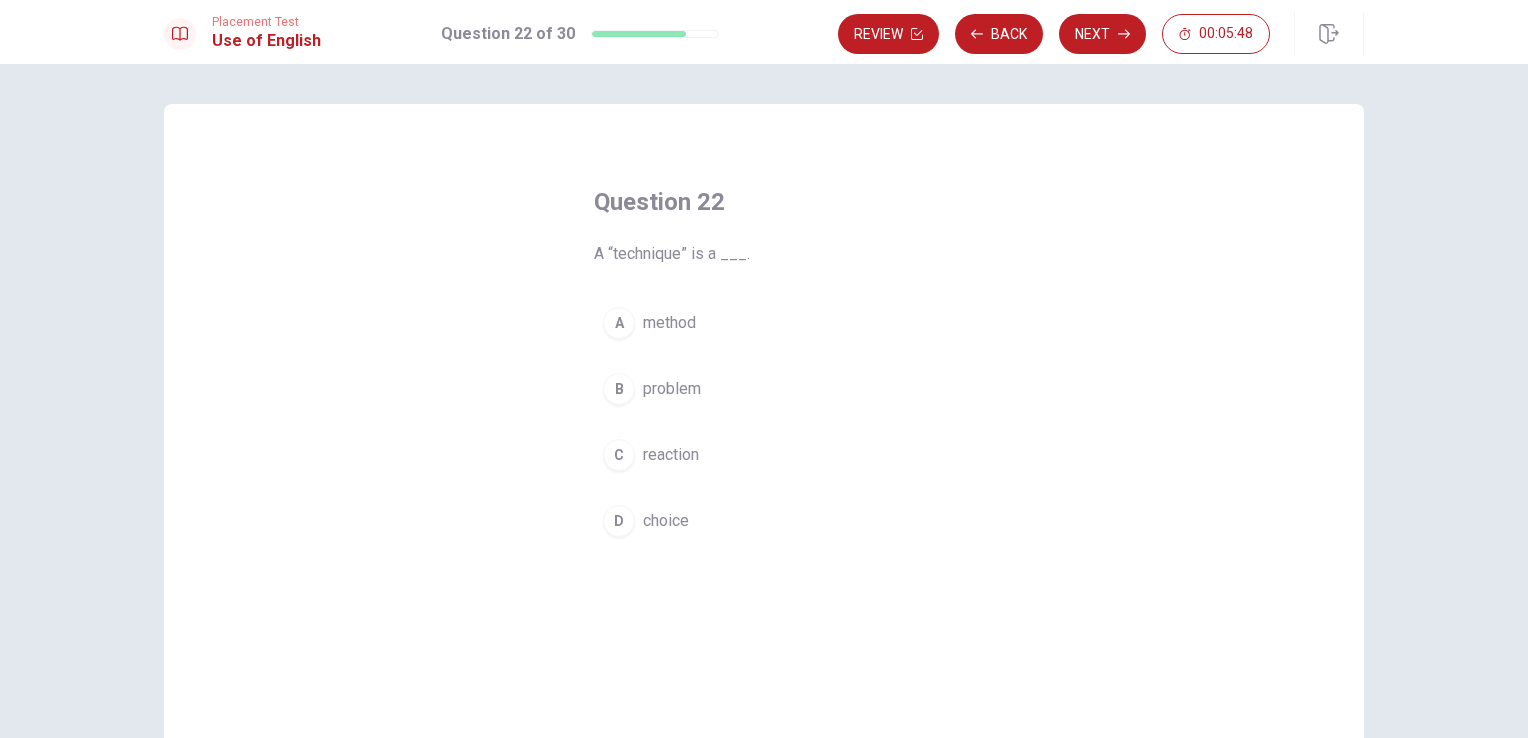 click on "A" at bounding box center (619, 323) 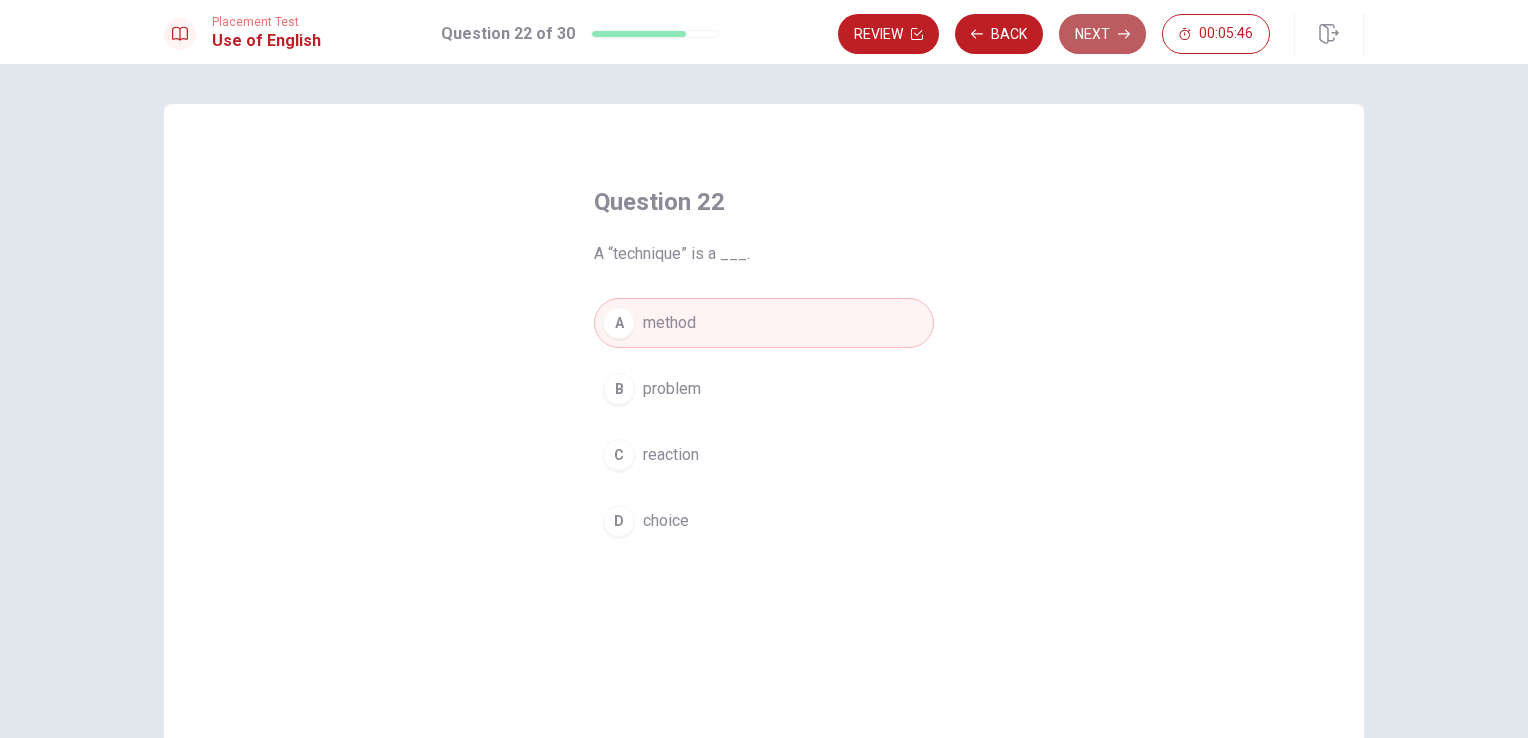 click on "Next" at bounding box center [1102, 34] 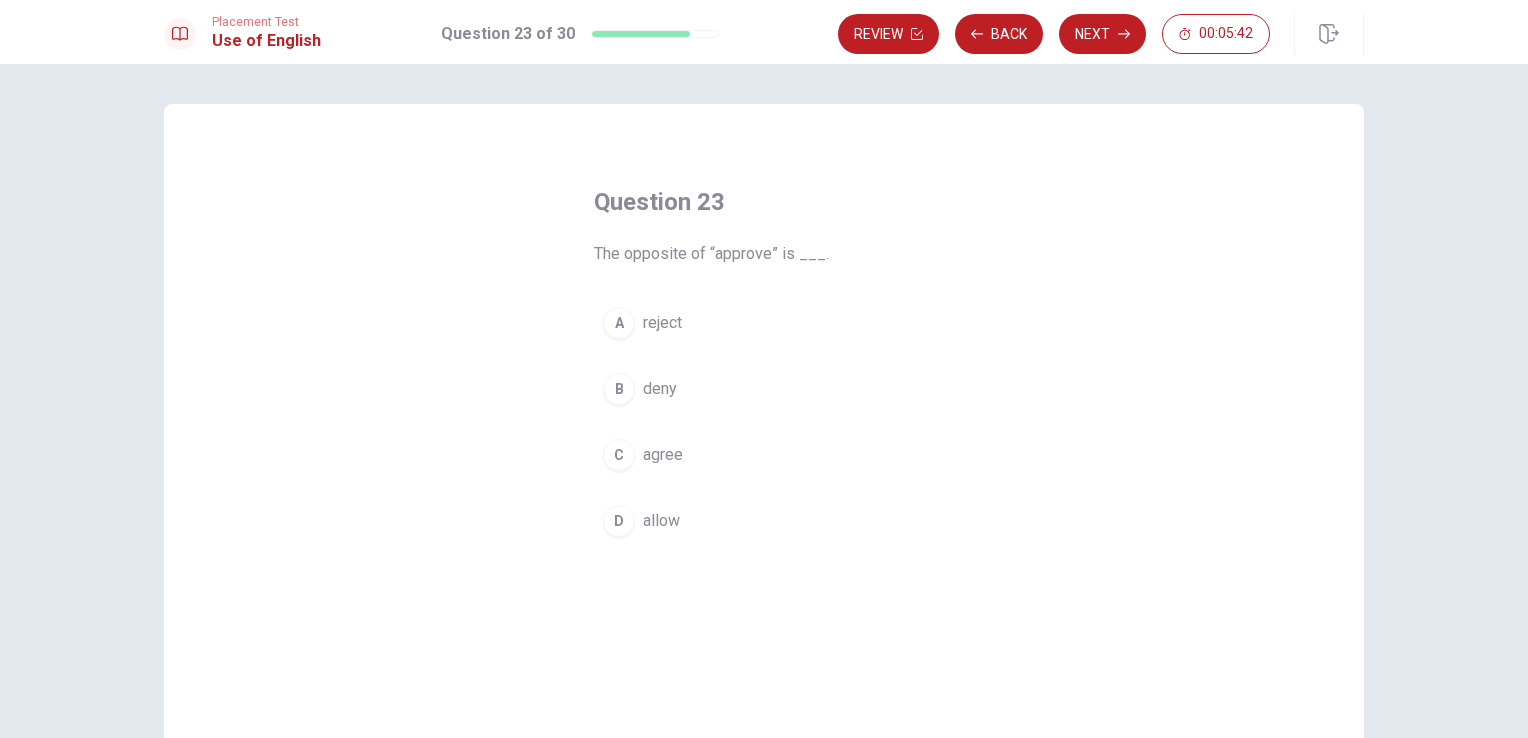 click on "A" at bounding box center (619, 323) 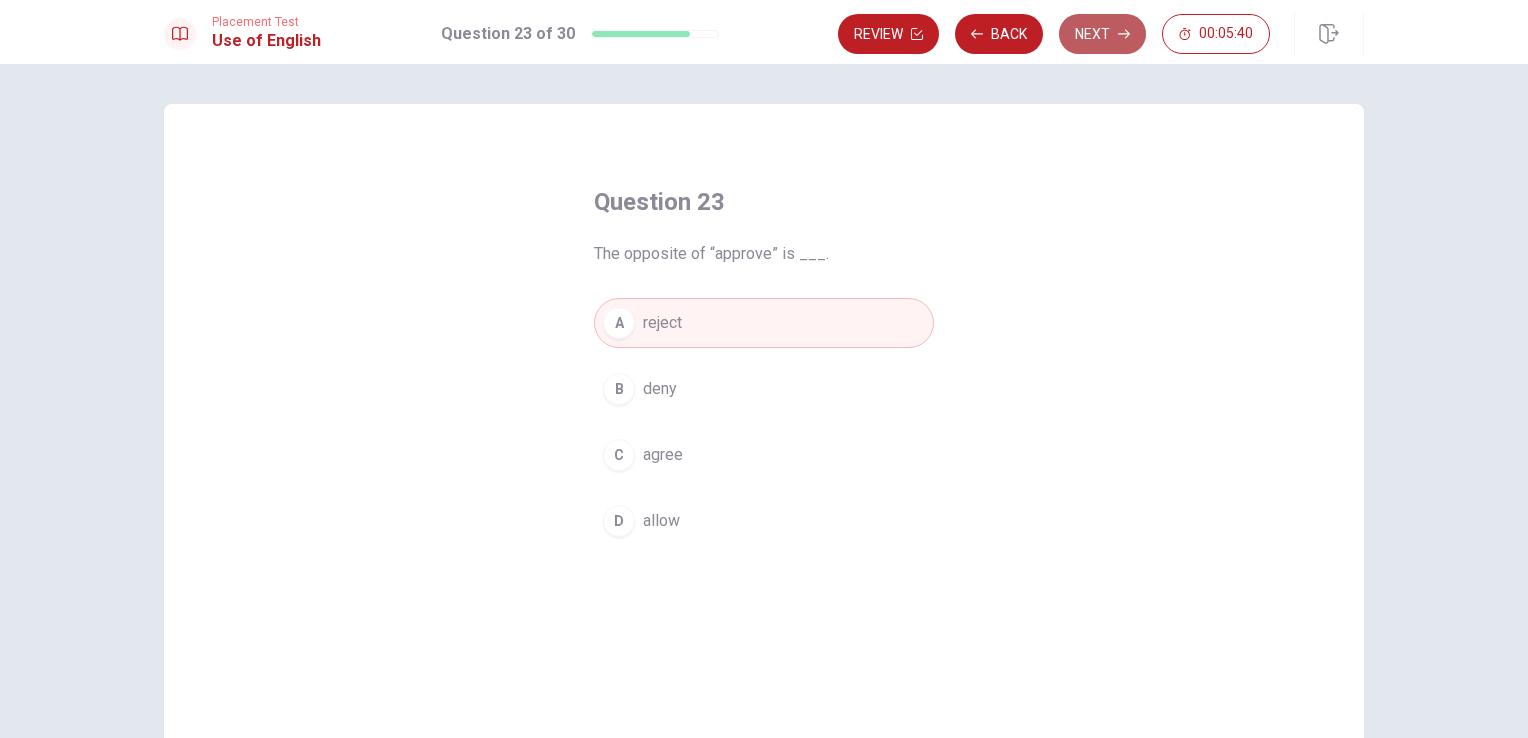 click on "Next" at bounding box center (1102, 34) 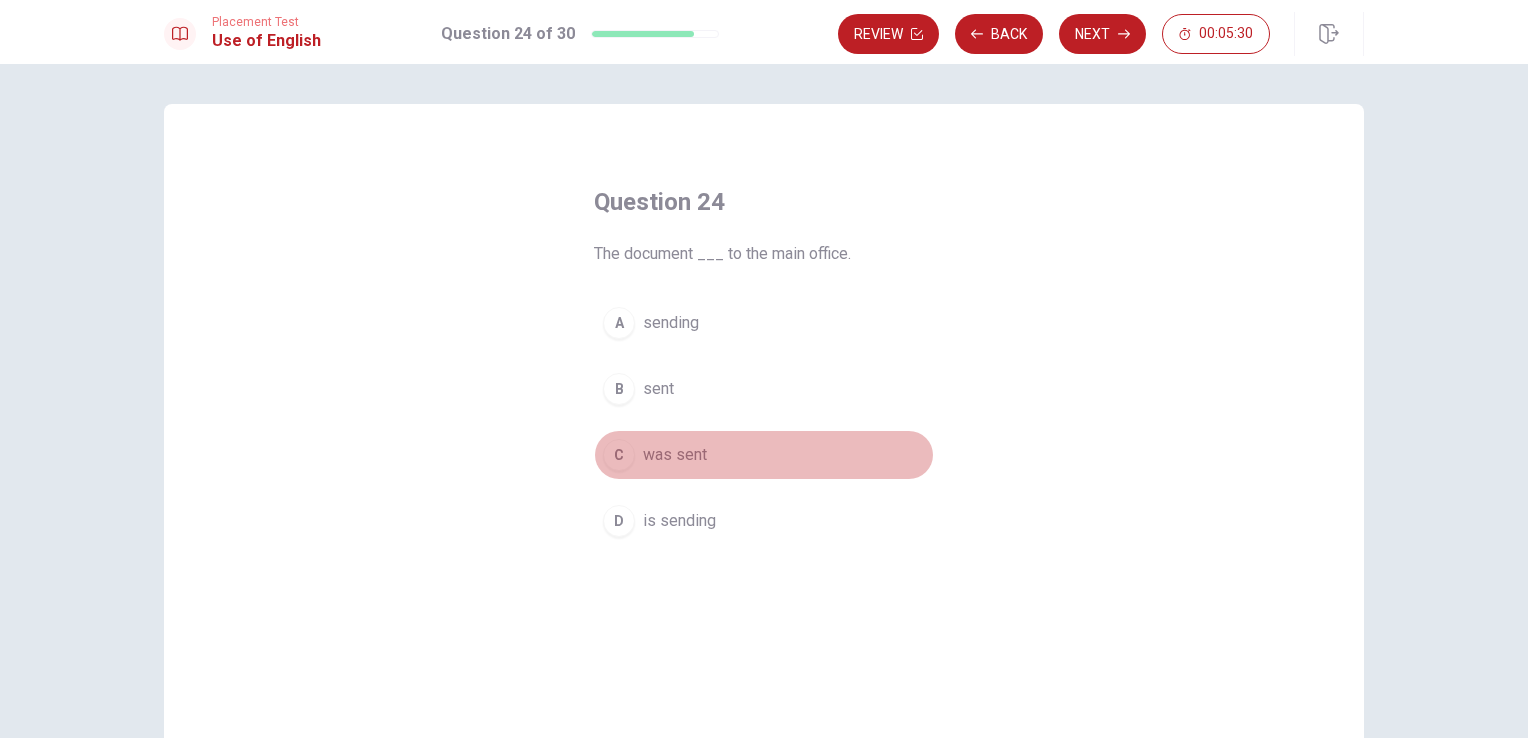 click on "C" at bounding box center [619, 455] 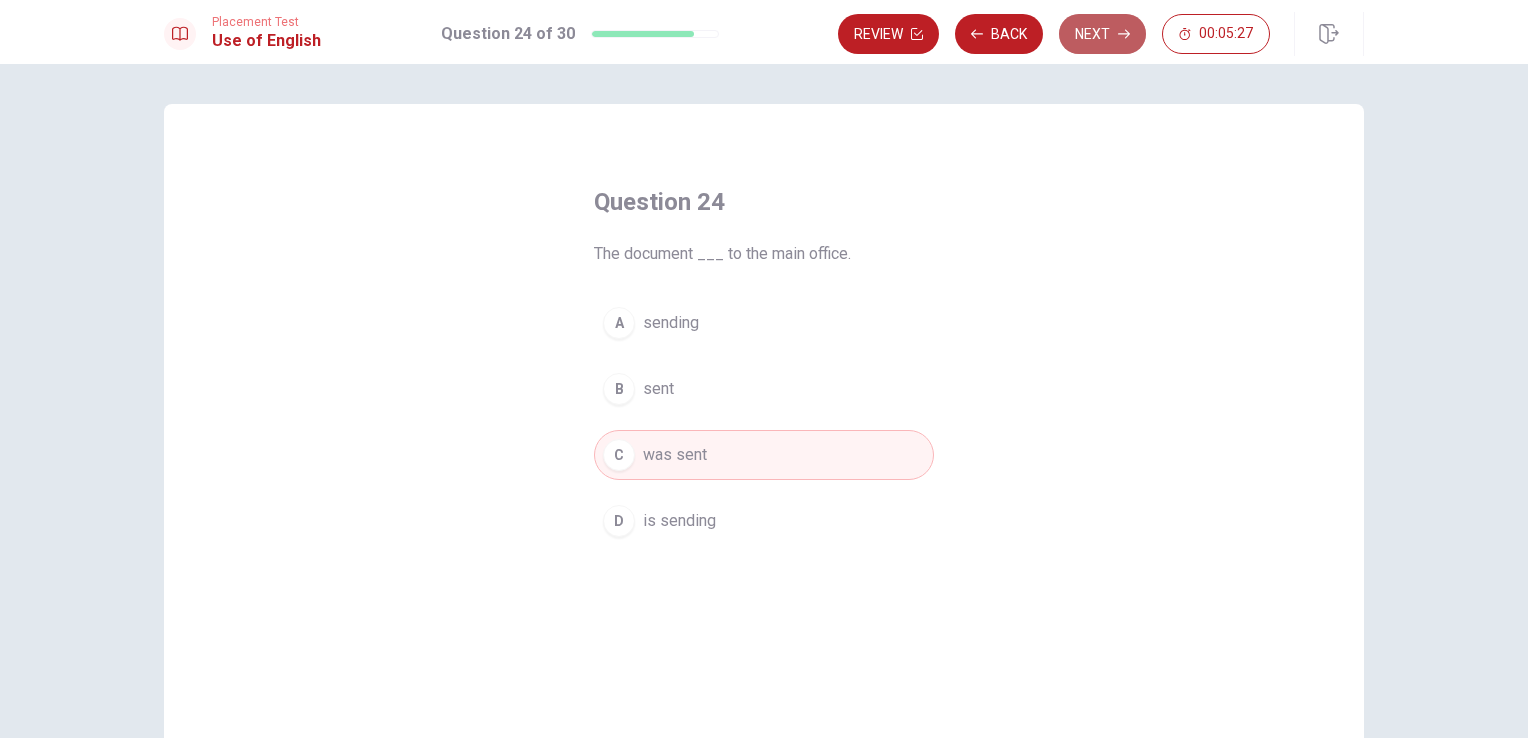 click on "Next" at bounding box center [1102, 34] 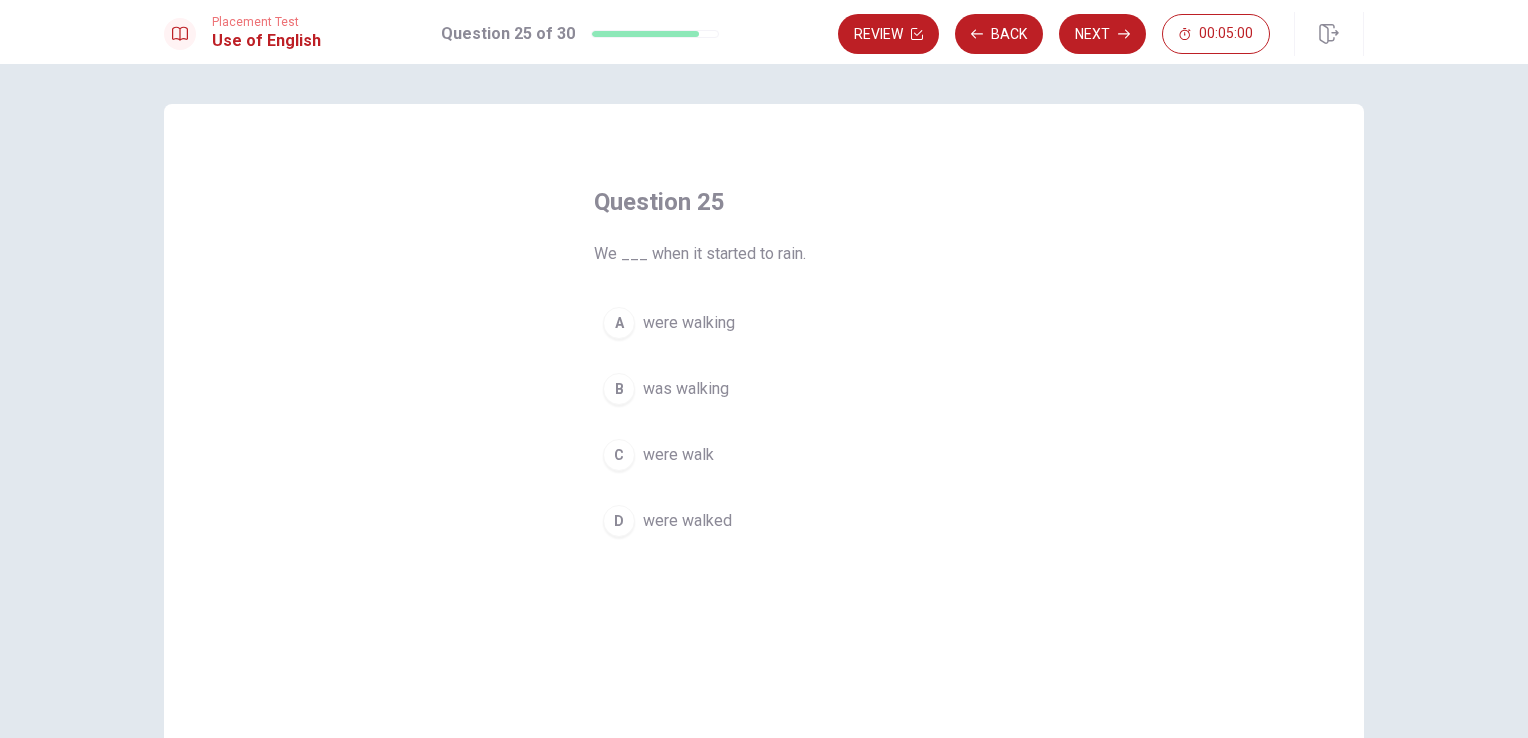 click on "A" at bounding box center [619, 323] 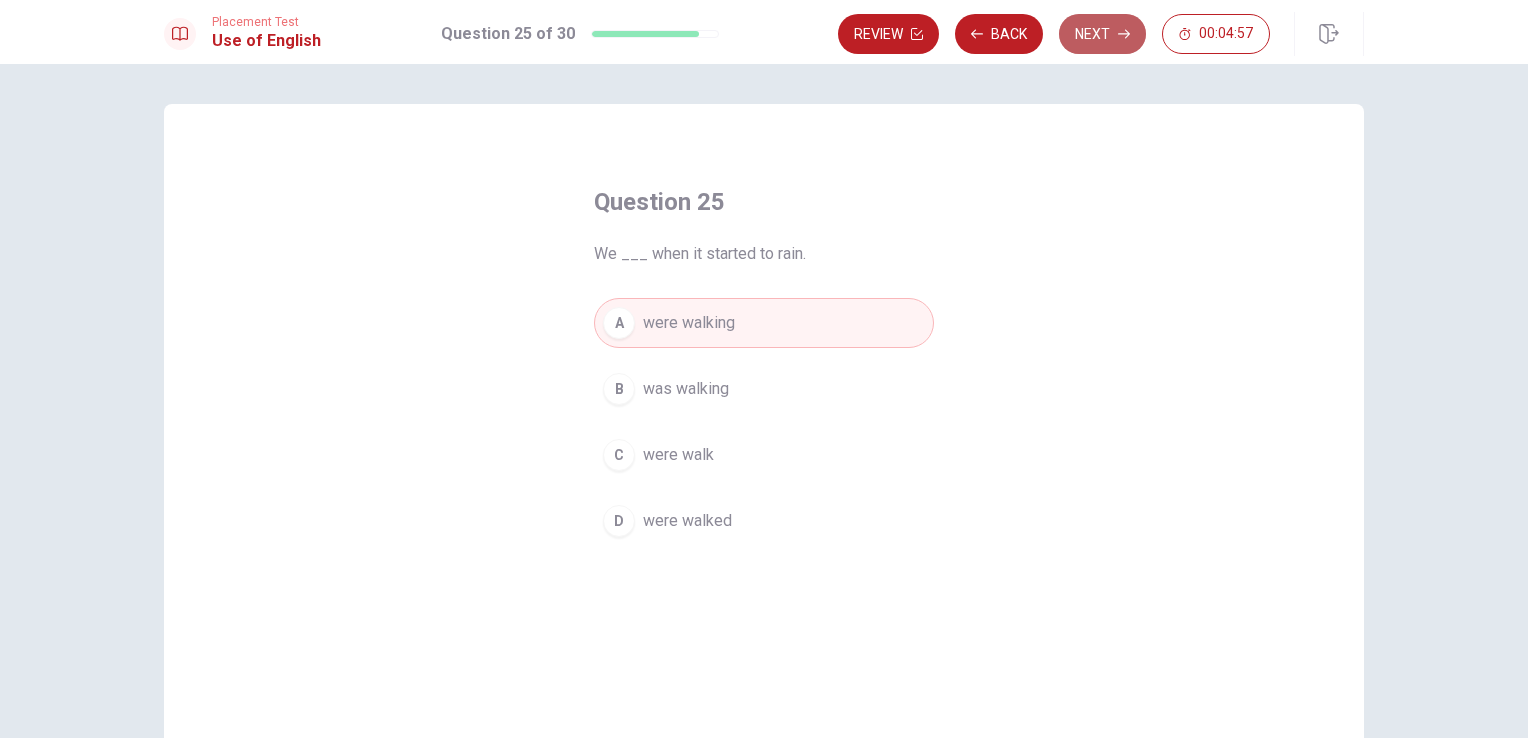 click on "Next" at bounding box center [1102, 34] 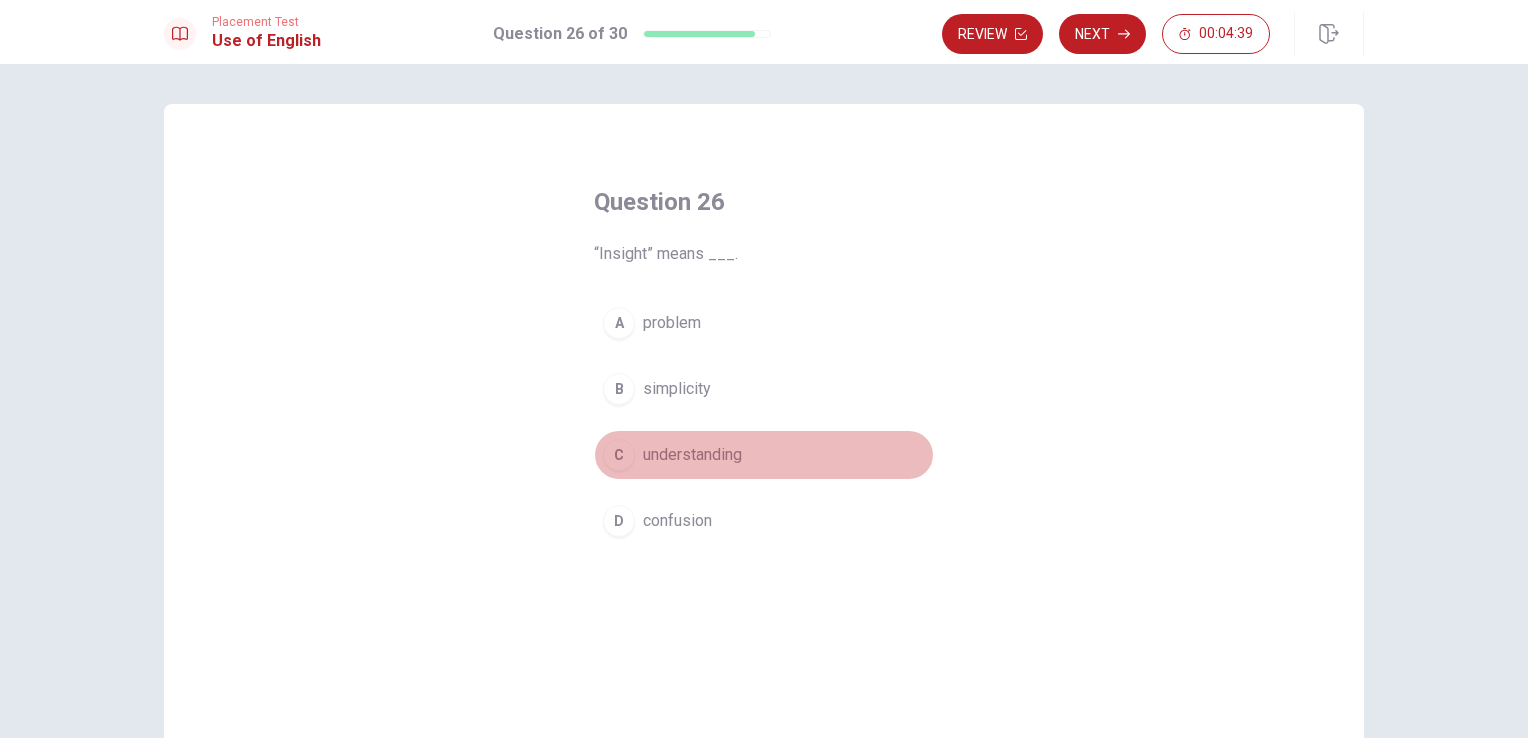 click on "C" at bounding box center (619, 455) 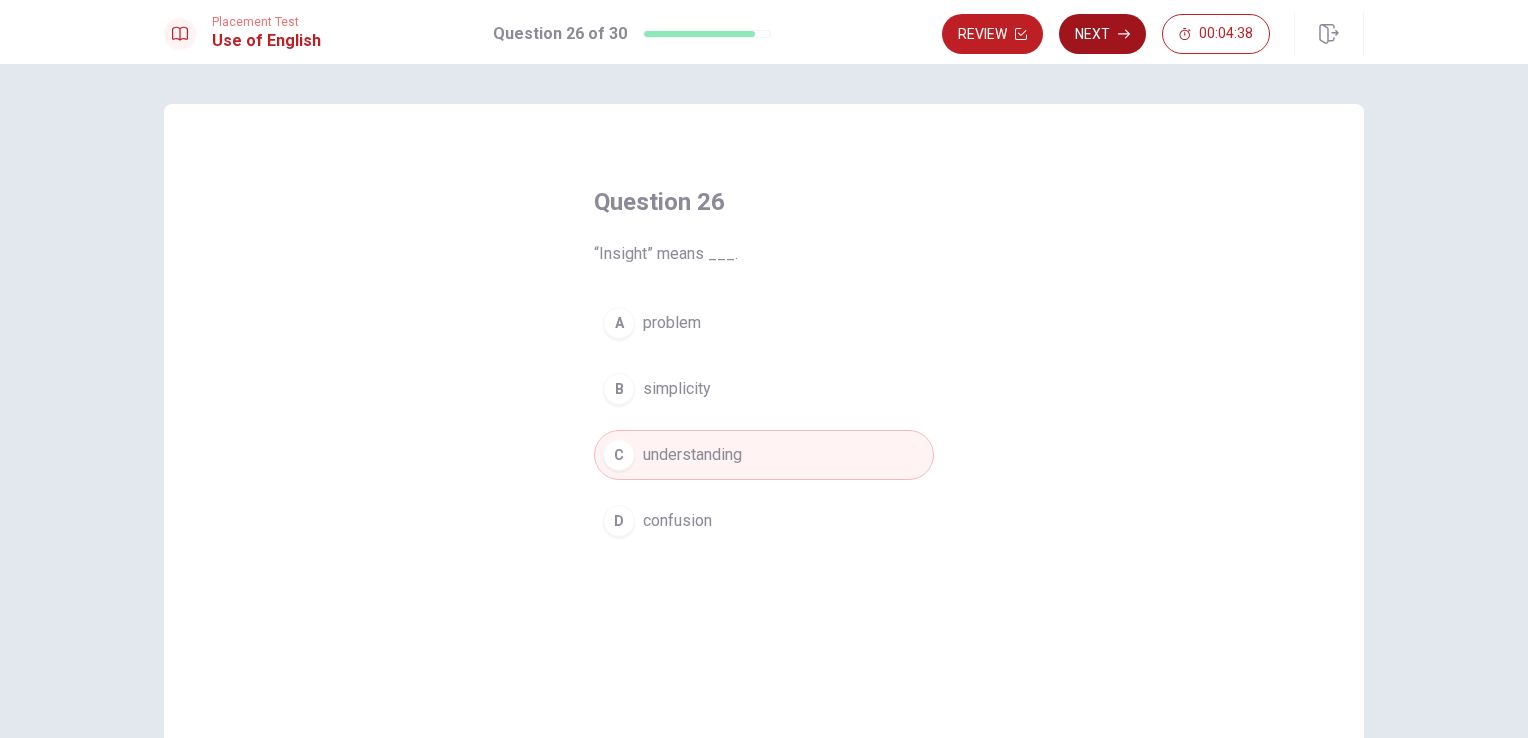 click on "Next" at bounding box center (1102, 34) 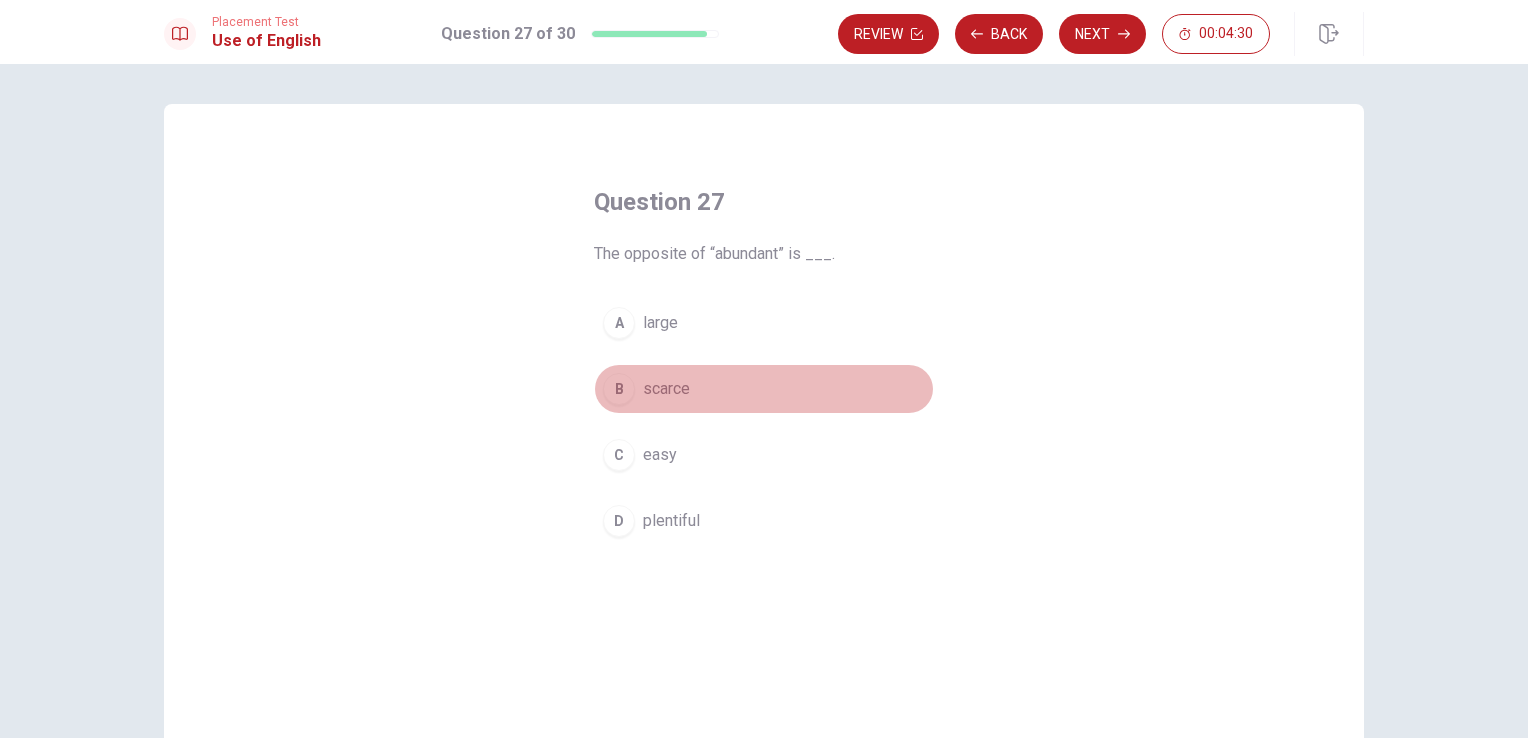 click on "B" at bounding box center [619, 389] 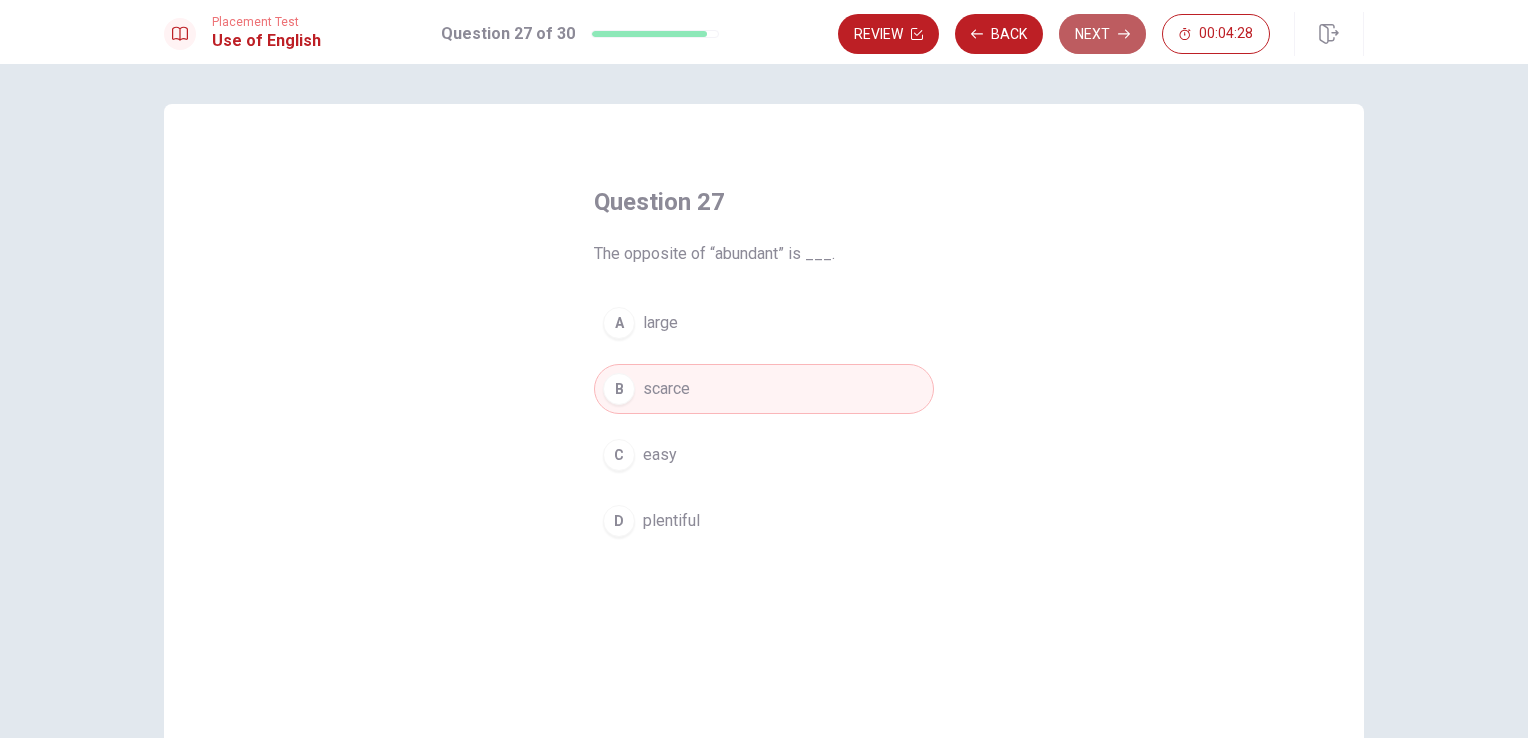 click on "Next" at bounding box center (1102, 34) 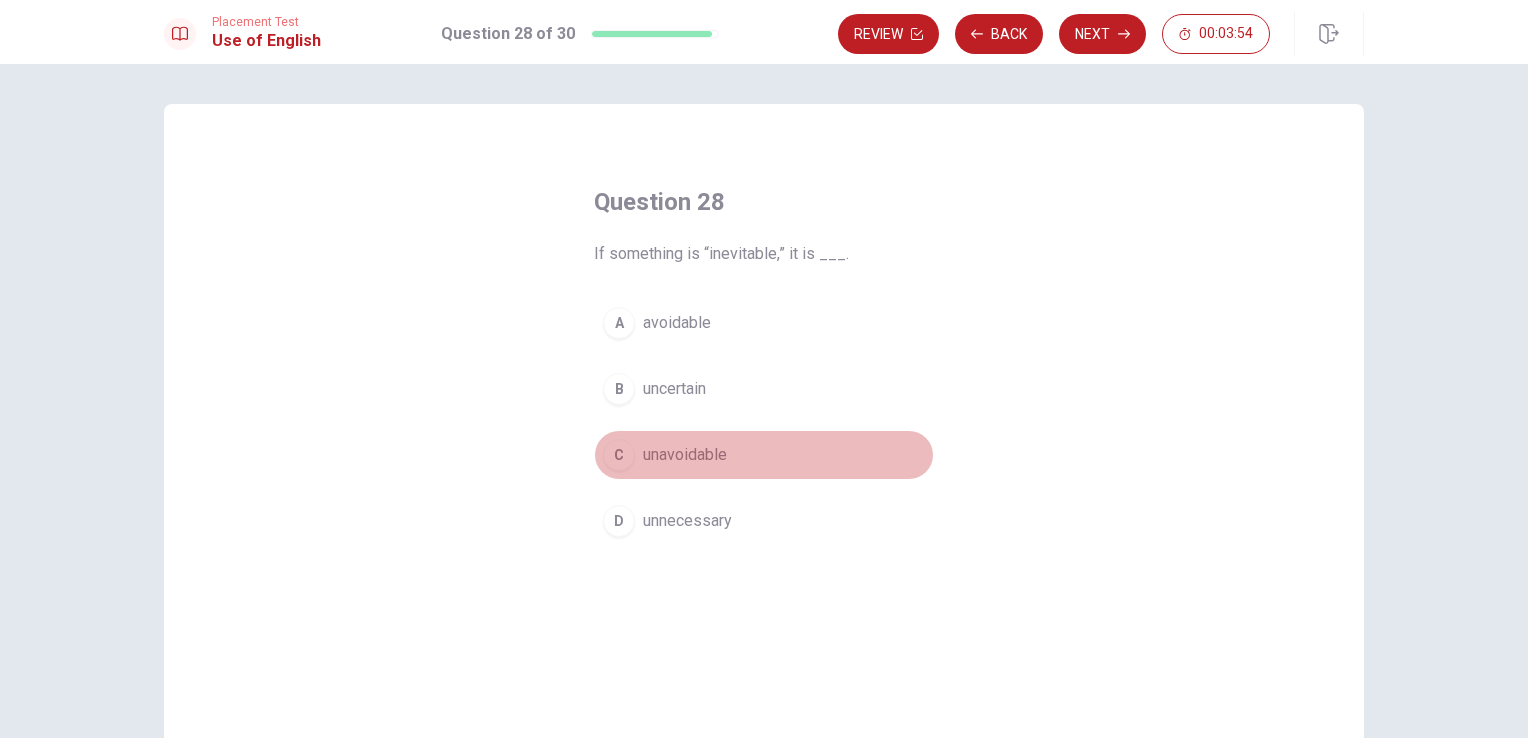 click on "C" at bounding box center [619, 455] 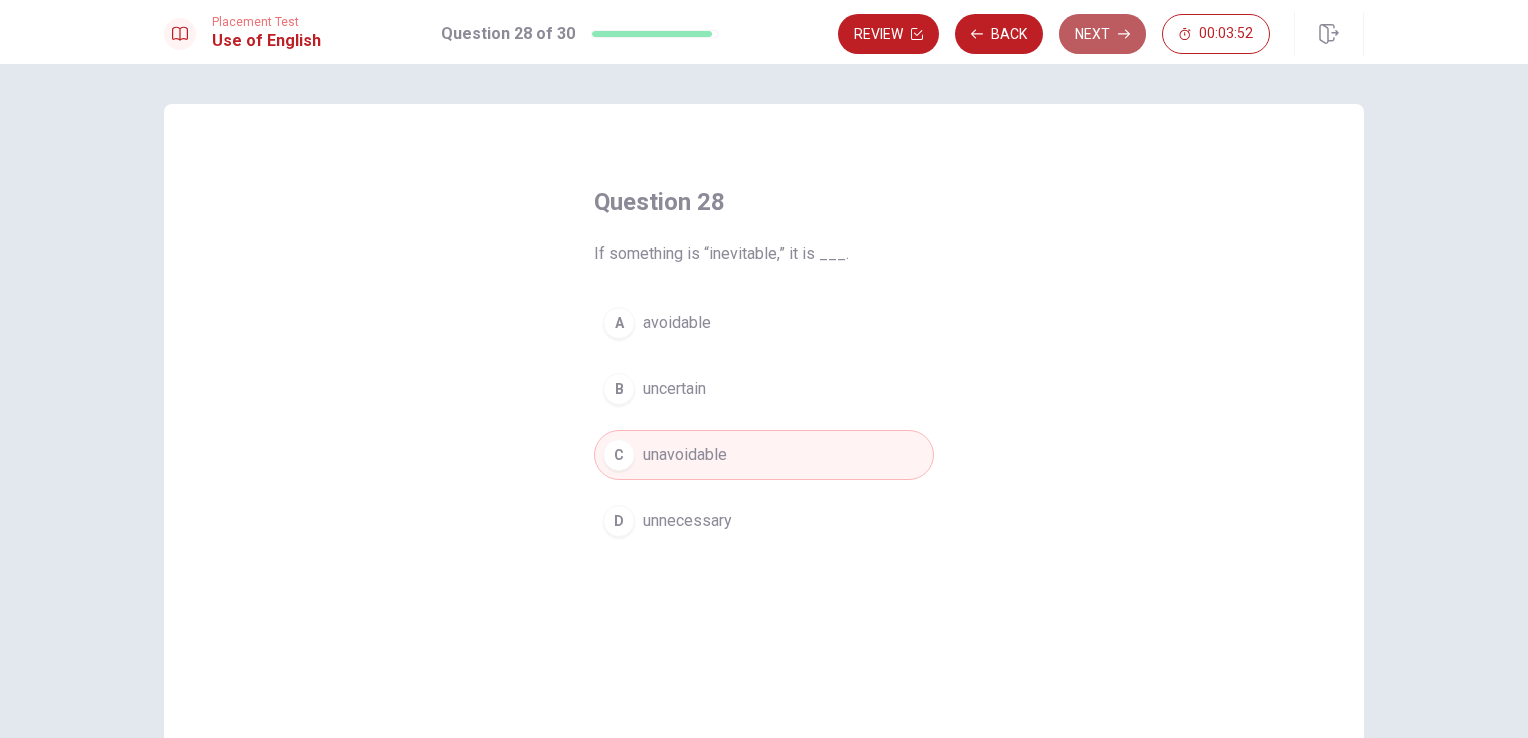 click on "Next" at bounding box center (1102, 34) 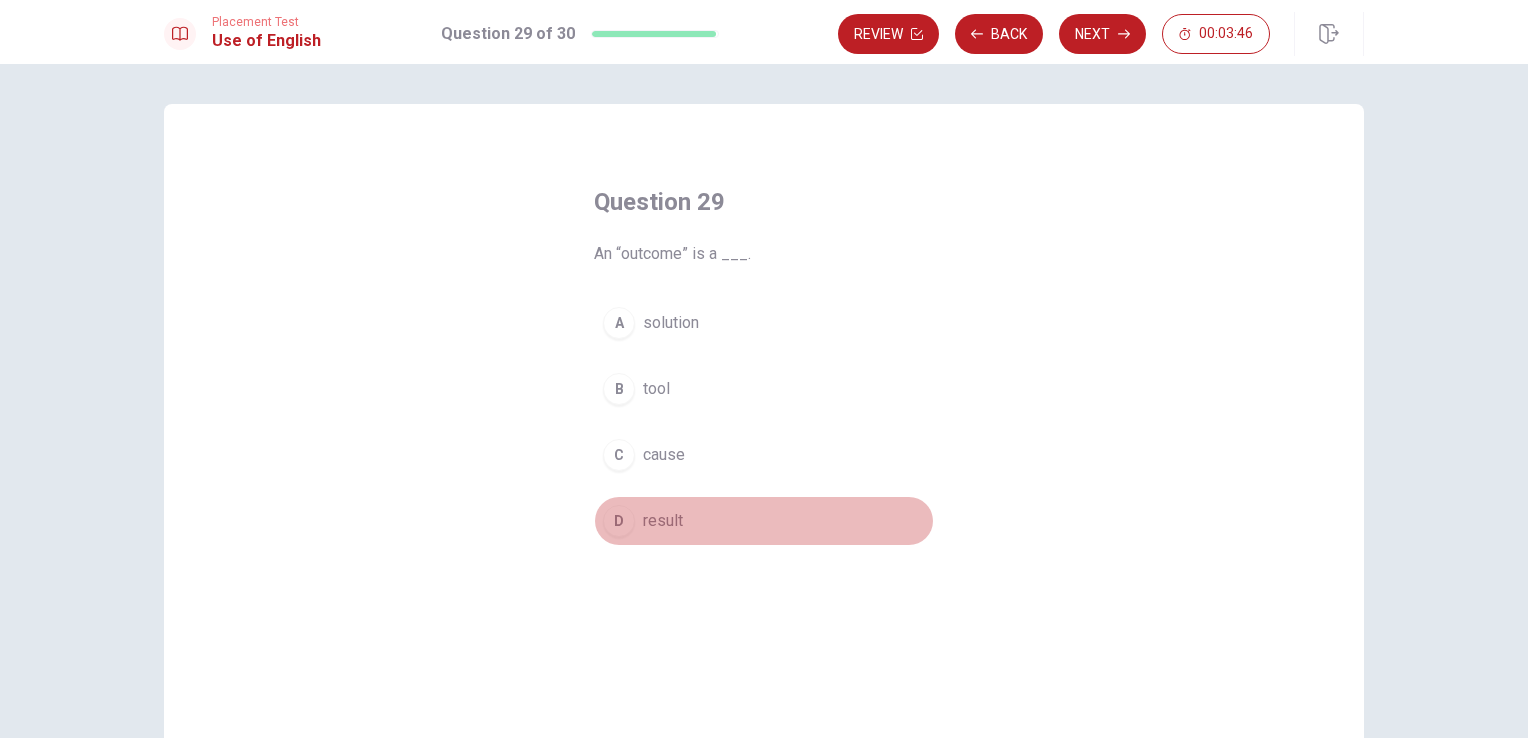 click on "D" at bounding box center [619, 521] 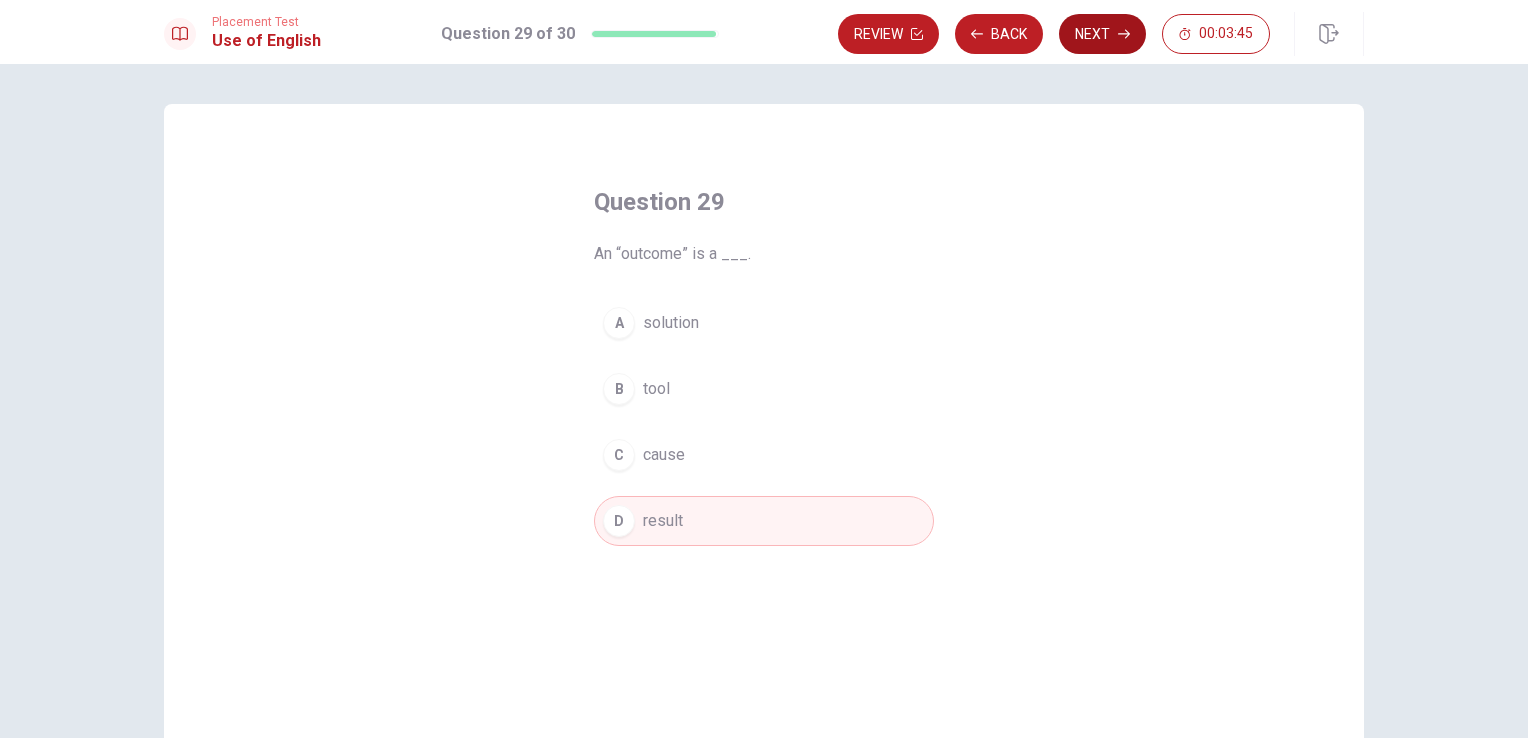 click on "Next" at bounding box center (1102, 34) 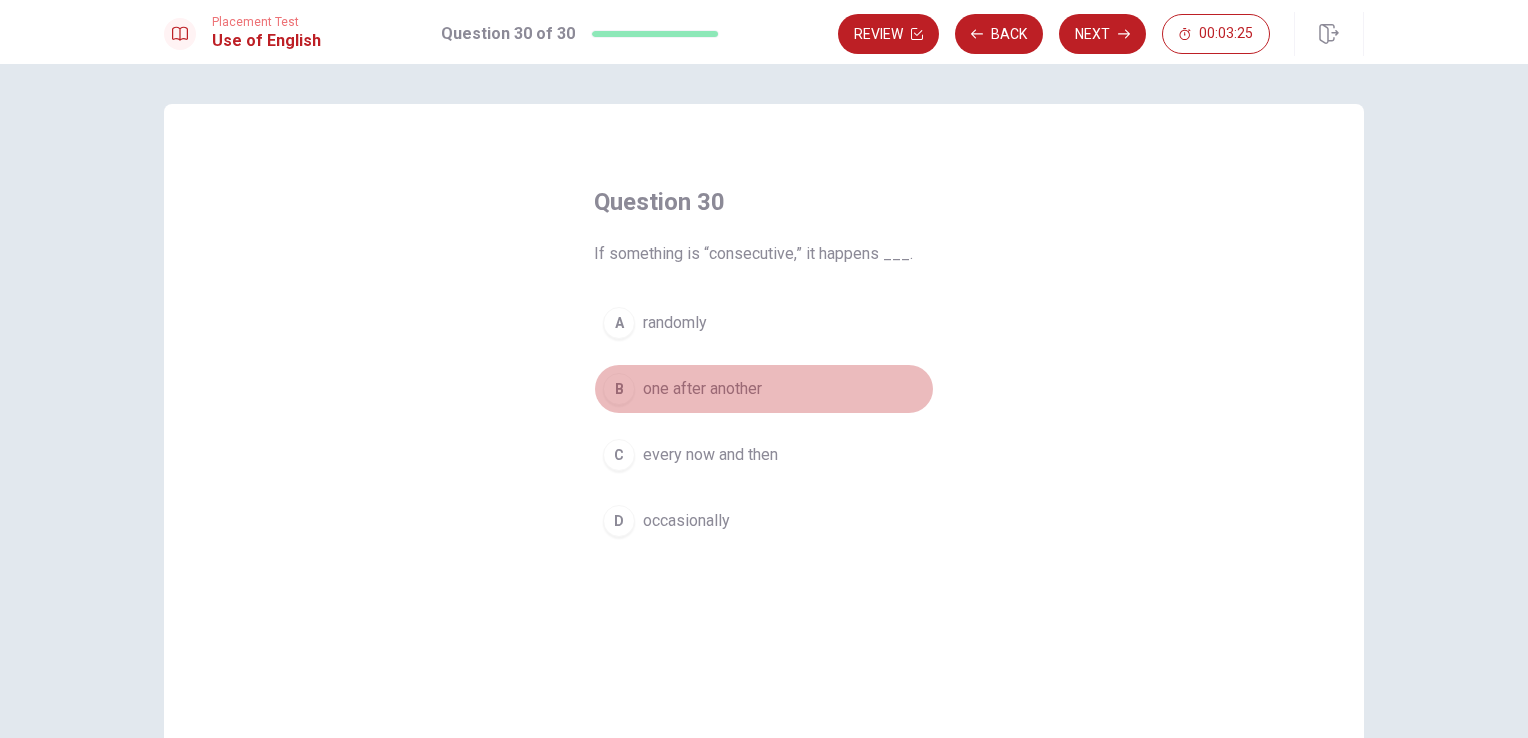 click on "B" at bounding box center [619, 389] 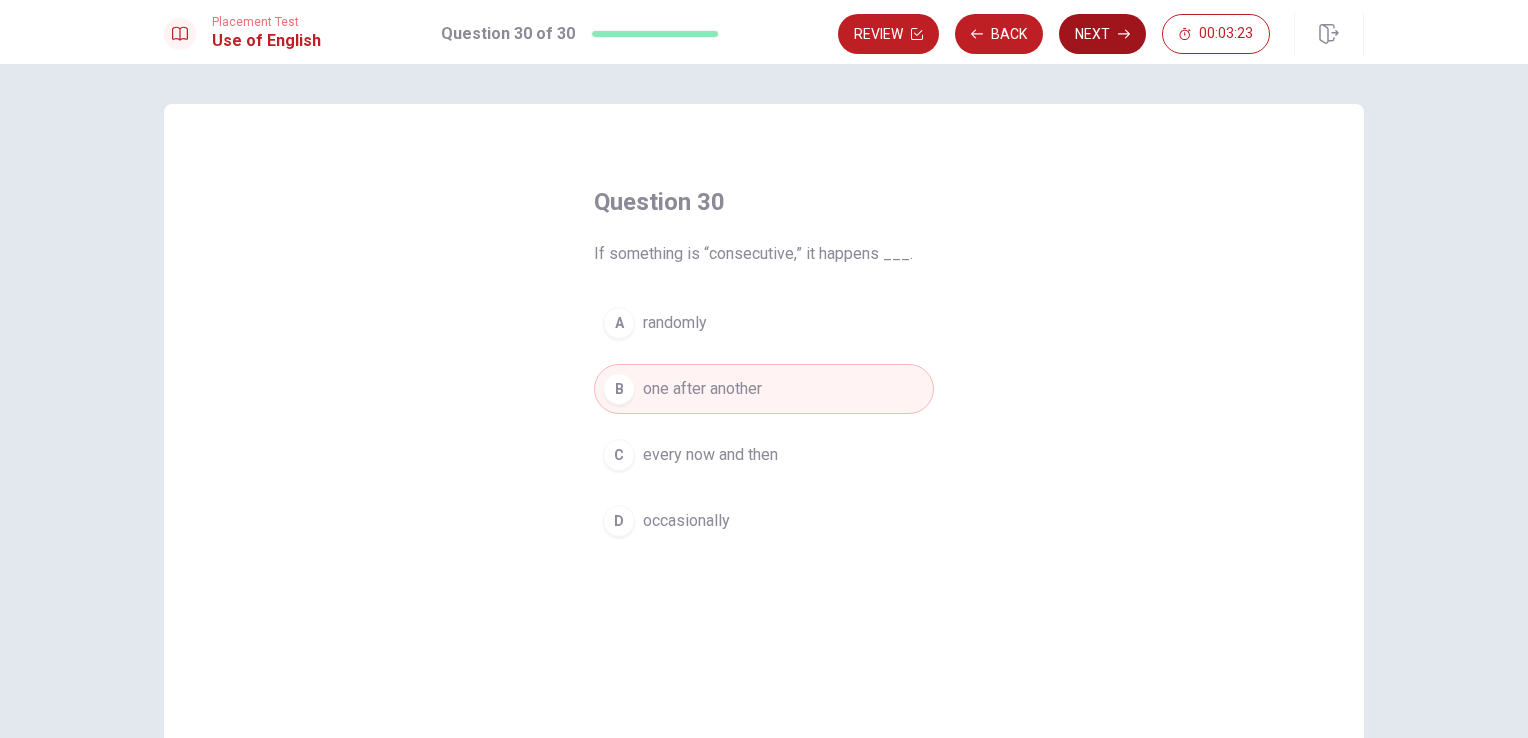 click on "Next" at bounding box center [1102, 34] 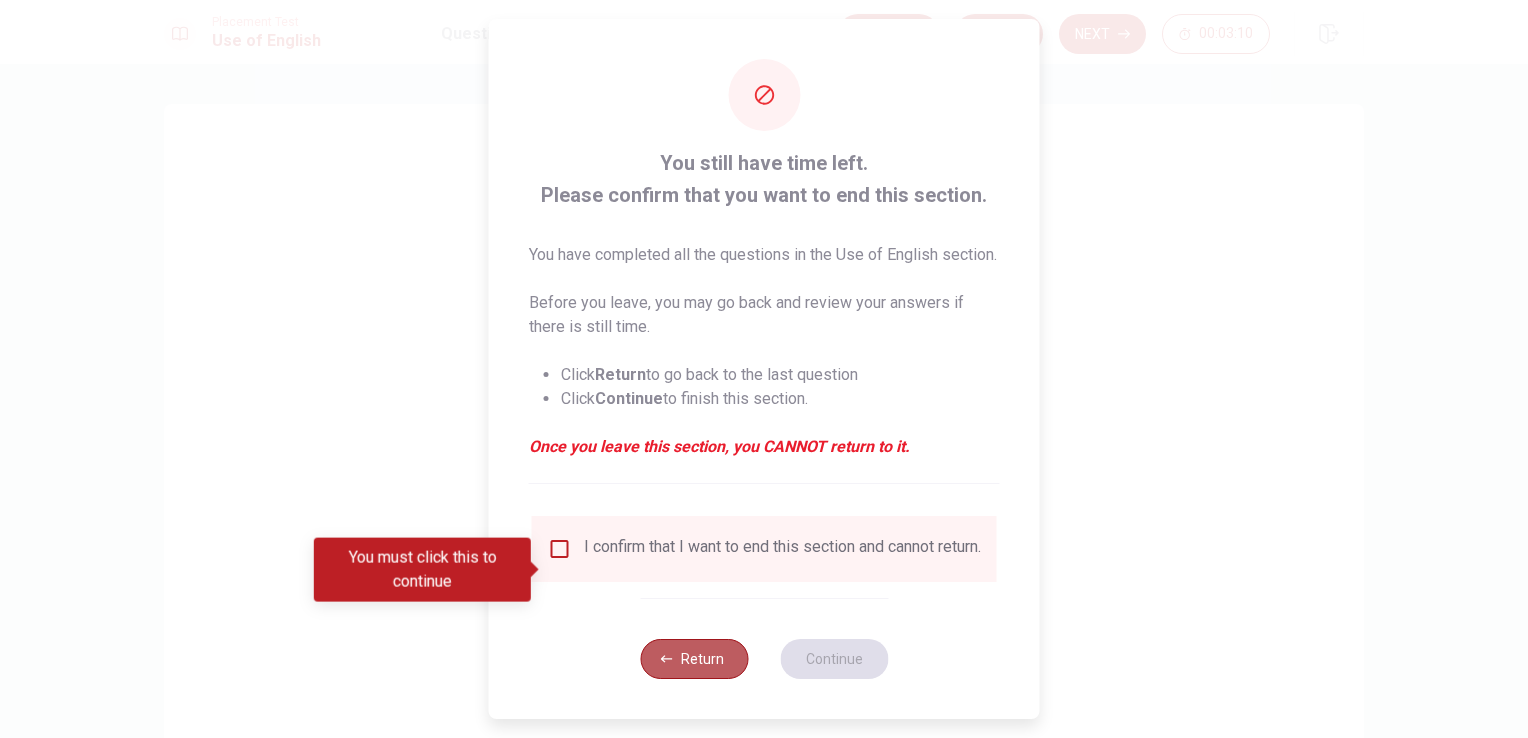 click on "Return" at bounding box center (694, 659) 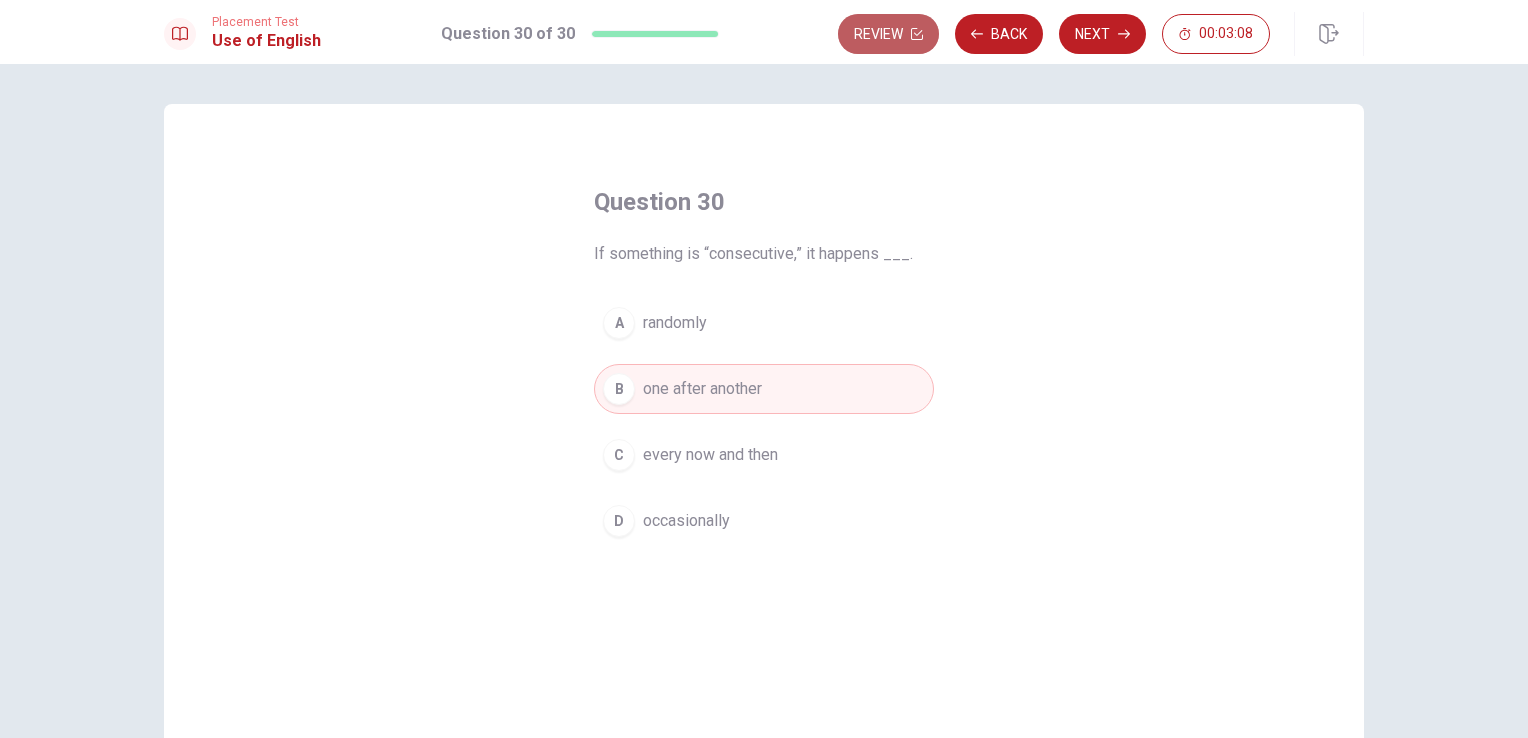 click on "Review" at bounding box center (888, 34) 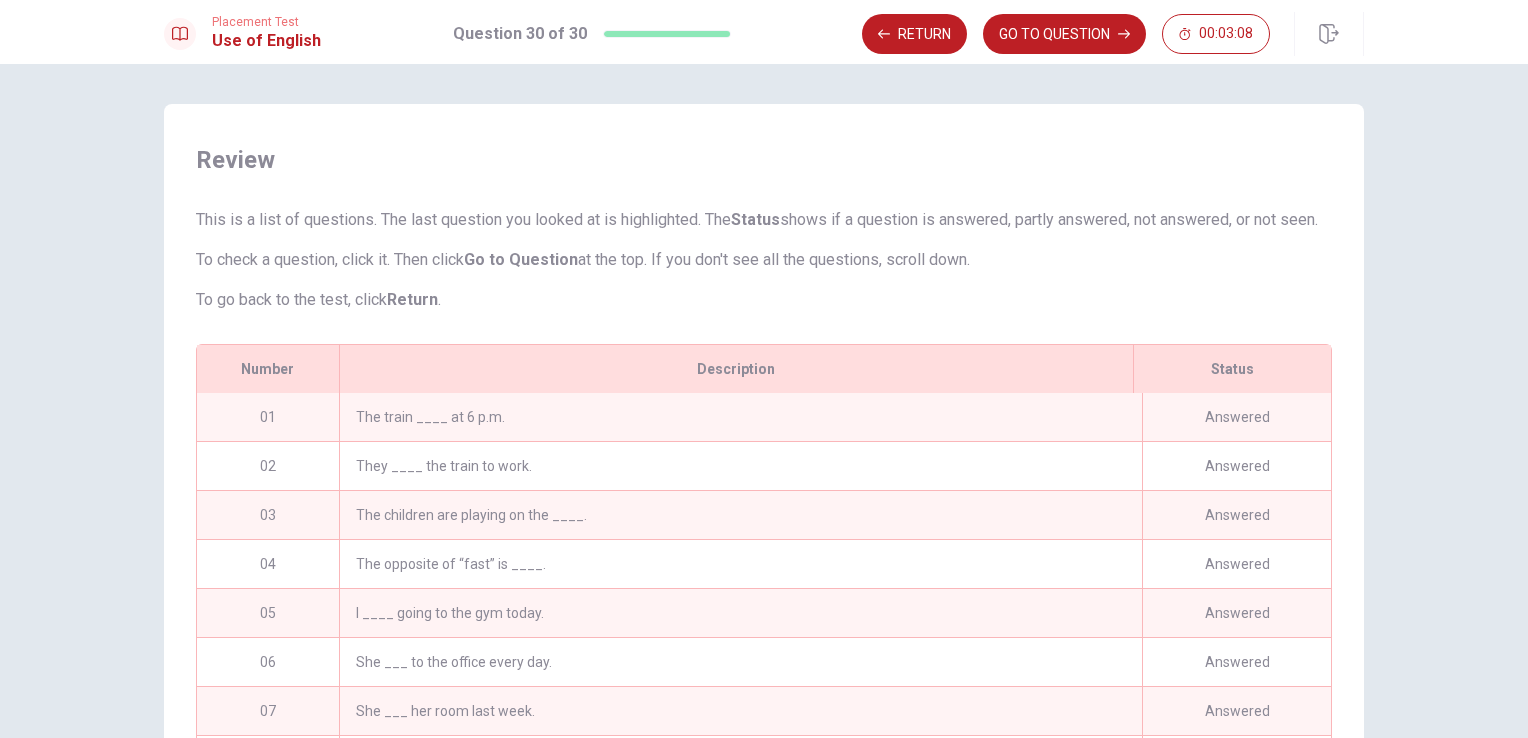 scroll, scrollTop: 262, scrollLeft: 0, axis: vertical 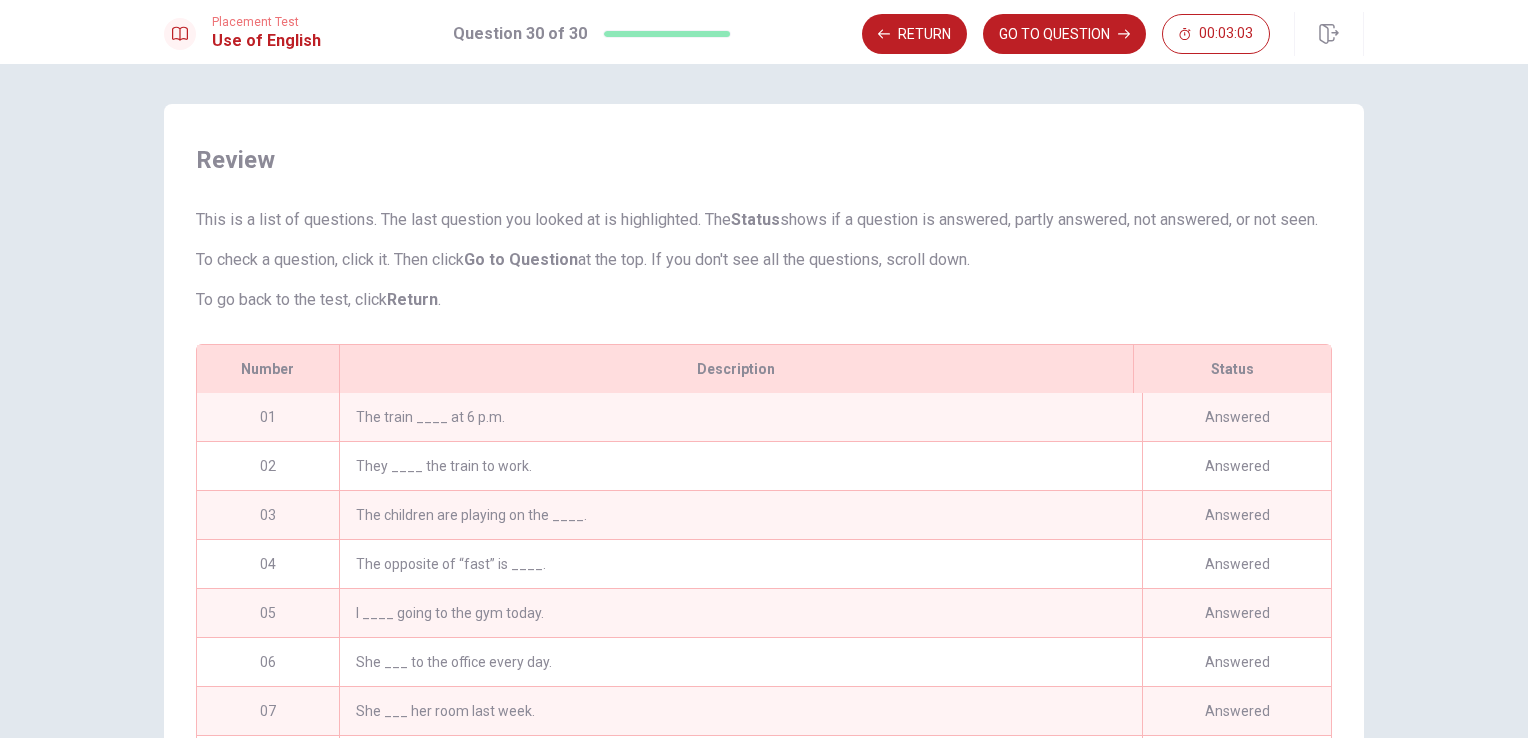 click on "The train ____ at 6 p.m." at bounding box center [740, 417] 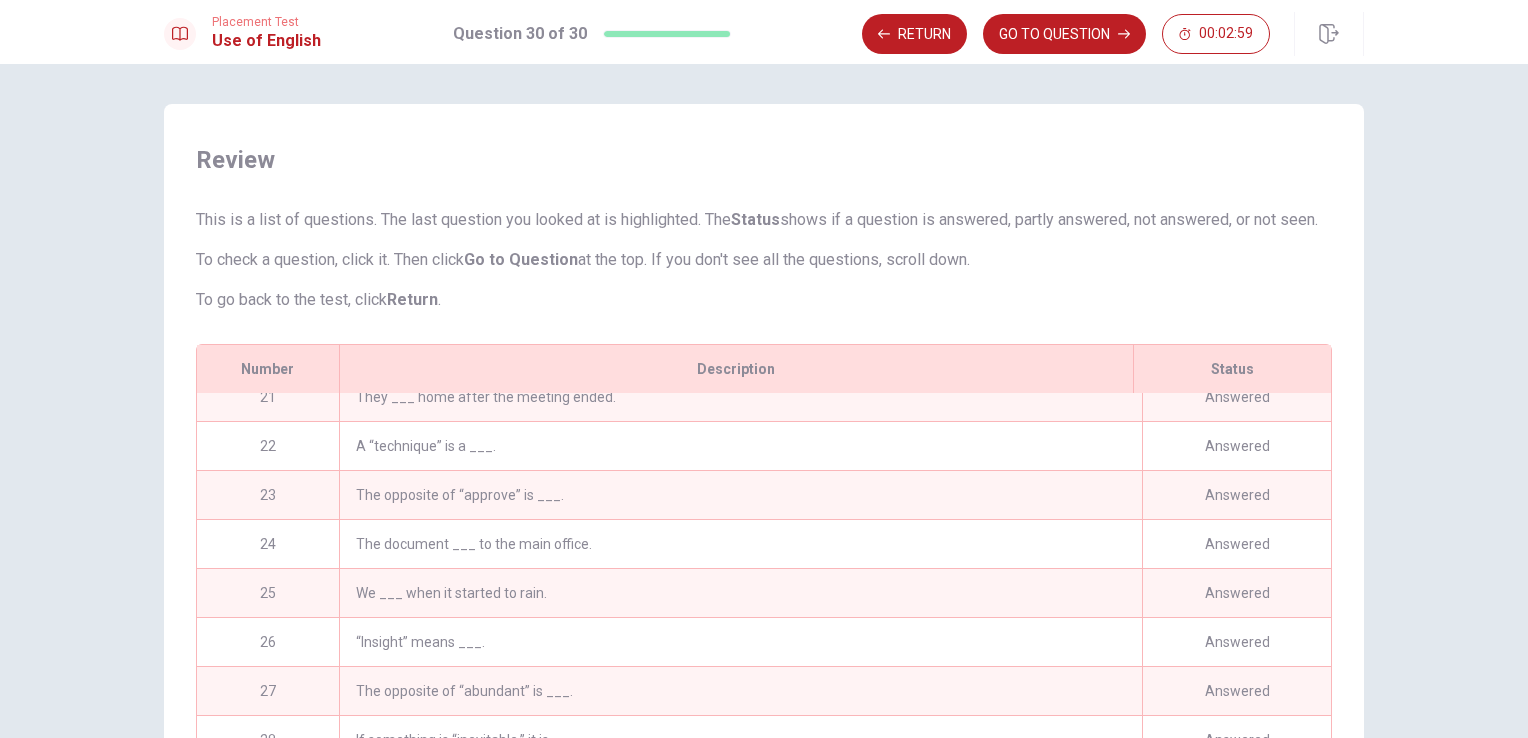 scroll, scrollTop: 1025, scrollLeft: 0, axis: vertical 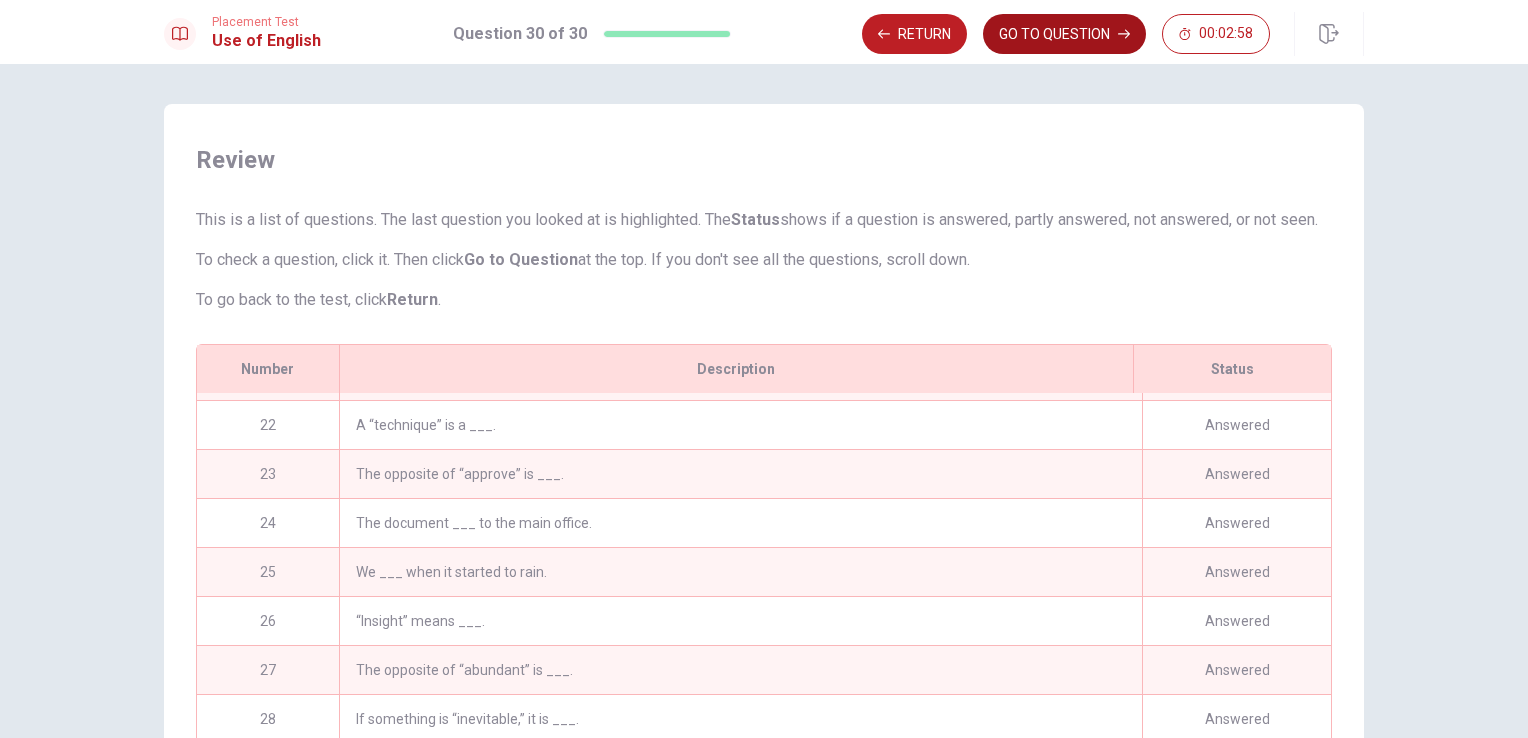 click on "GO TO QUESTION" at bounding box center (1064, 34) 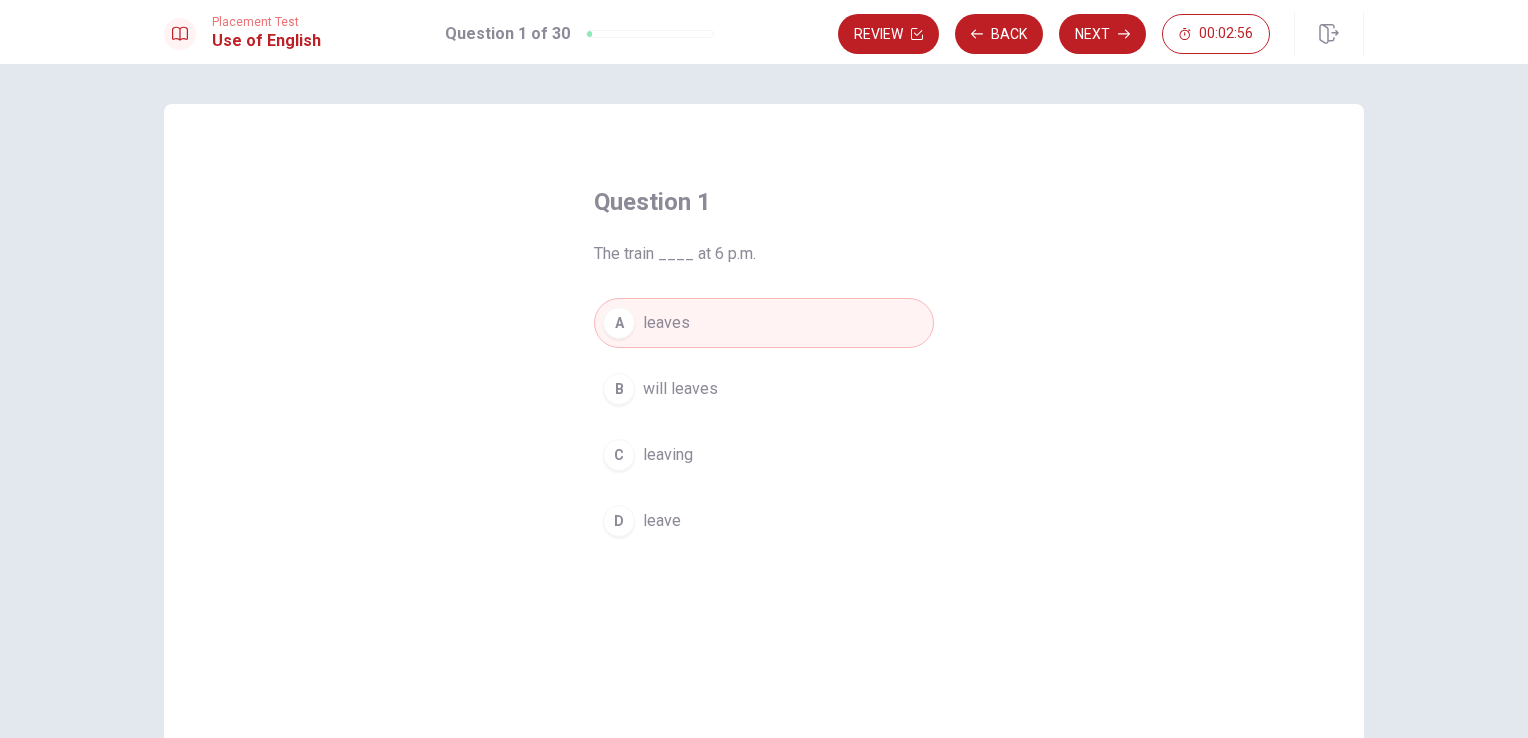 scroll, scrollTop: 100, scrollLeft: 0, axis: vertical 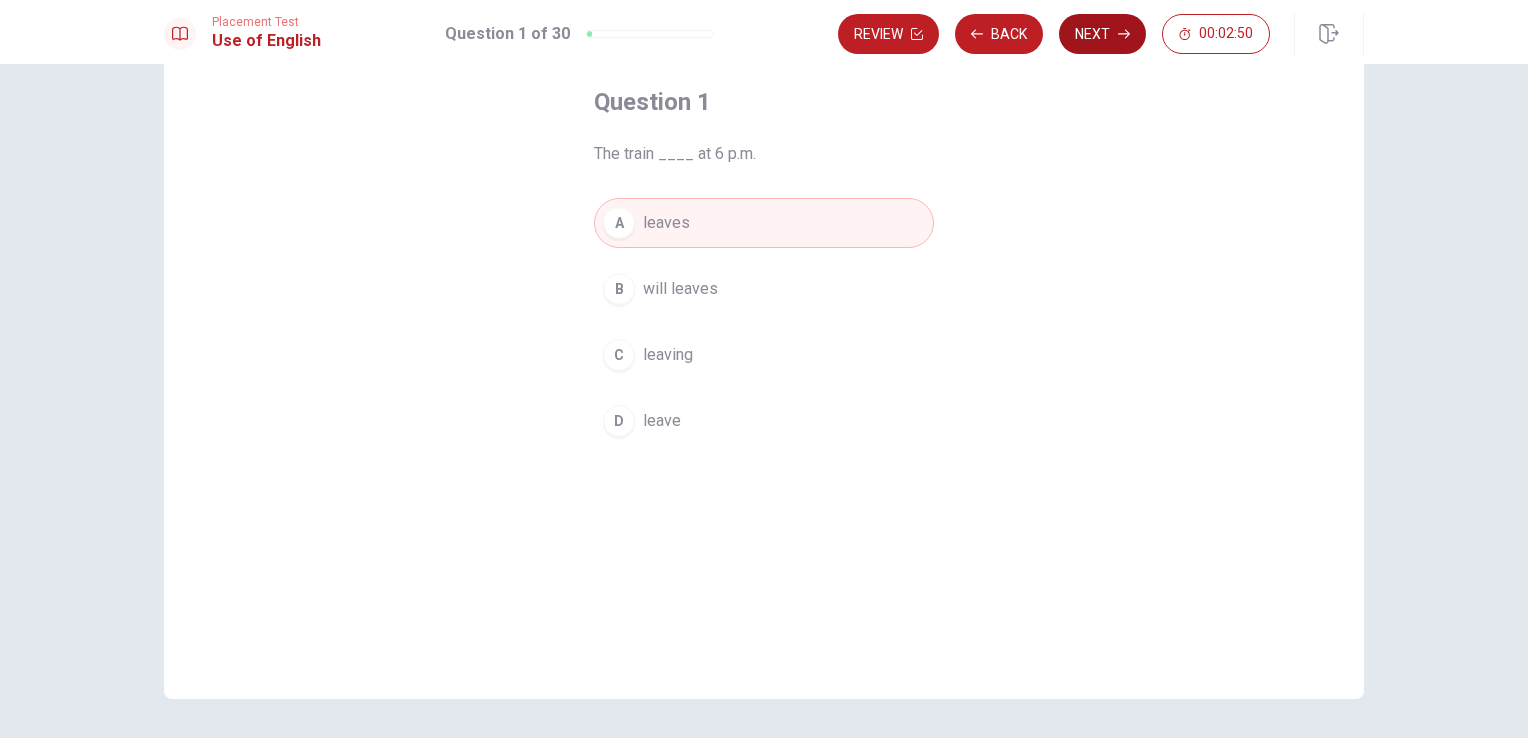click on "Next" at bounding box center [1102, 34] 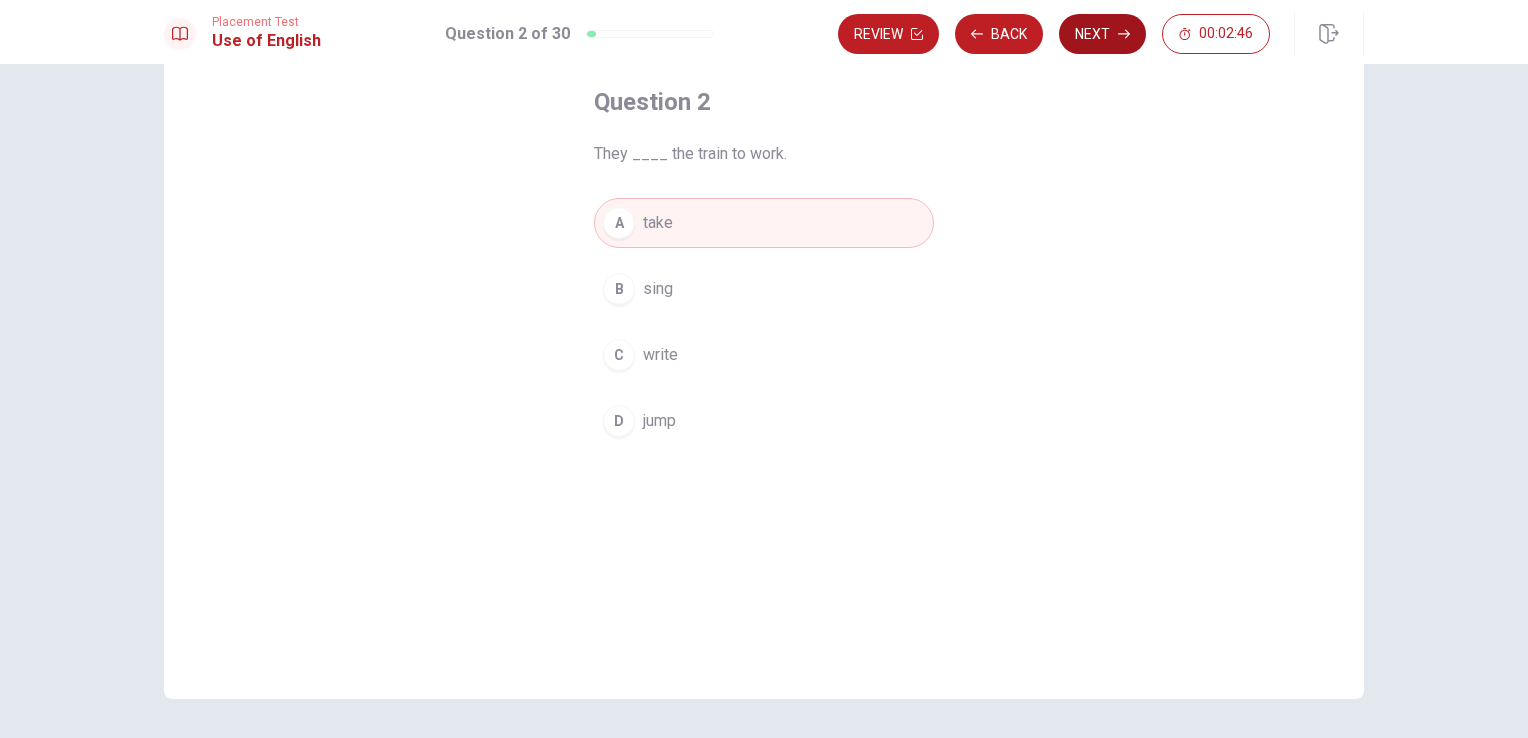 click on "Next" at bounding box center (1102, 34) 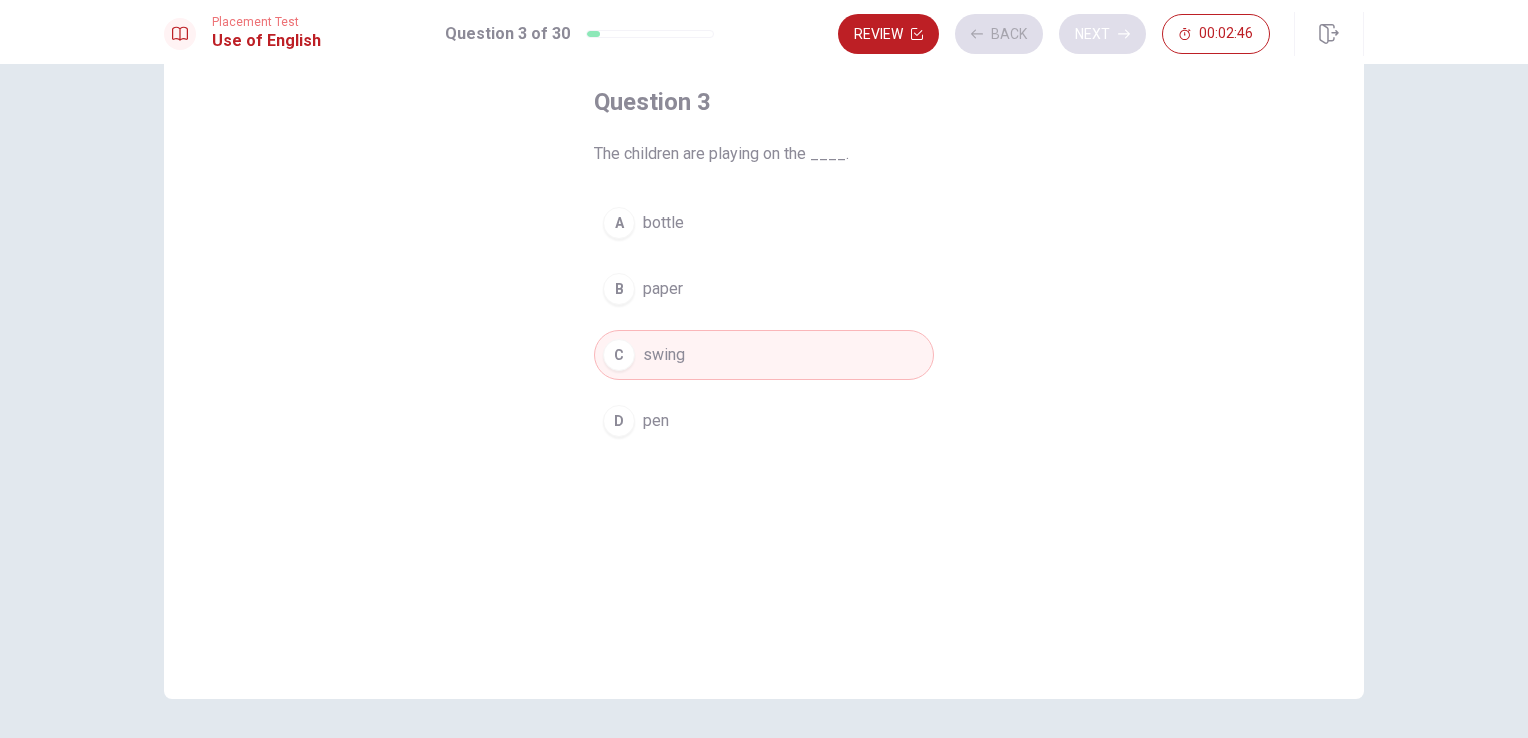 click on "Review Back Next 00:02:46" at bounding box center [1054, 34] 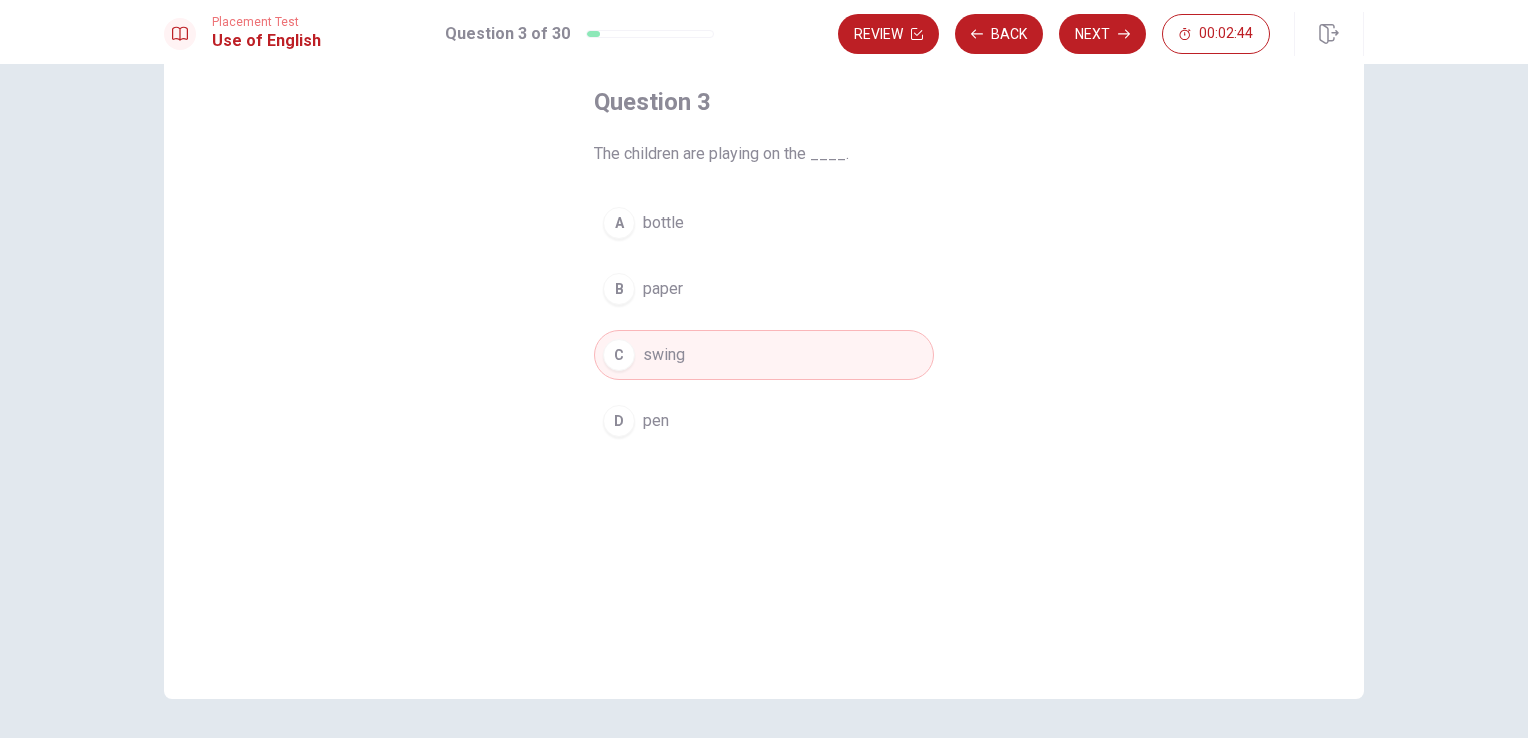 click on "Next" at bounding box center [1102, 34] 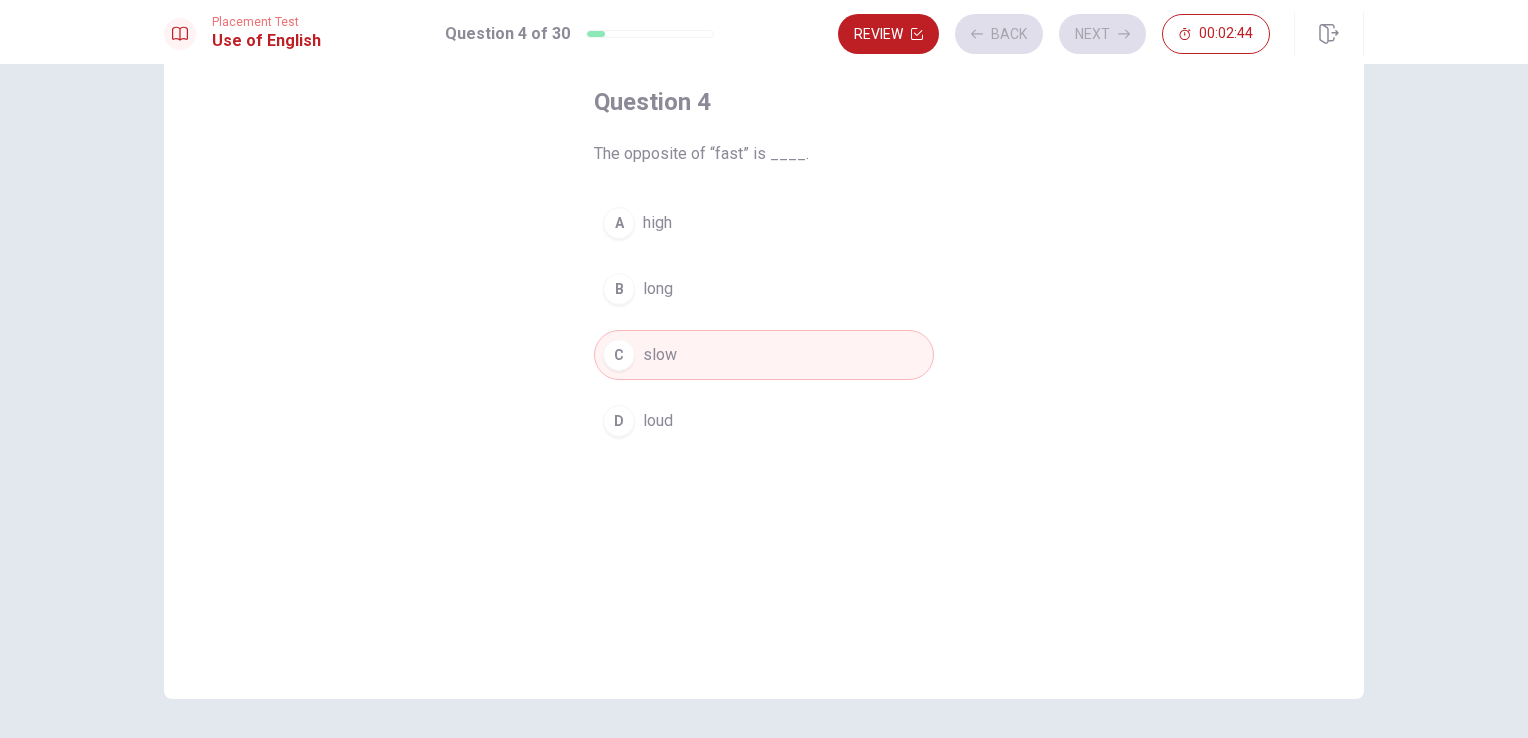 click on "Review Back Next 00:02:44" at bounding box center [1054, 34] 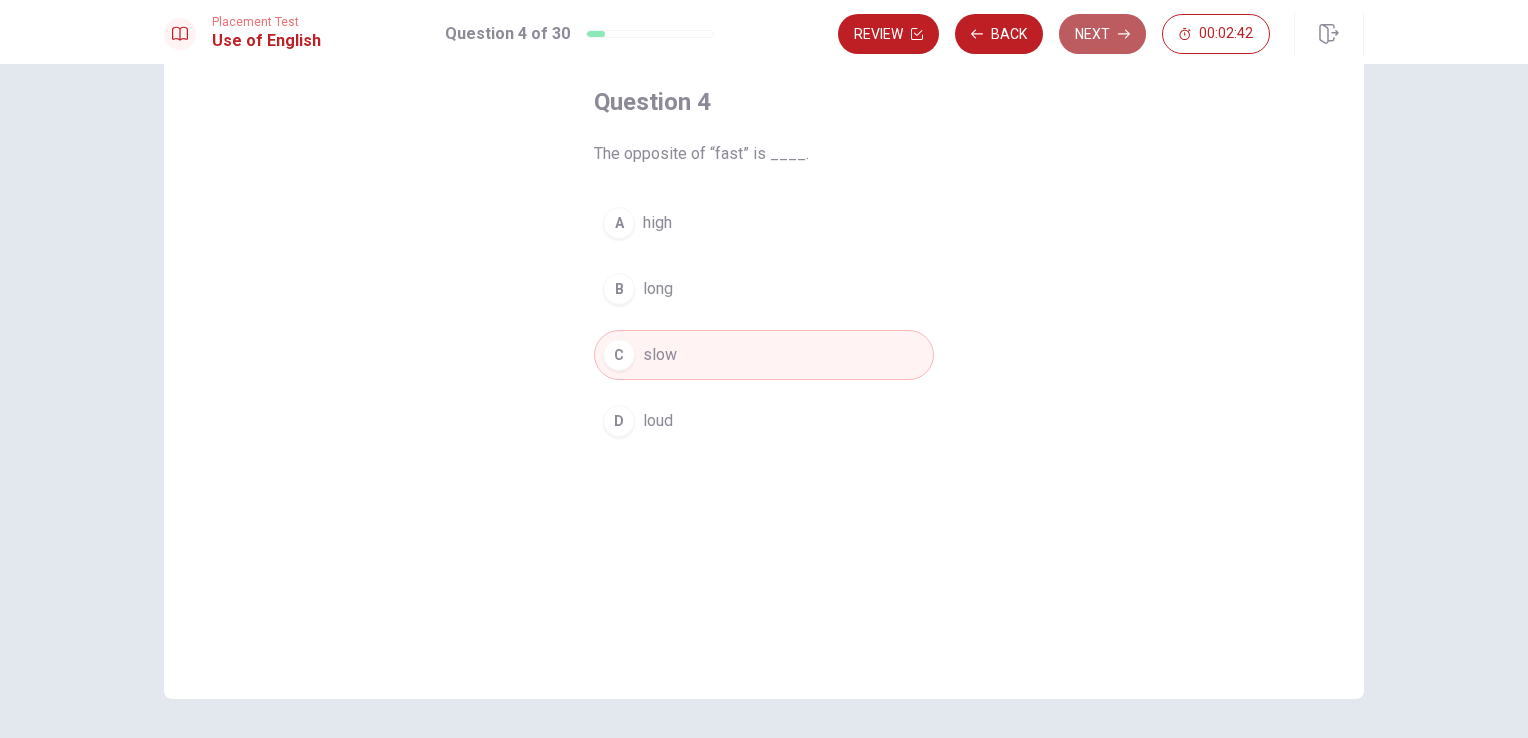click on "Next" at bounding box center [1102, 34] 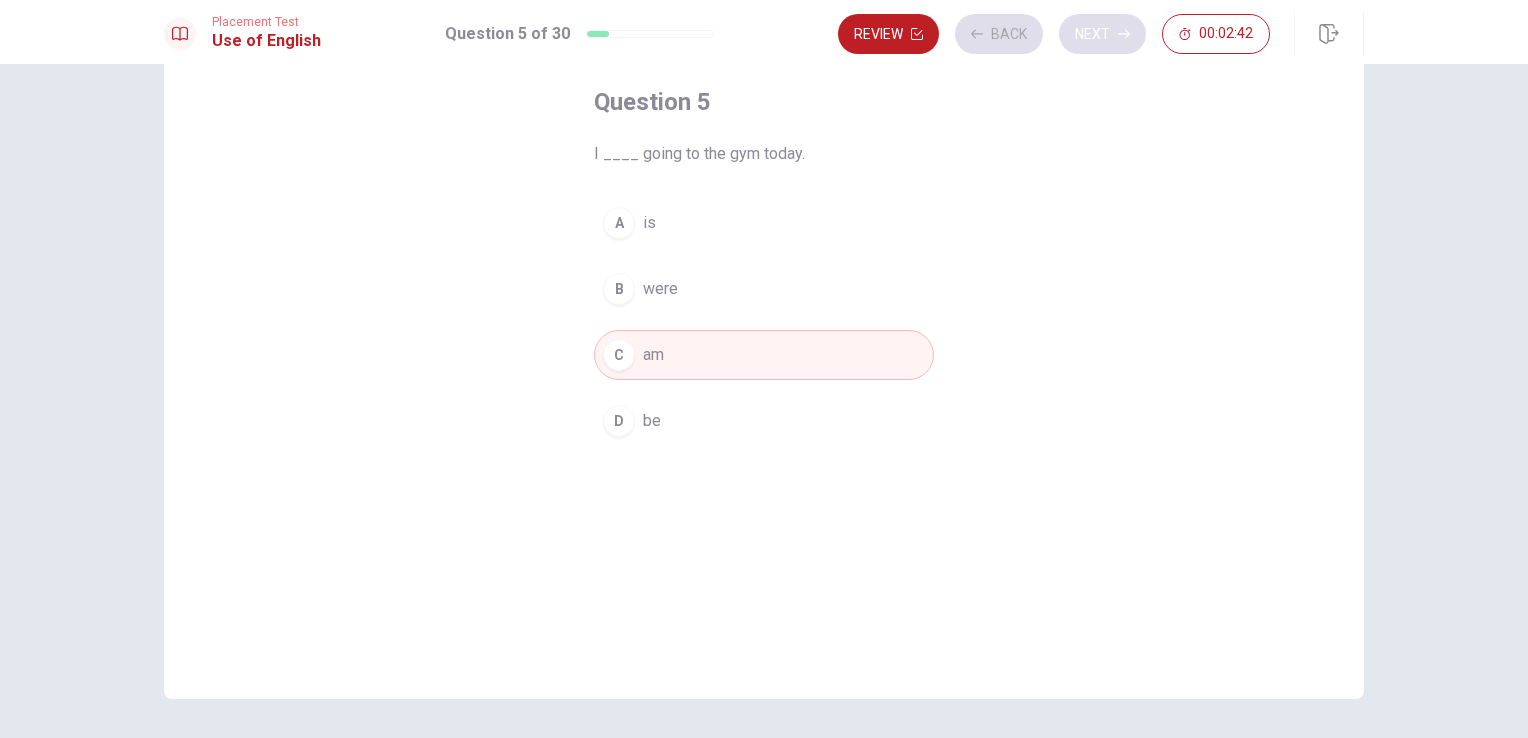 click on "Review Back Next 00:02:42" at bounding box center [1054, 34] 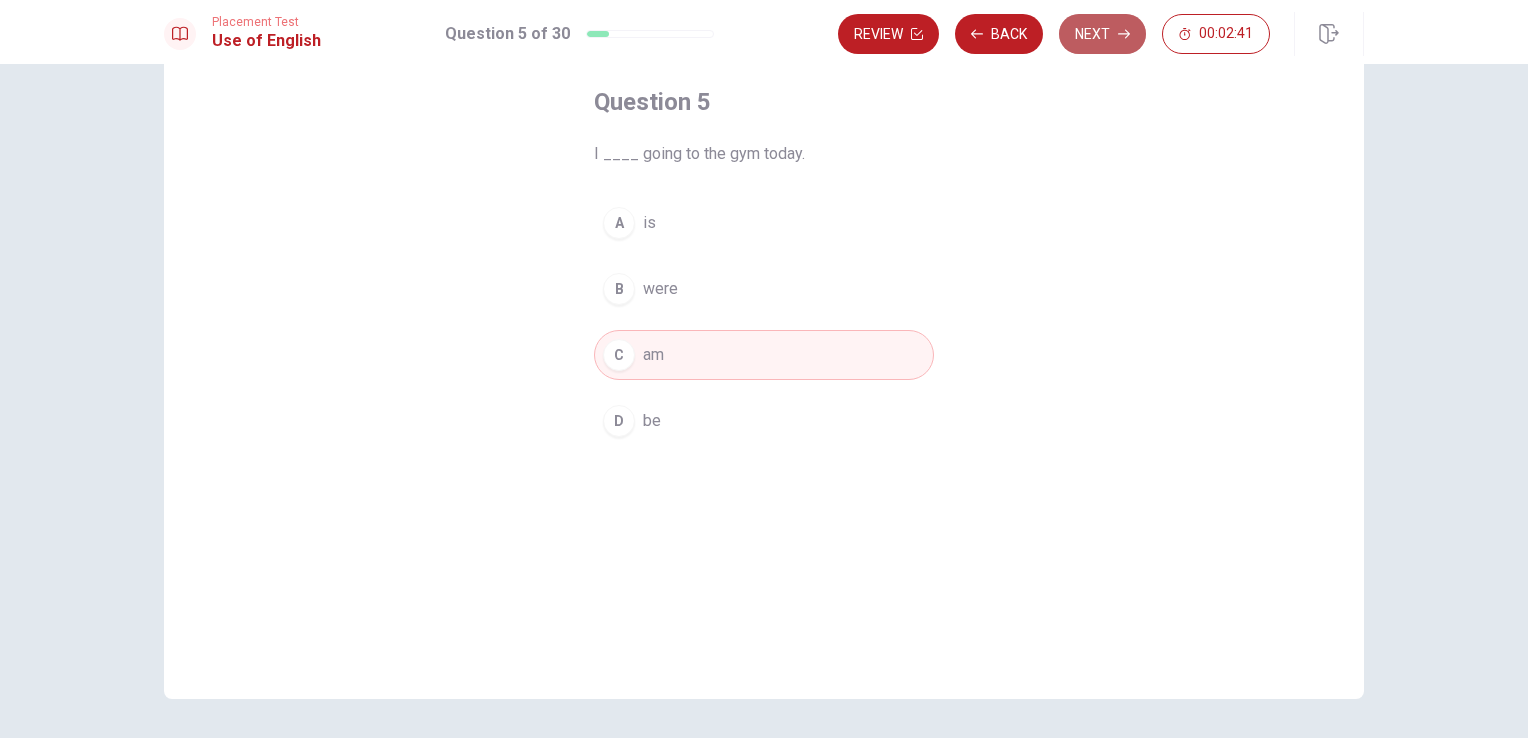 click on "Next" at bounding box center [1102, 34] 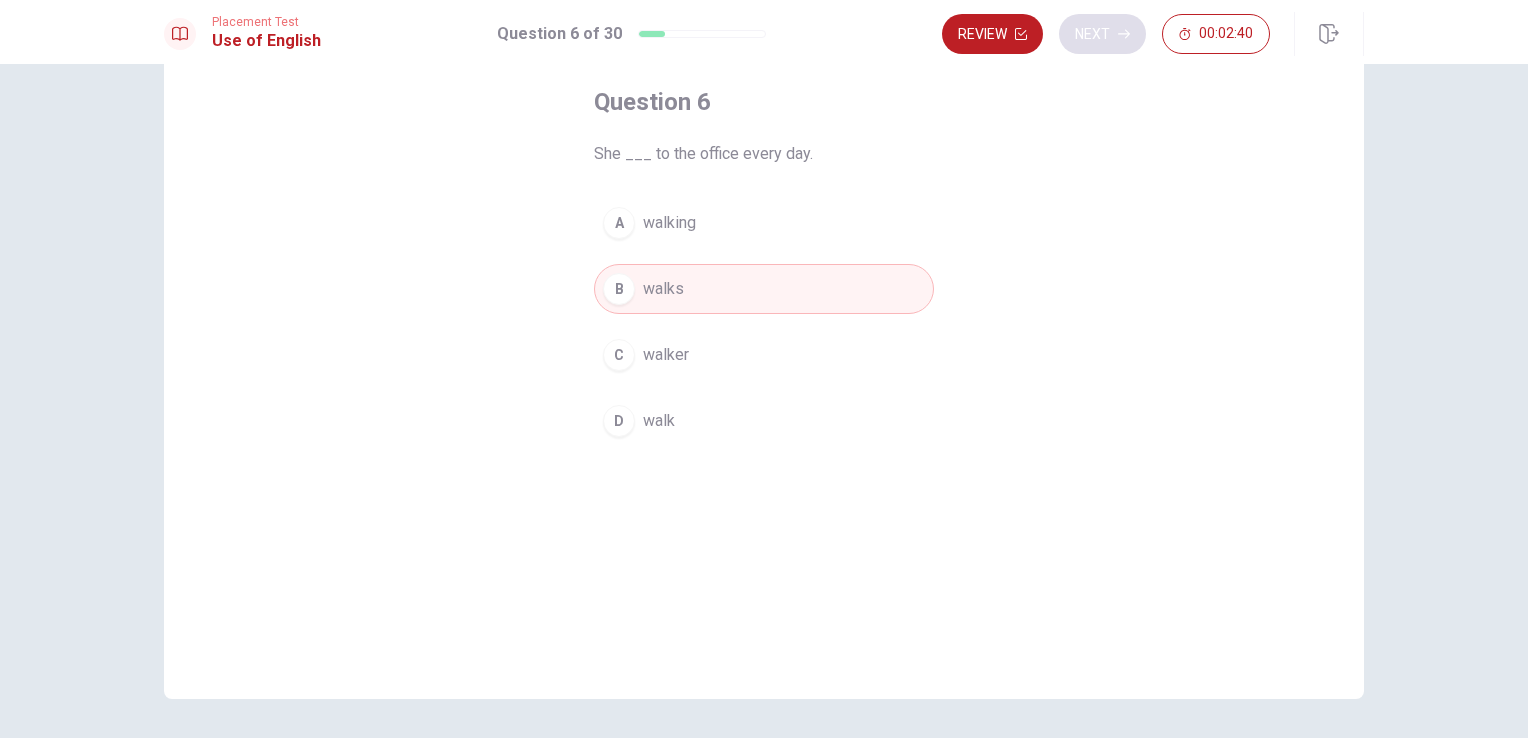 click on "Review Next 00:02:40" at bounding box center [1106, 34] 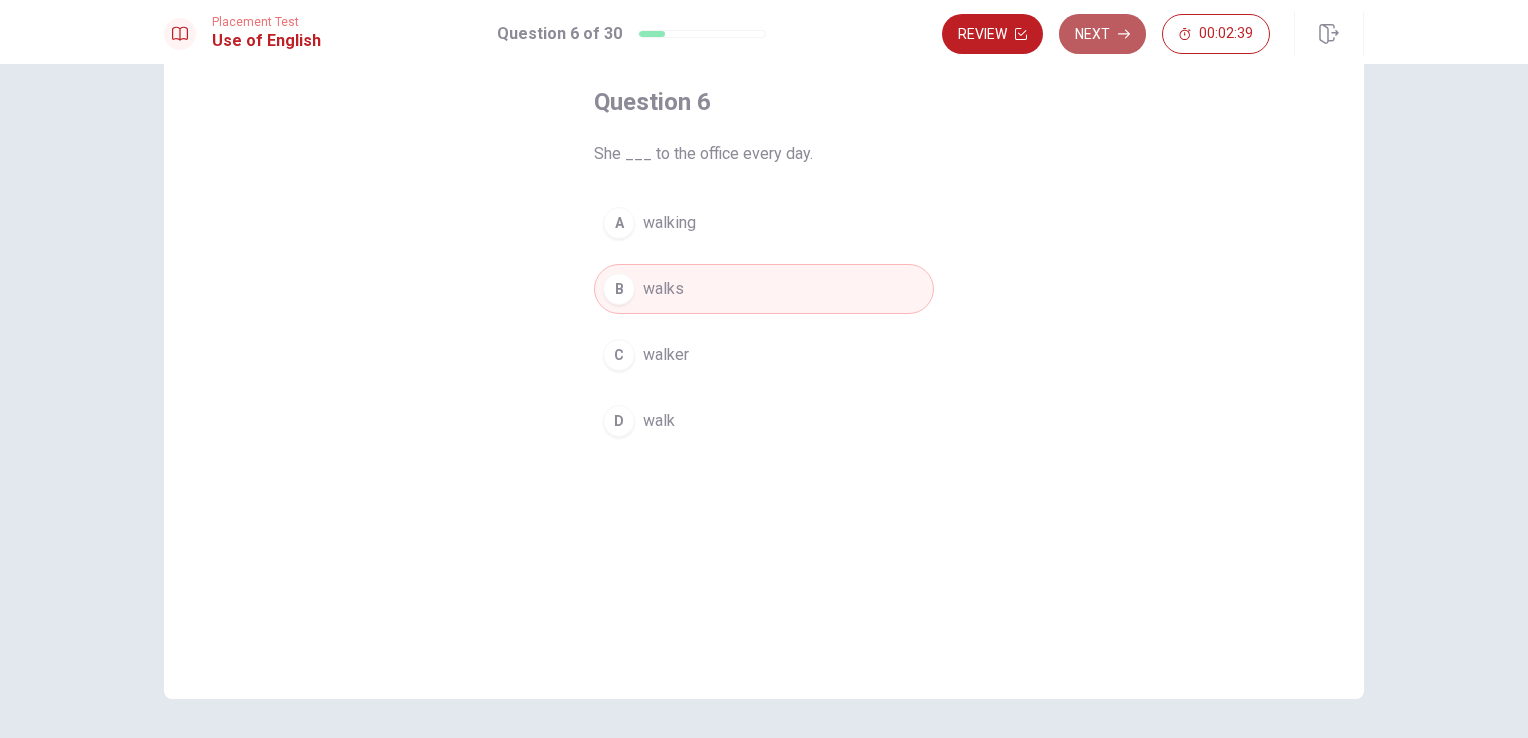 click on "Next" at bounding box center (1102, 34) 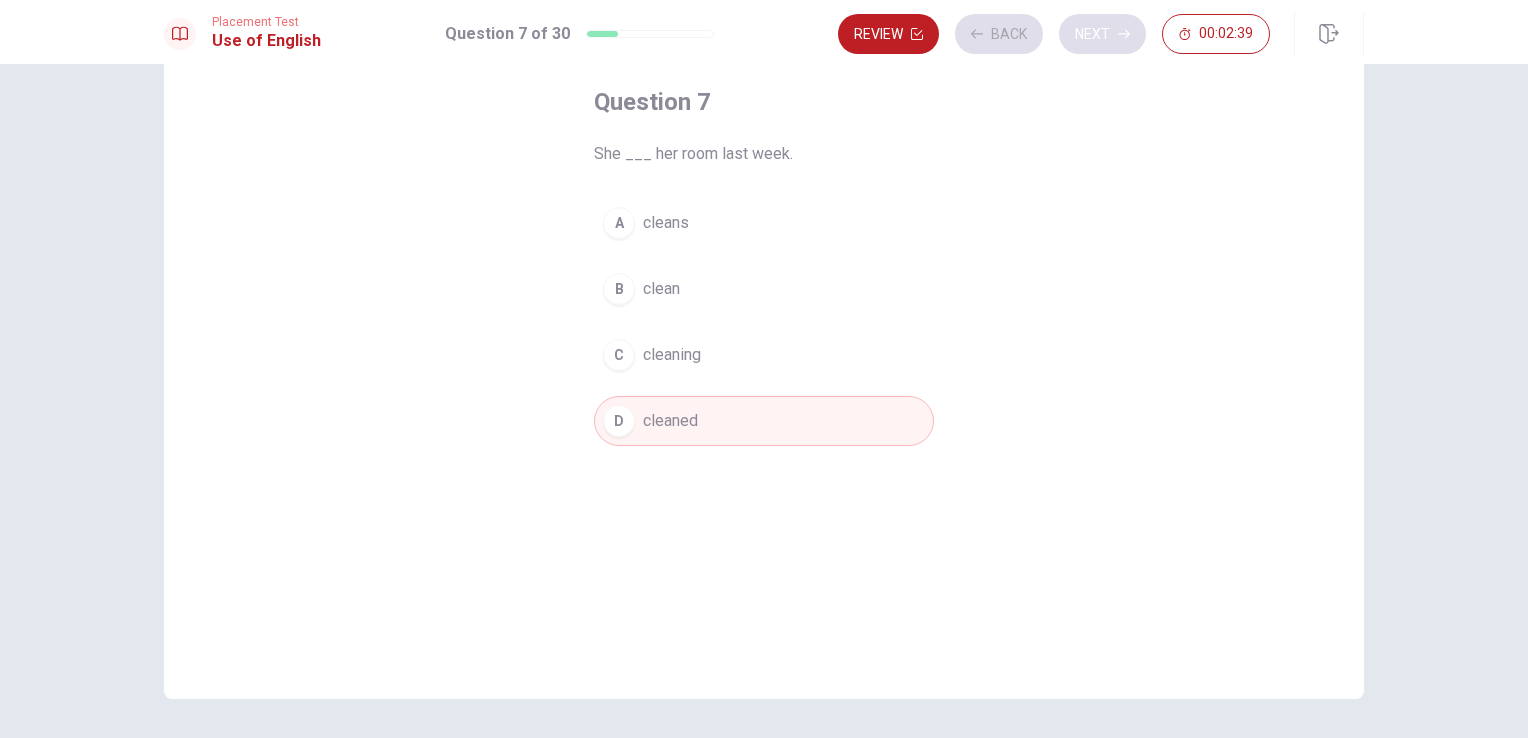 click on "Review Back Next 00:02:39" at bounding box center [1054, 34] 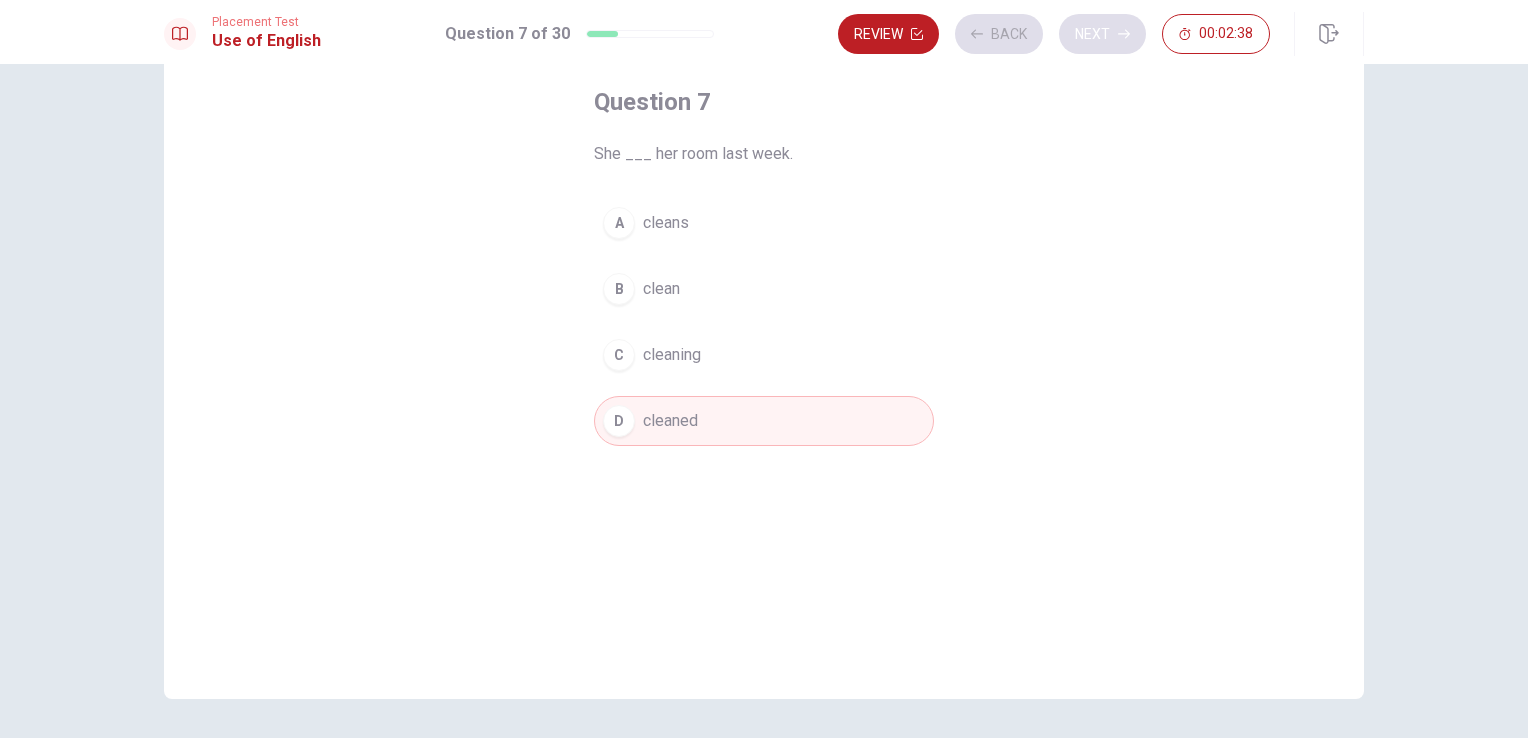 click on "Next" at bounding box center (1102, 34) 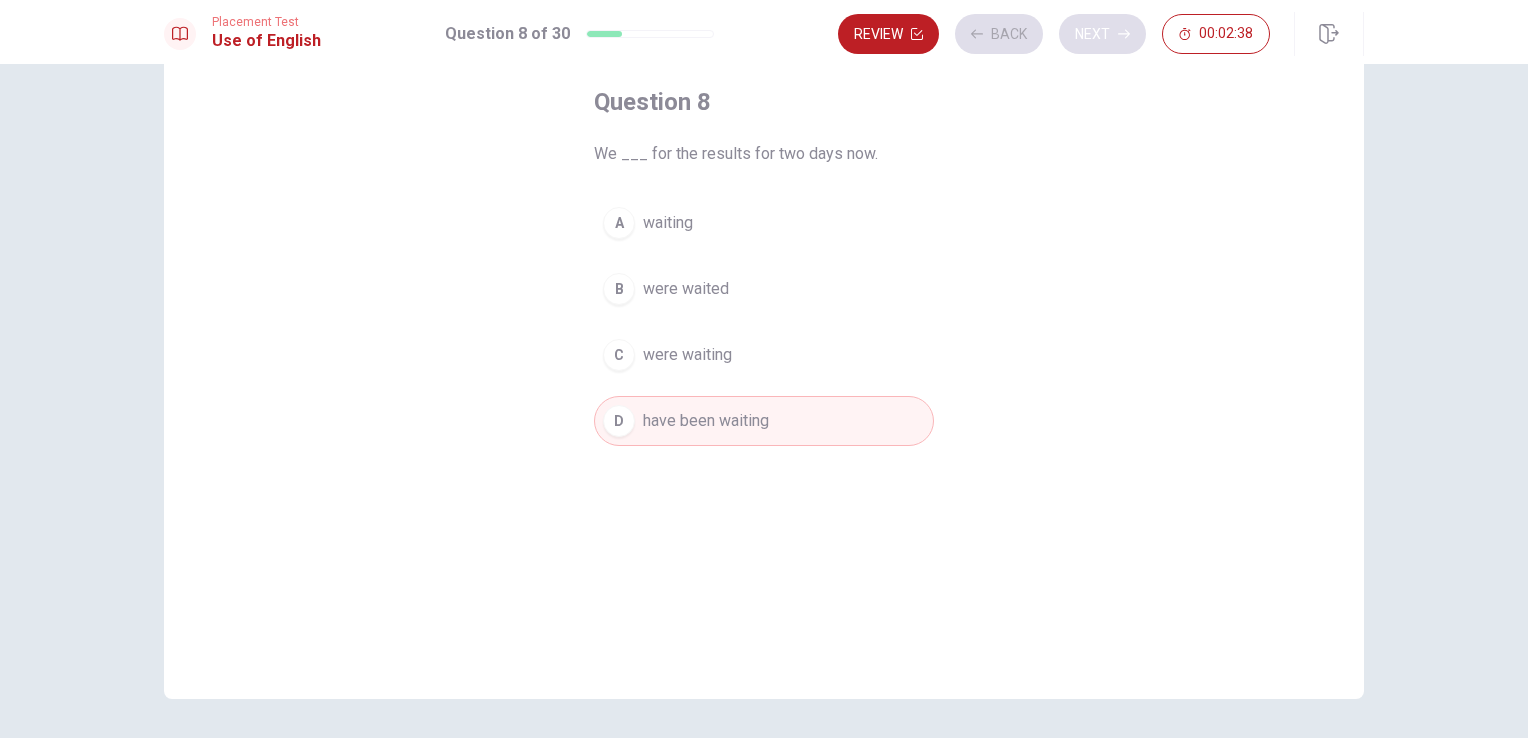 click on "Review Back Next 00:02:38" at bounding box center (1054, 34) 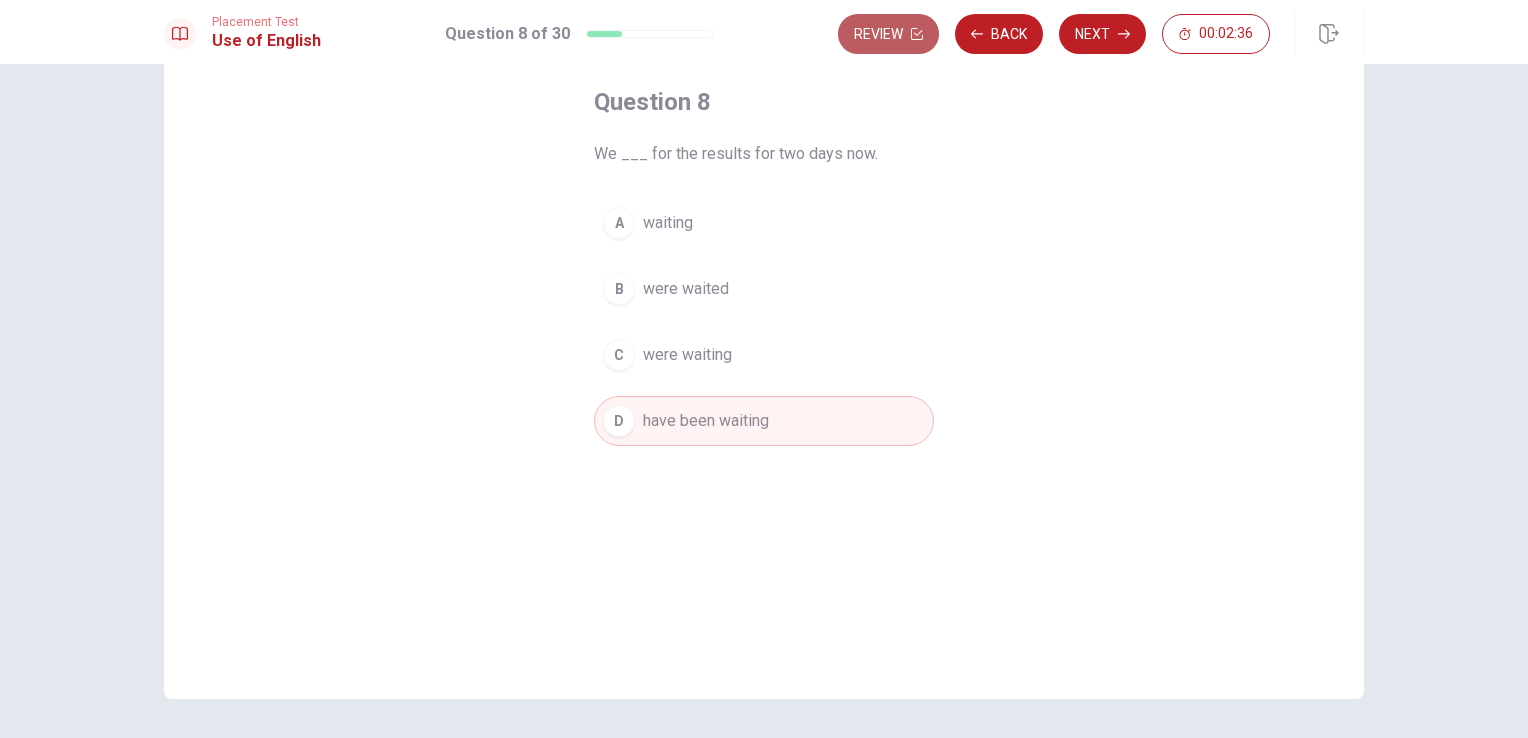 click on "Review" at bounding box center [888, 34] 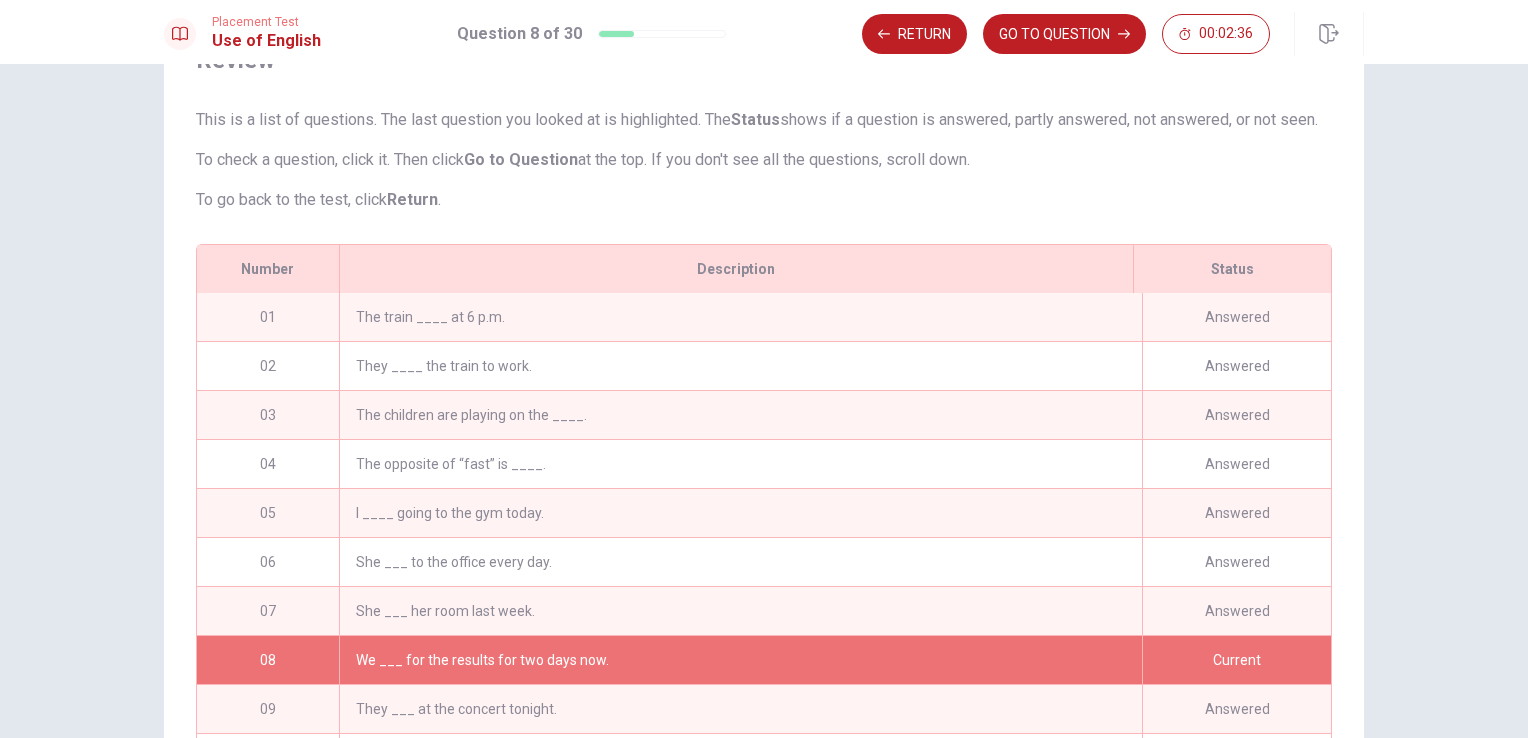 scroll, scrollTop: 271, scrollLeft: 0, axis: vertical 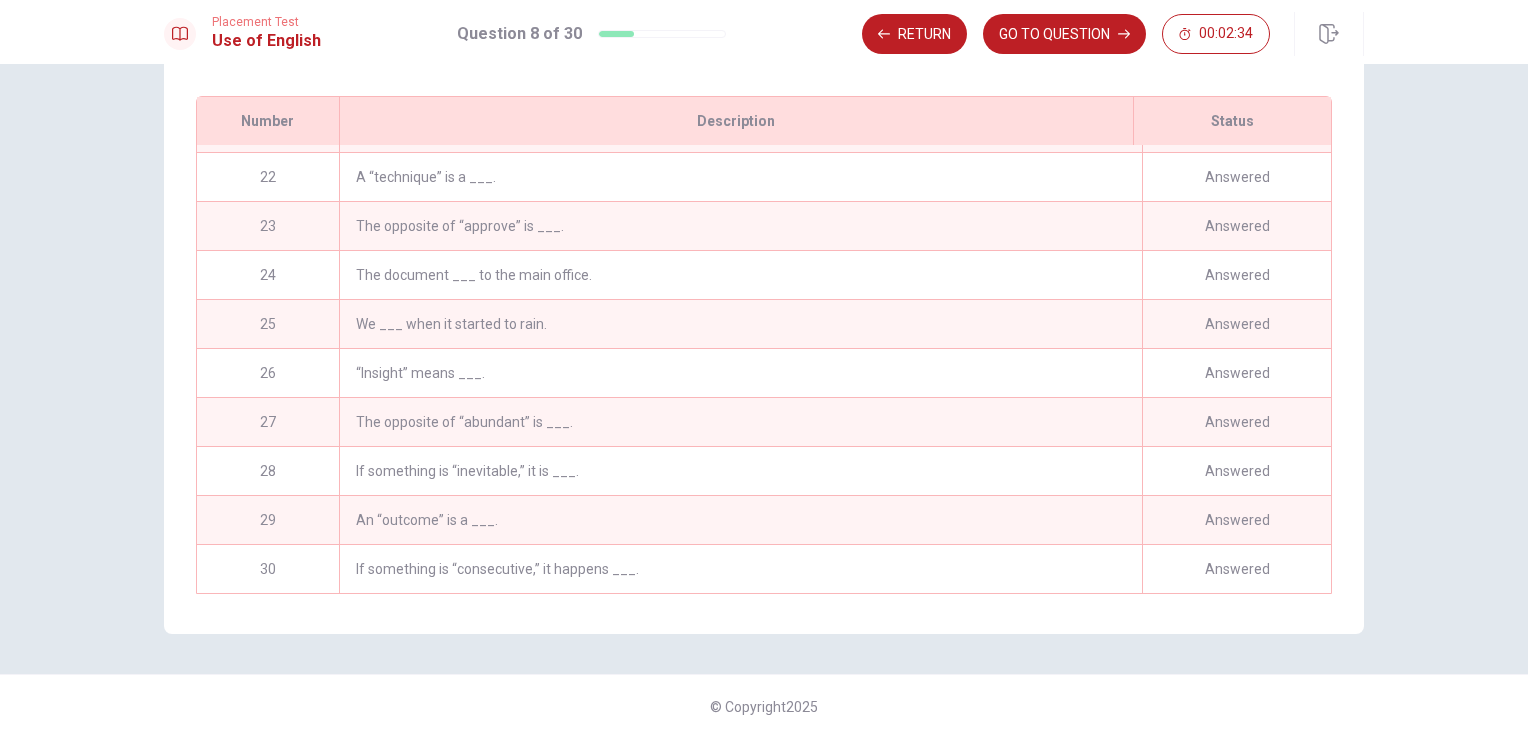 click on "30" at bounding box center [268, 569] 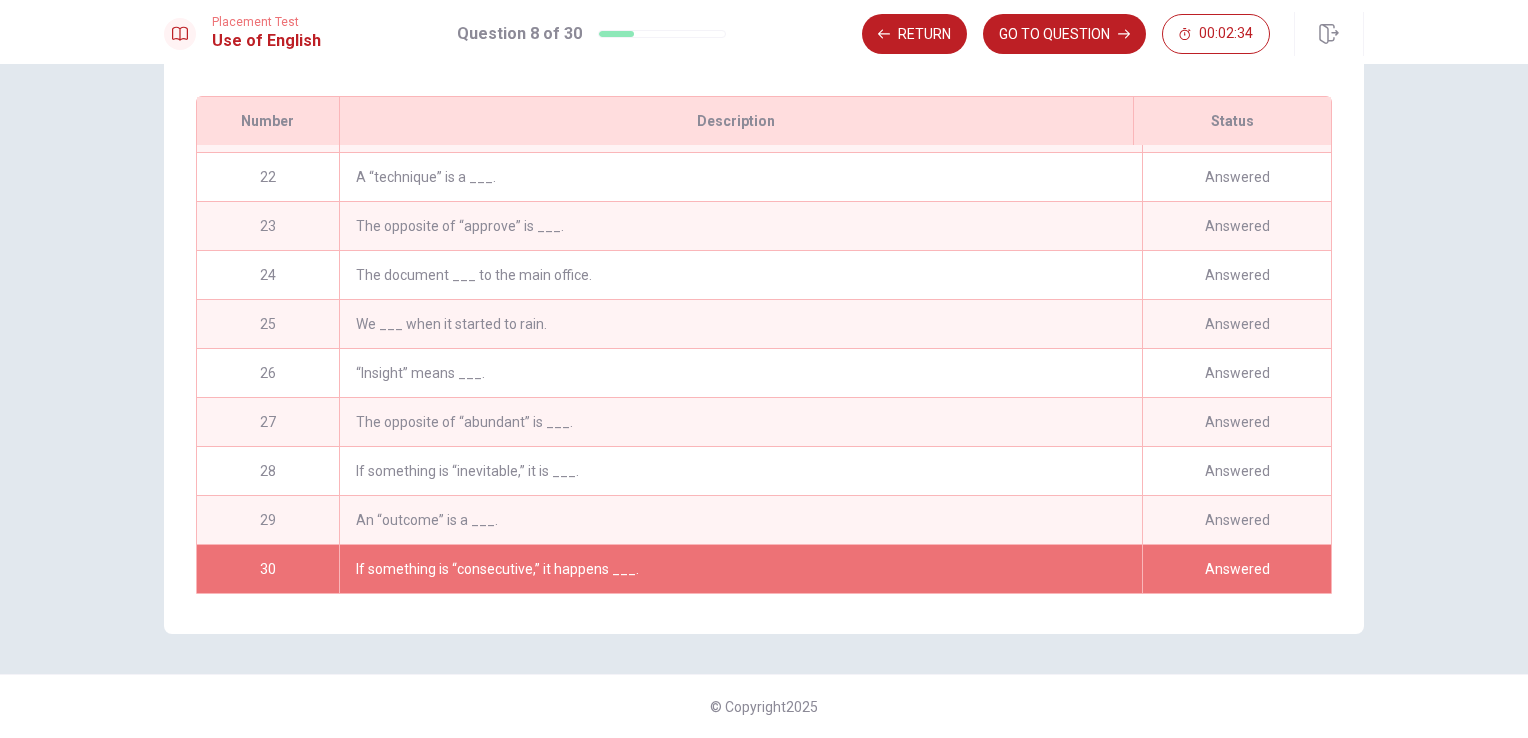 click on "30" at bounding box center [268, 569] 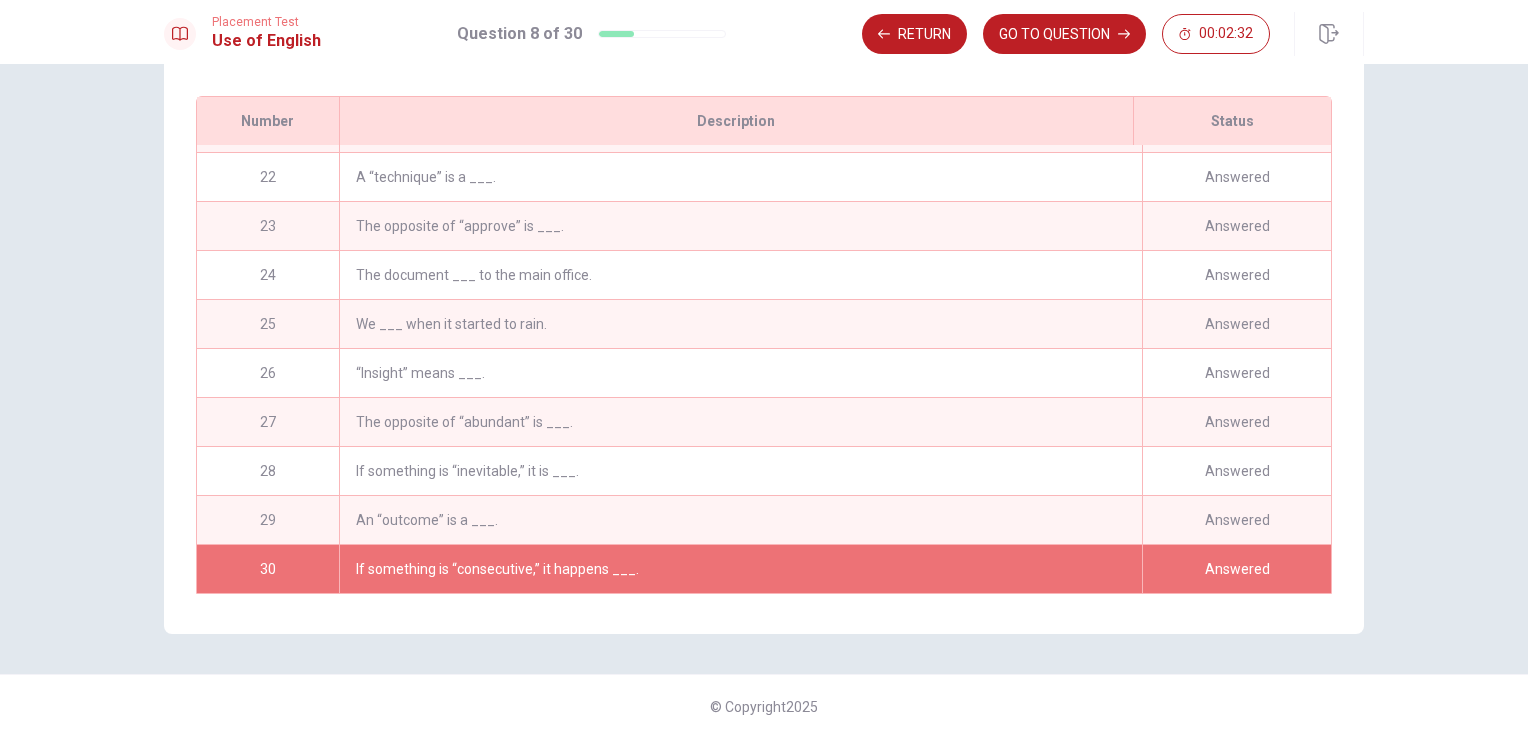 click on "If something is “consecutive,” it happens ___." at bounding box center (740, 569) 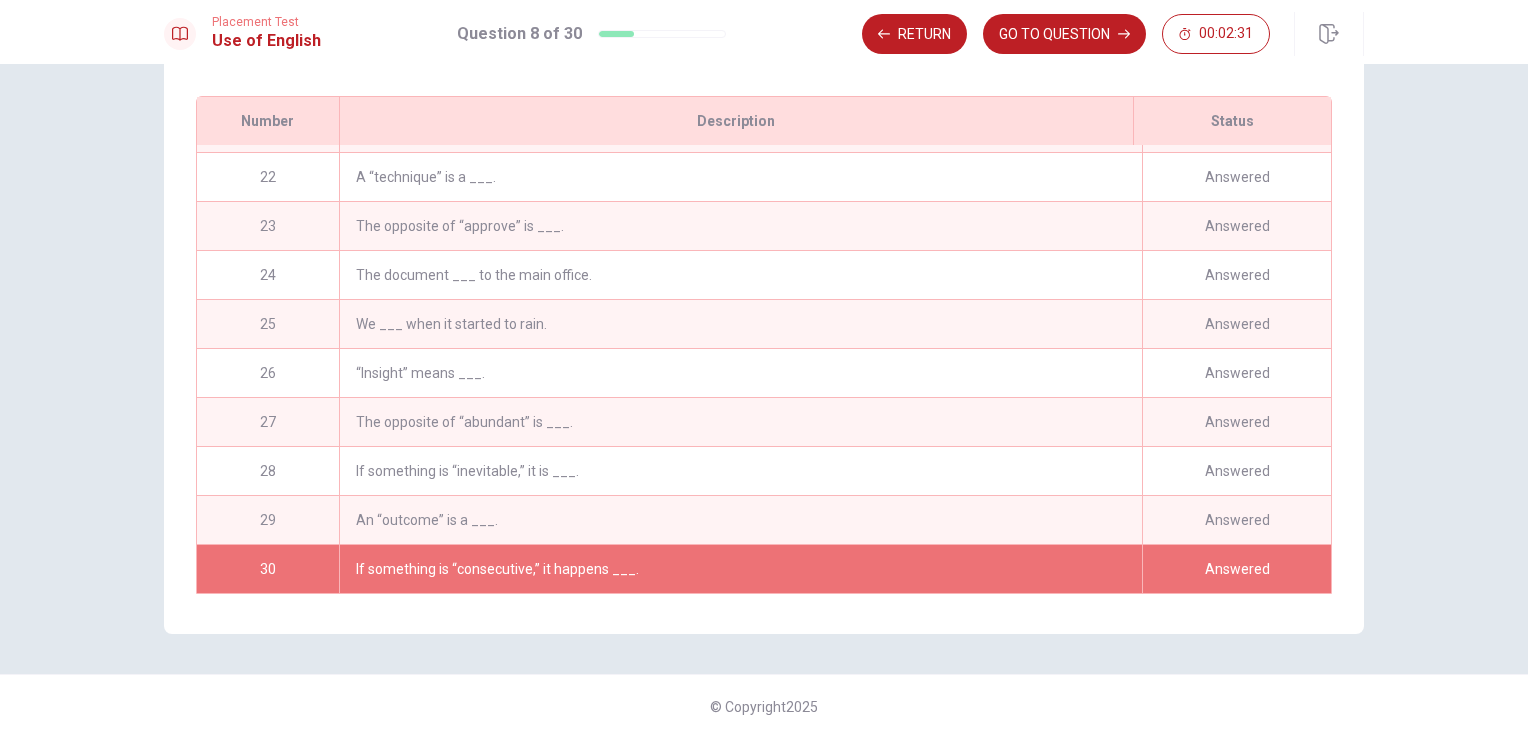 click on "If something is “consecutive,” it happens ___." at bounding box center [740, 569] 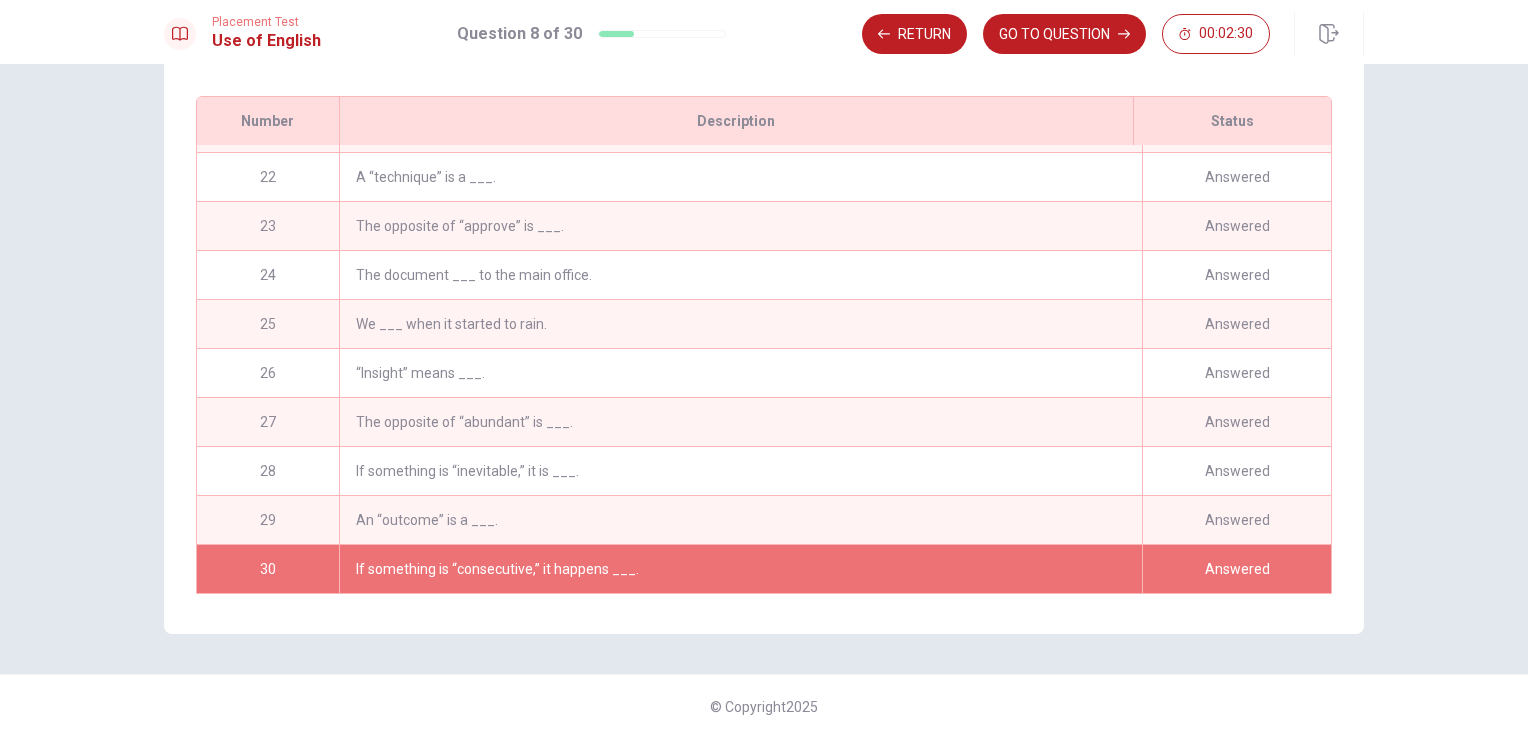 click on "Answered" at bounding box center [1236, 569] 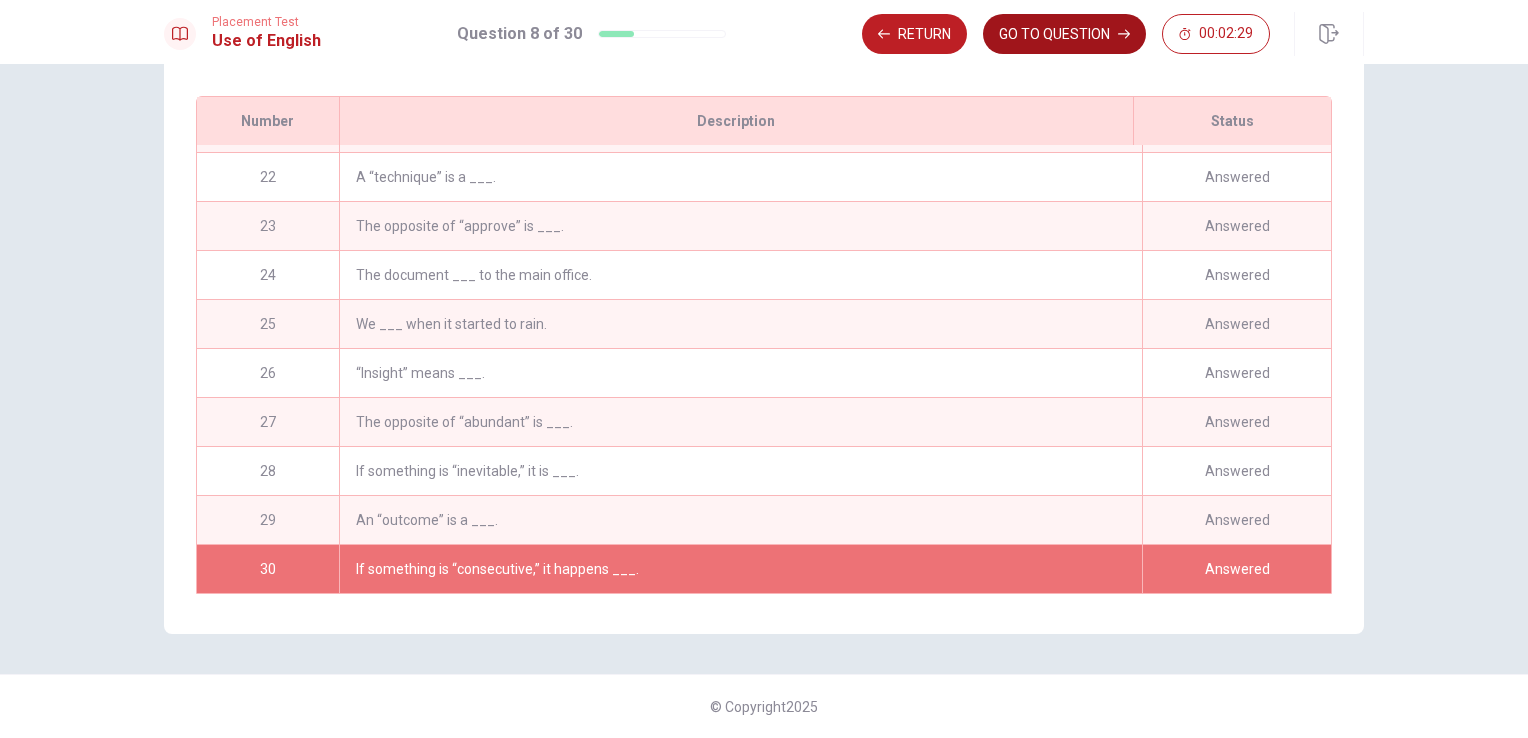 click on "GO TO QUESTION" at bounding box center (1064, 34) 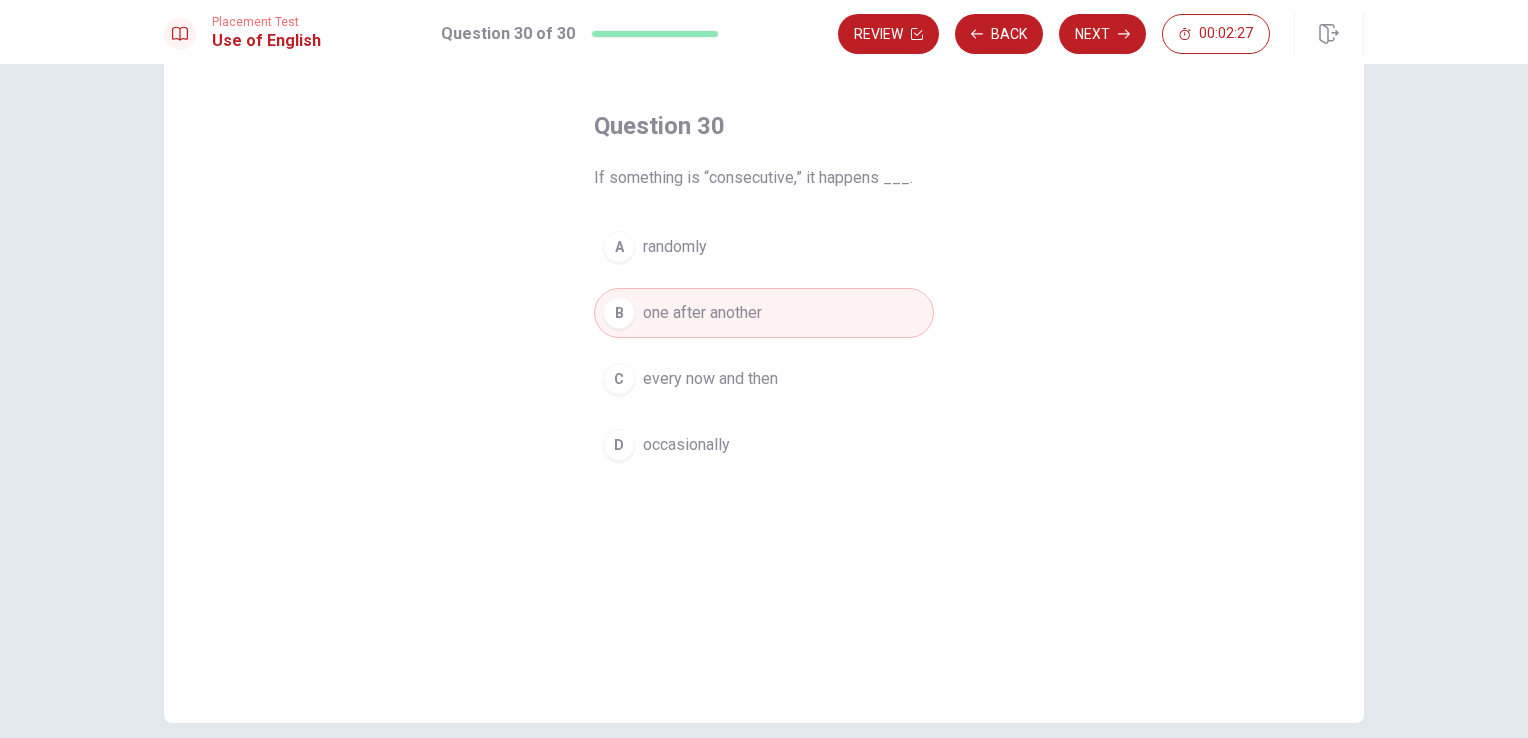 scroll, scrollTop: 0, scrollLeft: 0, axis: both 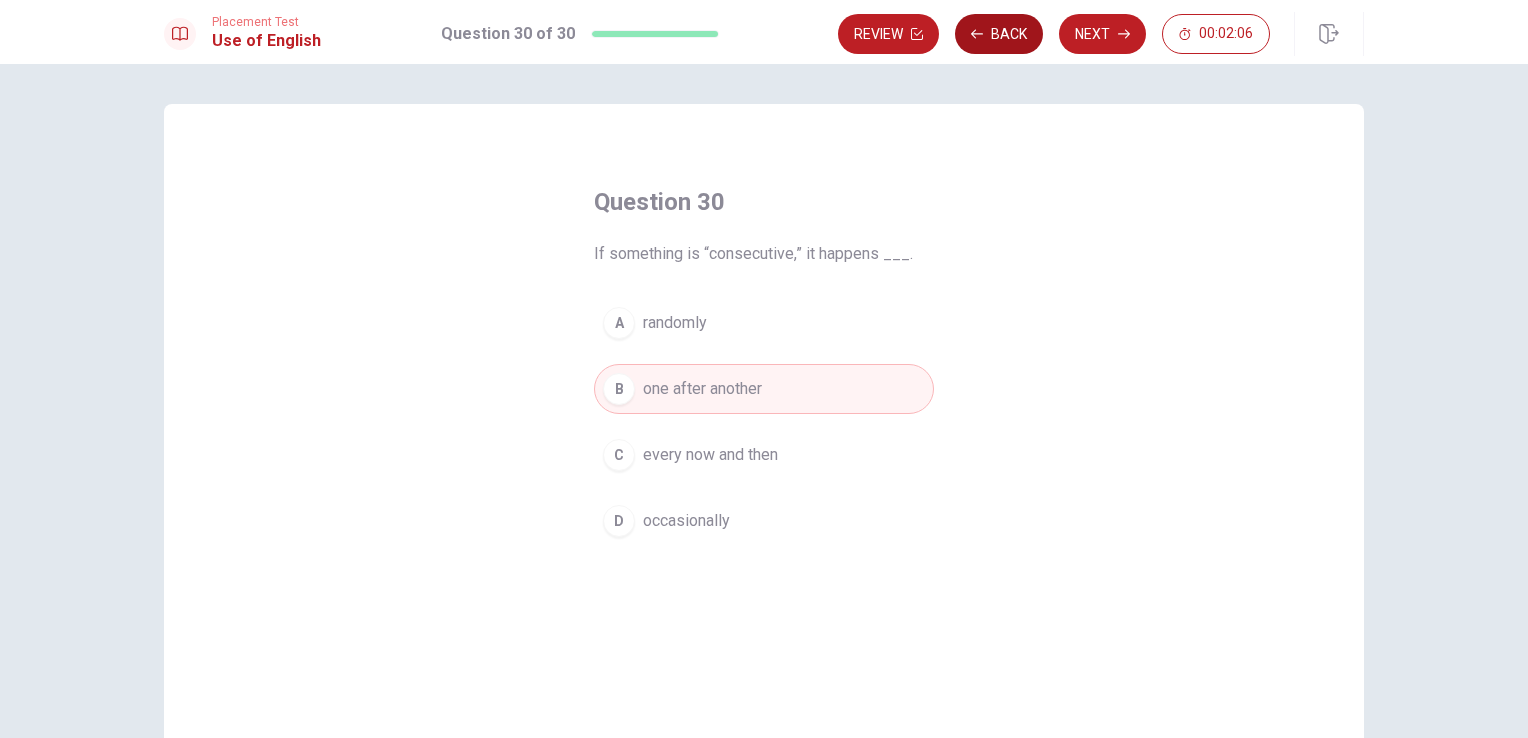 click on "Back" at bounding box center [999, 34] 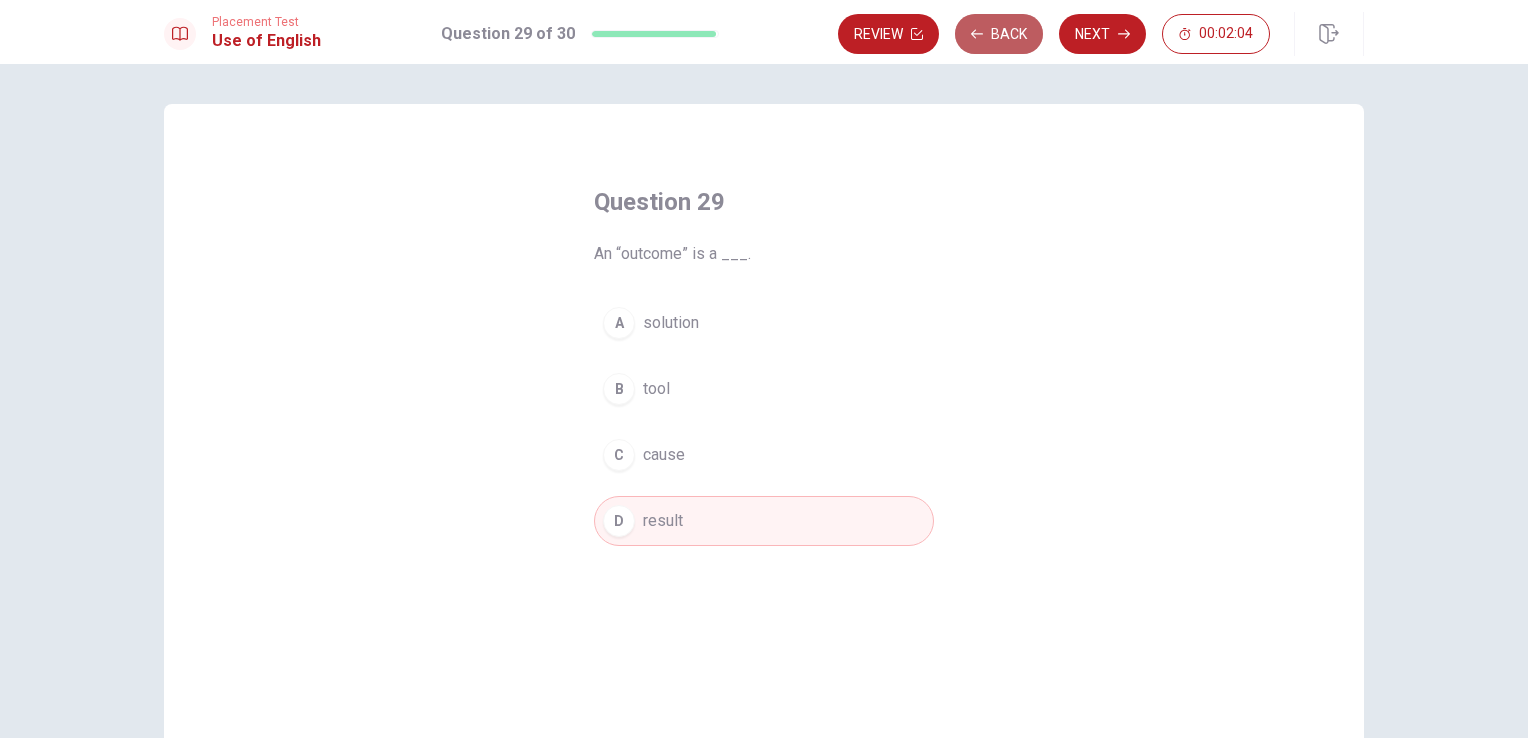click on "Back" at bounding box center (999, 34) 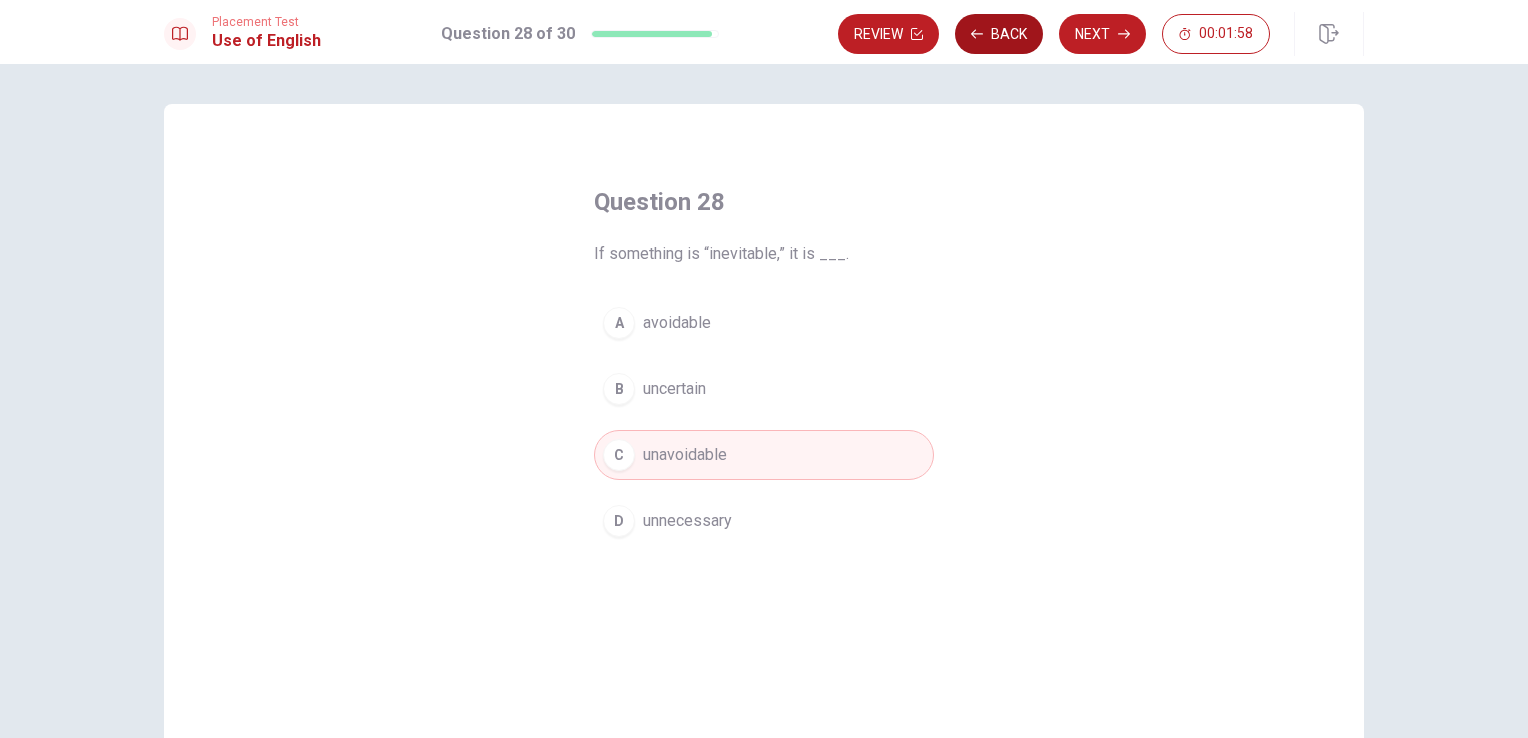 click on "Back" at bounding box center [999, 34] 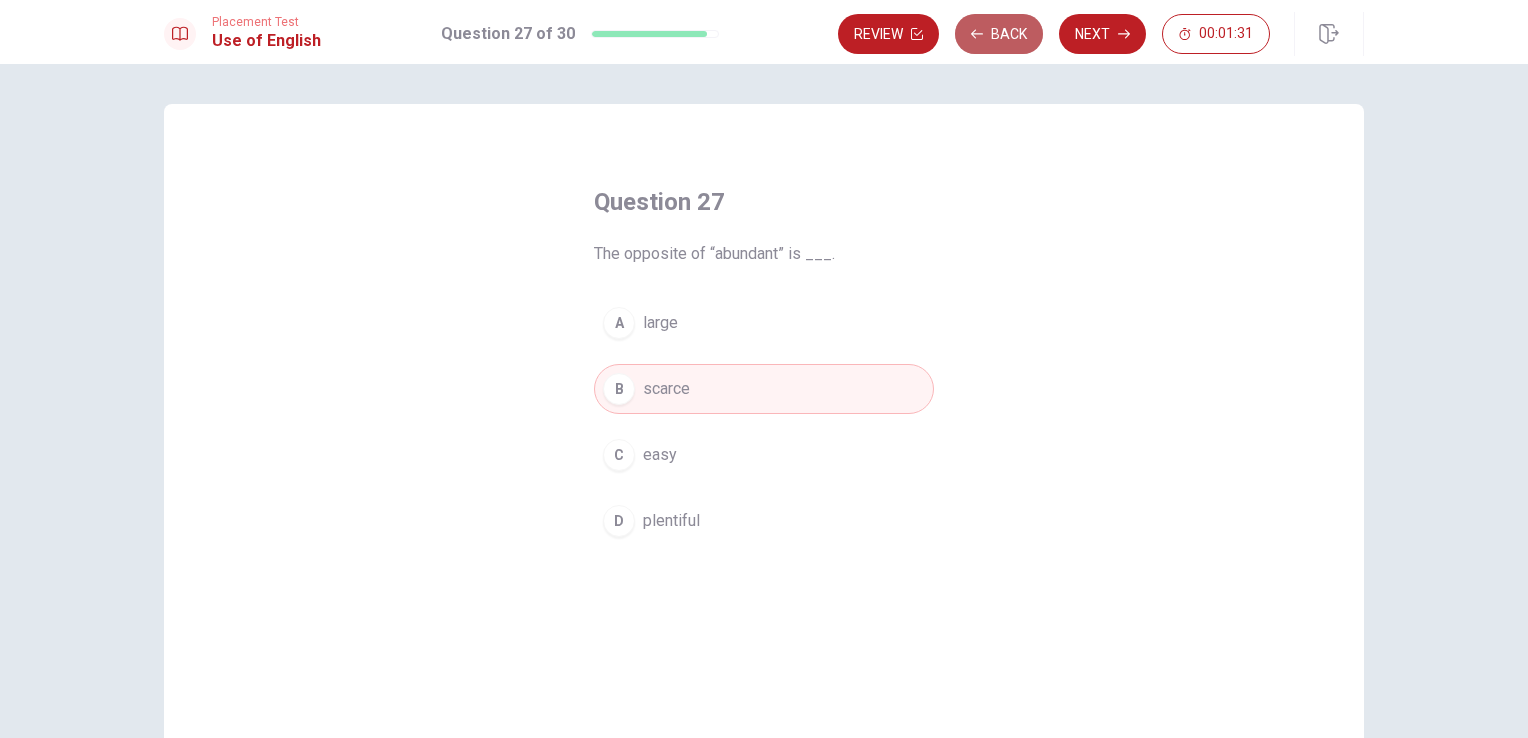 click on "Back" at bounding box center [999, 34] 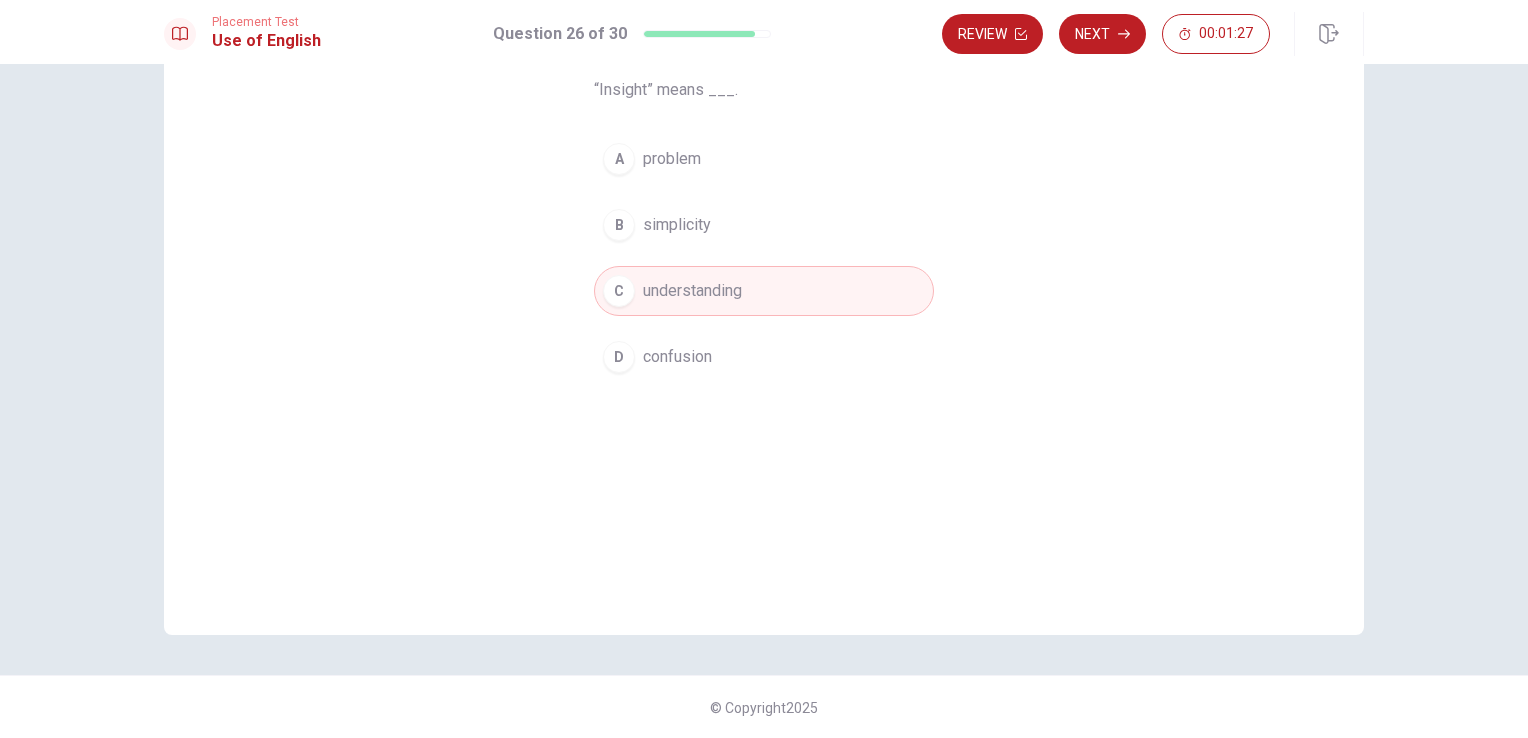 scroll, scrollTop: 0, scrollLeft: 0, axis: both 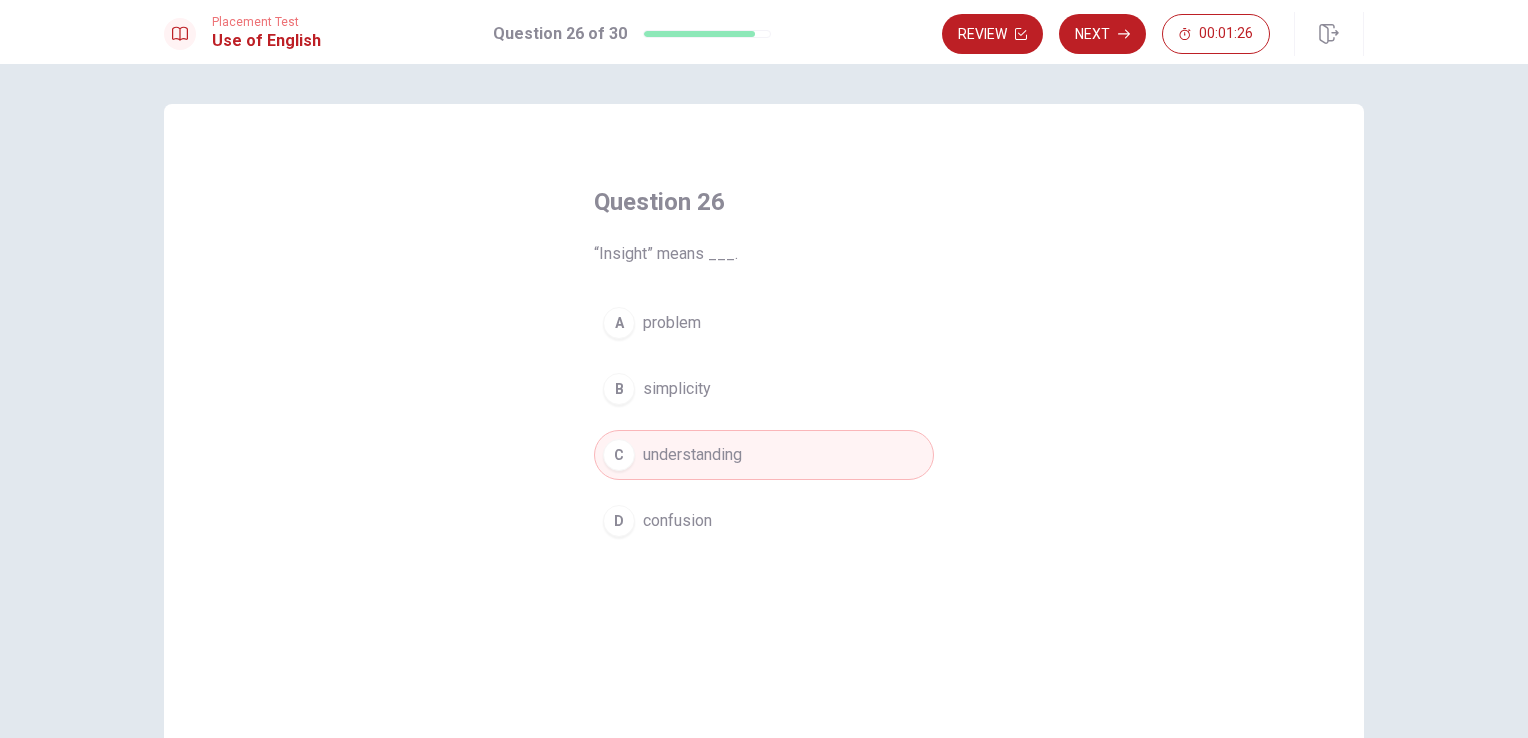 click on "Question 26 “Insight” means ___. A problem B simplicity C understanding
D confusion" at bounding box center (764, 366) 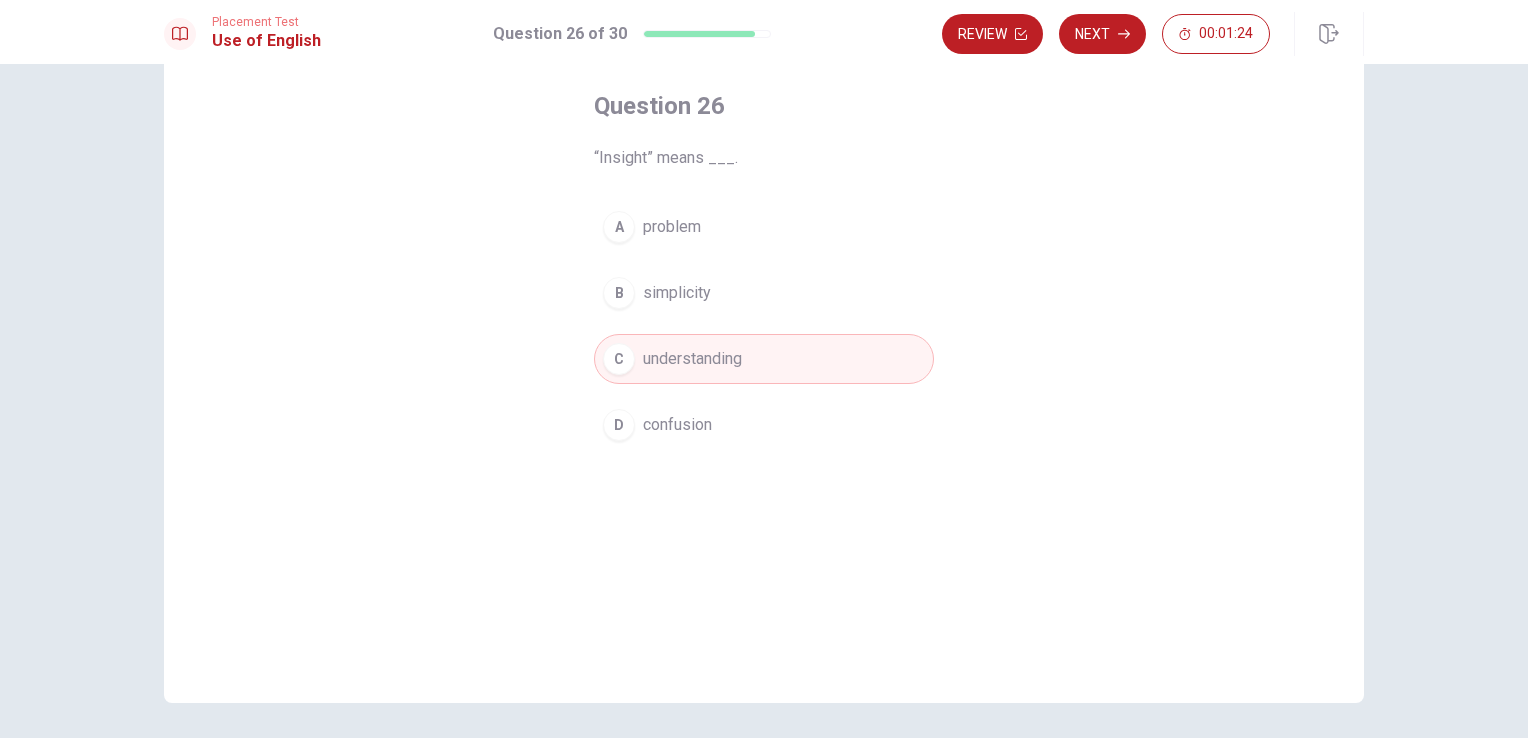 scroll, scrollTop: 64, scrollLeft: 0, axis: vertical 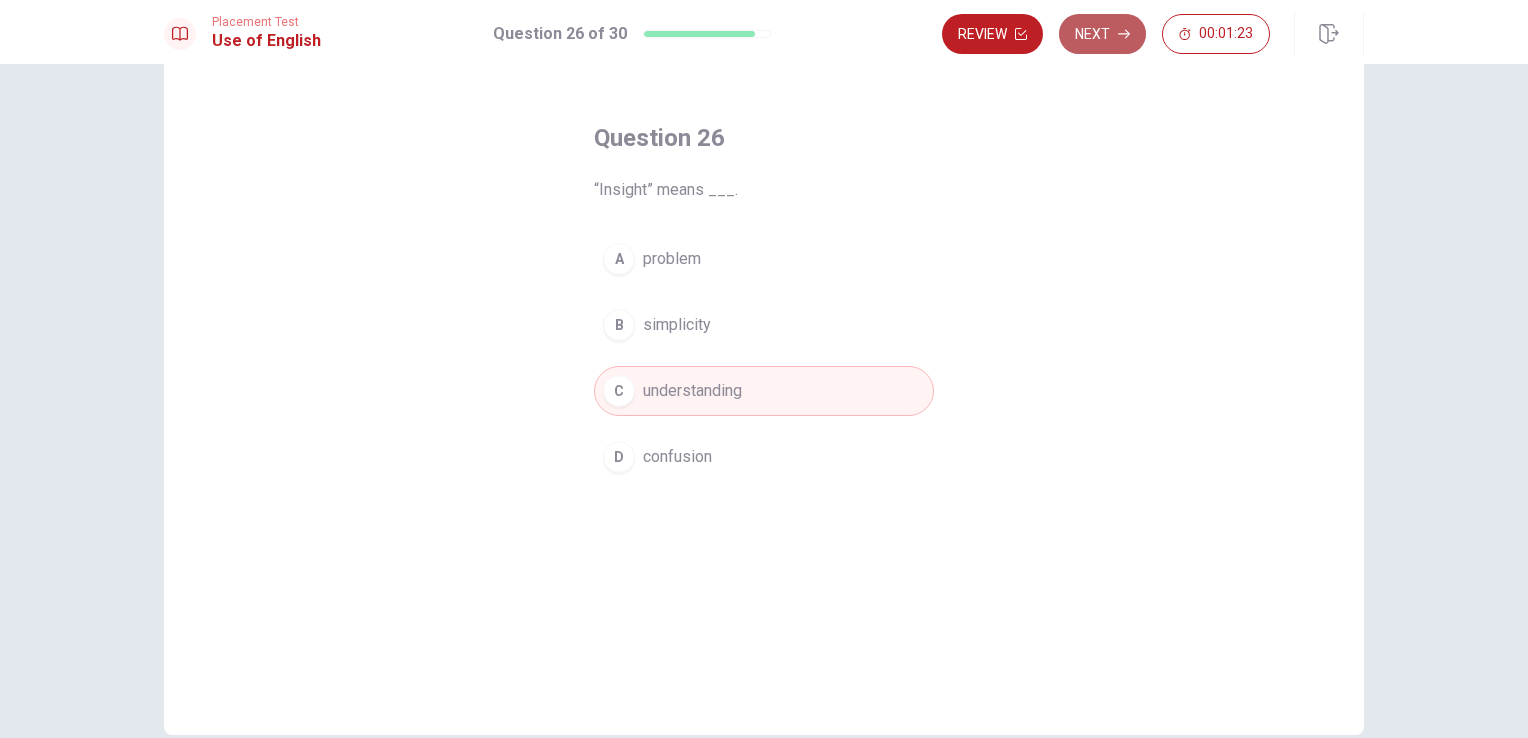 click on "Next" at bounding box center [1102, 34] 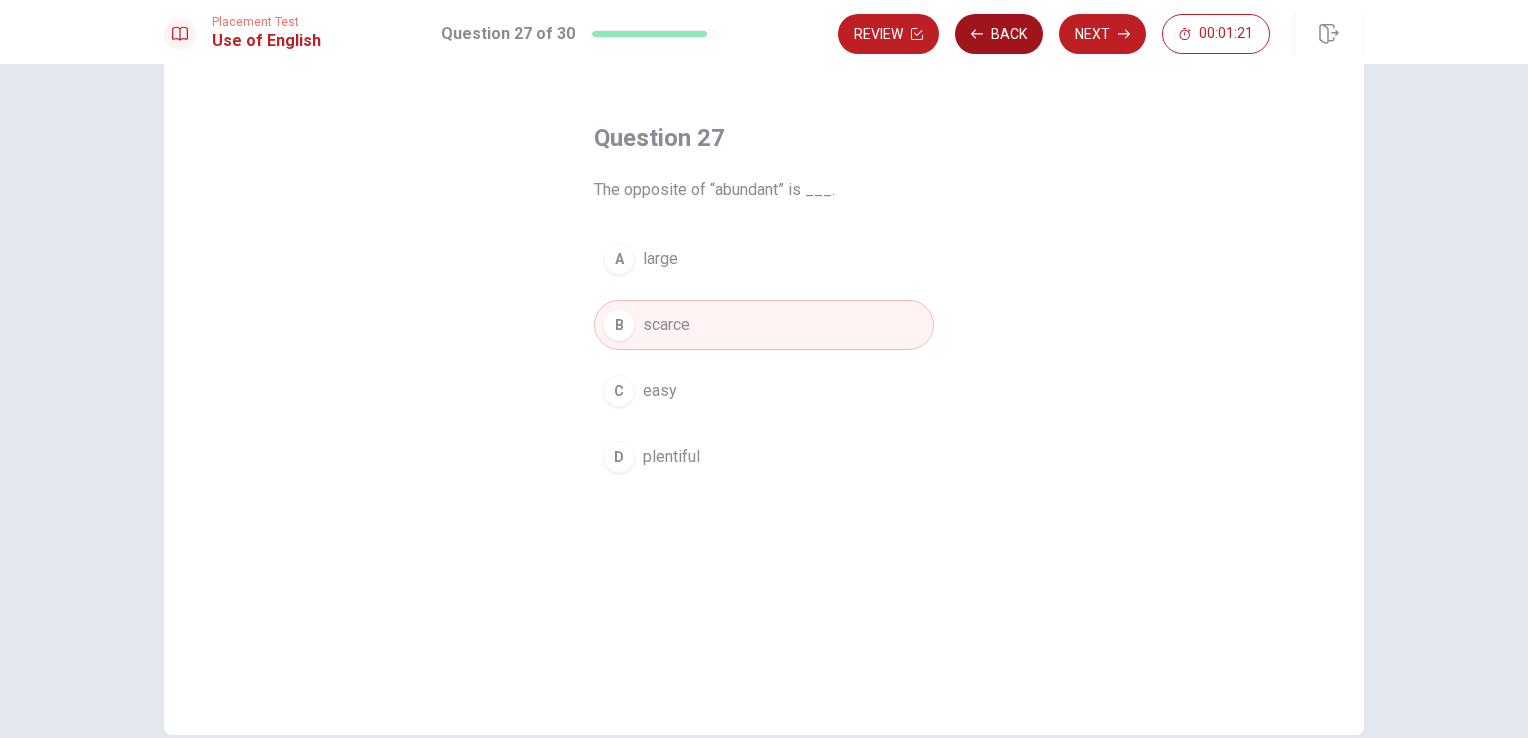 click 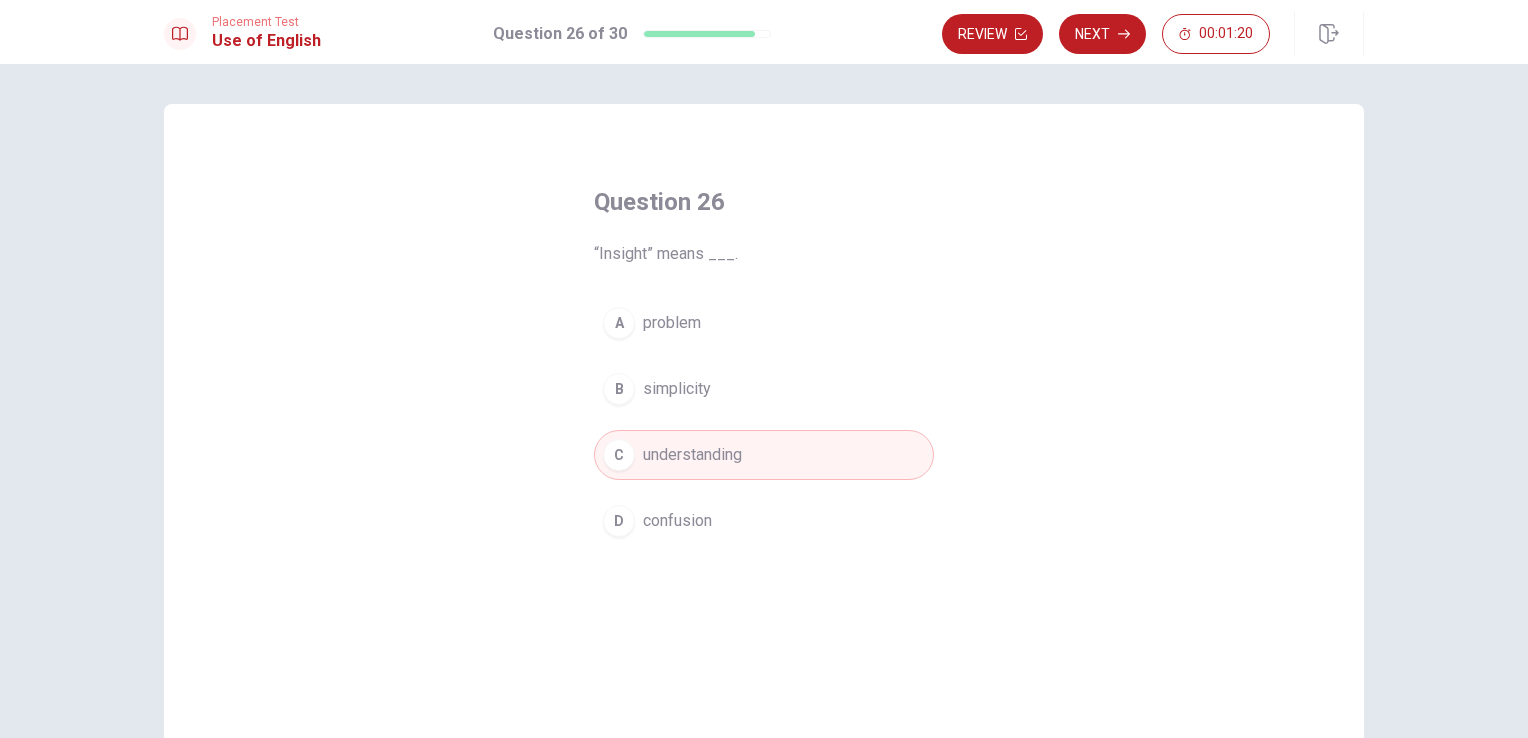 scroll, scrollTop: 0, scrollLeft: 0, axis: both 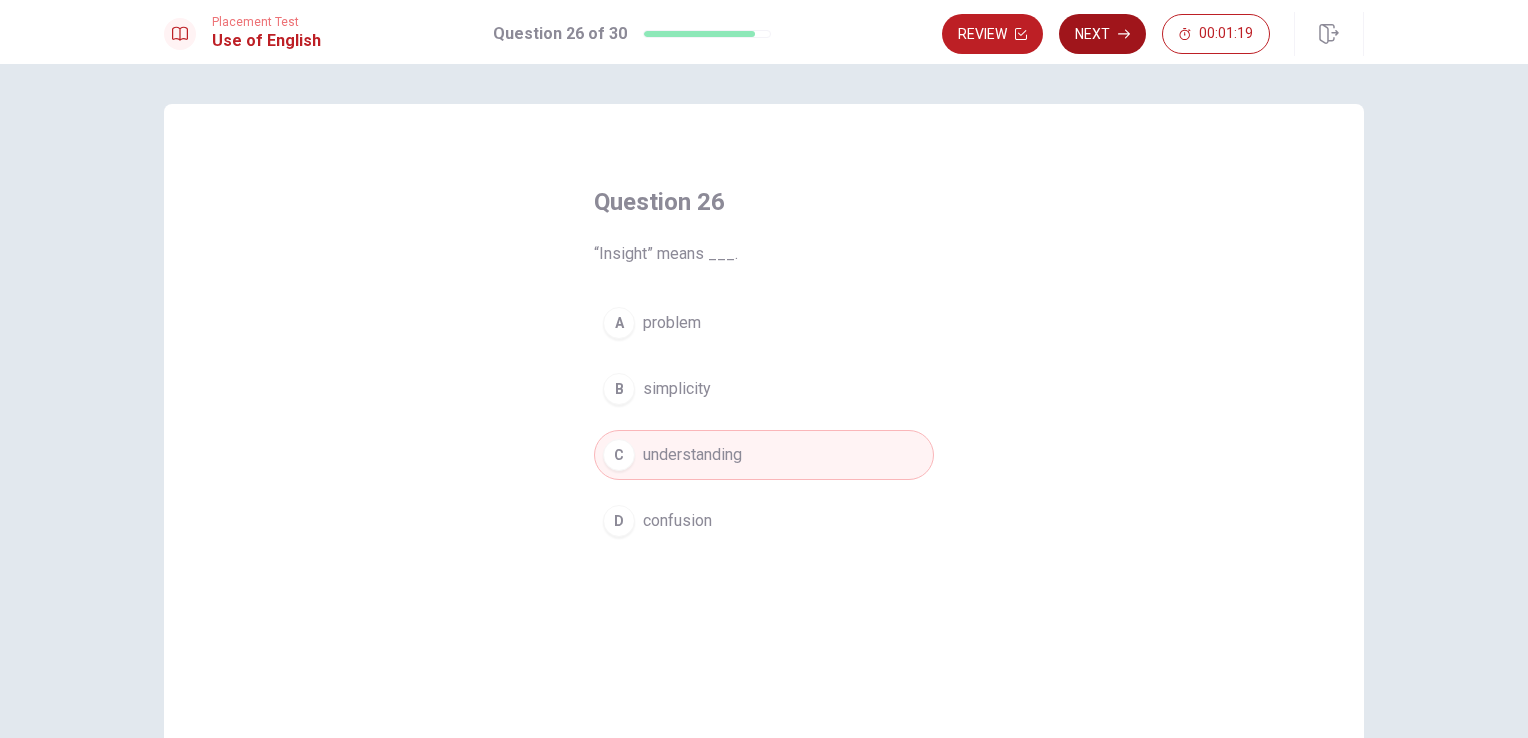 click on "Next" at bounding box center (1102, 34) 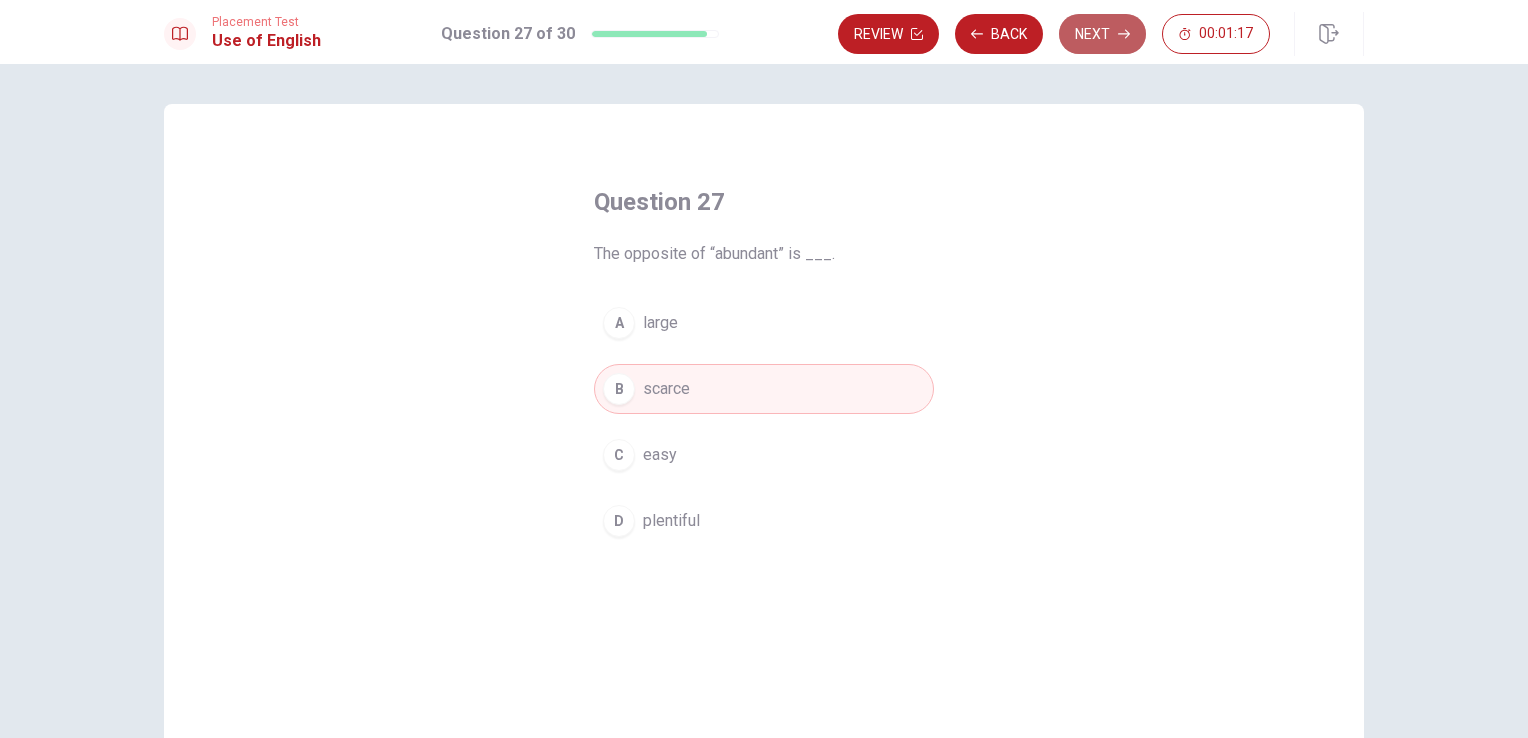 click on "Next" at bounding box center (1102, 34) 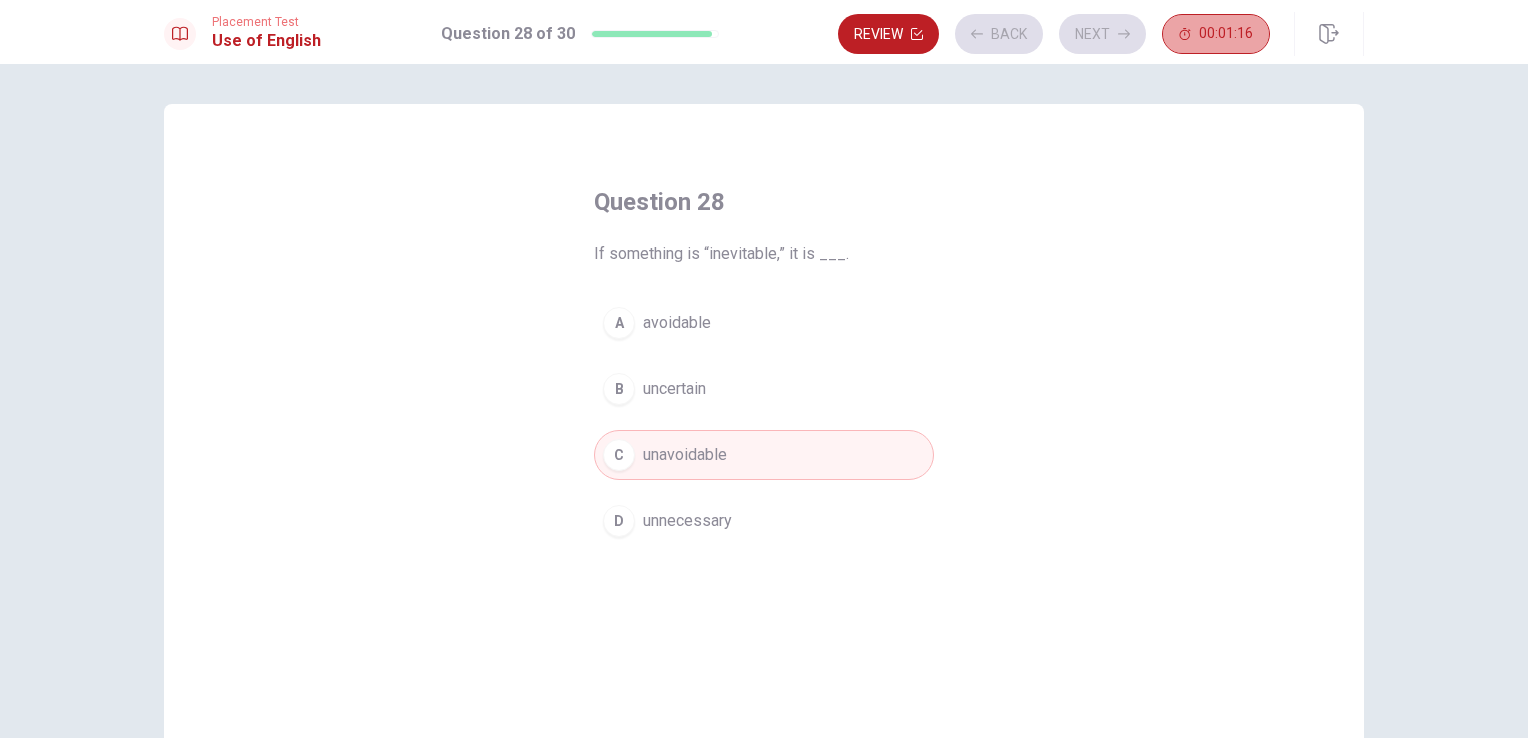 click on "00:01:16" at bounding box center [1216, 34] 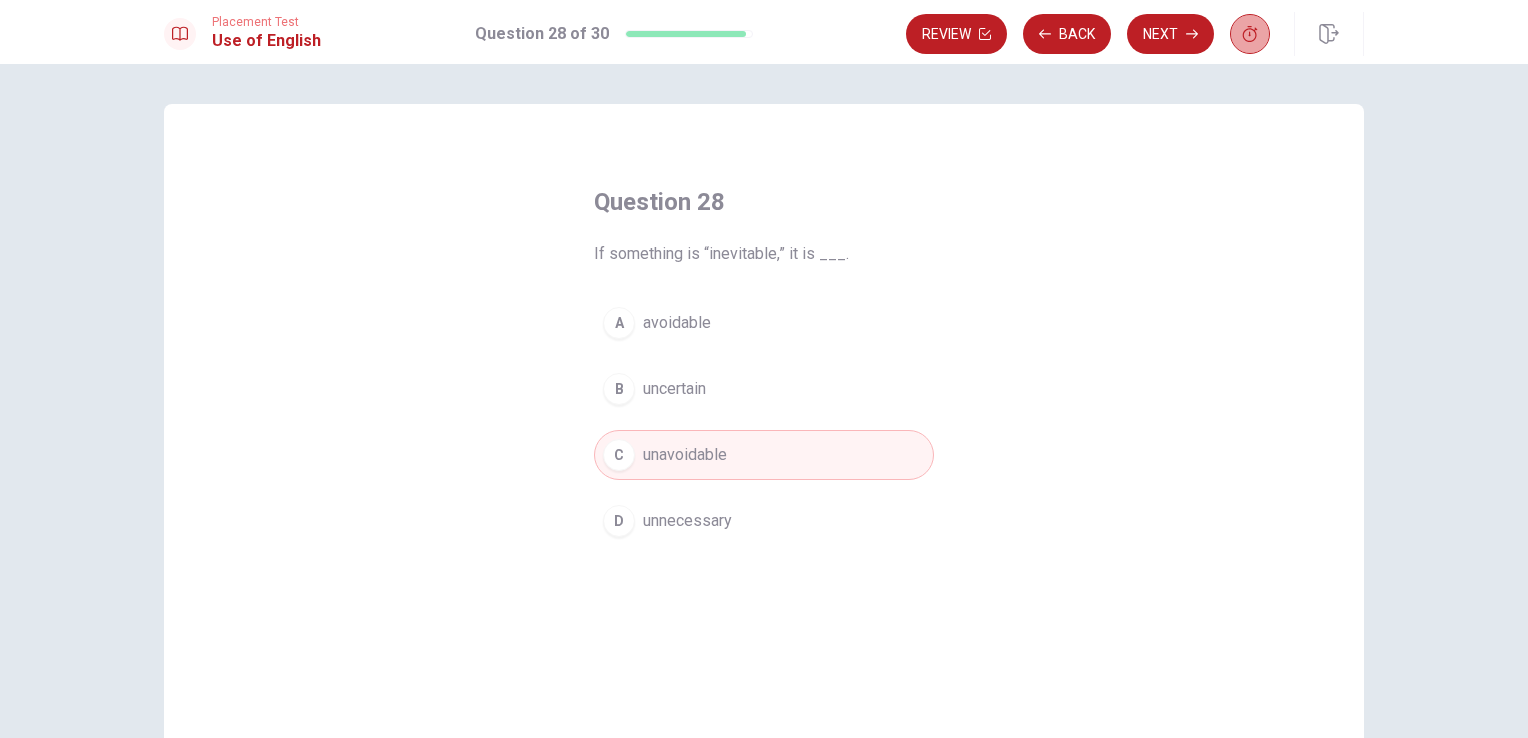 click 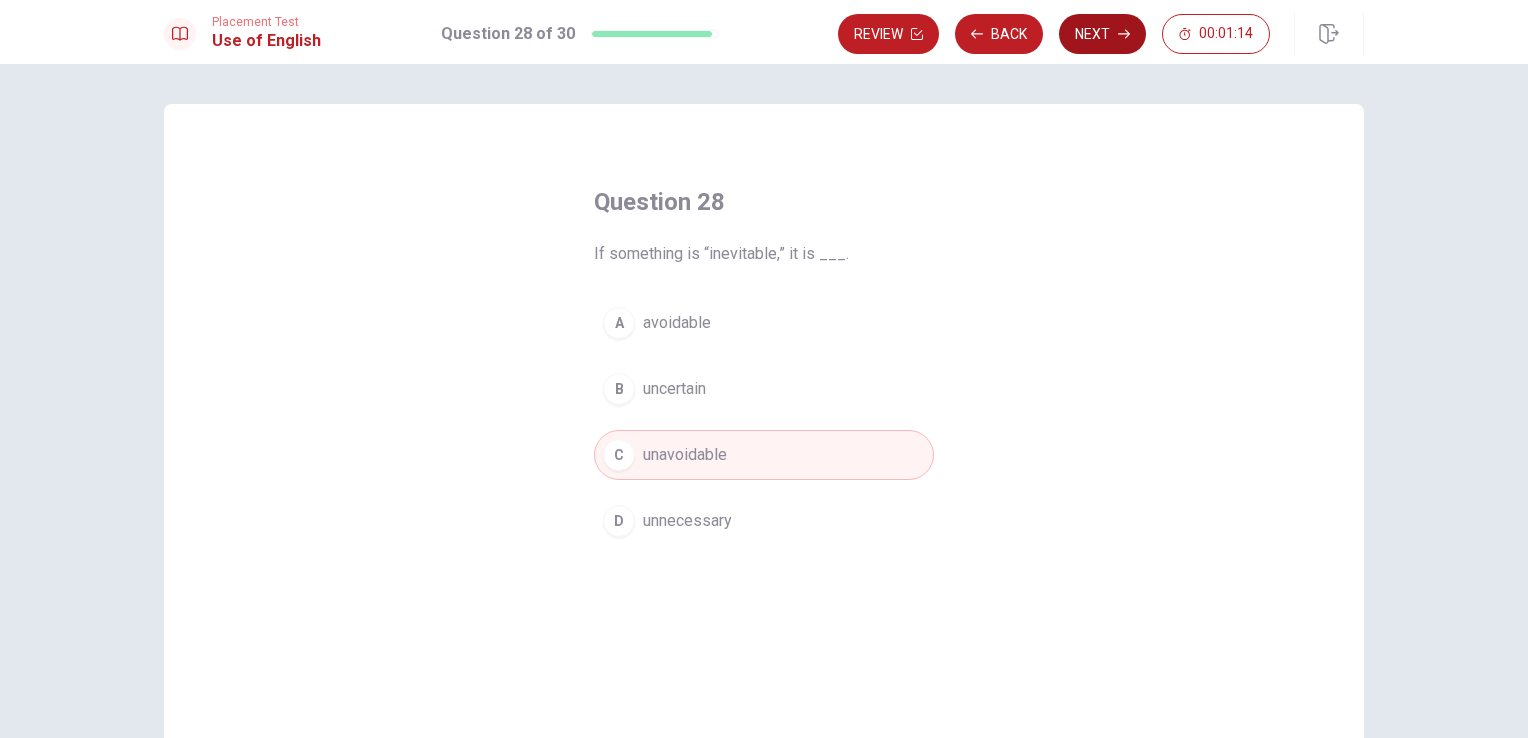 click on "Next" at bounding box center (1102, 34) 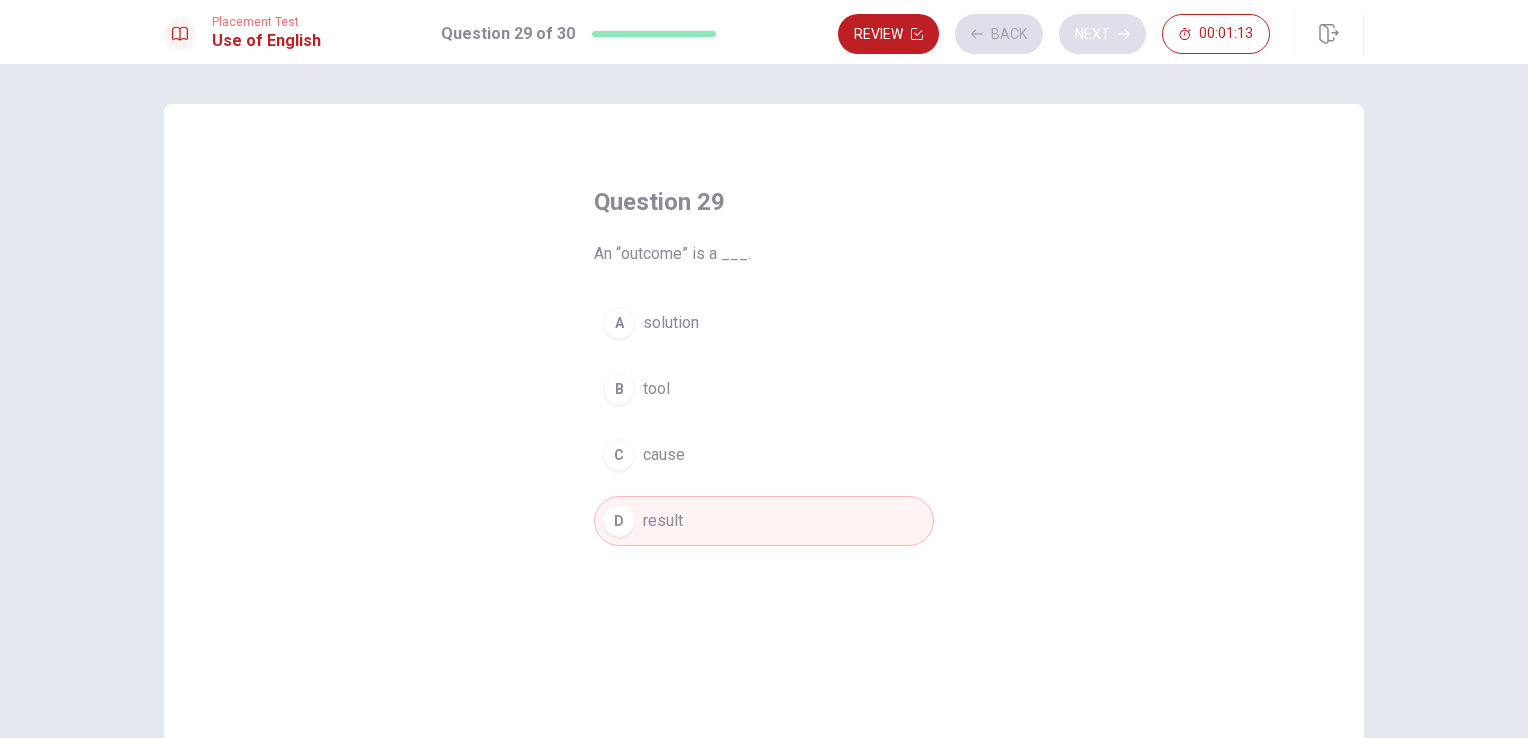 click on "Review Back Next 00:01:13" at bounding box center [1054, 34] 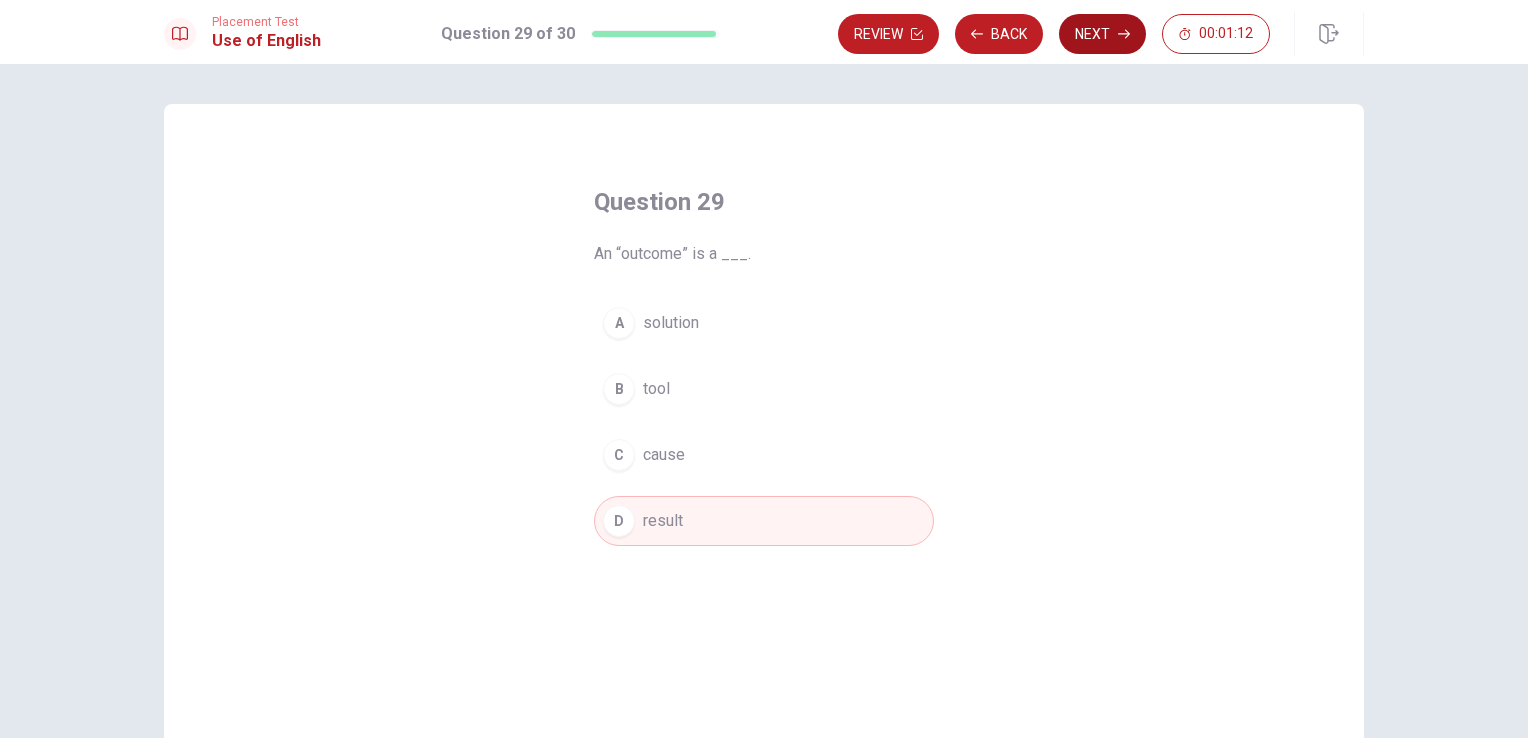 click on "Next" at bounding box center [1102, 34] 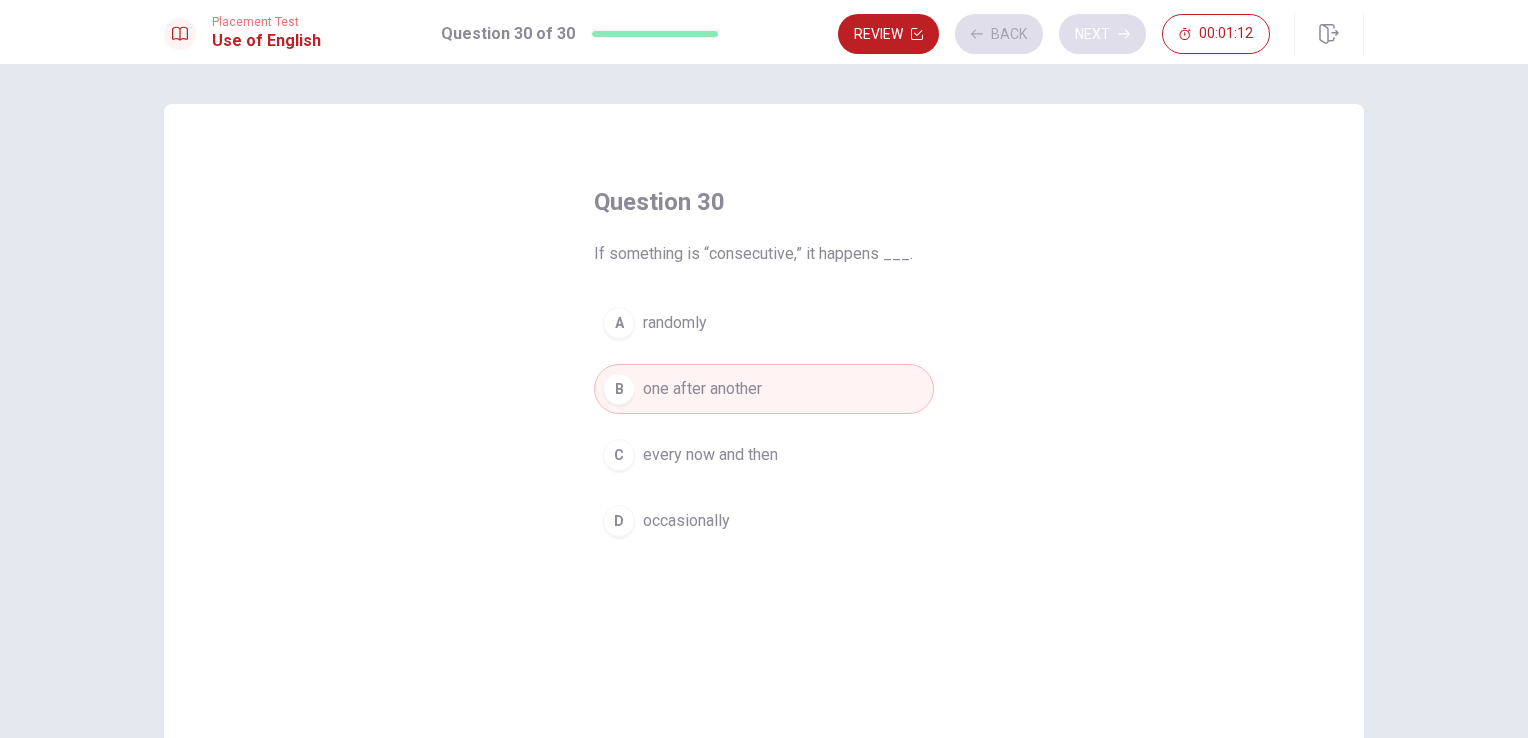 click on "Review Back Next 00:01:12" at bounding box center (1054, 34) 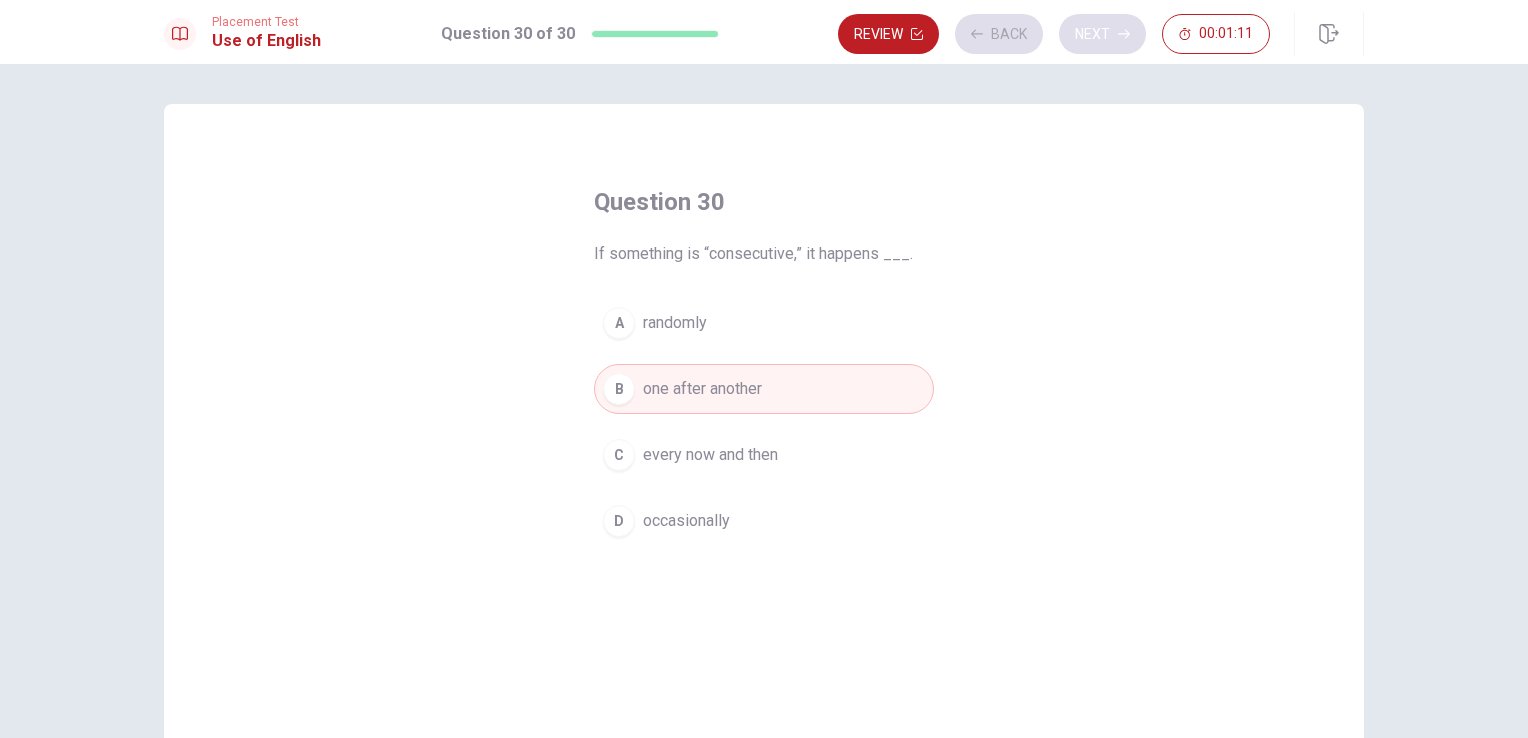 click on "Review Back Next 00:01:11" at bounding box center (1054, 34) 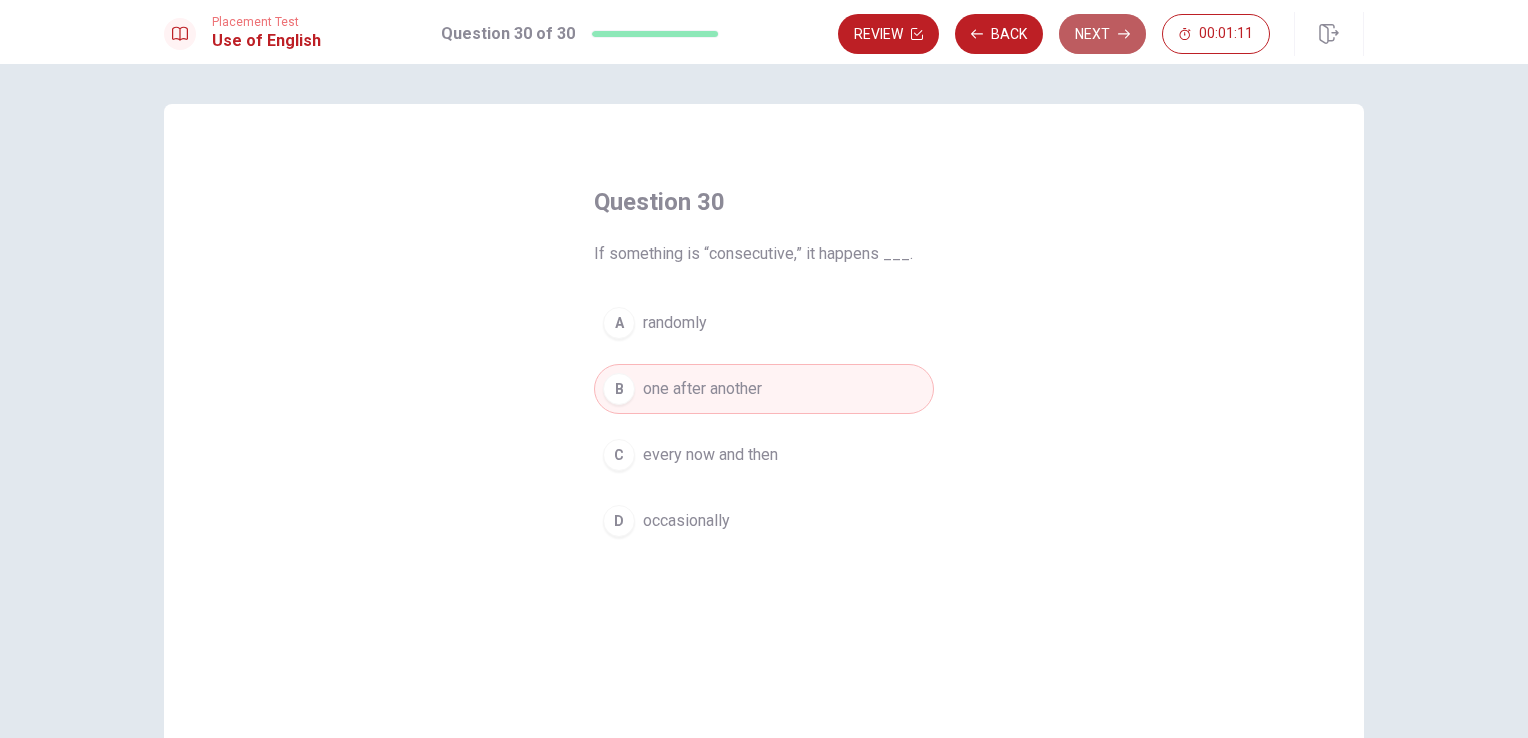 click on "Next" at bounding box center [1102, 34] 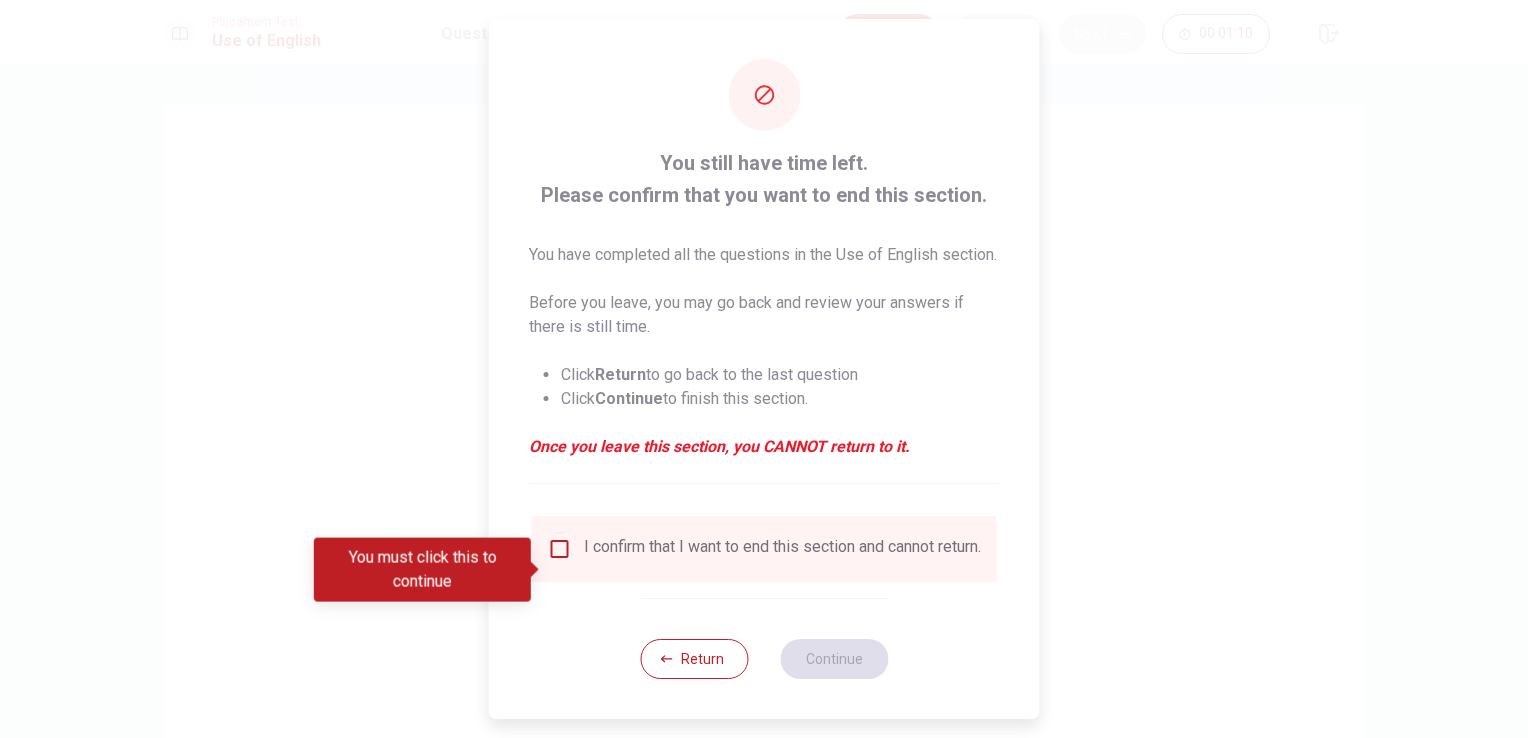 click at bounding box center [764, 369] 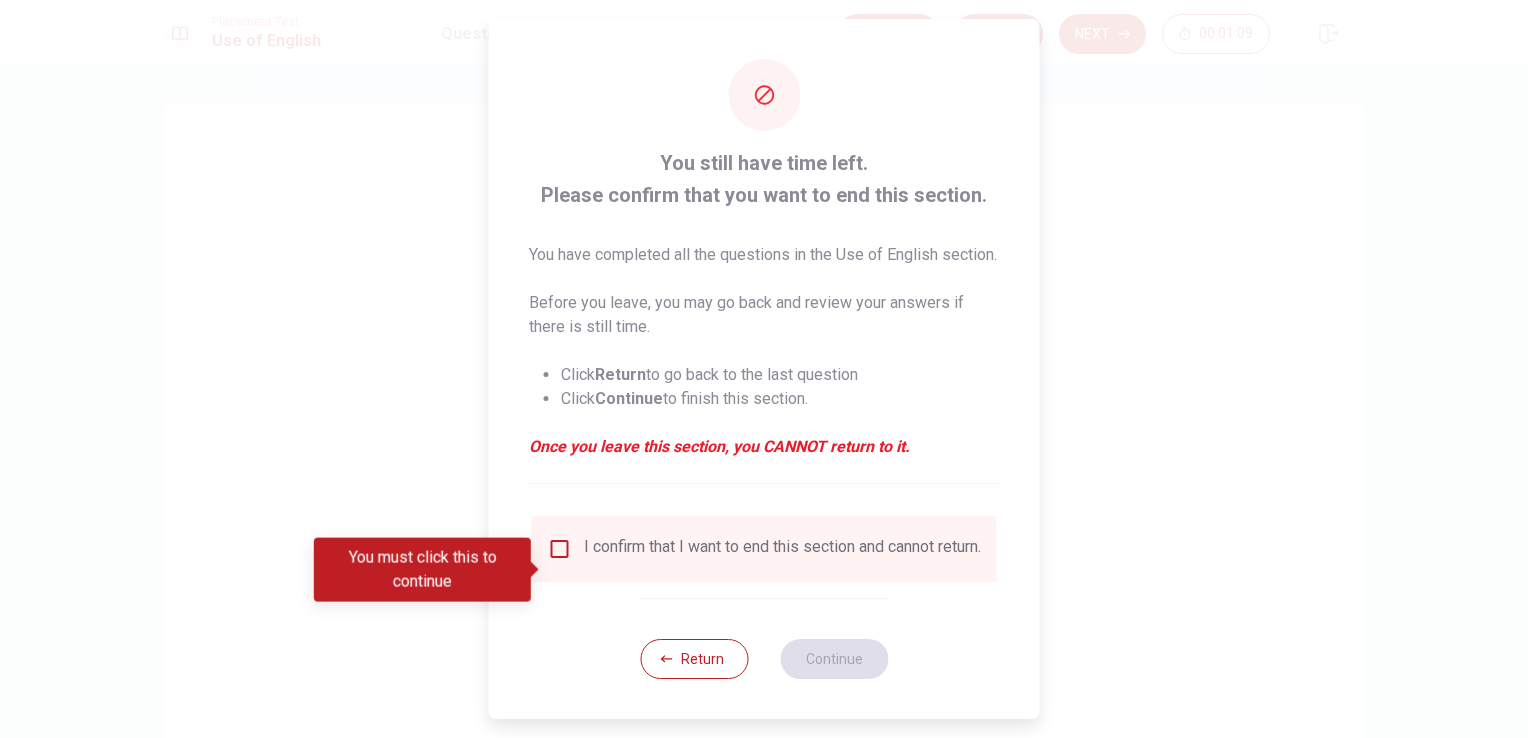 click on "I confirm that I want to end this section and cannot return." at bounding box center (764, 549) 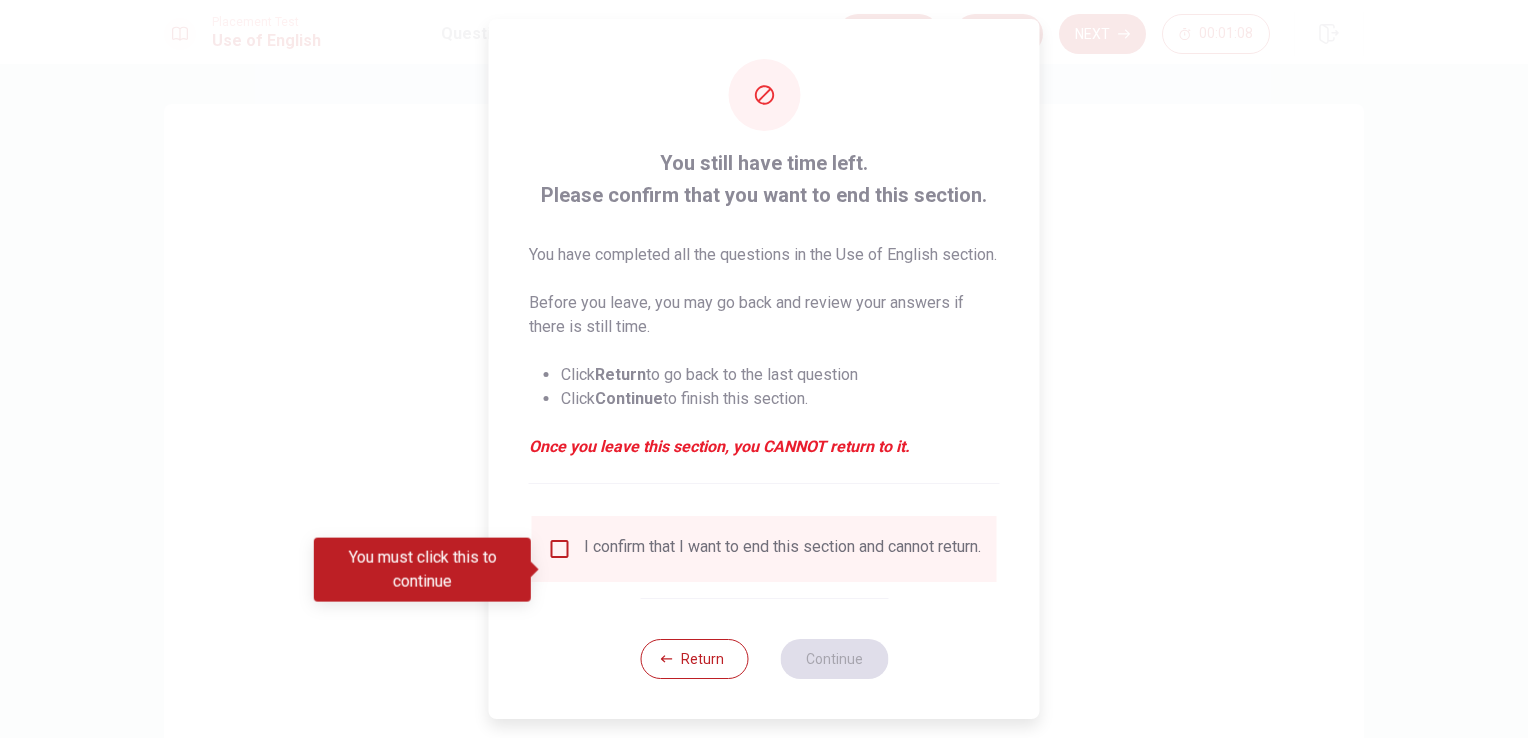 click at bounding box center (560, 549) 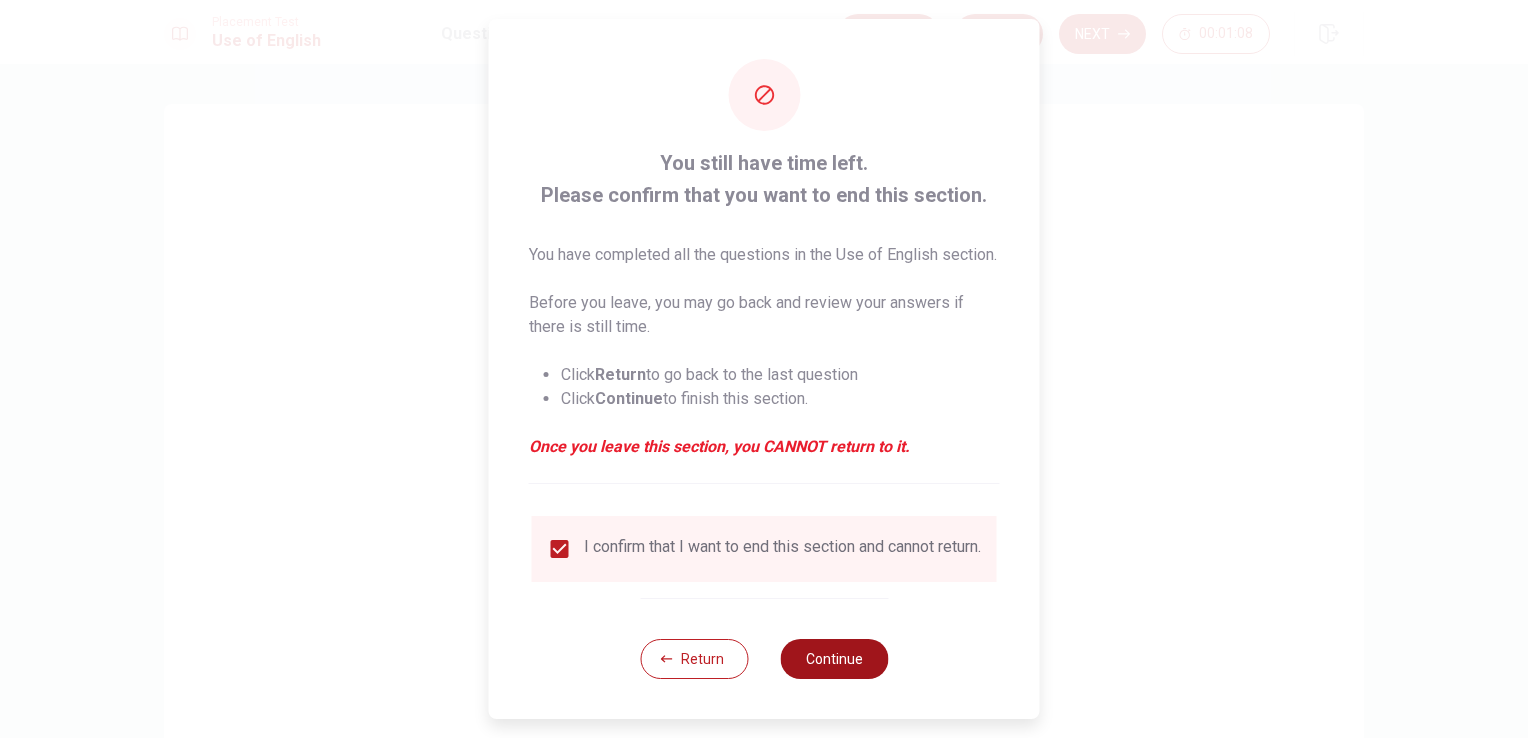 click on "Continue" at bounding box center [834, 659] 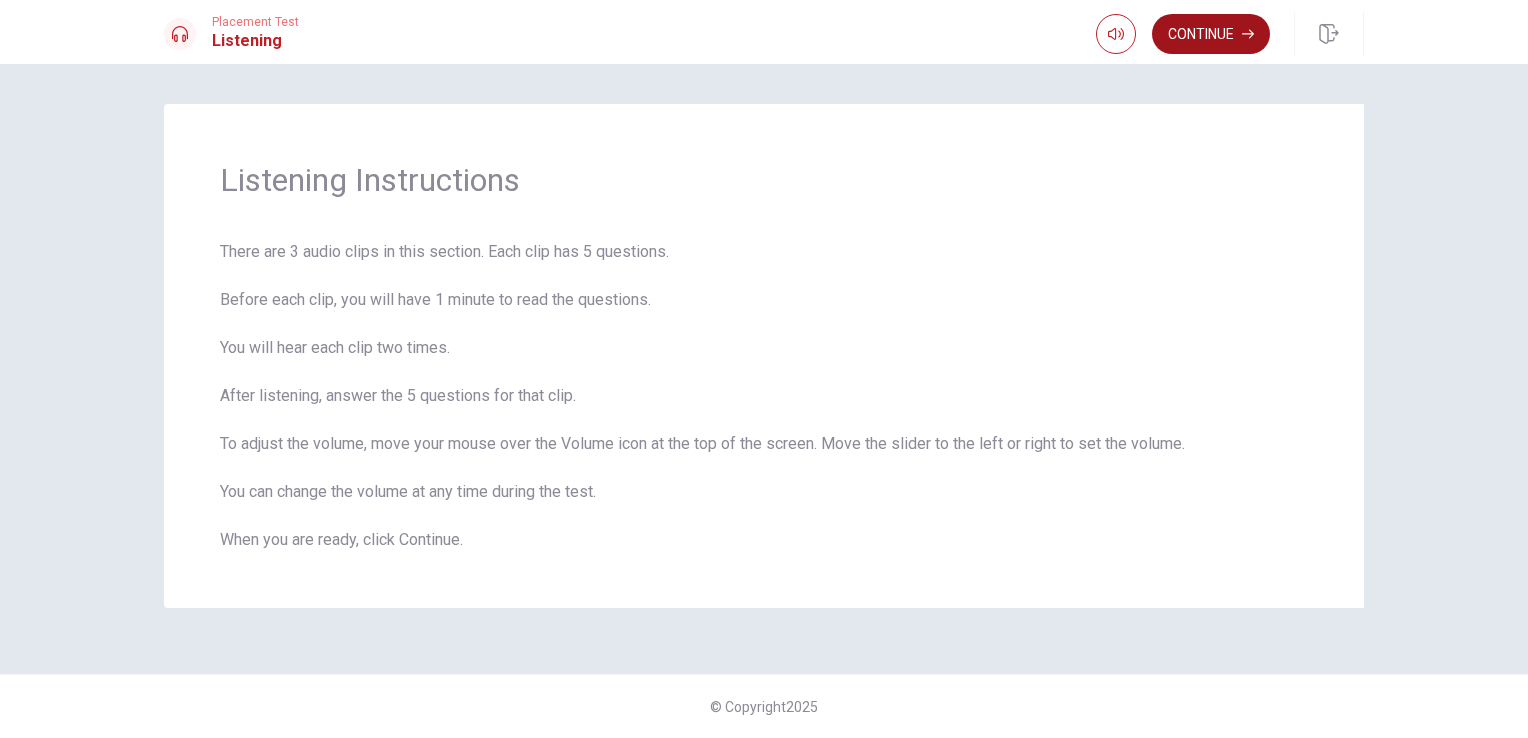 click on "Continue" at bounding box center [1211, 34] 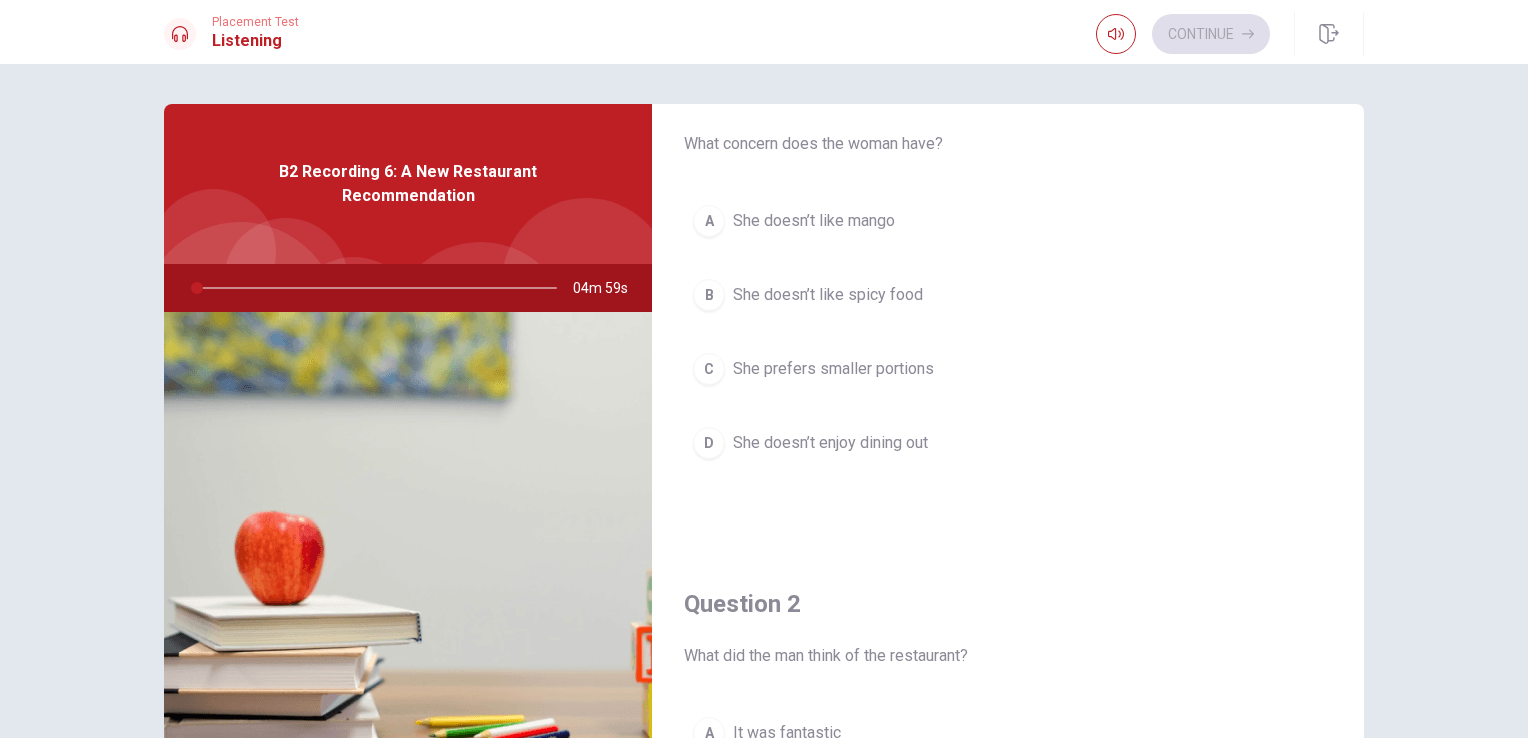 scroll, scrollTop: 100, scrollLeft: 0, axis: vertical 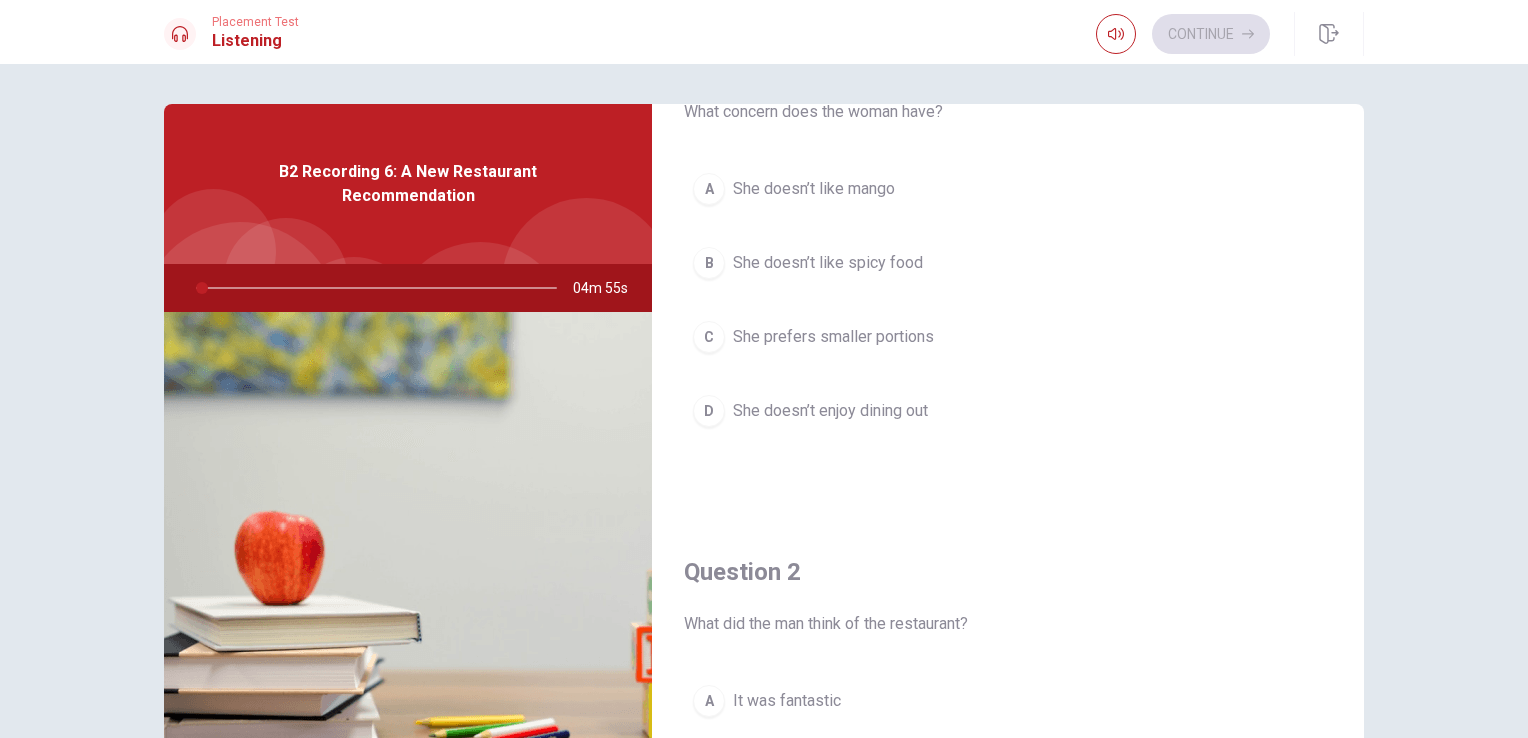 click on "Question 2 What did the man think of the restaurant? A It was fantastic B The food was bland C The portions were small D It was too crowded" at bounding box center [1008, 772] 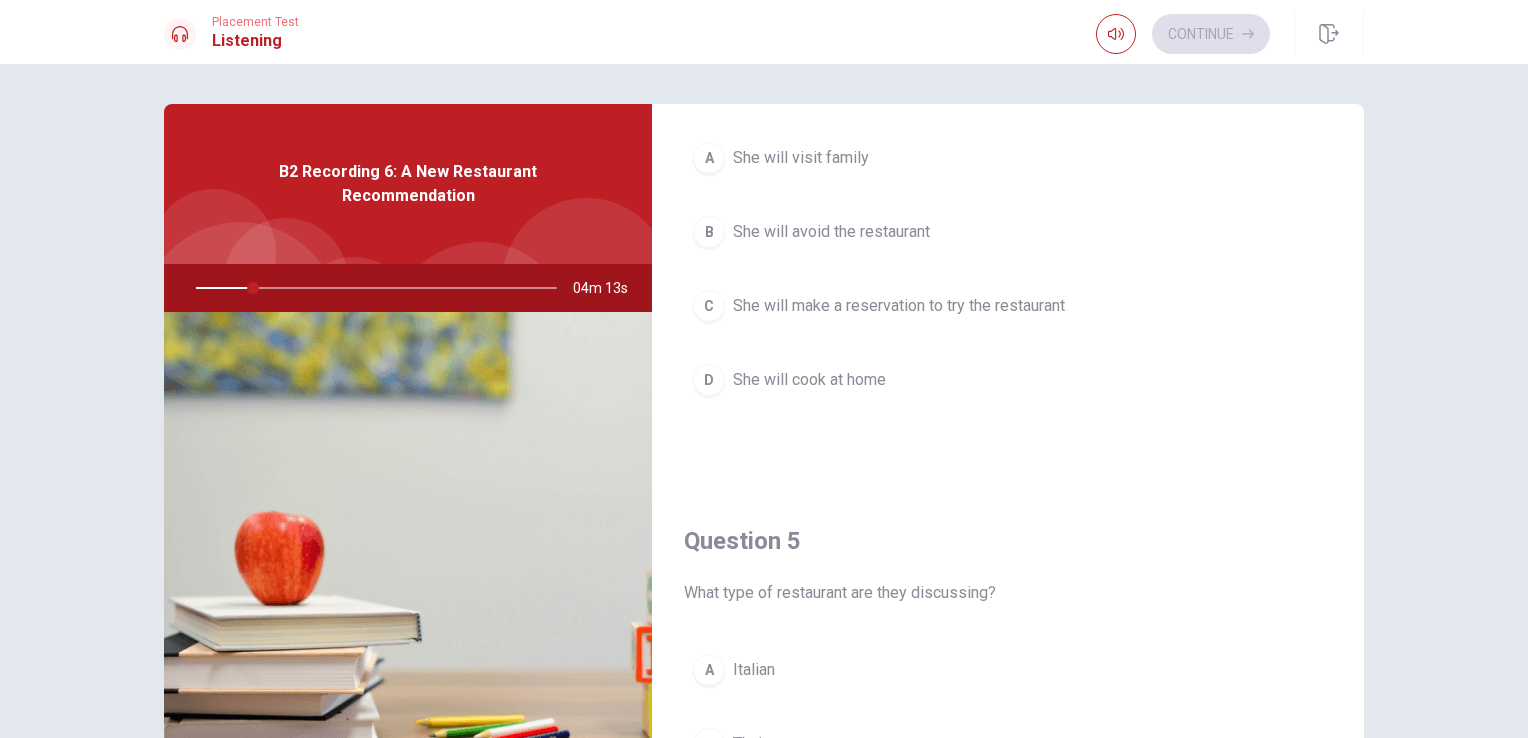 scroll, scrollTop: 1856, scrollLeft: 0, axis: vertical 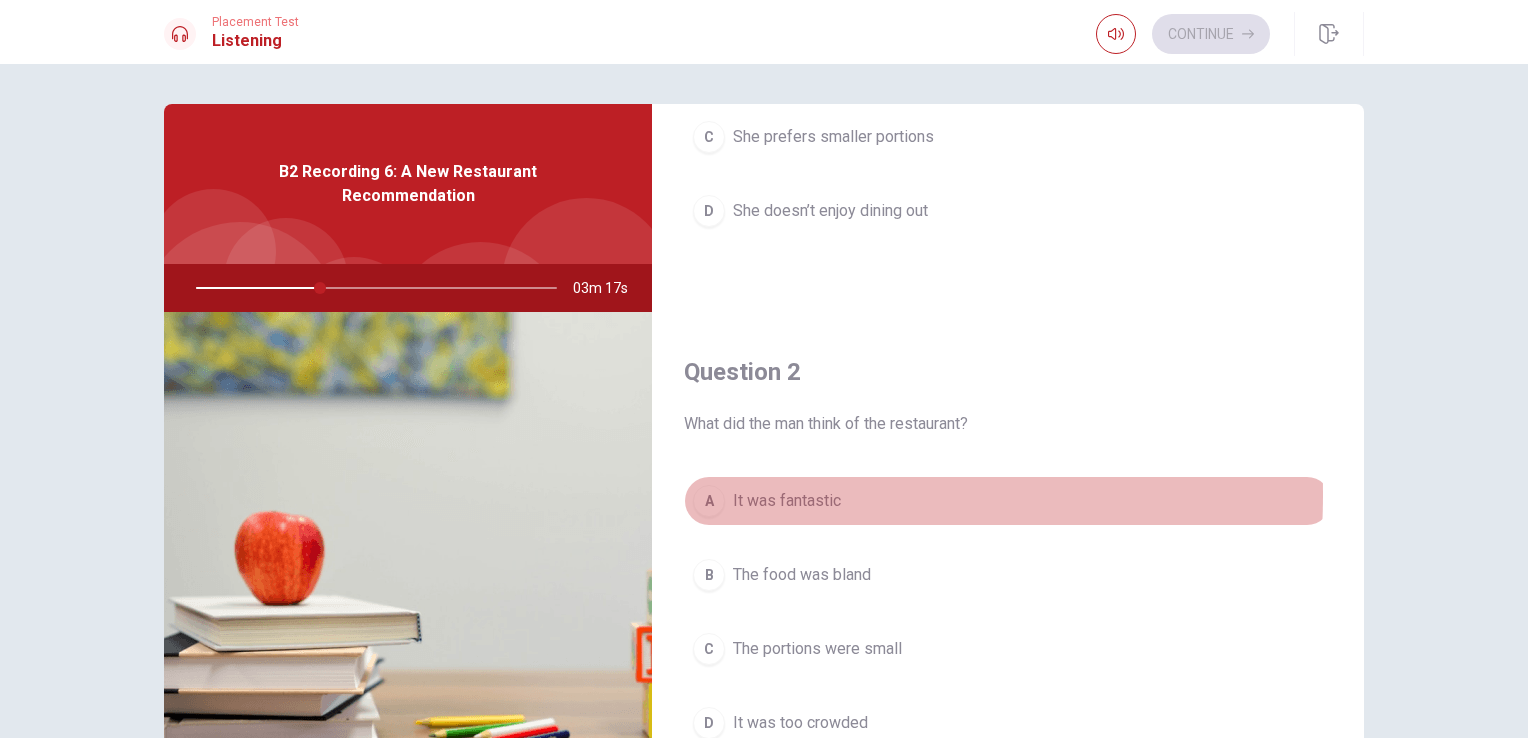 click on "A" at bounding box center (709, 501) 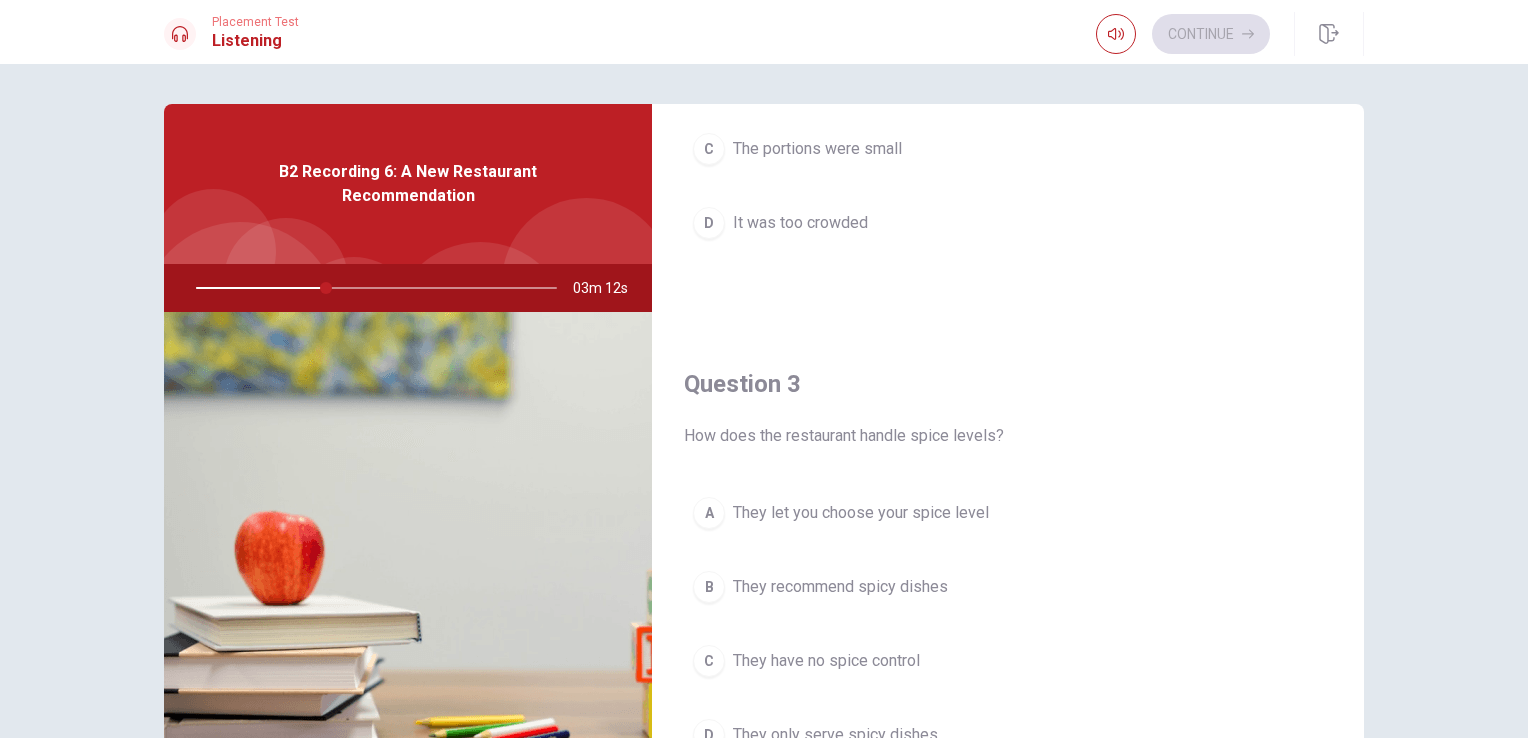 scroll, scrollTop: 900, scrollLeft: 0, axis: vertical 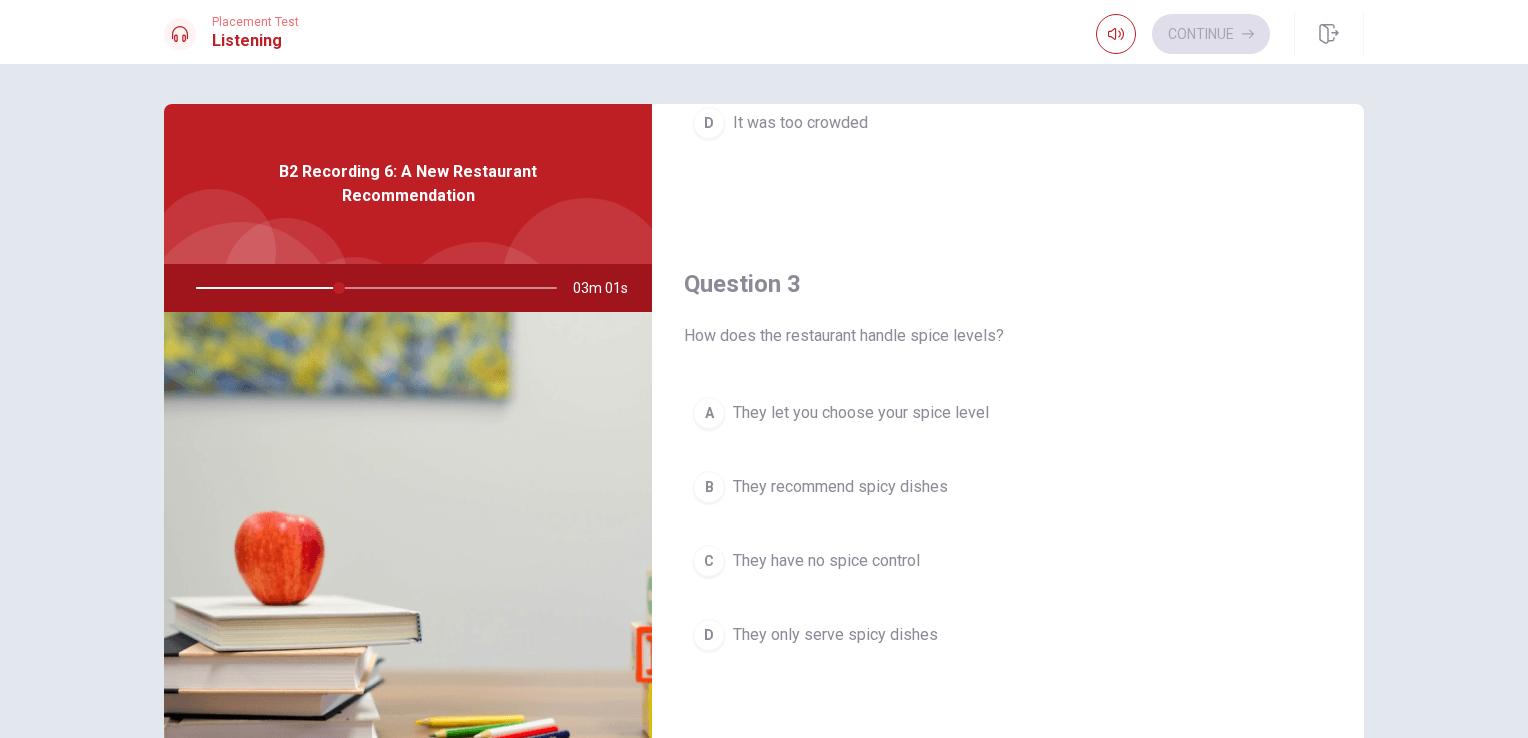 click on "They let you choose your spice level" at bounding box center [861, 413] 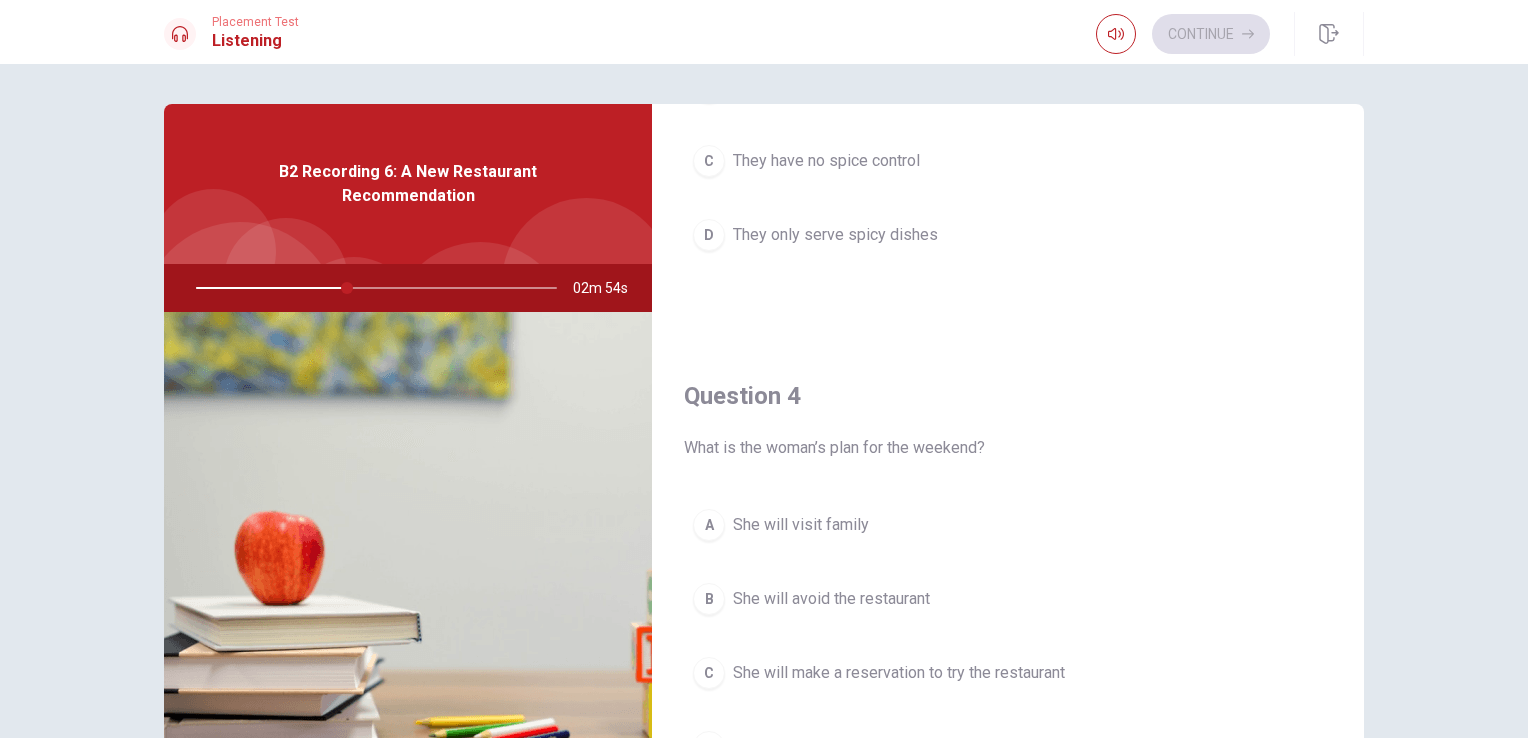 scroll, scrollTop: 1400, scrollLeft: 0, axis: vertical 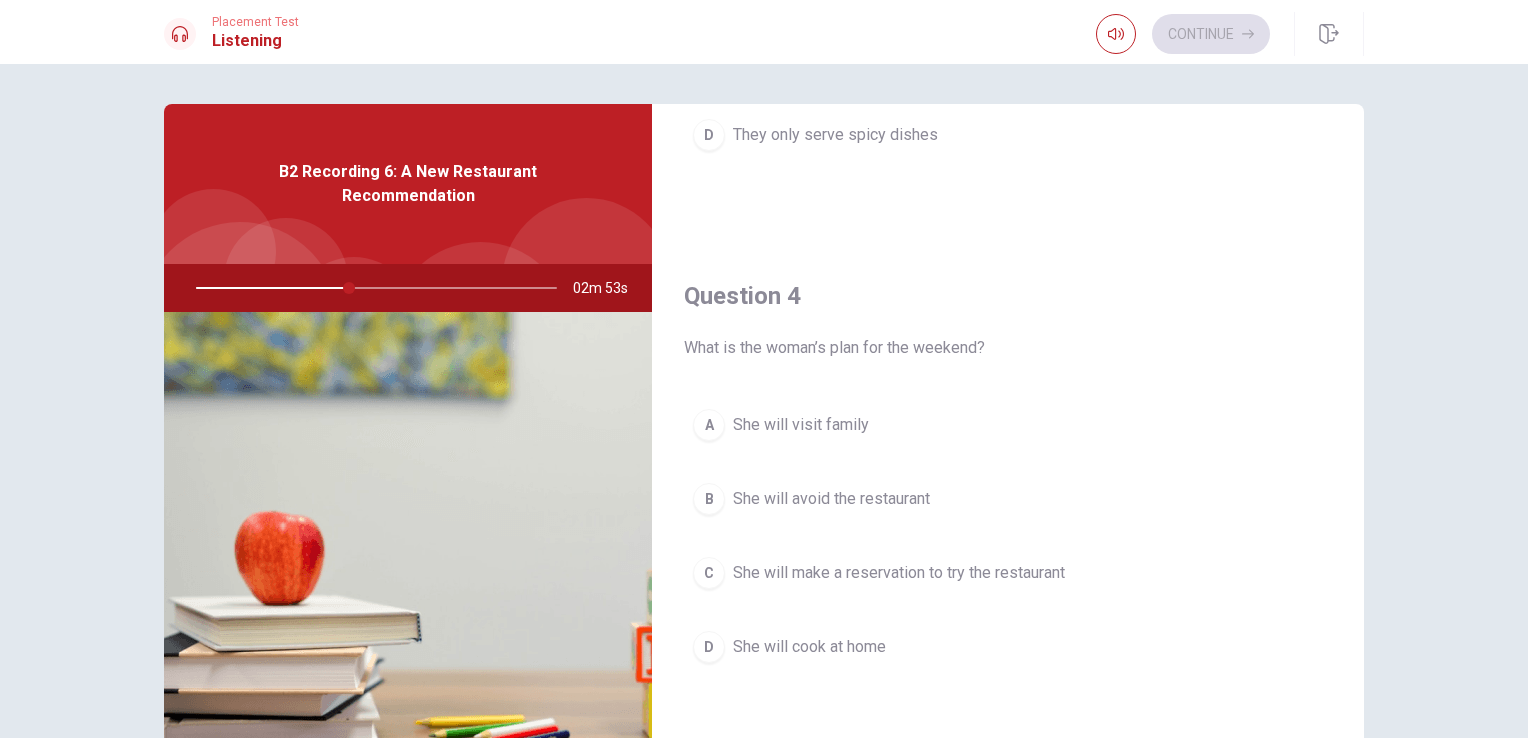 click on "C She will make a reservation to try the restaurant" at bounding box center [1008, 573] 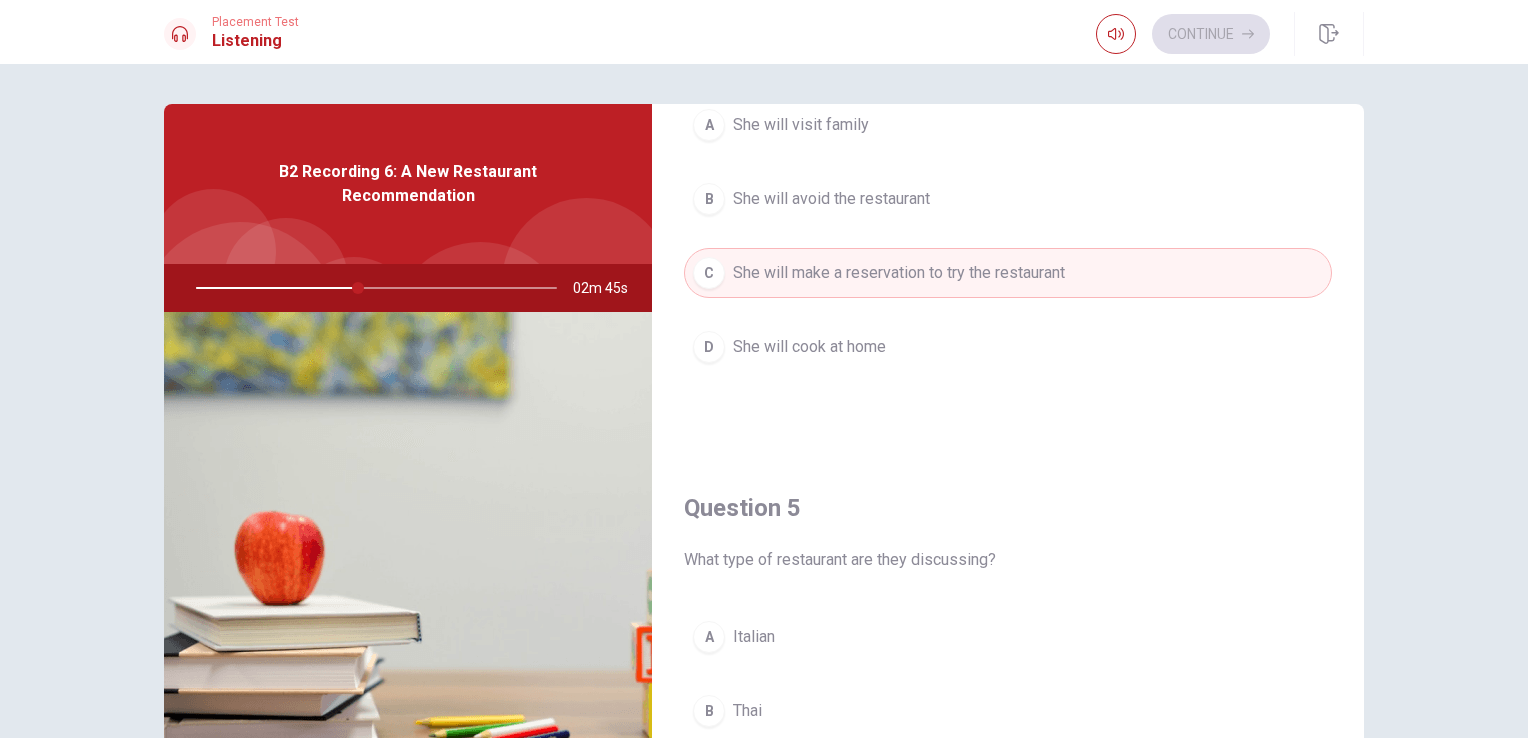scroll, scrollTop: 1800, scrollLeft: 0, axis: vertical 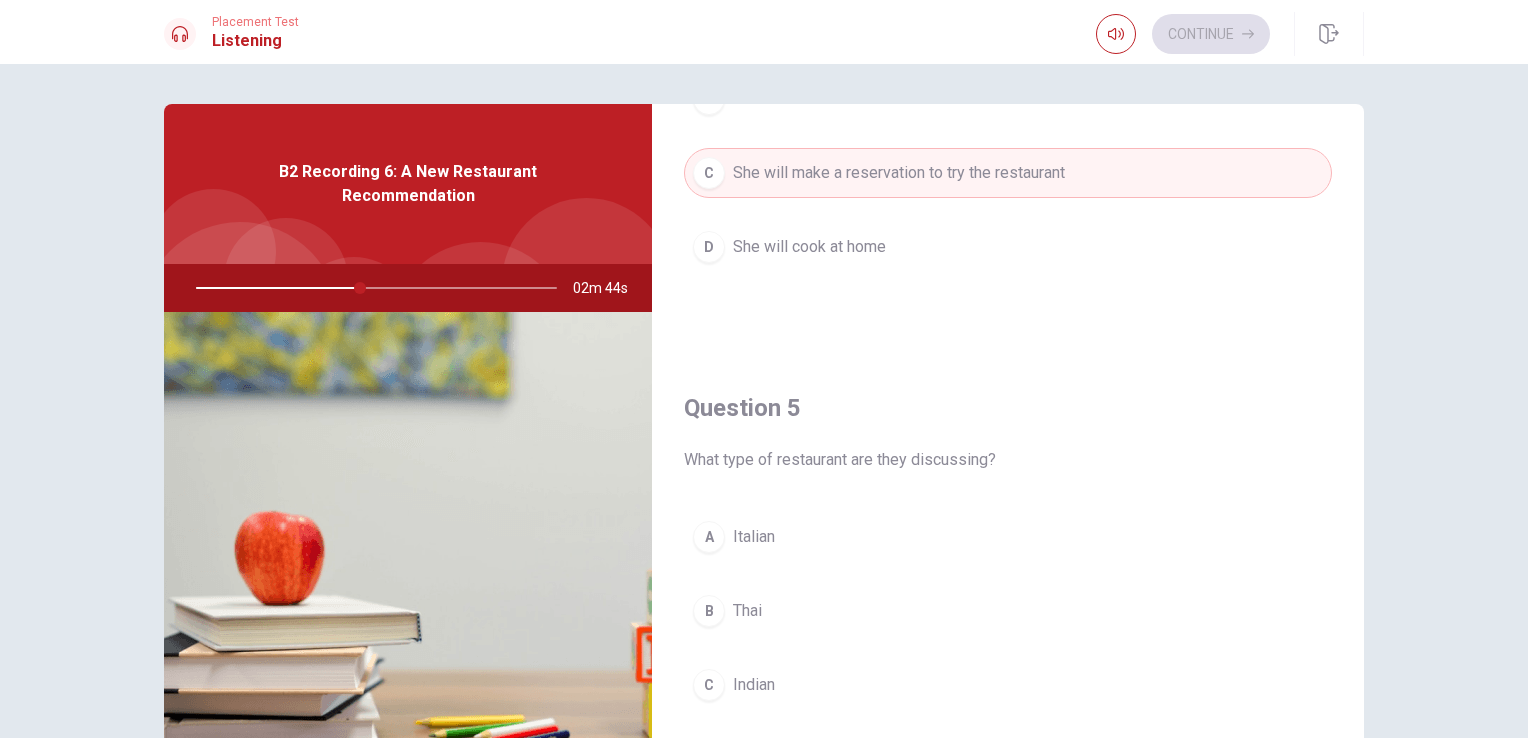 click on "B" at bounding box center [709, 611] 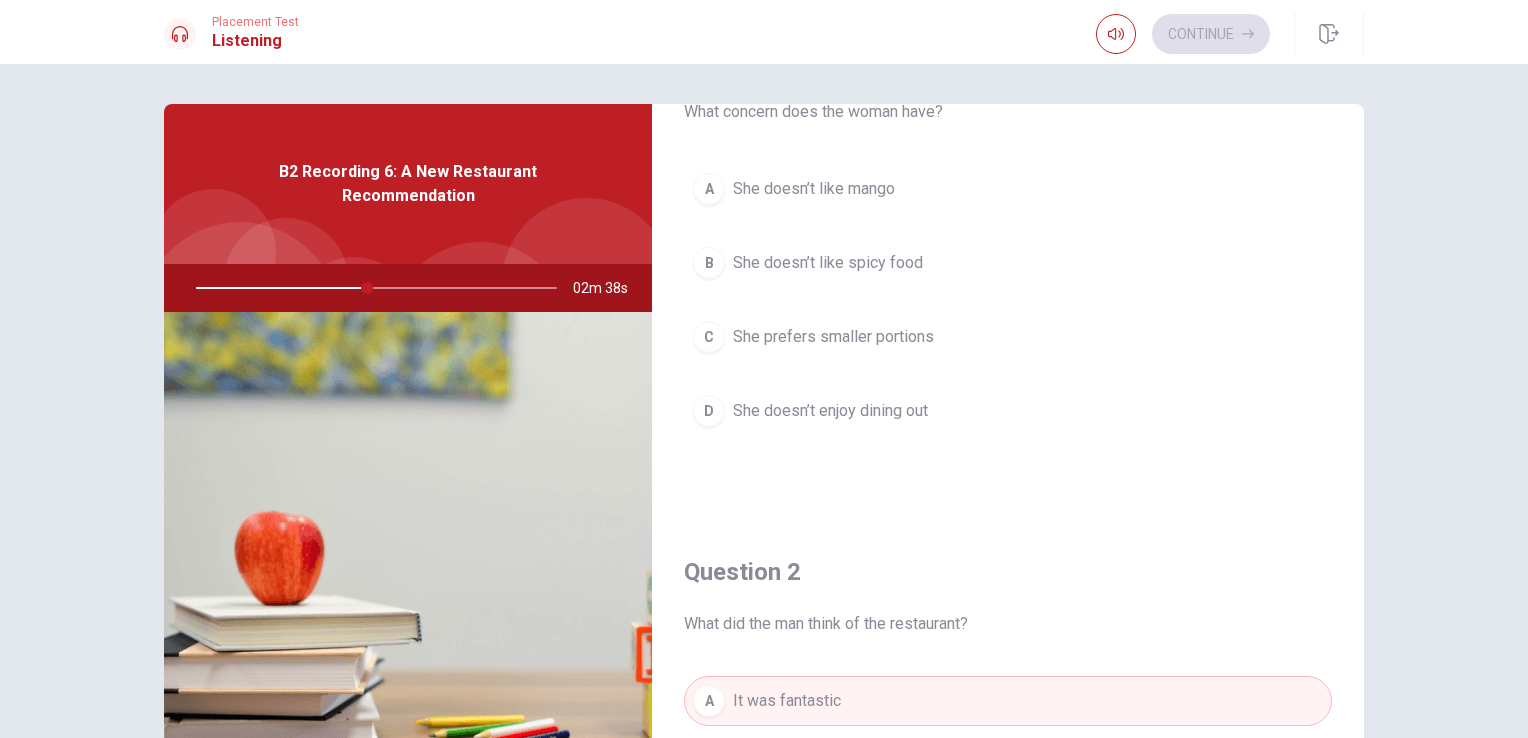 scroll, scrollTop: 0, scrollLeft: 0, axis: both 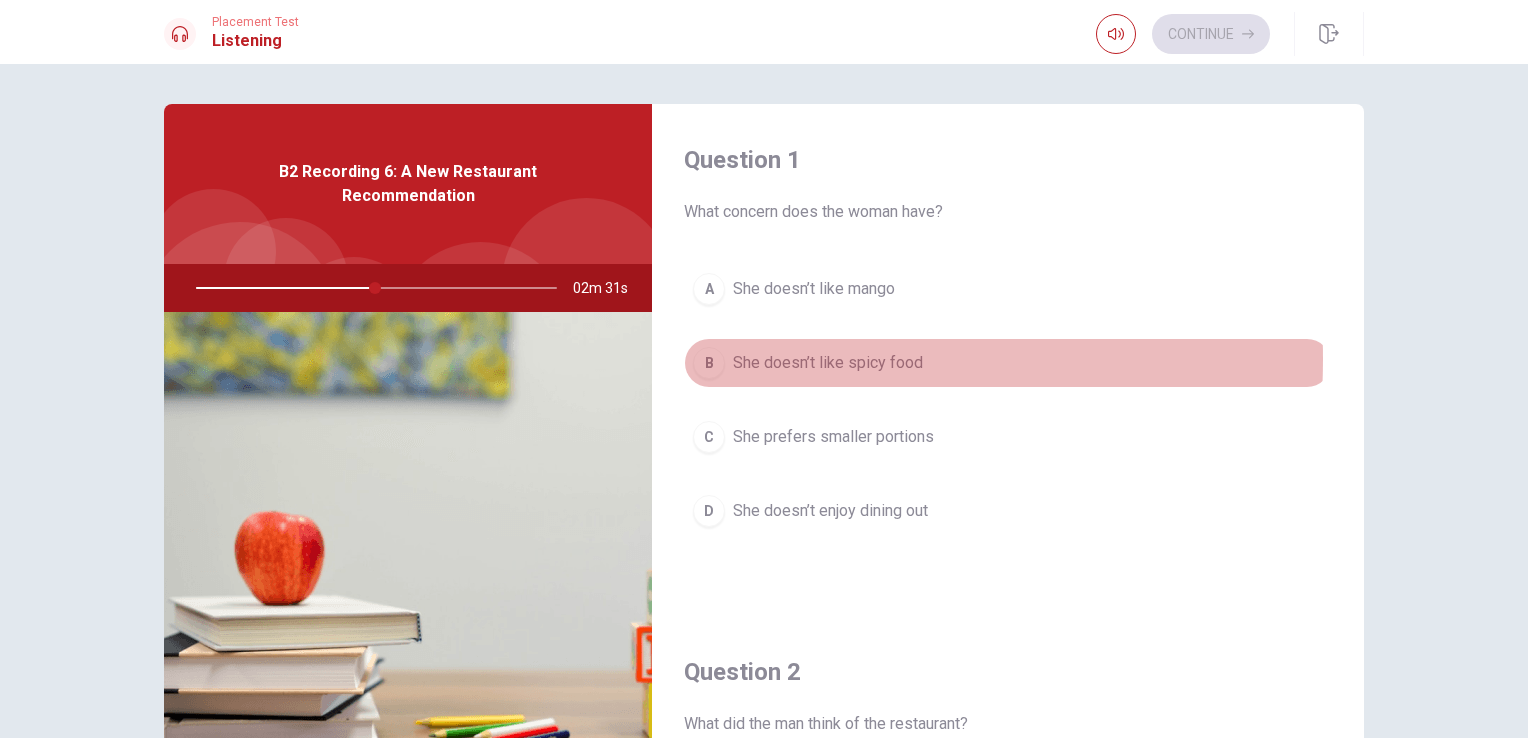 click on "B" at bounding box center [709, 363] 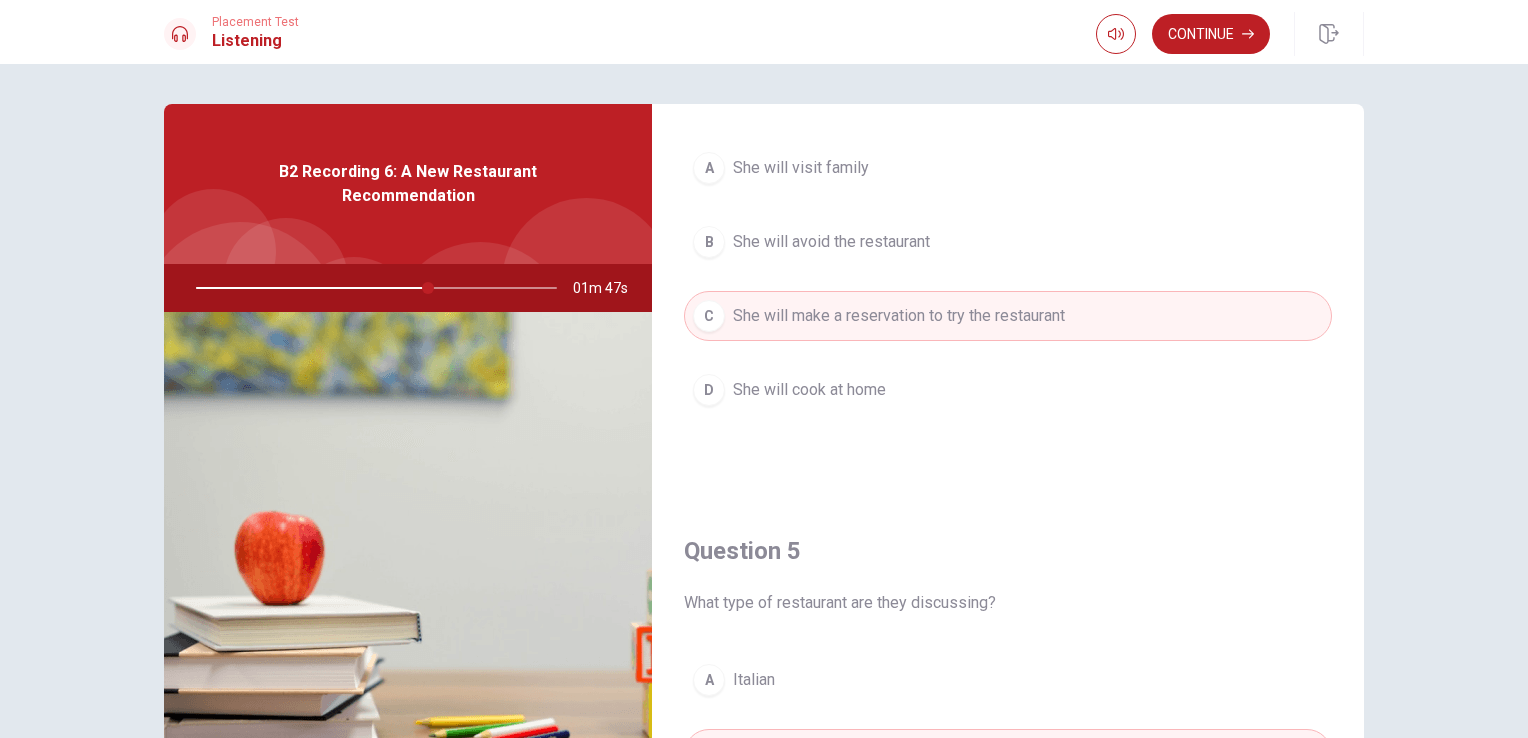 scroll, scrollTop: 1856, scrollLeft: 0, axis: vertical 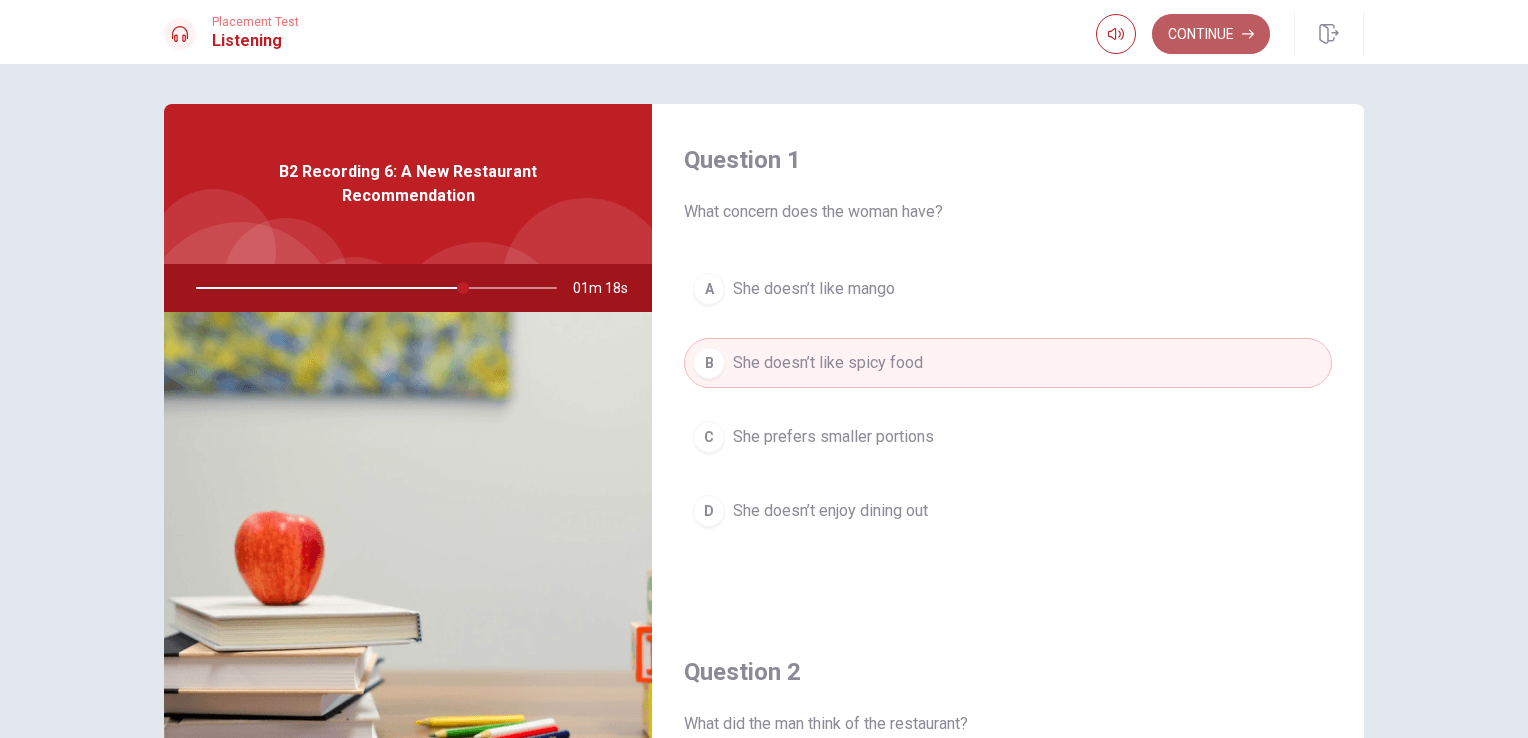 click on "Continue" at bounding box center (1211, 34) 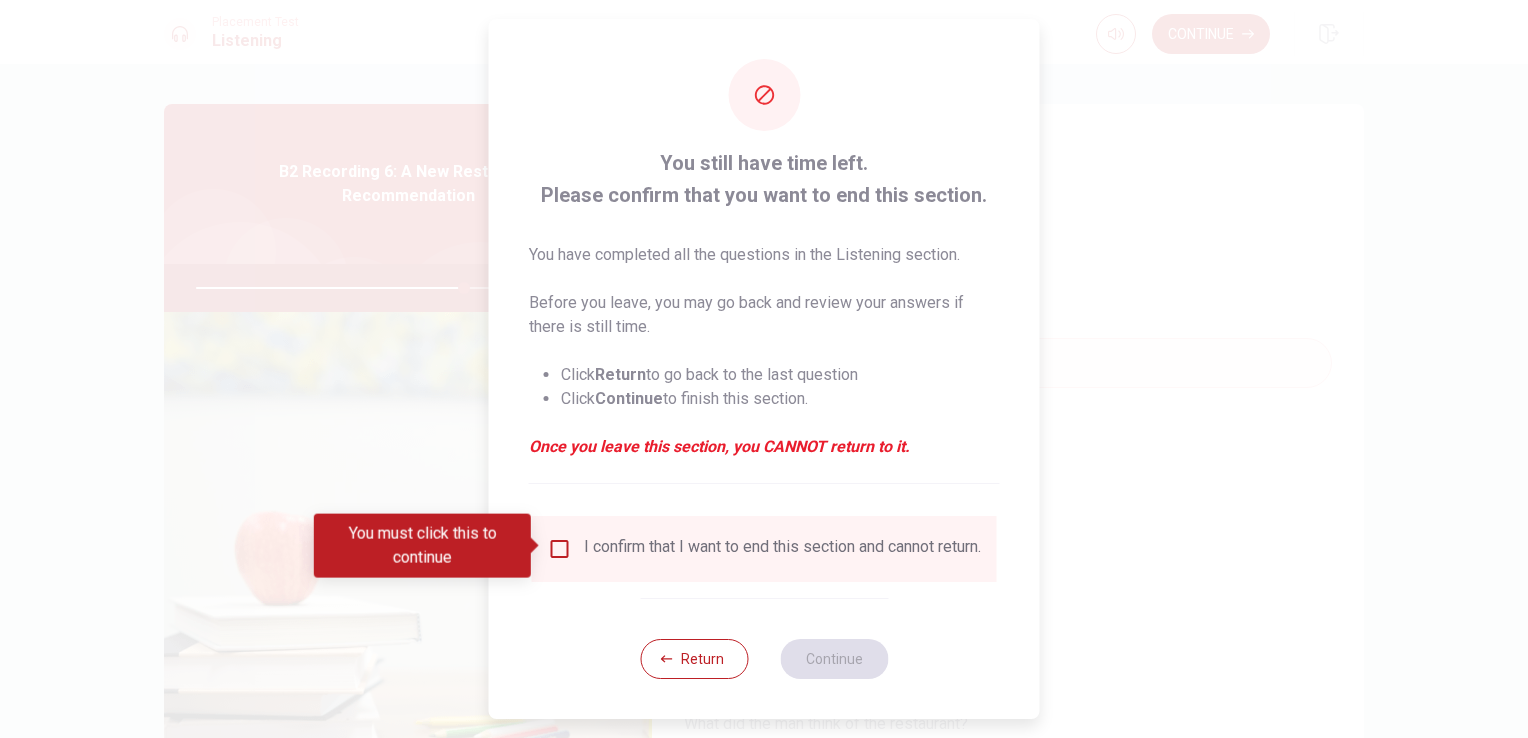 click at bounding box center [560, 549] 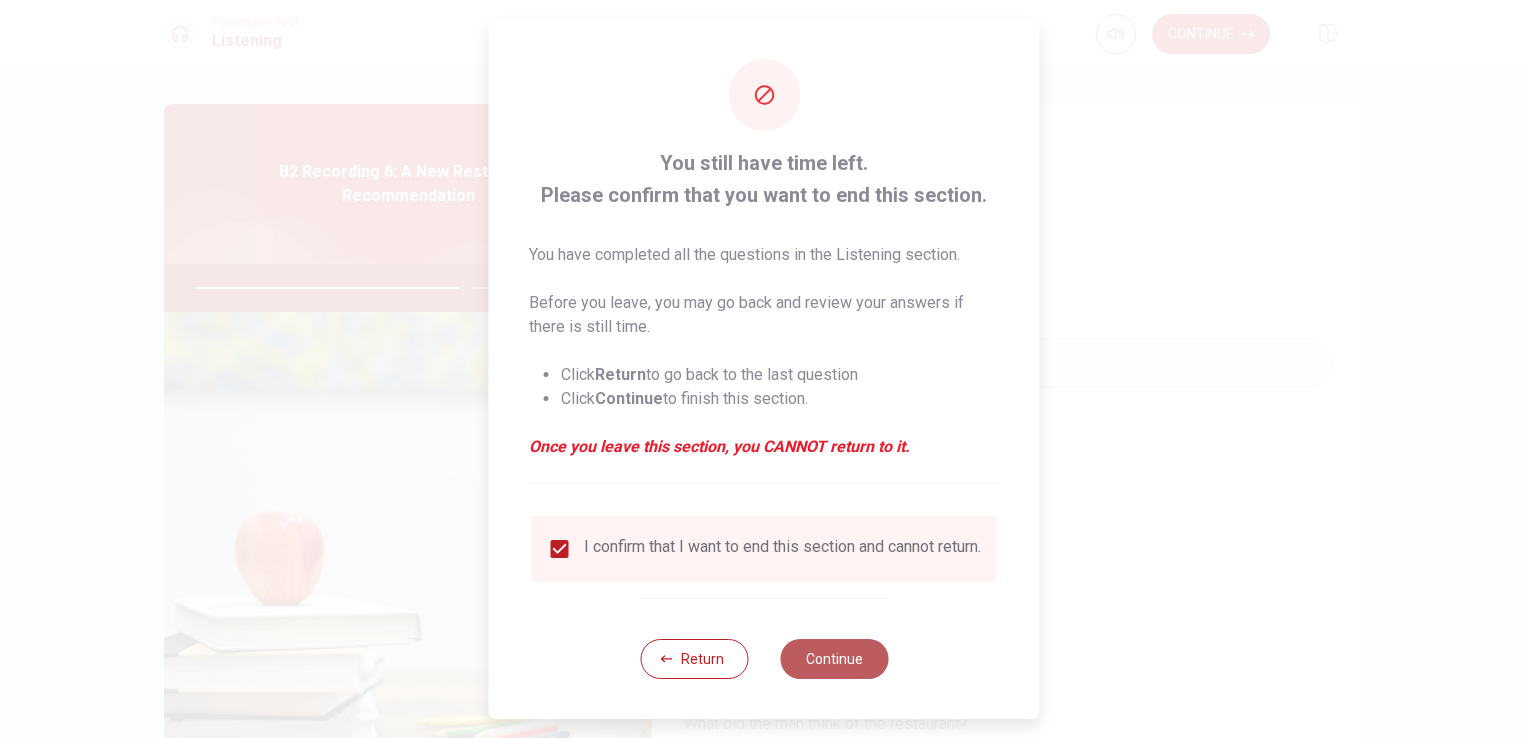 click on "Continue" at bounding box center (834, 659) 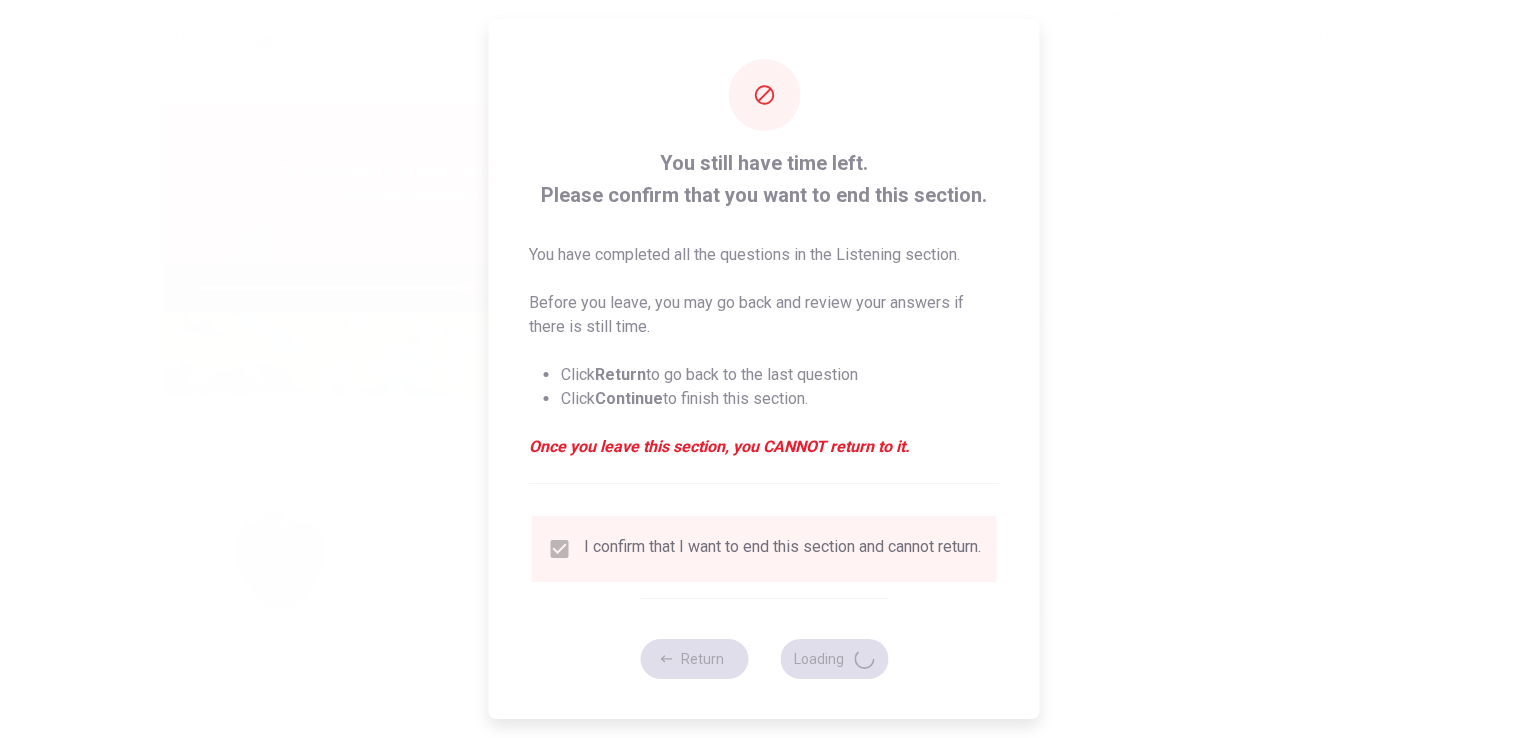 type on "76" 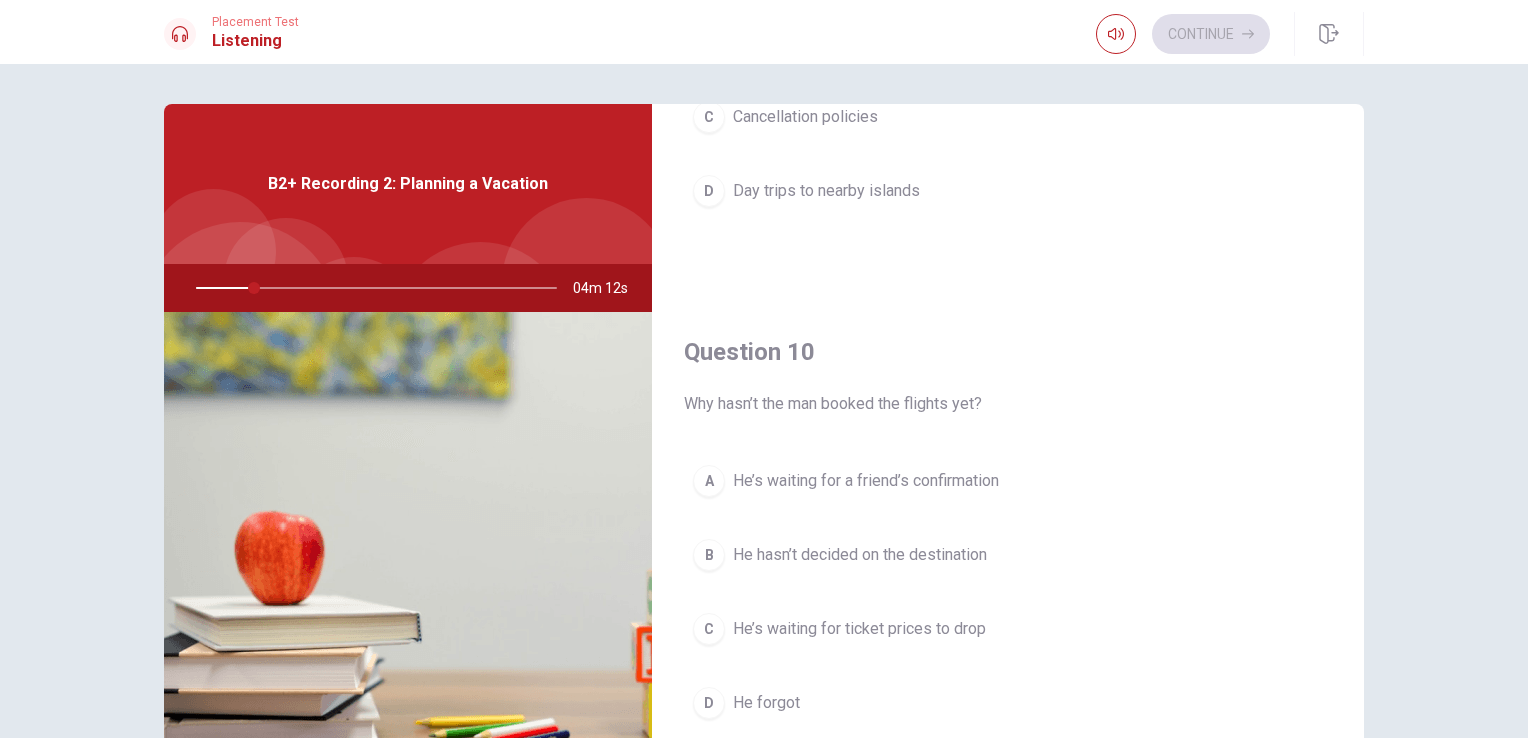 scroll, scrollTop: 1856, scrollLeft: 0, axis: vertical 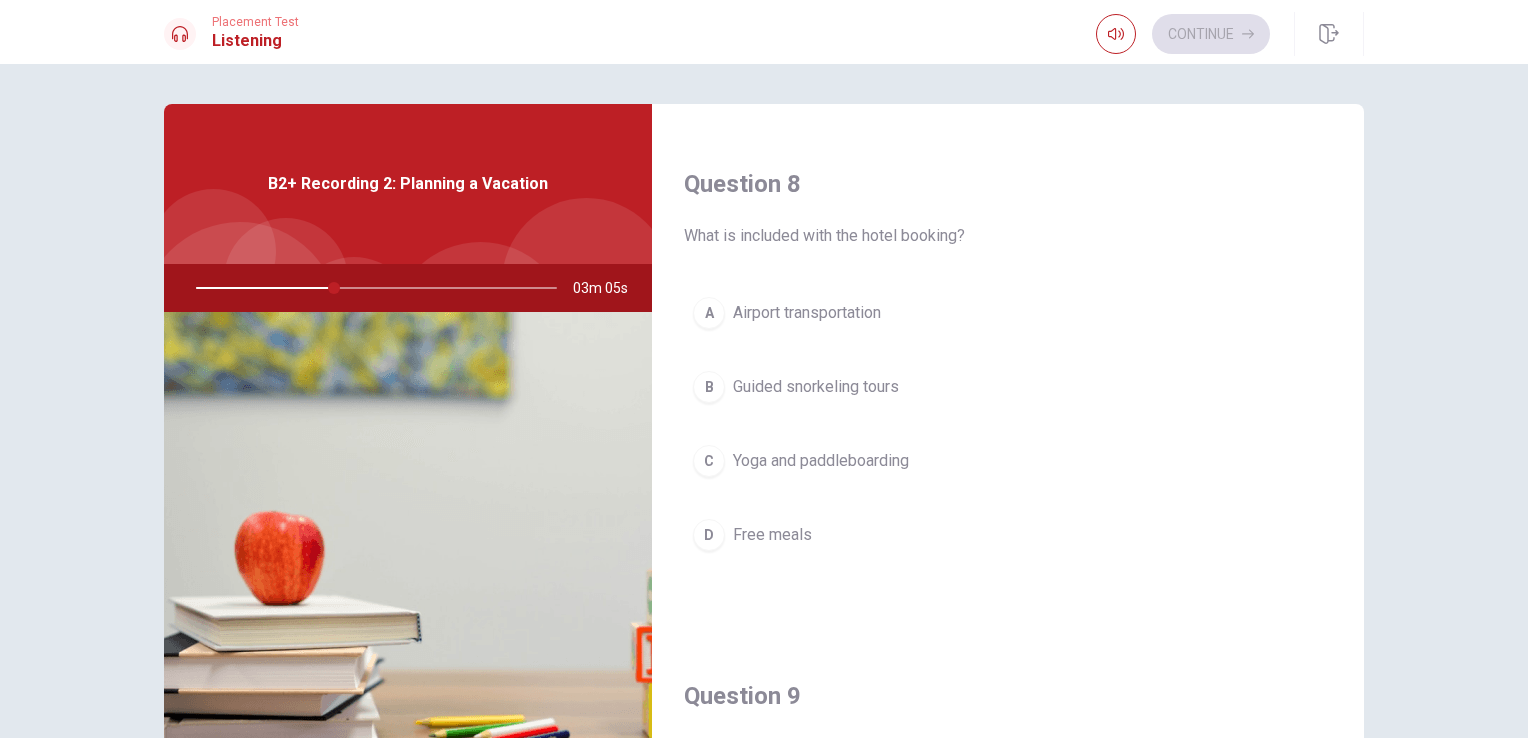 click on "C" at bounding box center (709, 461) 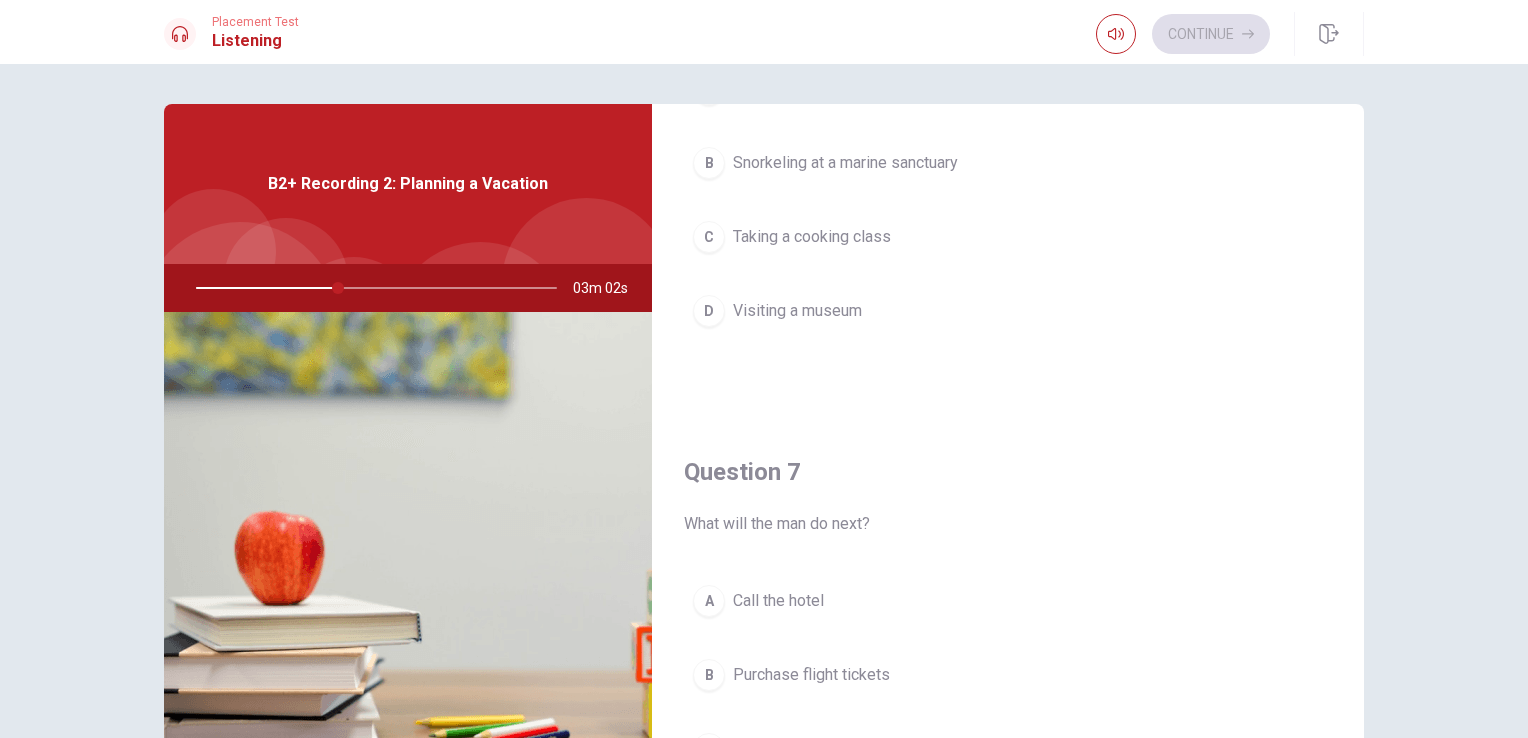 scroll, scrollTop: 0, scrollLeft: 0, axis: both 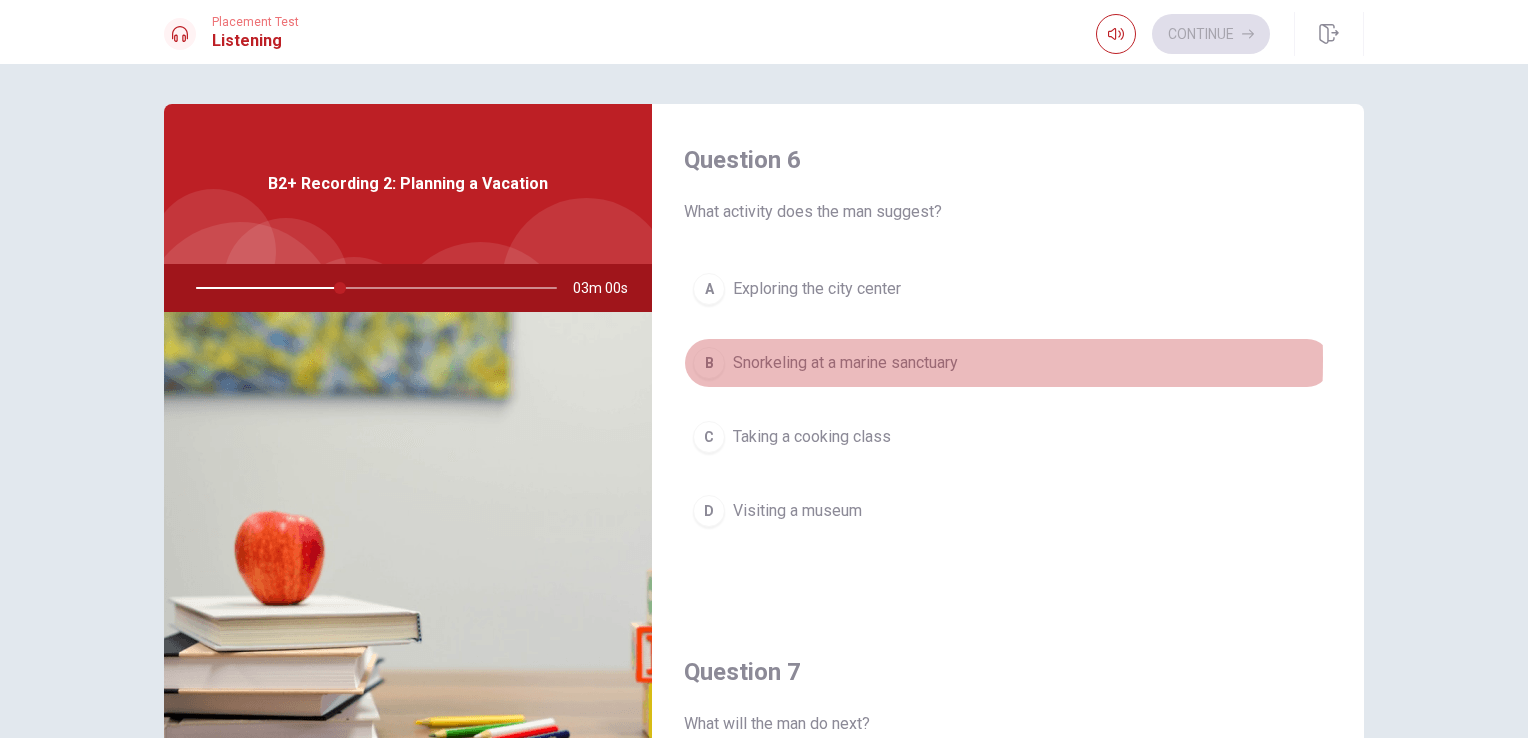 click on "B" at bounding box center (709, 363) 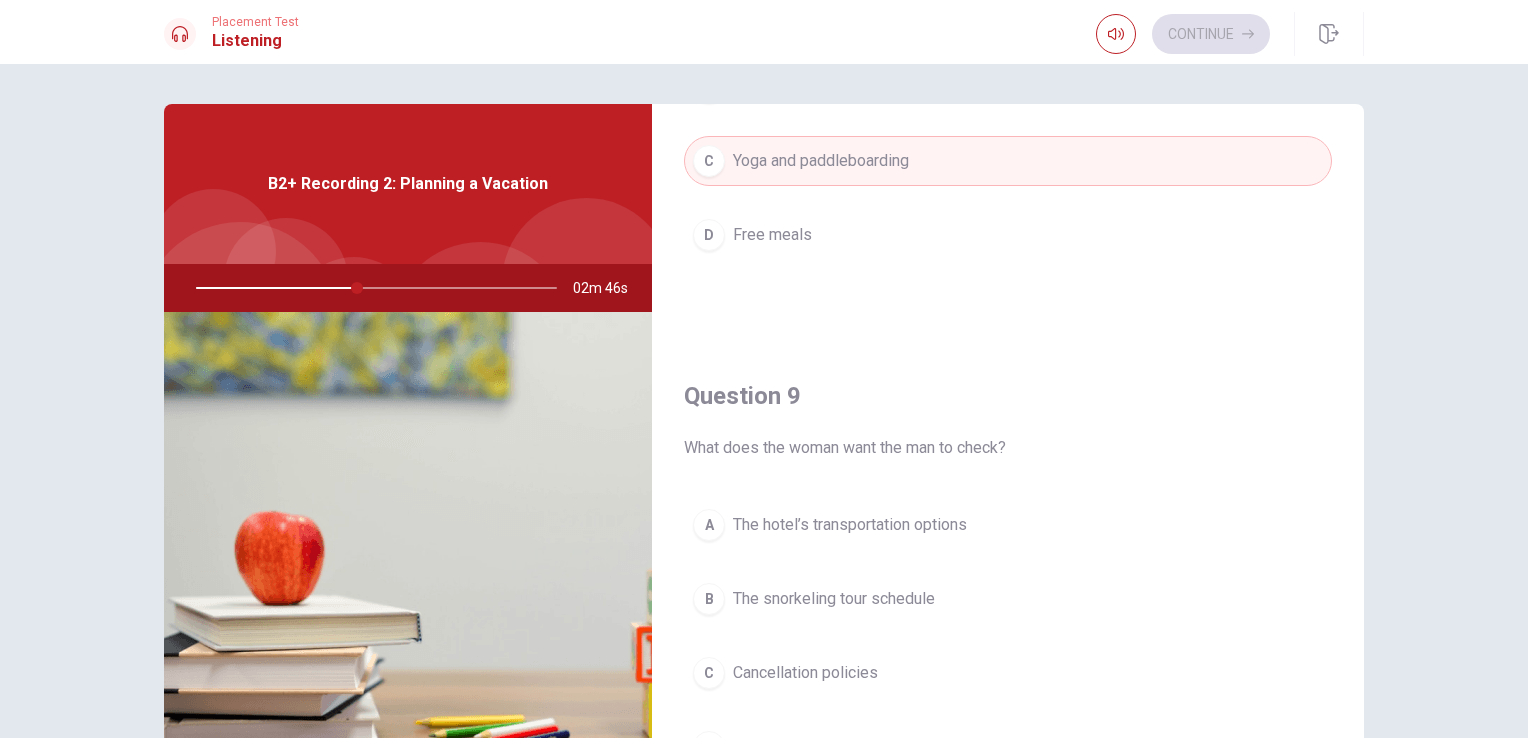 scroll, scrollTop: 1400, scrollLeft: 0, axis: vertical 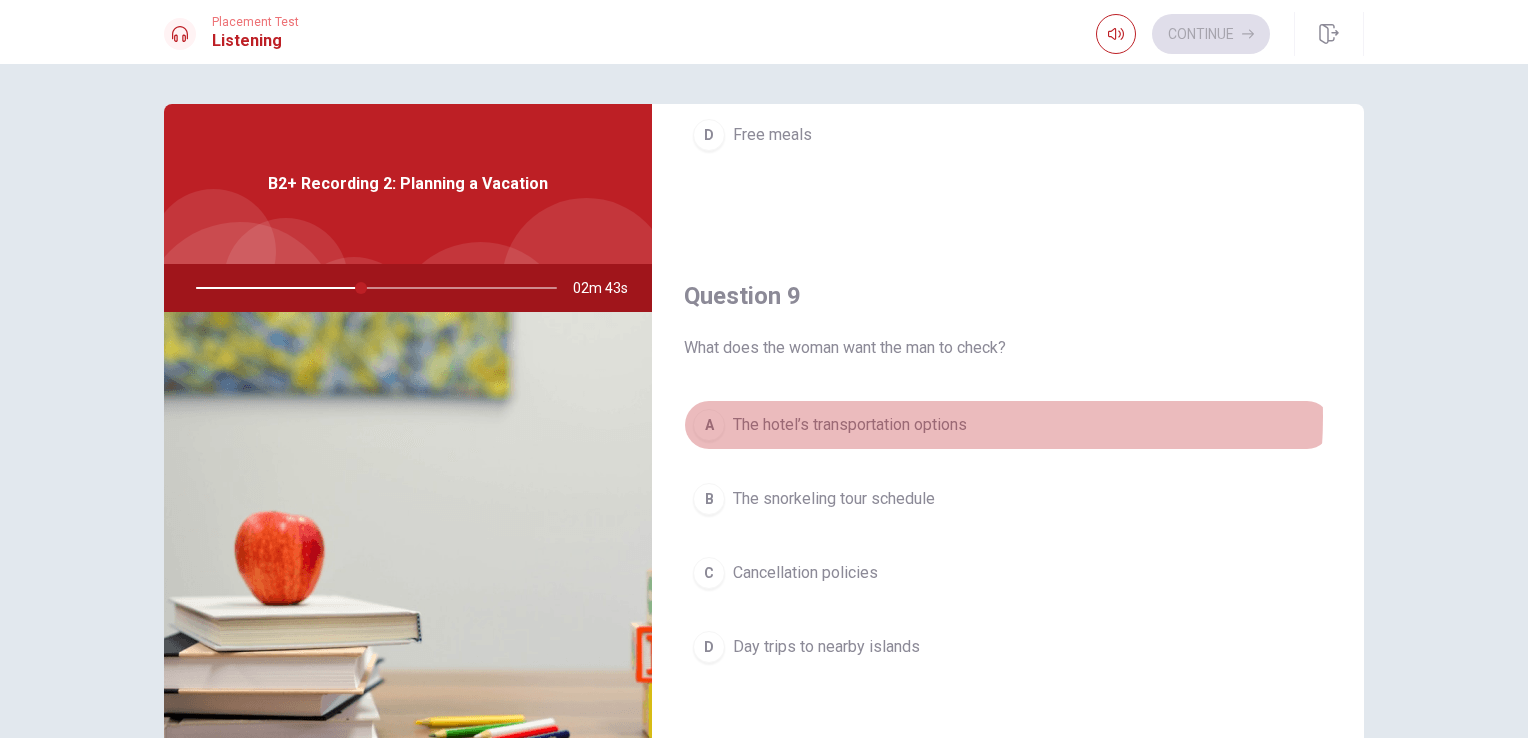 click on "The hotel’s transportation options" at bounding box center [850, 425] 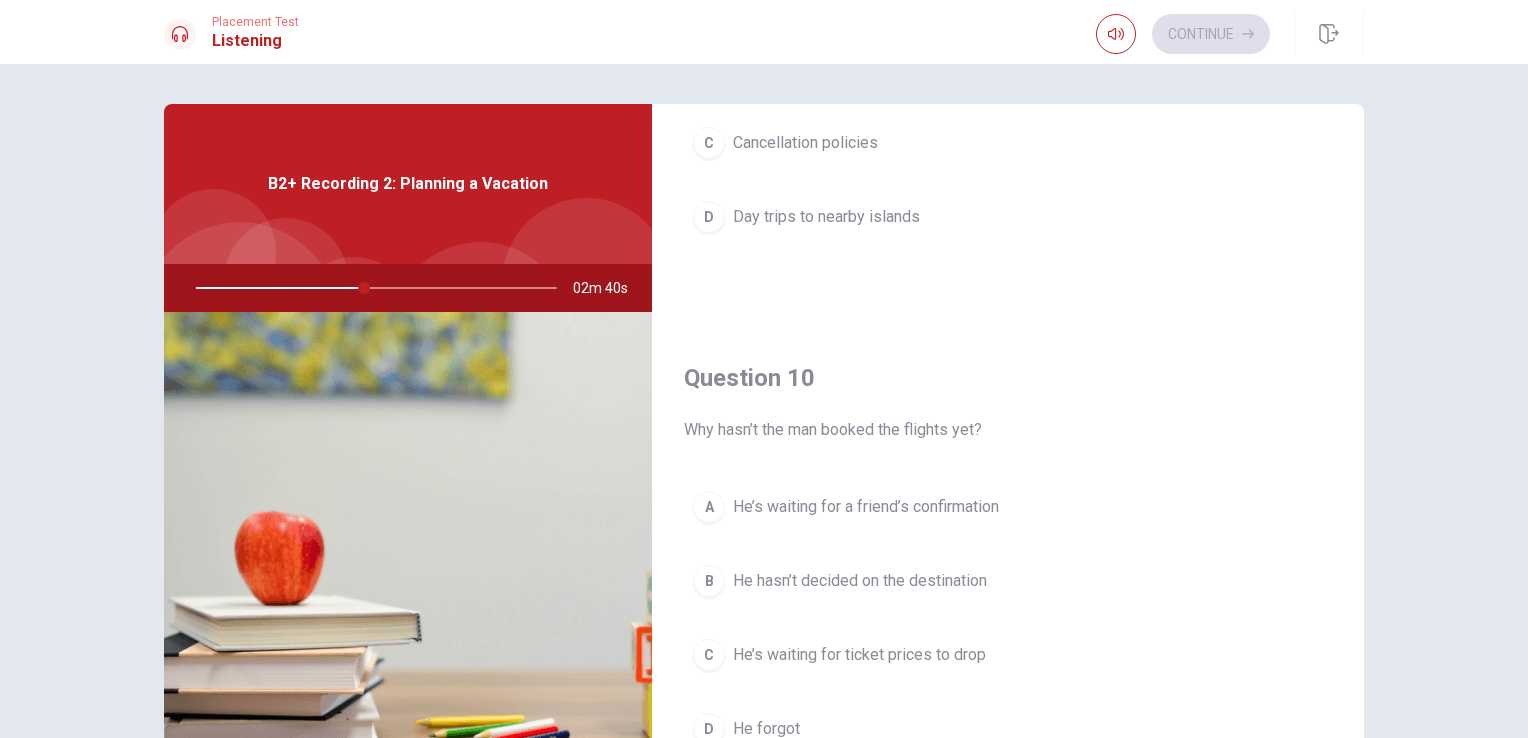 scroll, scrollTop: 1856, scrollLeft: 0, axis: vertical 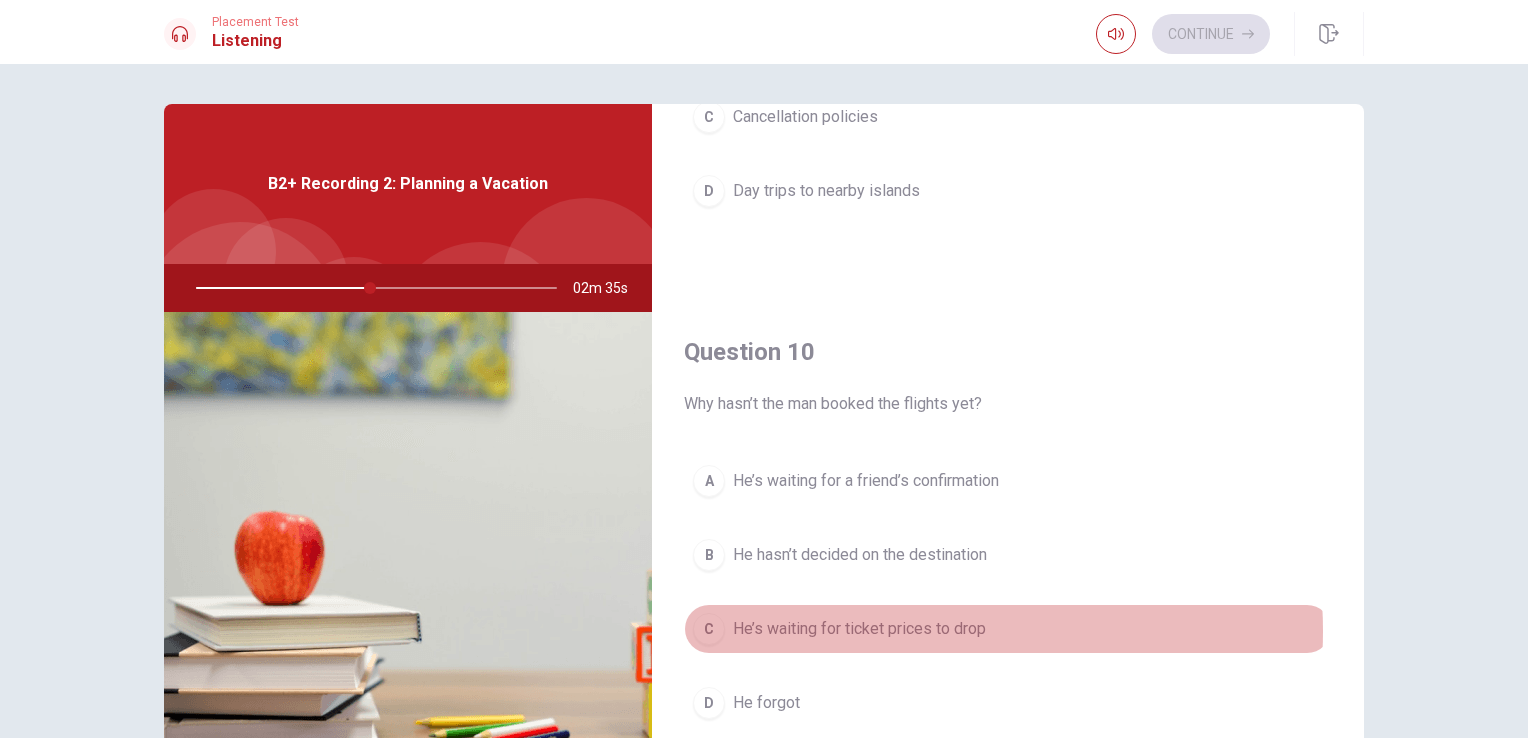 click on "He’s waiting for ticket prices to drop" at bounding box center [859, 629] 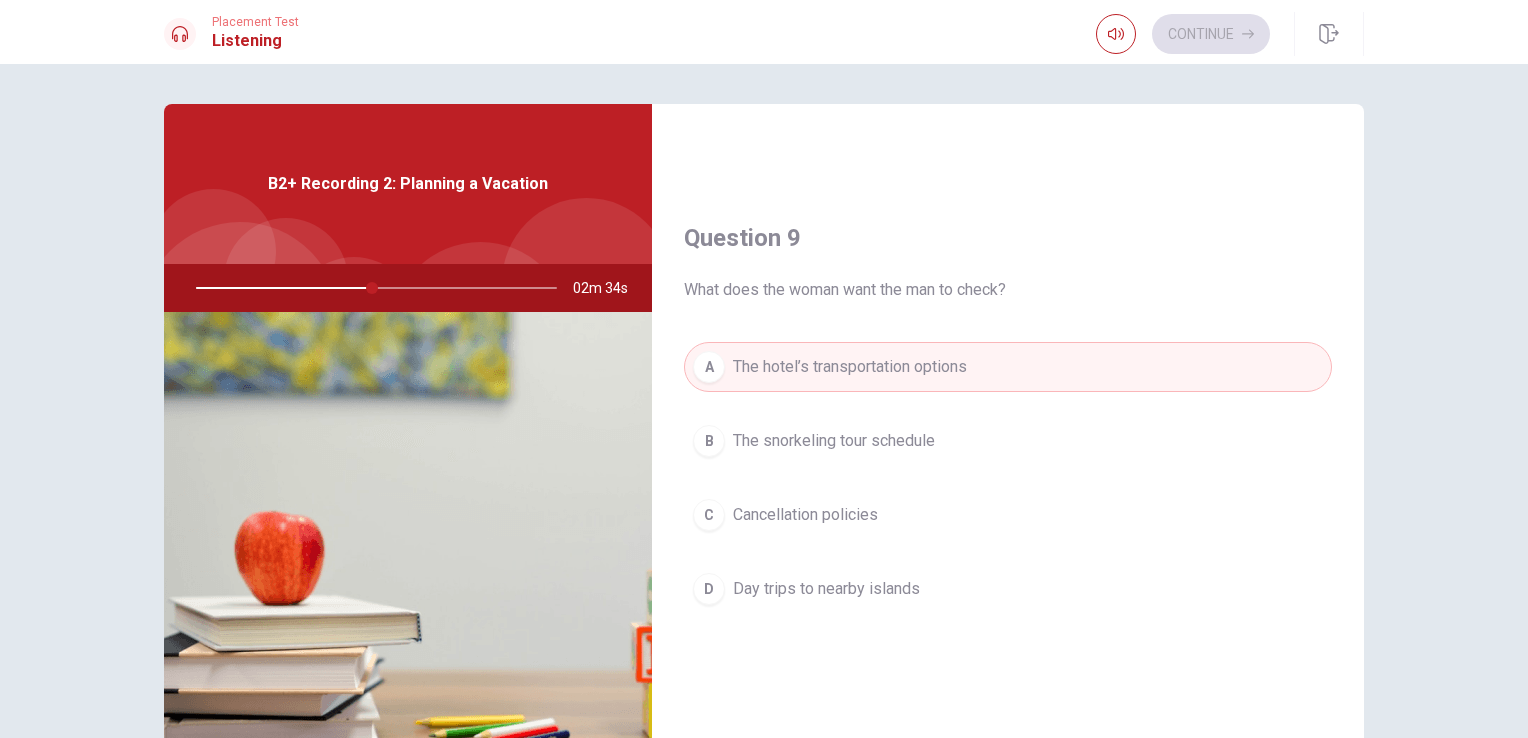 scroll, scrollTop: 1856, scrollLeft: 0, axis: vertical 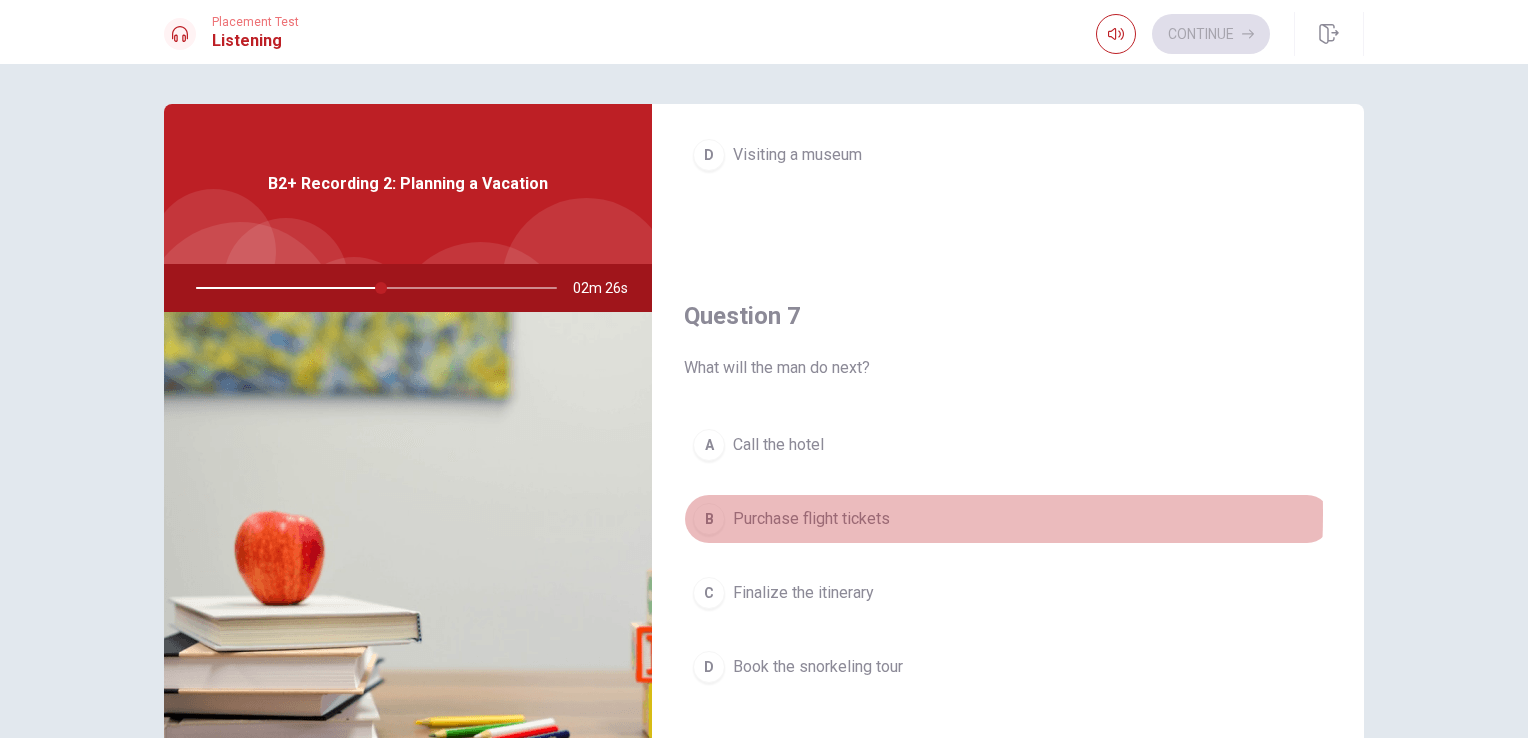 click on "B" at bounding box center (709, 519) 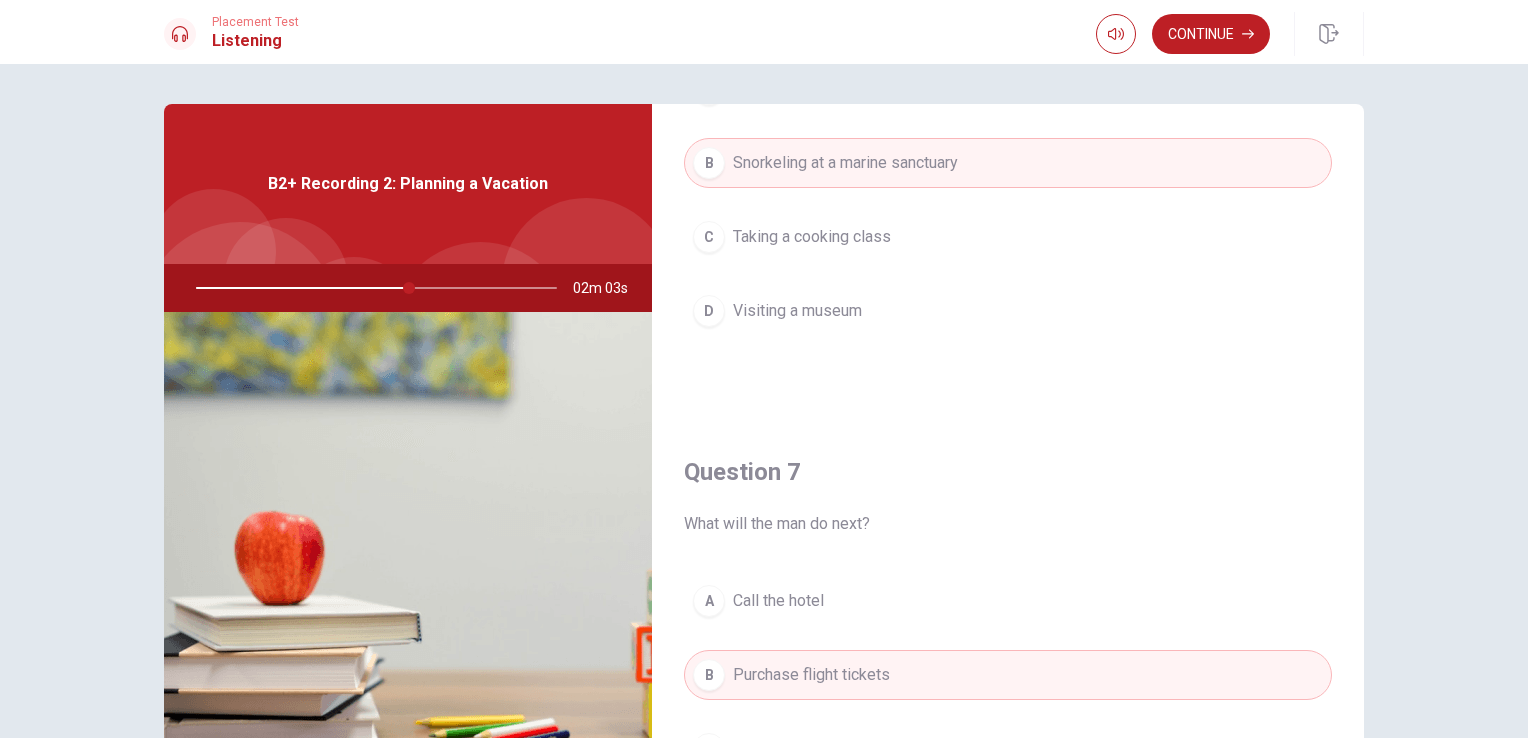 scroll, scrollTop: 300, scrollLeft: 0, axis: vertical 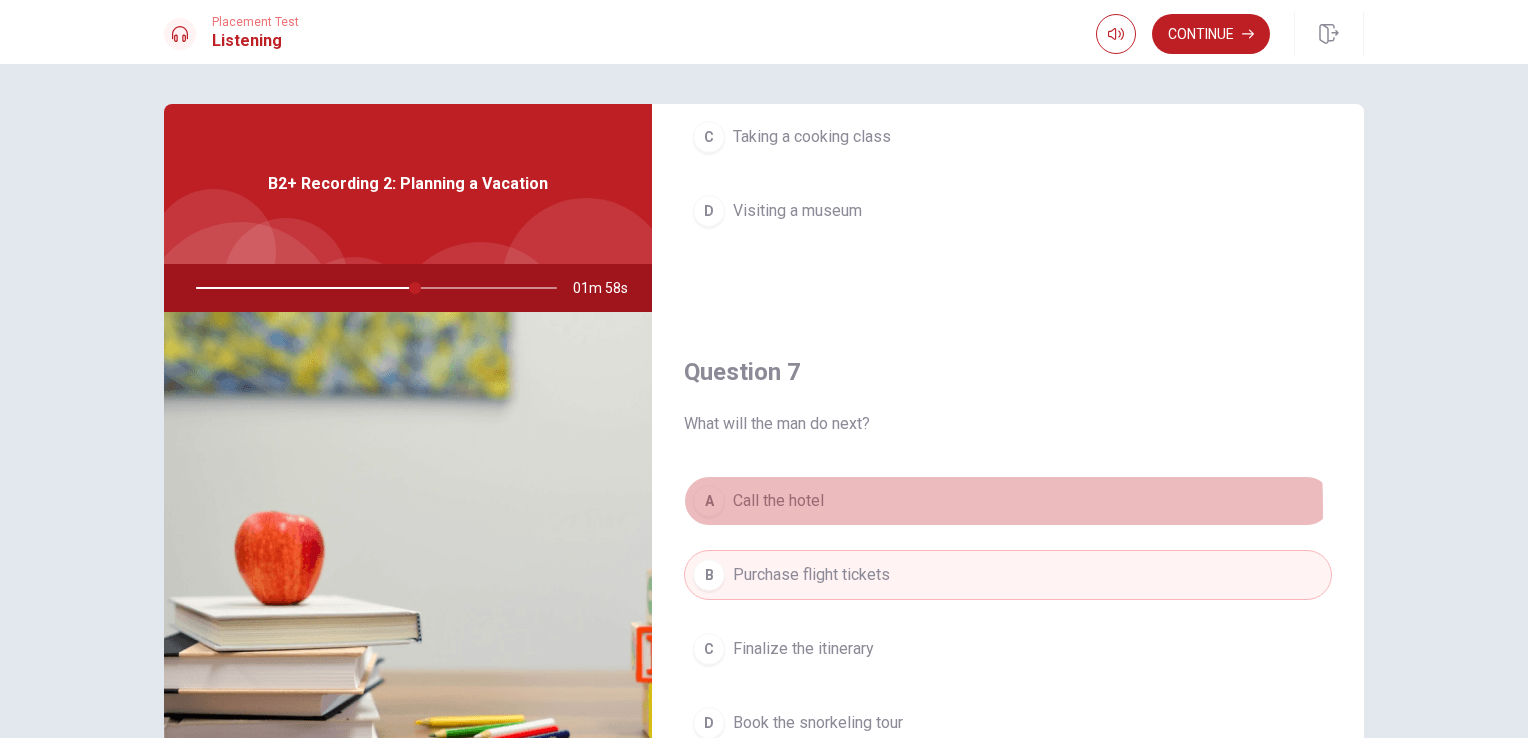 click on "A" at bounding box center (709, 501) 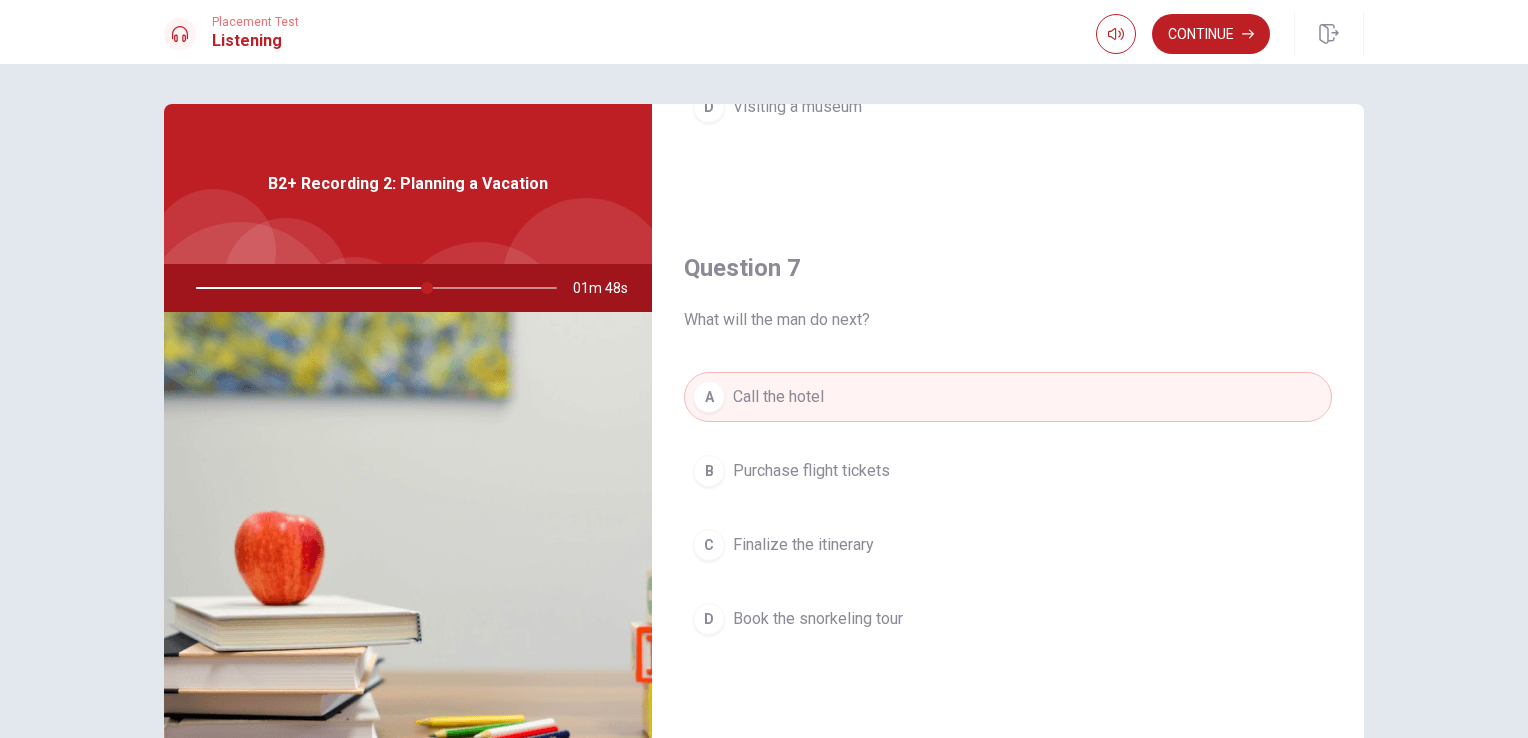 scroll, scrollTop: 400, scrollLeft: 0, axis: vertical 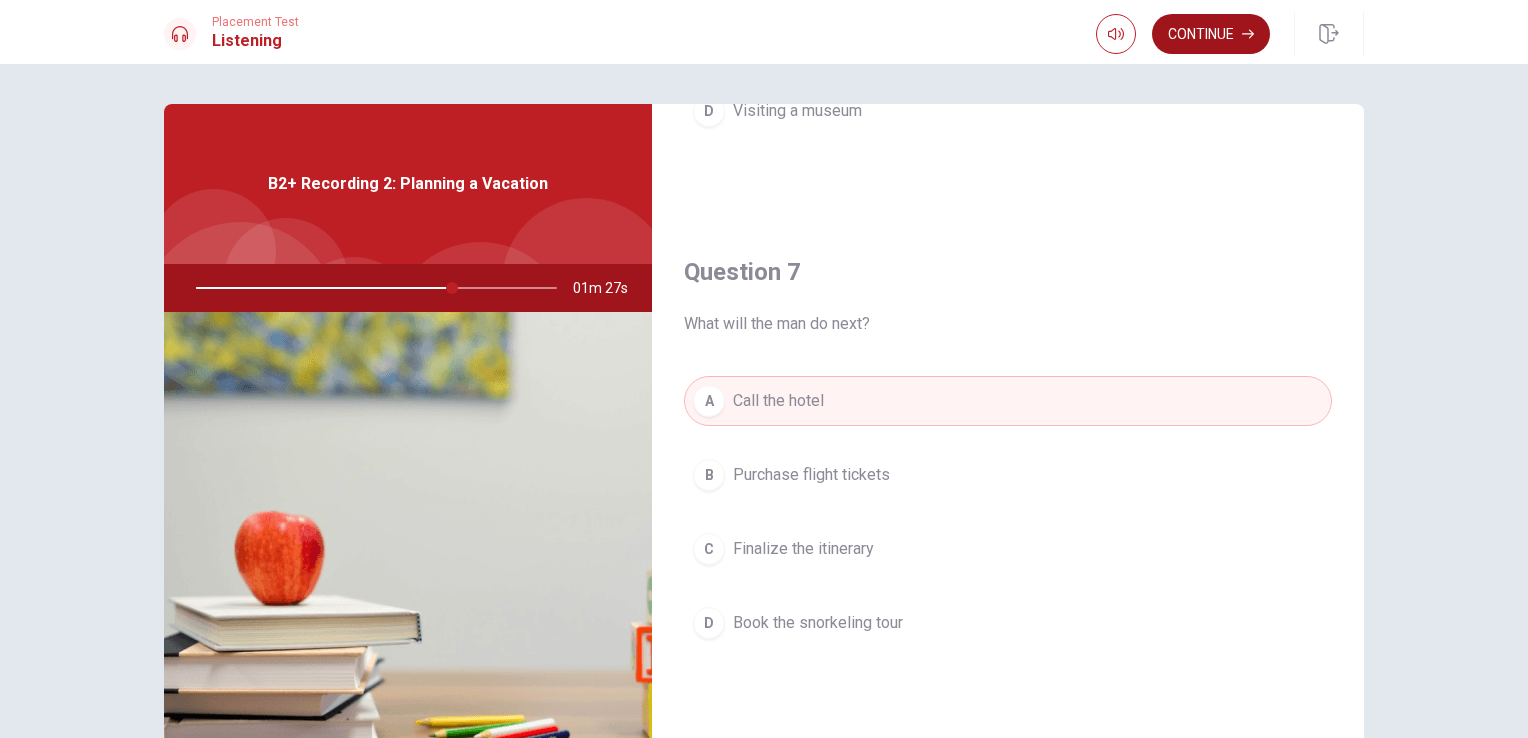 click on "Continue" at bounding box center (1211, 34) 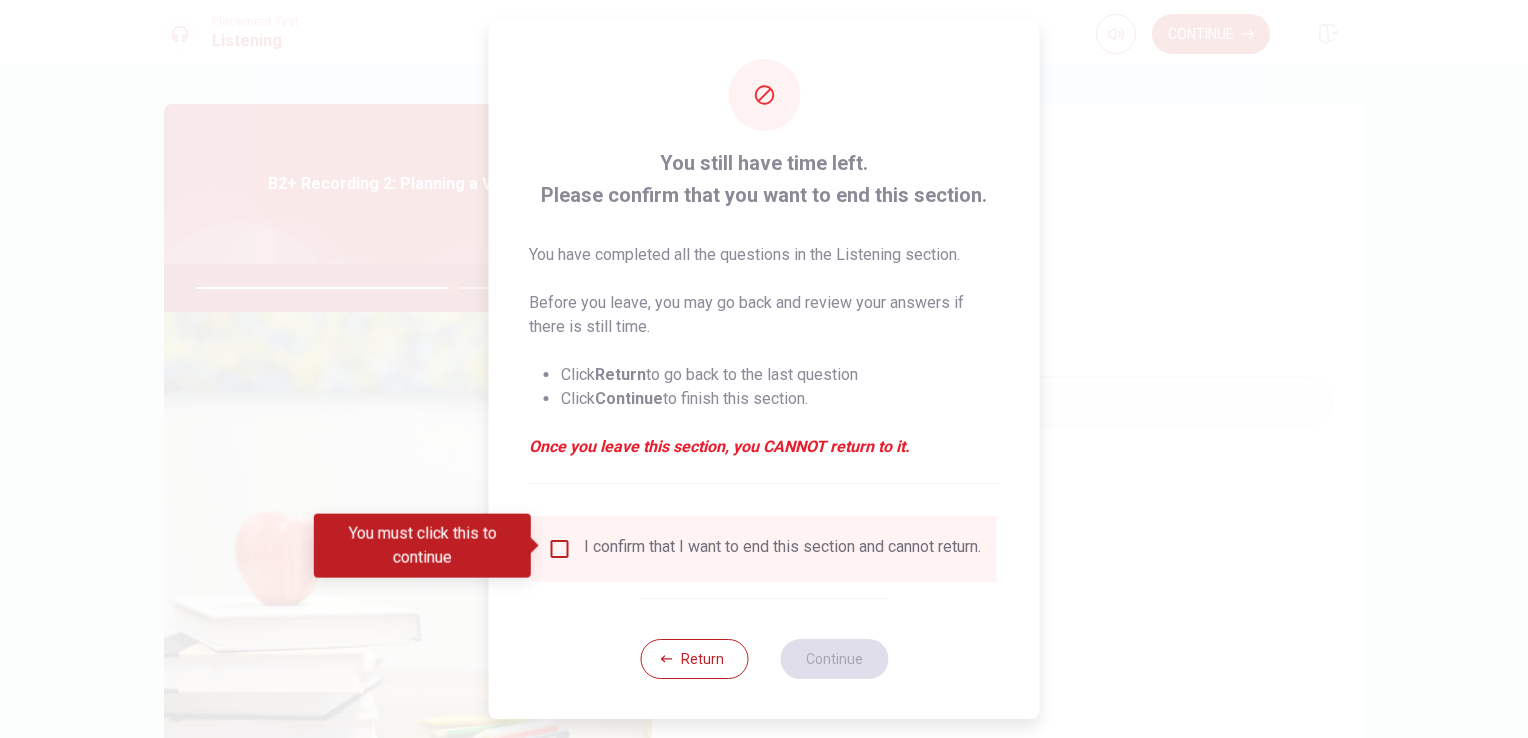 click on "I confirm that I want to end this section and cannot return." at bounding box center [764, 549] 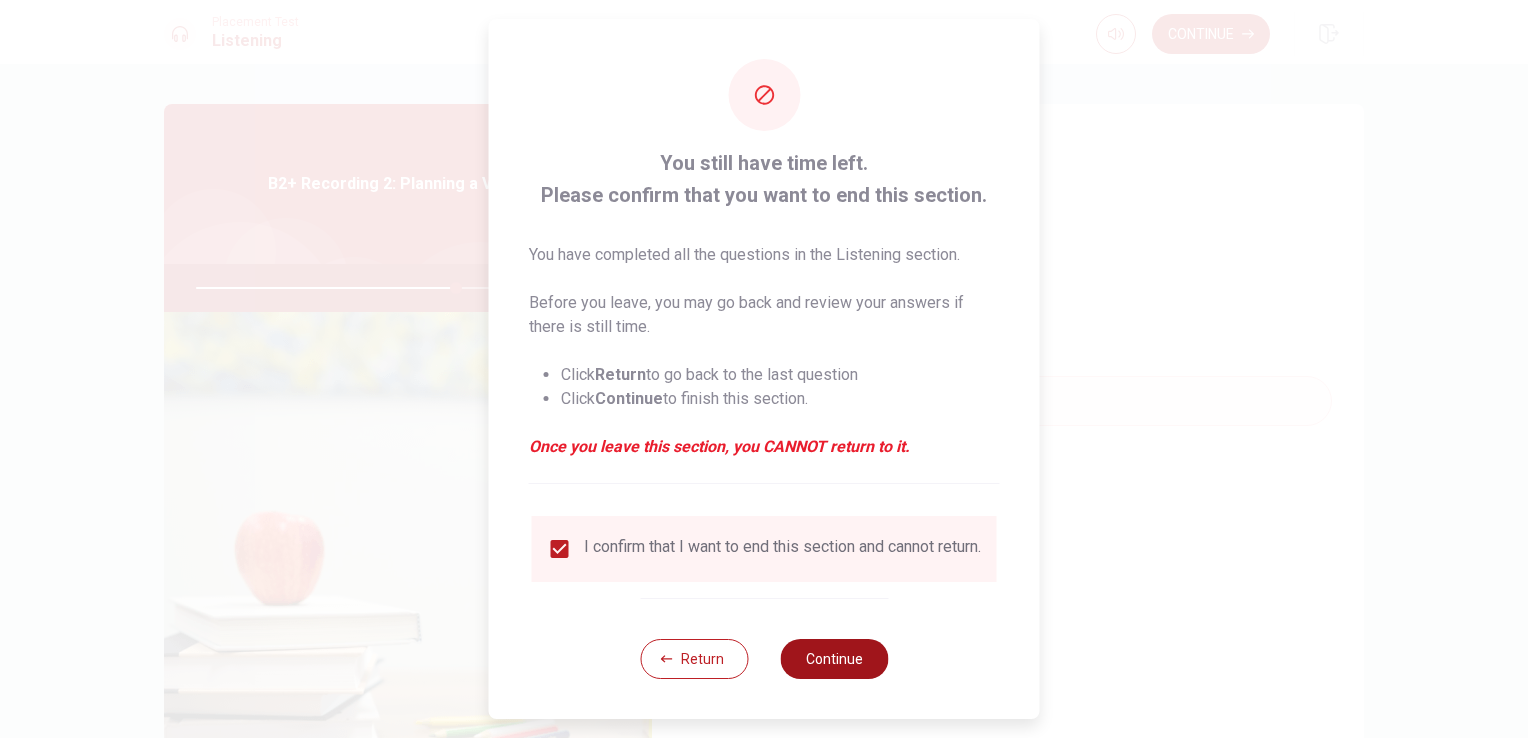click on "Continue" at bounding box center [834, 659] 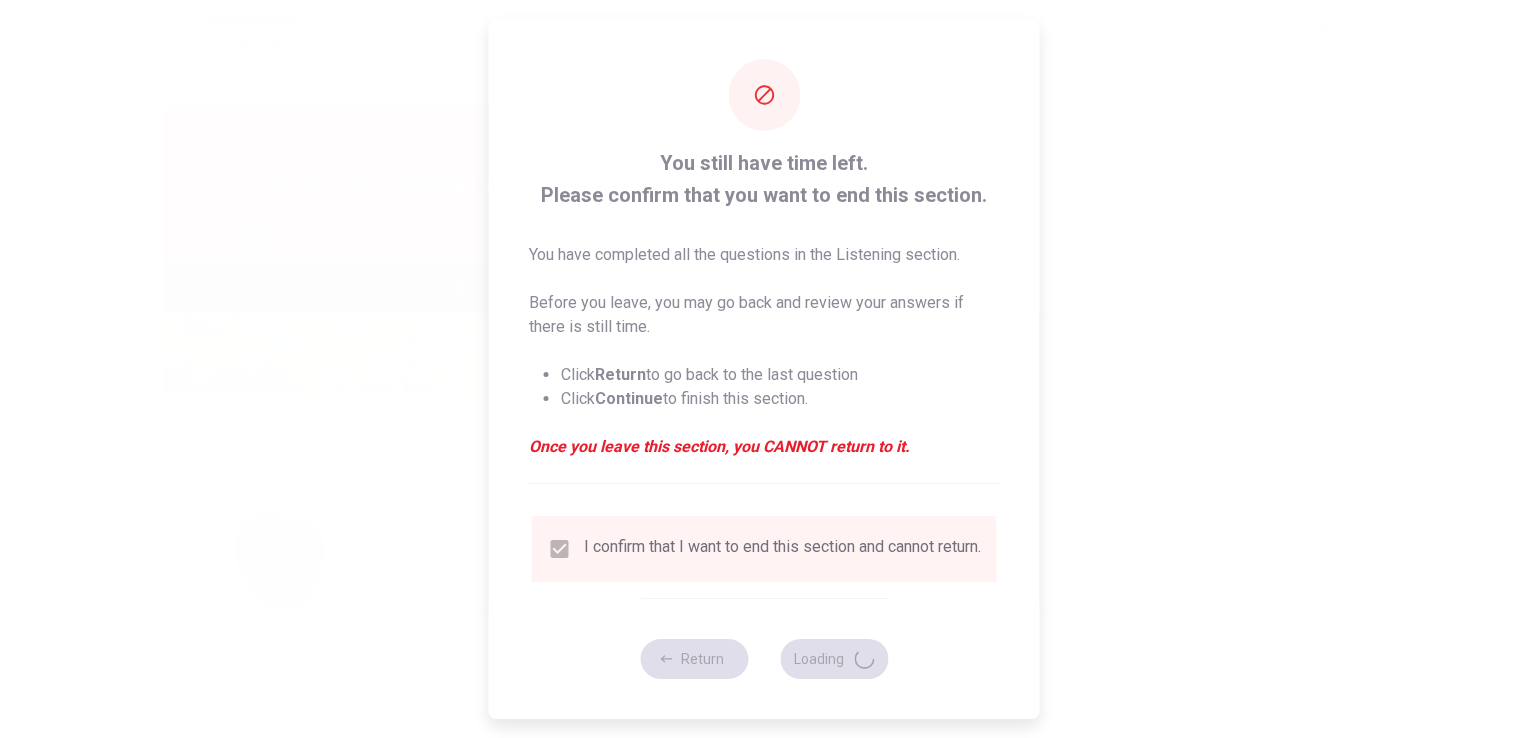 type on "73" 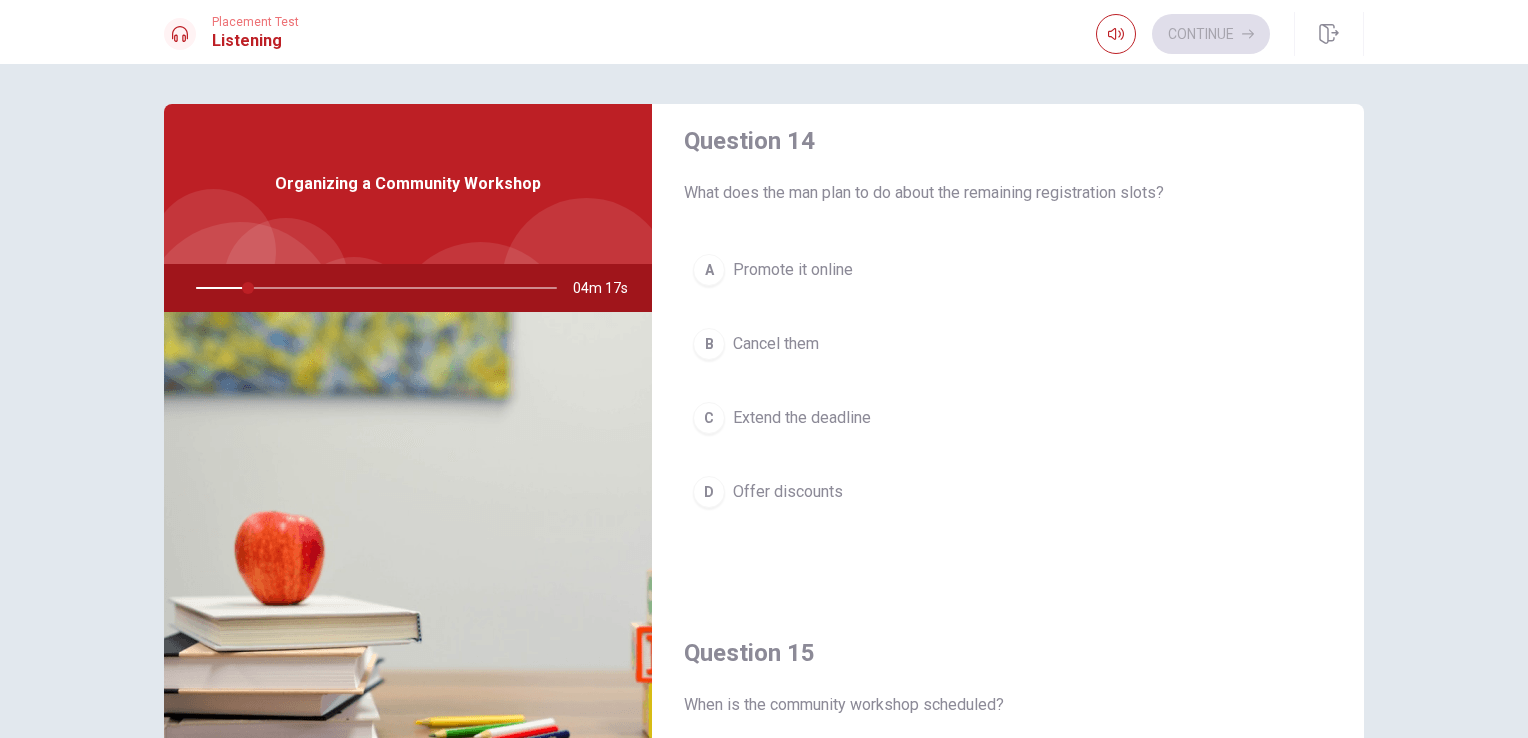 scroll, scrollTop: 1856, scrollLeft: 0, axis: vertical 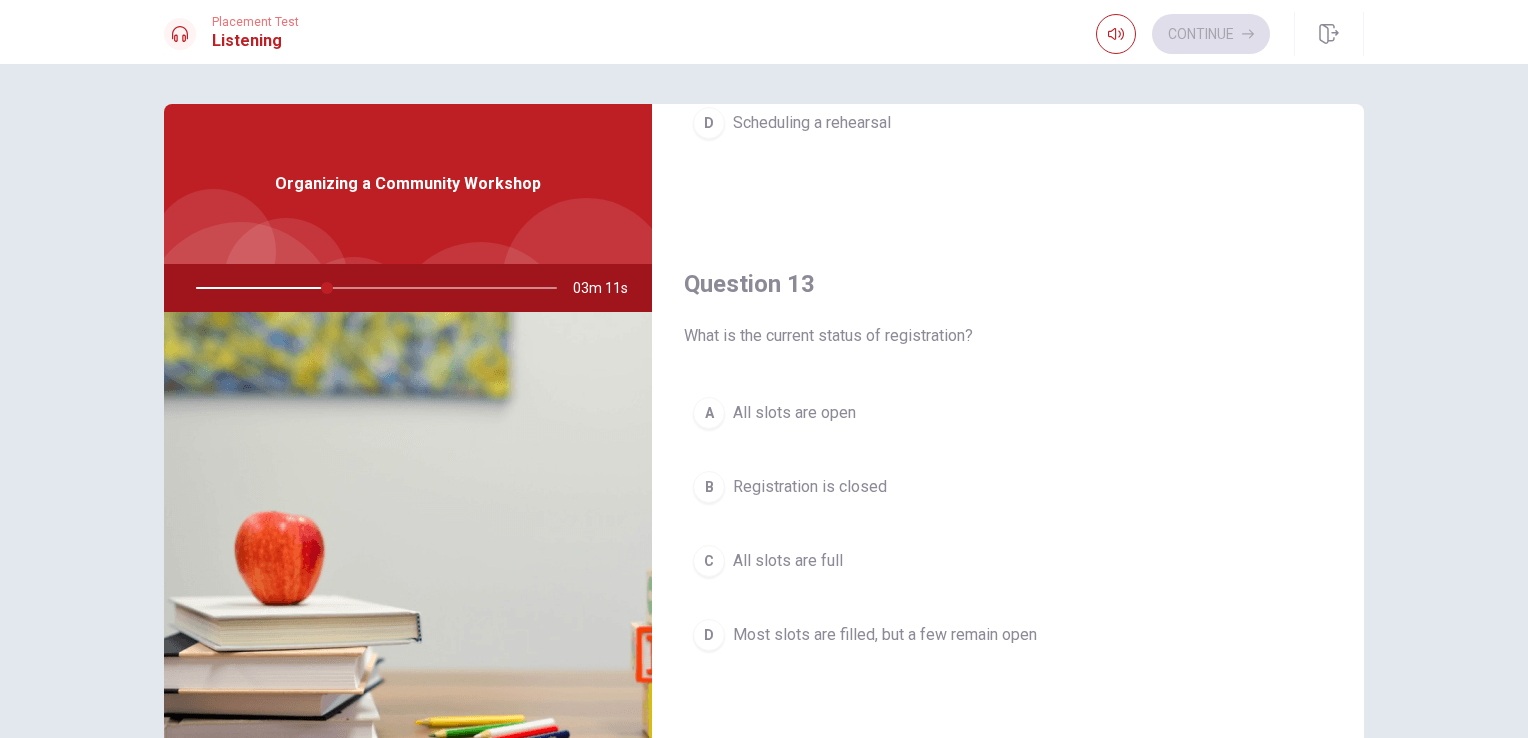 click on "D" at bounding box center (709, 635) 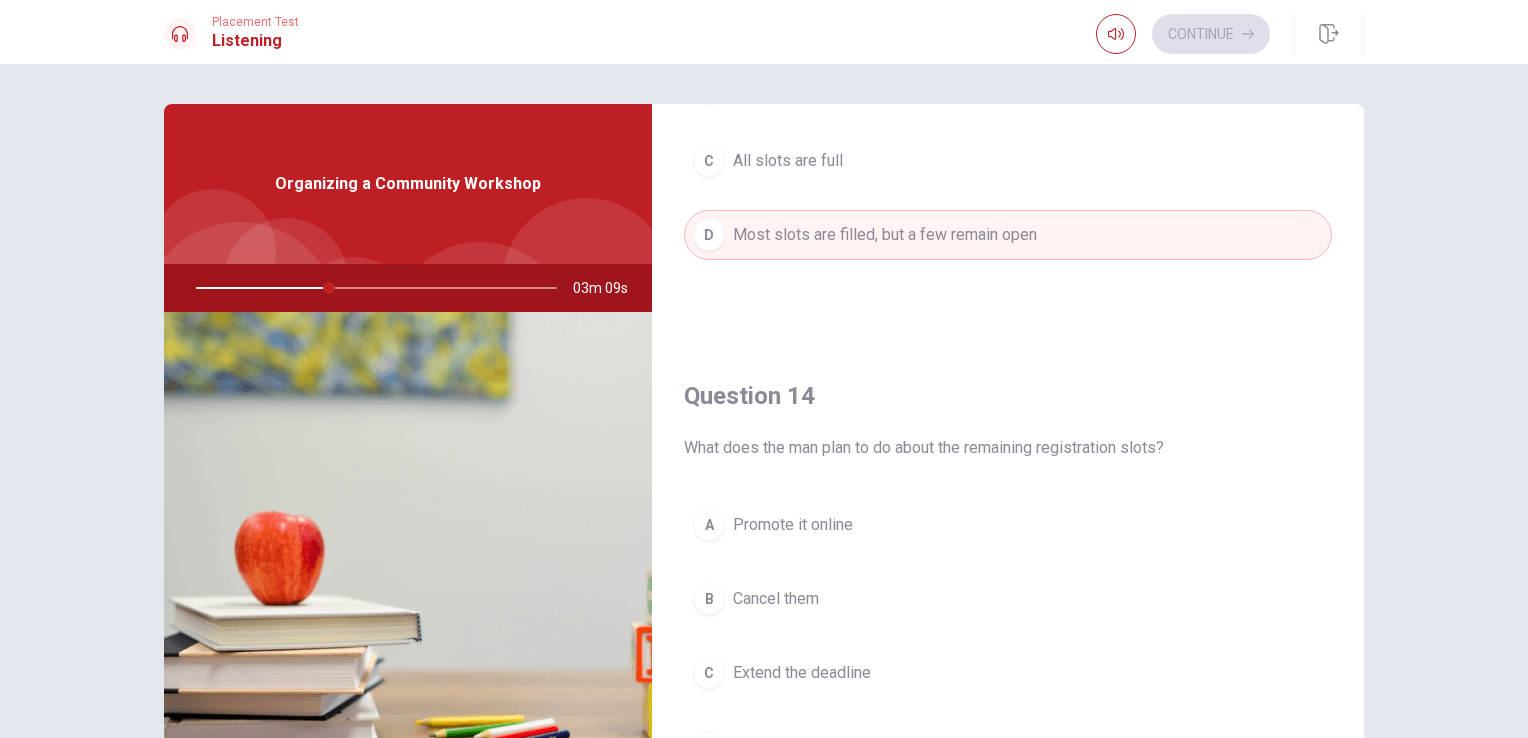 scroll, scrollTop: 1400, scrollLeft: 0, axis: vertical 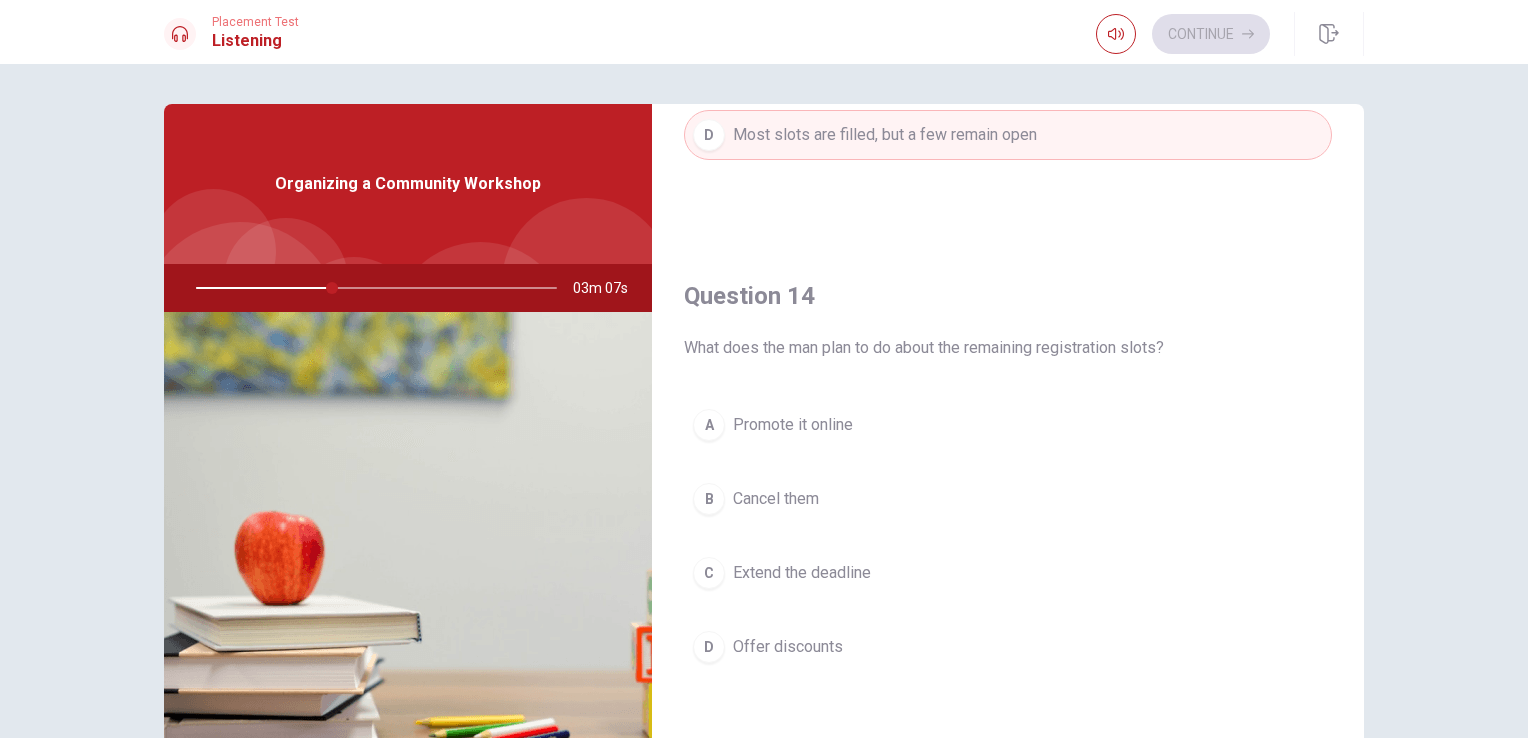 click on "Promote it online" at bounding box center (793, 425) 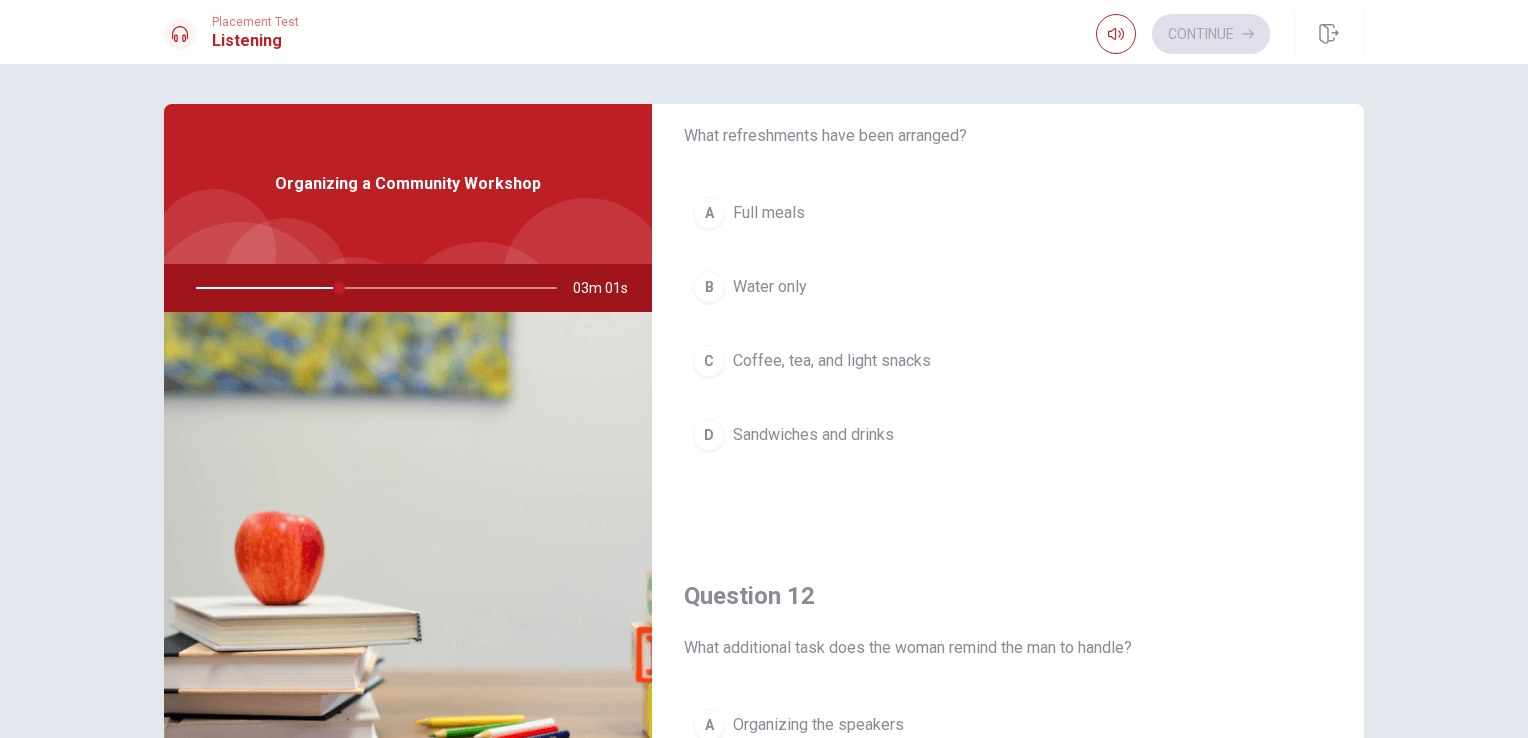scroll, scrollTop: 0, scrollLeft: 0, axis: both 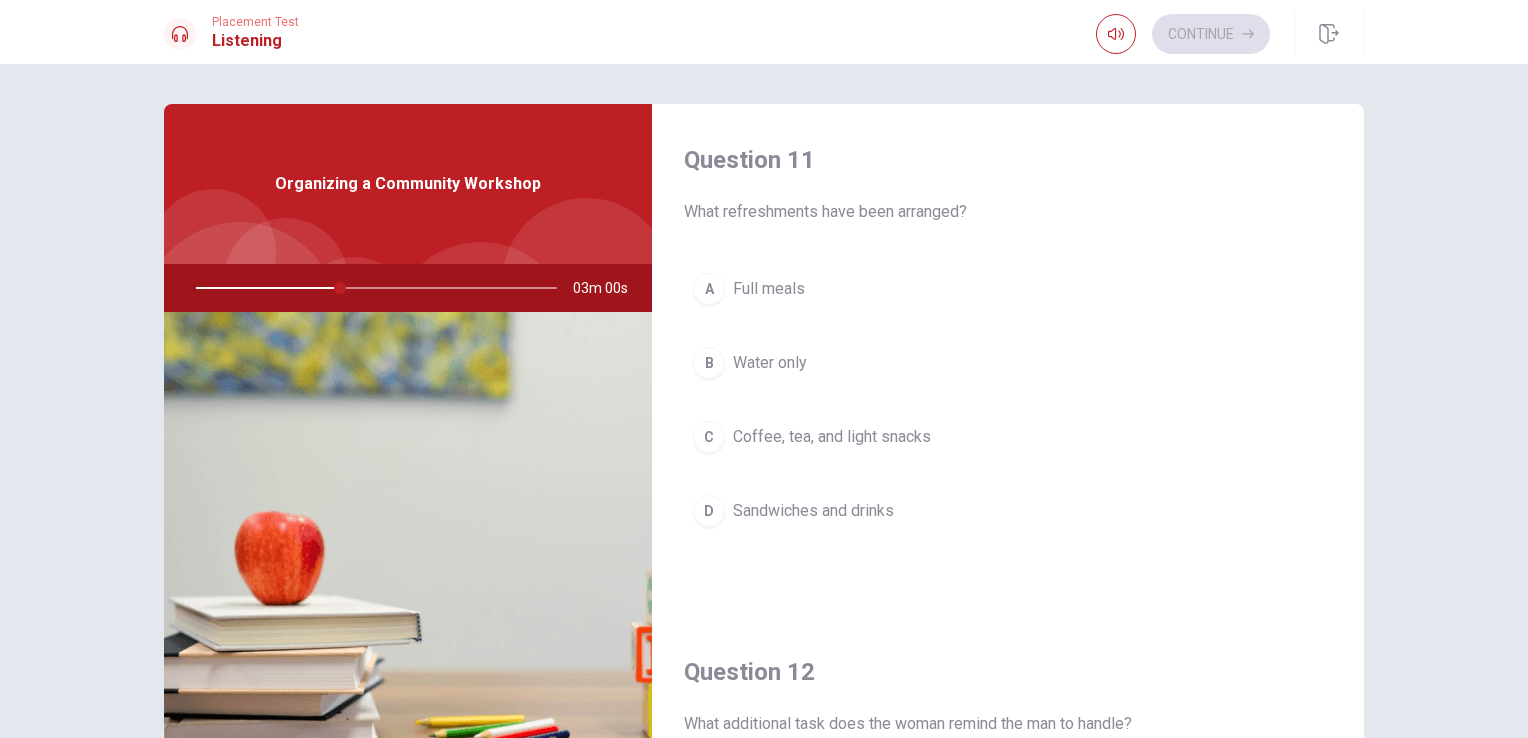click on "Coffee, tea, and light snacks" at bounding box center [832, 437] 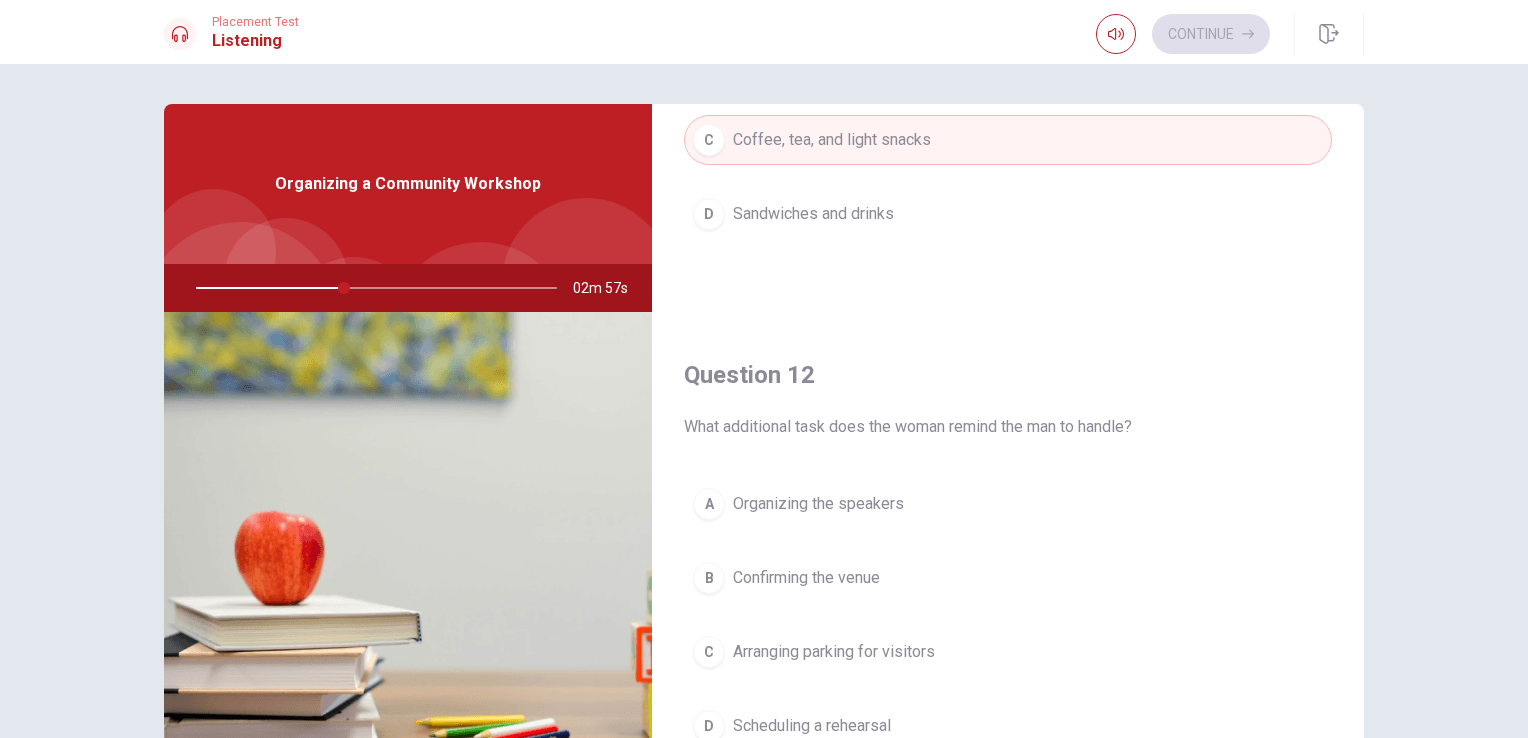 scroll, scrollTop: 300, scrollLeft: 0, axis: vertical 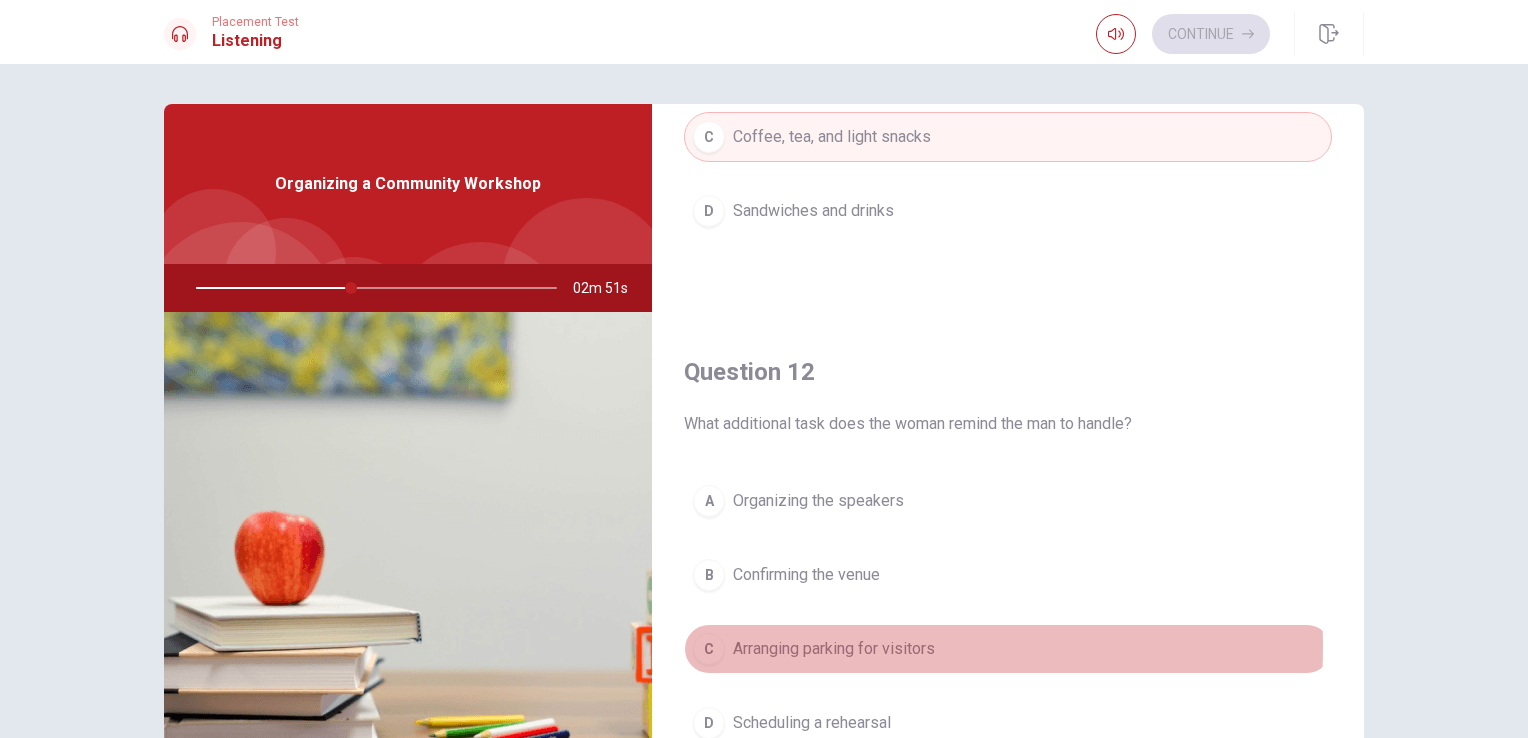 click on "Arranging parking for visitors" at bounding box center (834, 649) 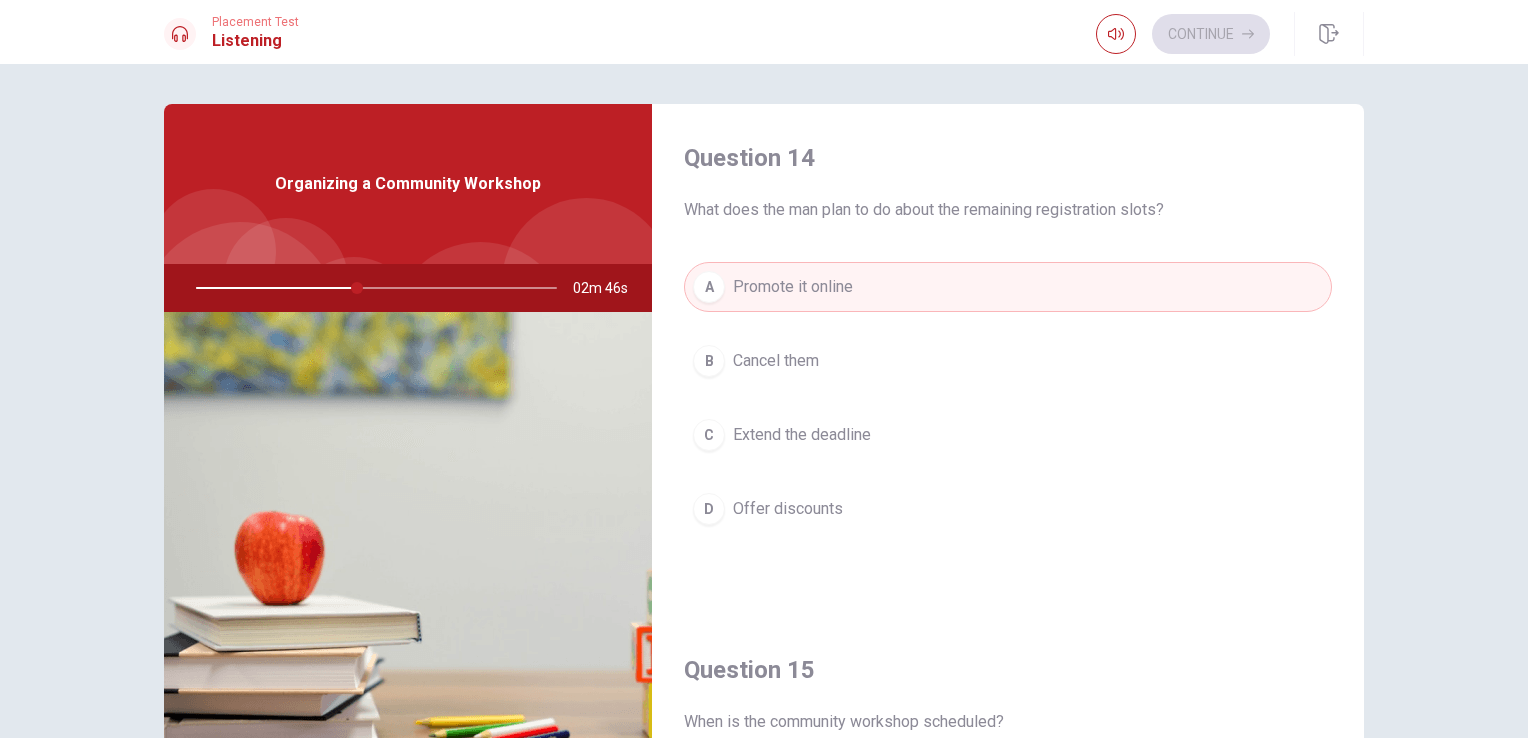 scroll, scrollTop: 1800, scrollLeft: 0, axis: vertical 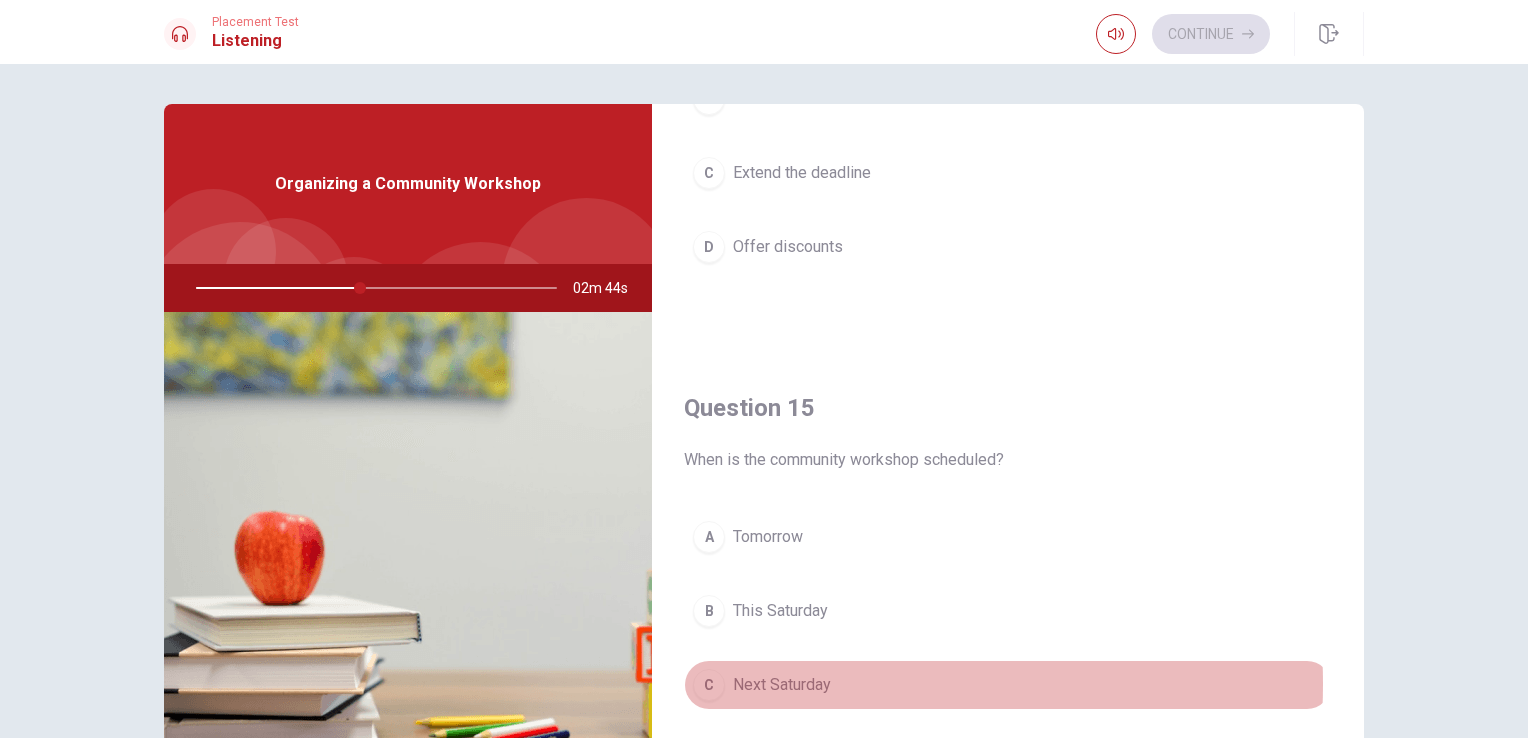 click on "Next Saturday" at bounding box center [782, 685] 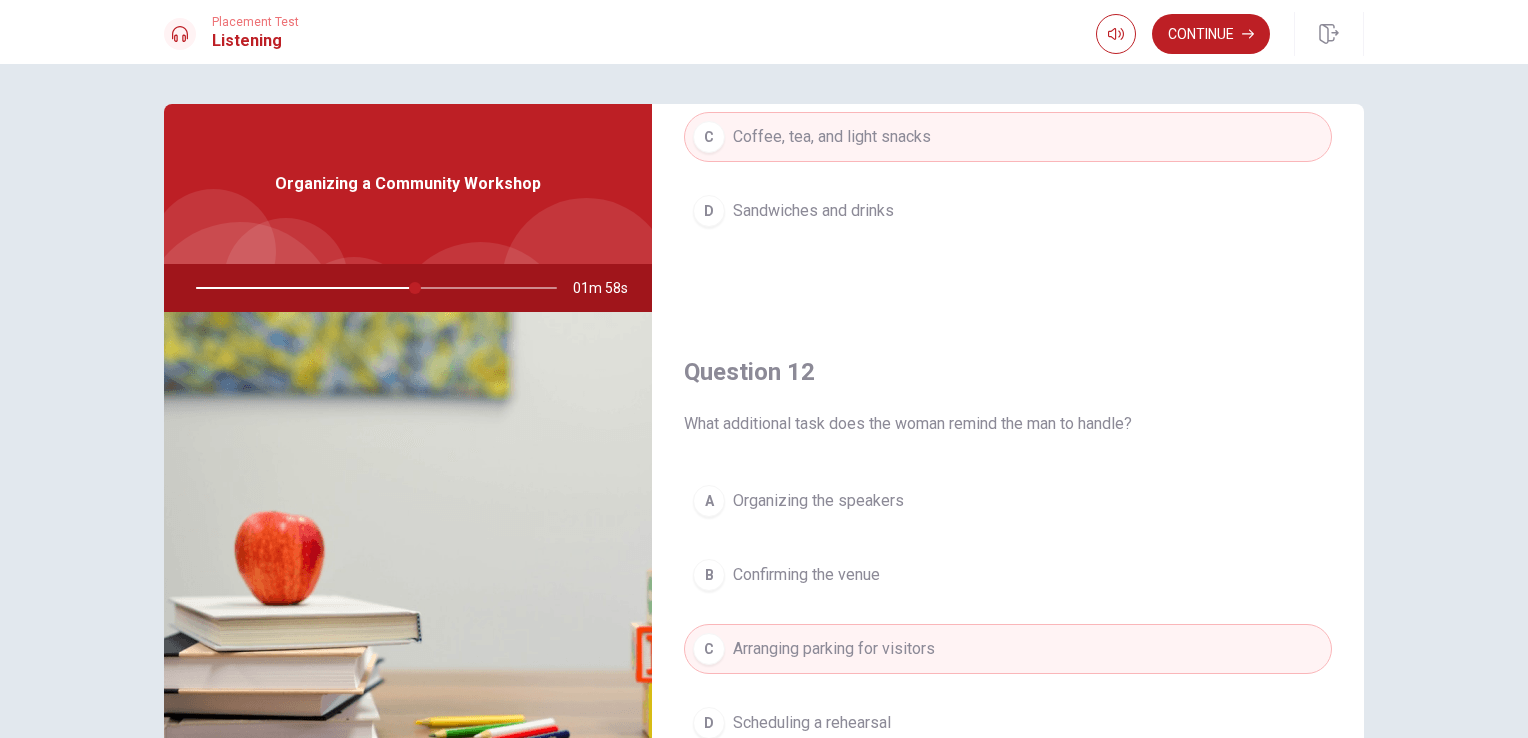 scroll, scrollTop: 400, scrollLeft: 0, axis: vertical 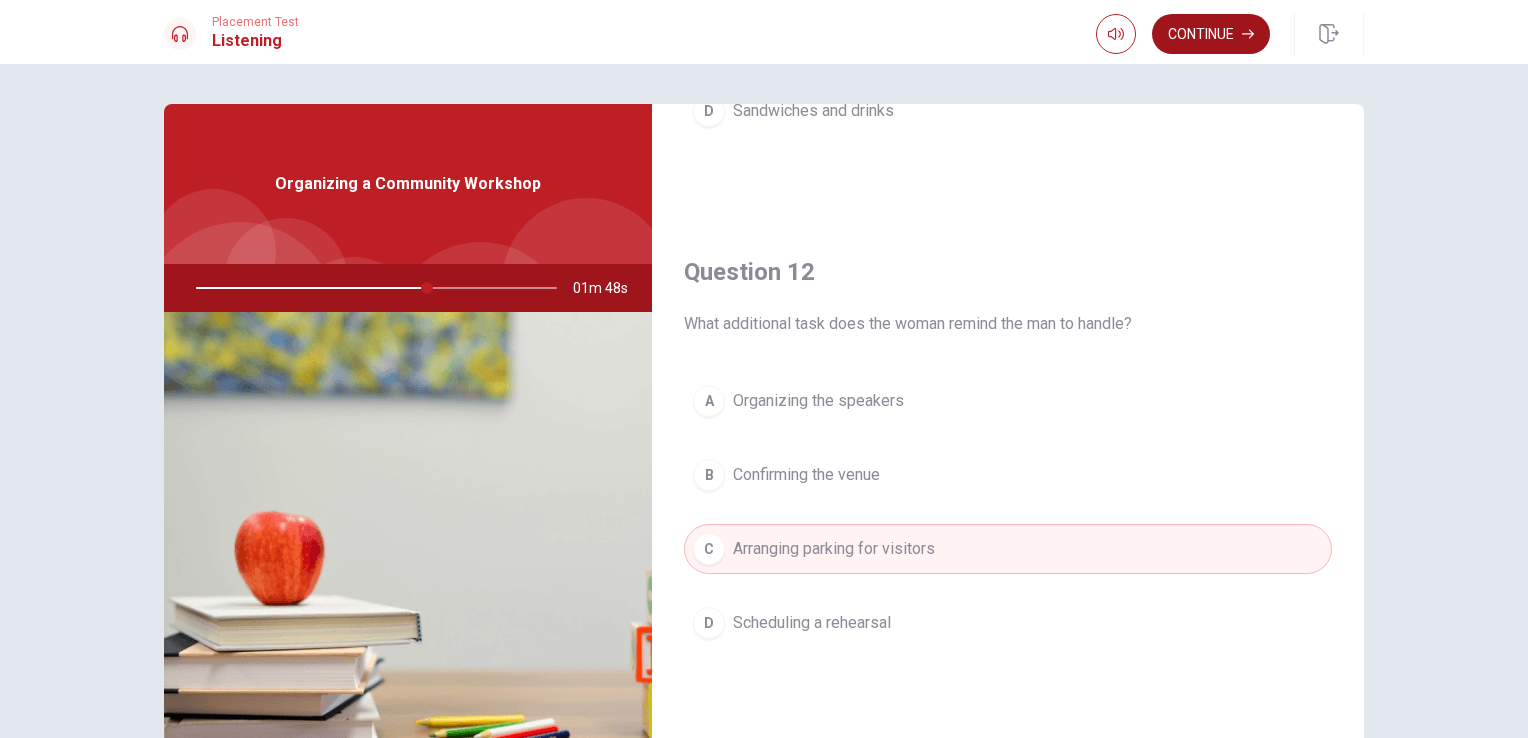 click on "Continue" at bounding box center [1211, 34] 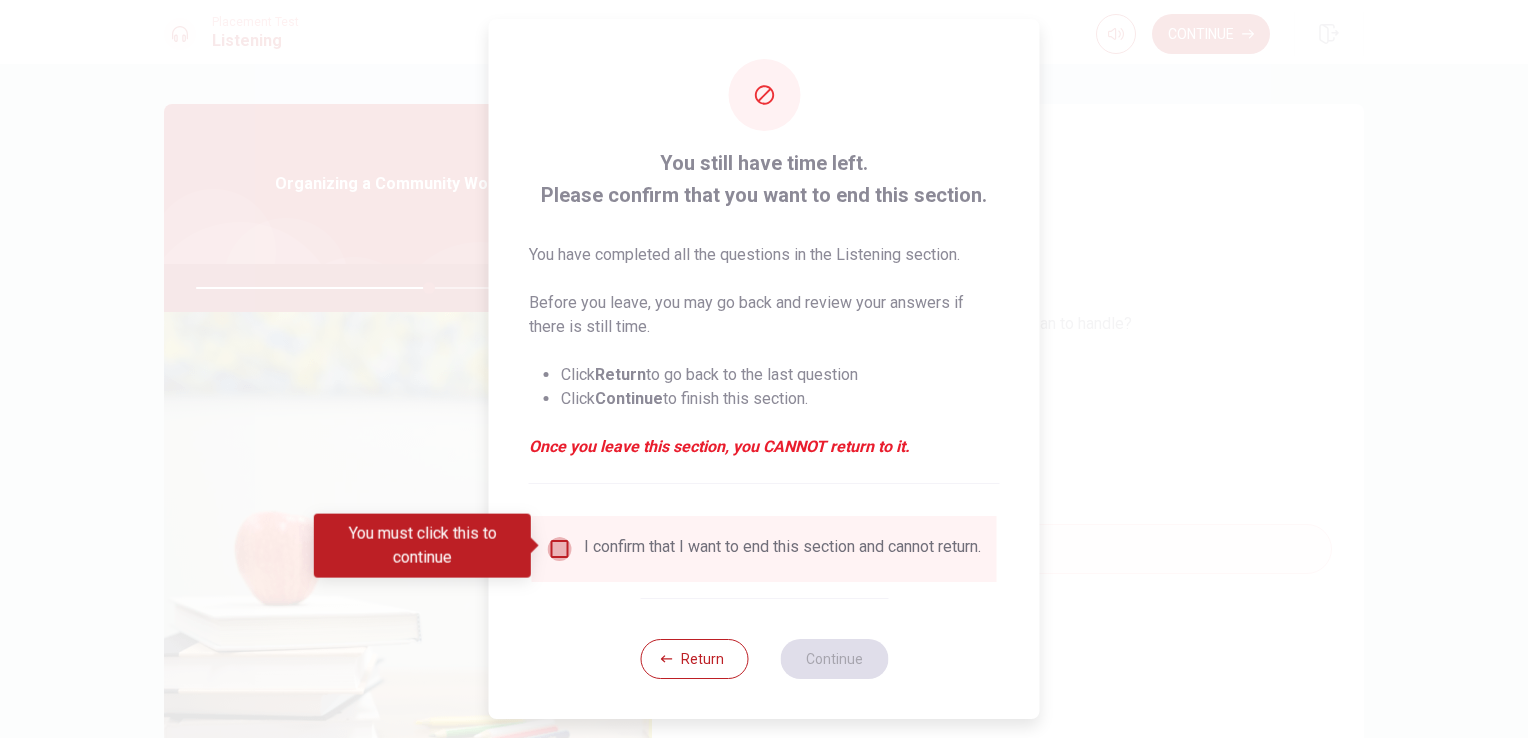 click at bounding box center [560, 549] 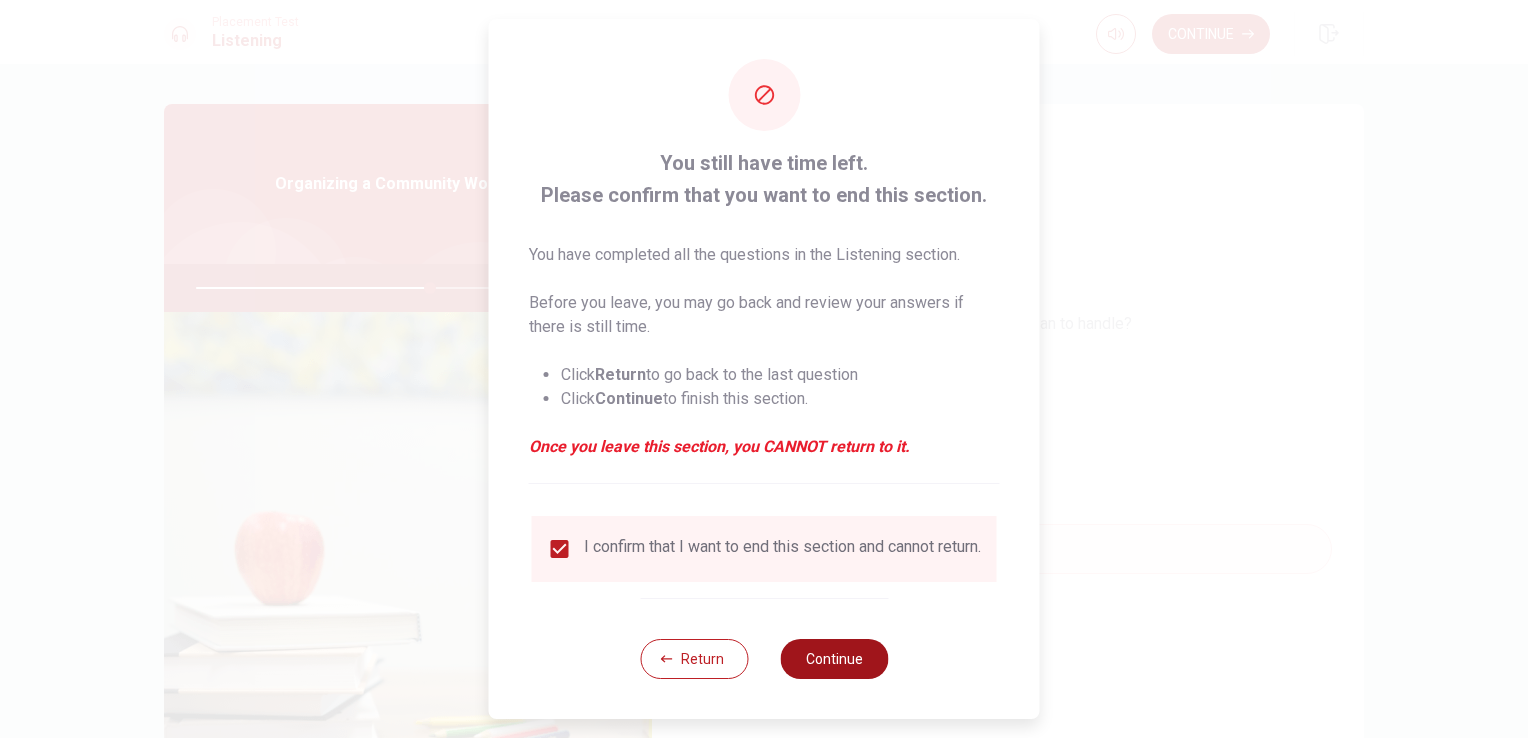 click on "Continue" at bounding box center [834, 659] 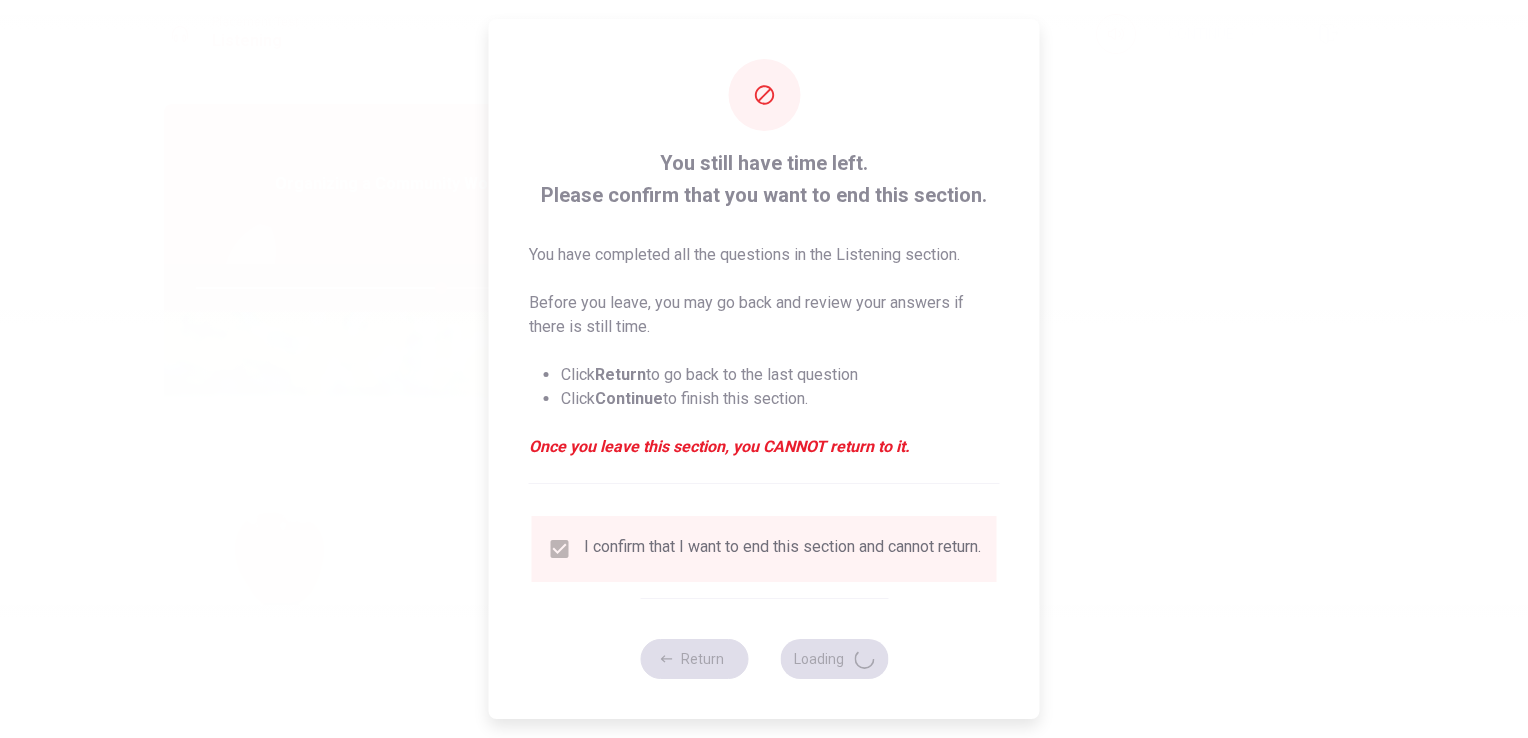 type on "68" 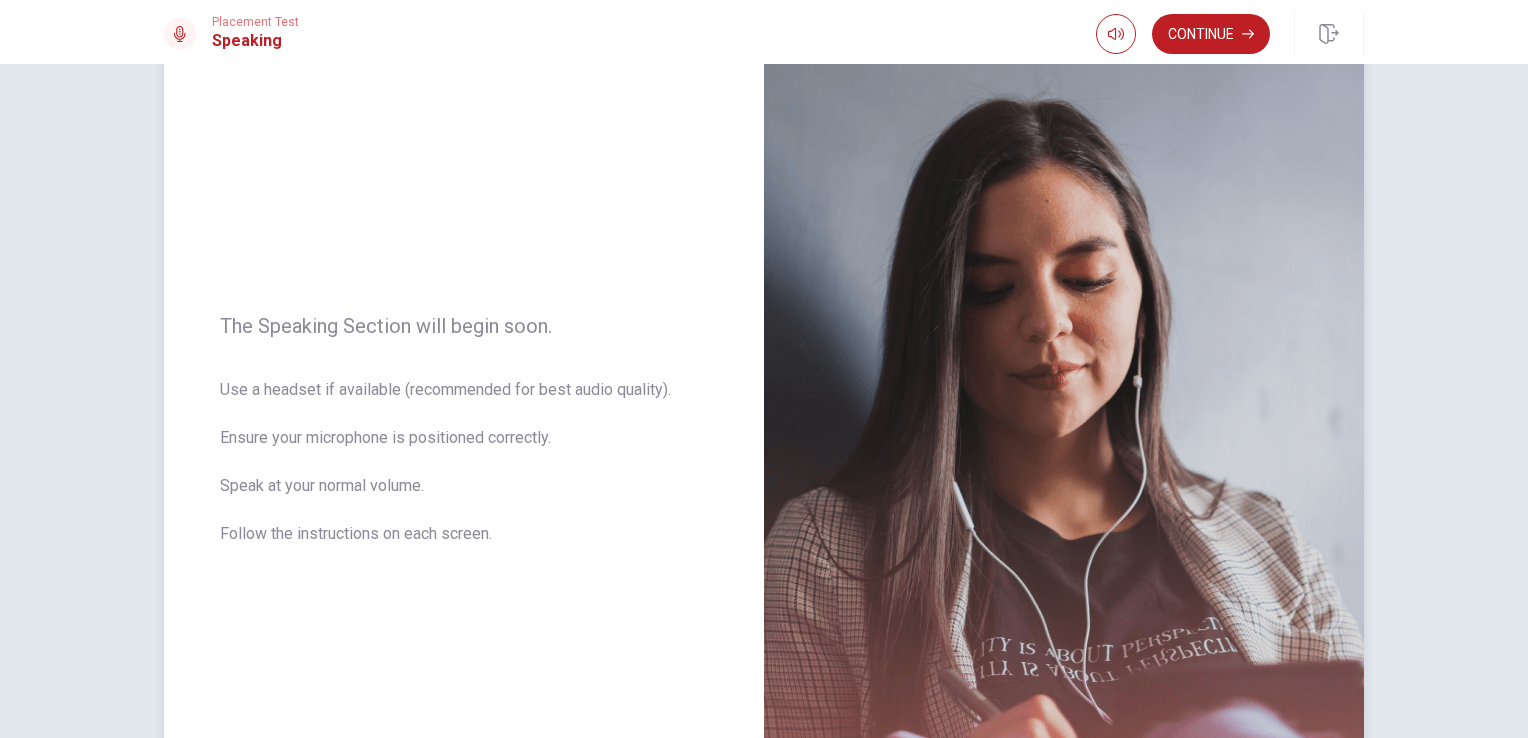 scroll, scrollTop: 200, scrollLeft: 0, axis: vertical 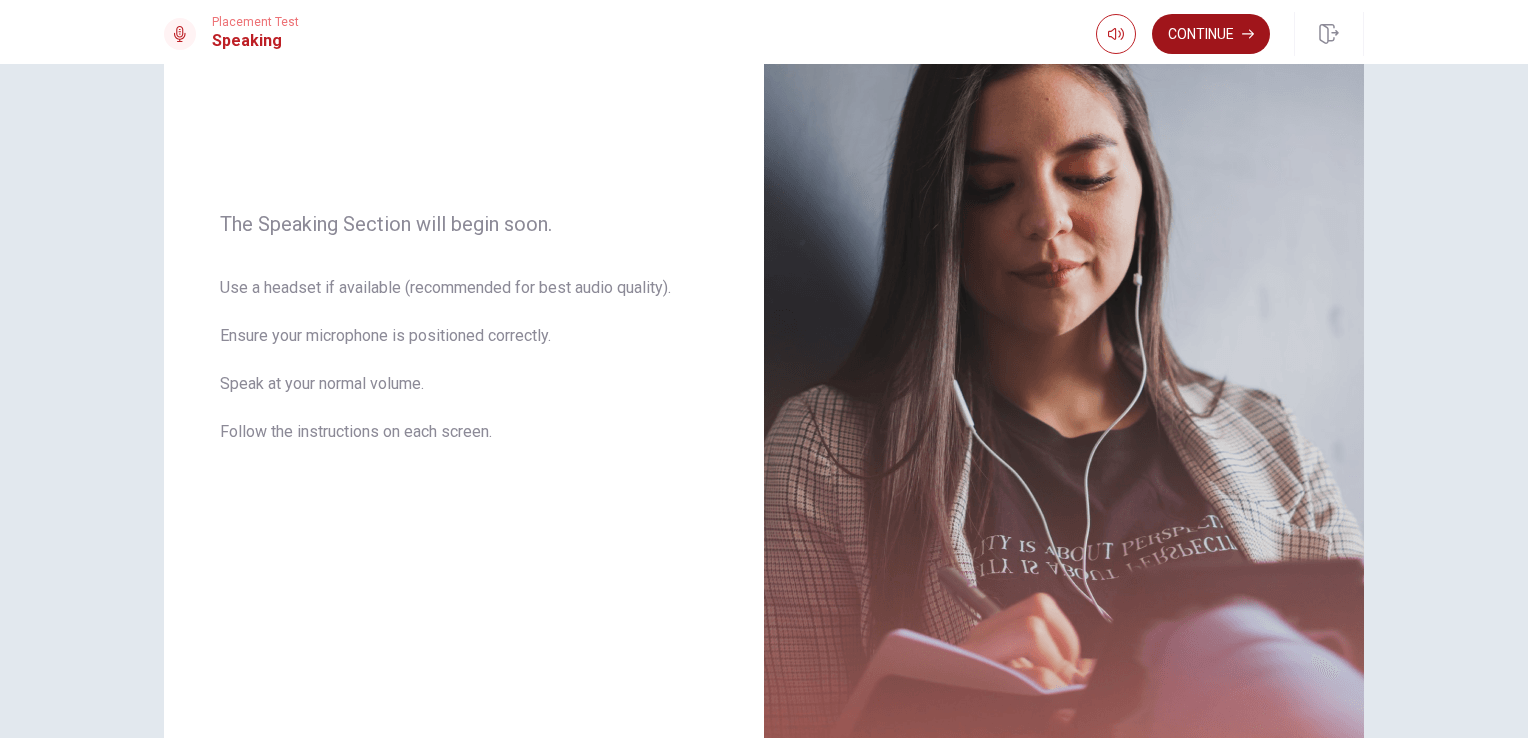 click on "Continue" at bounding box center (1211, 34) 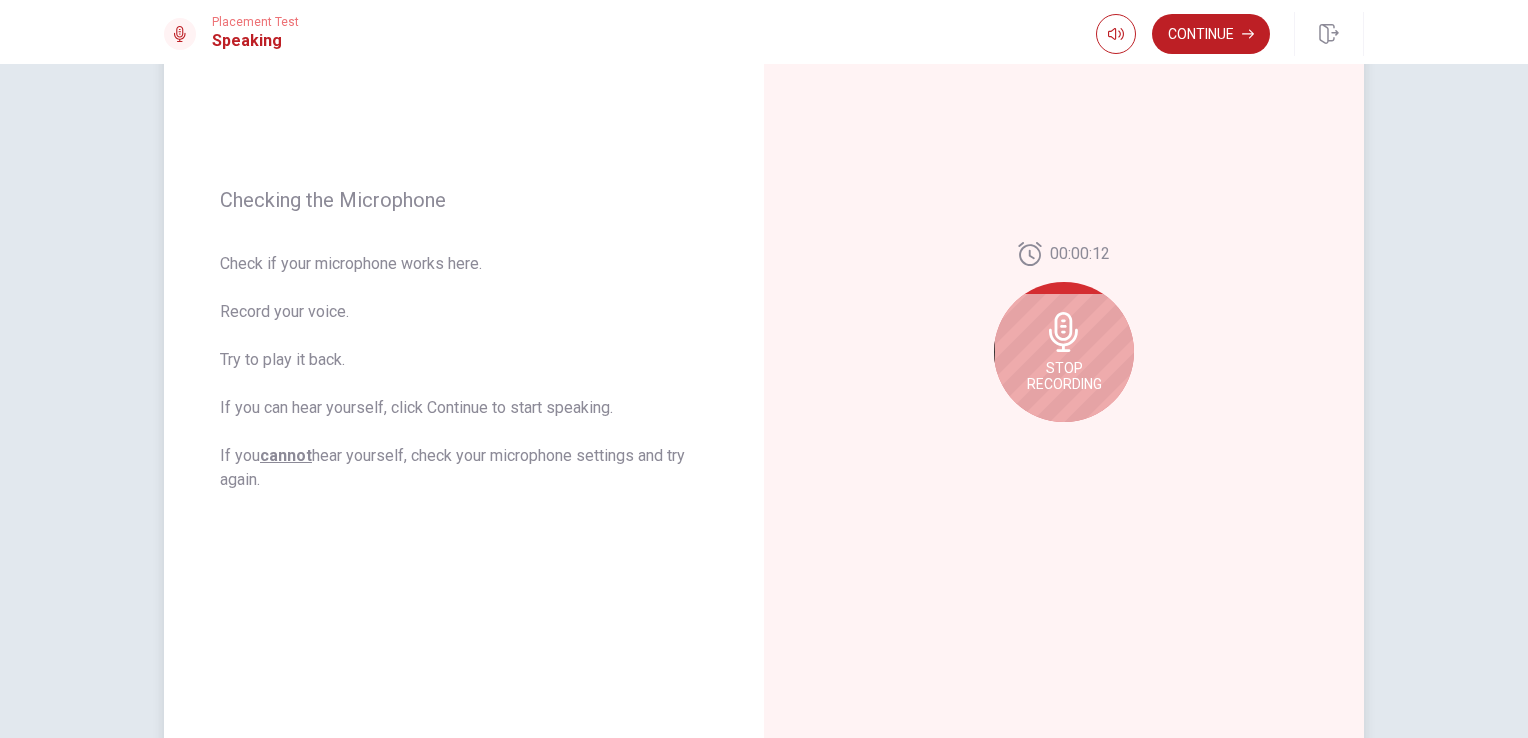 click 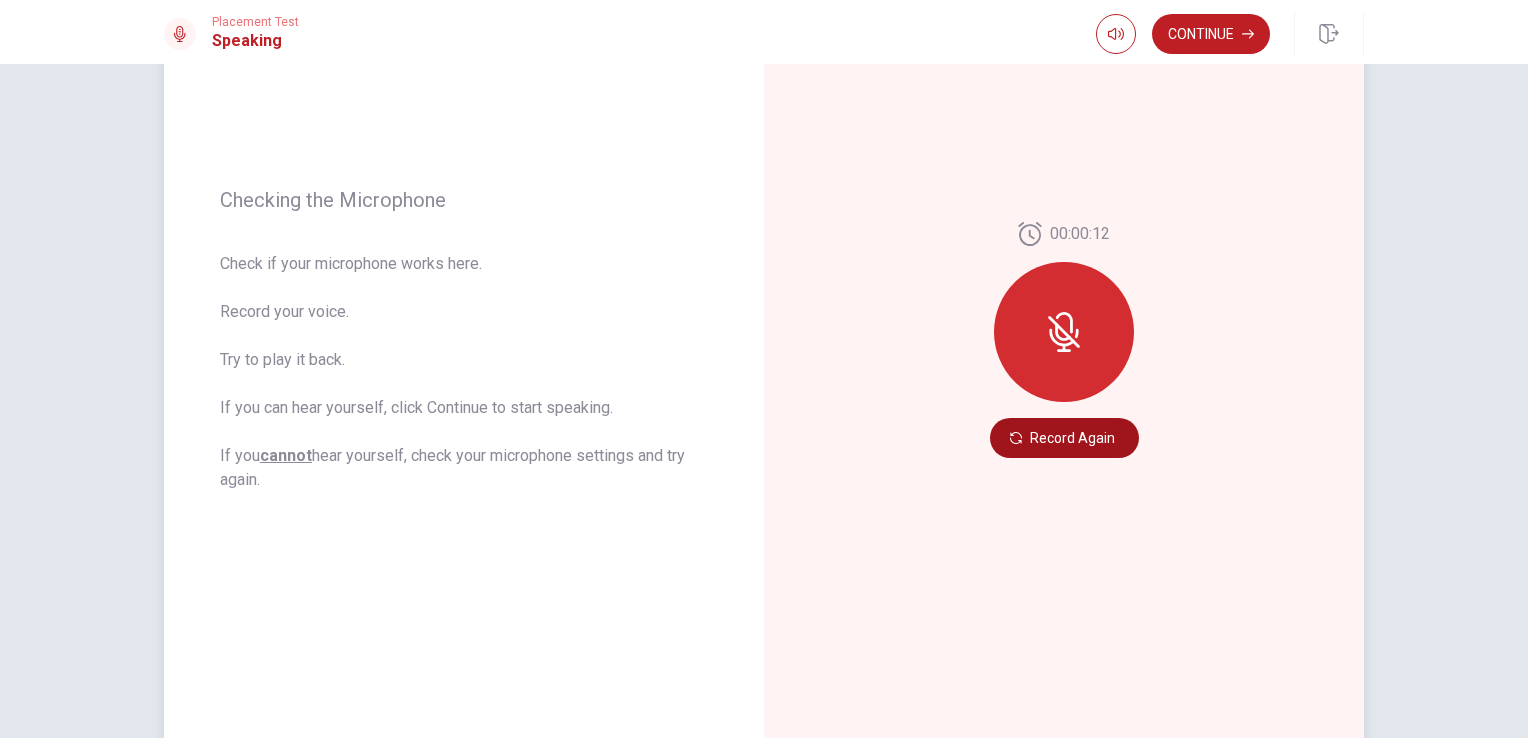 click on "Record Again" at bounding box center [1064, 438] 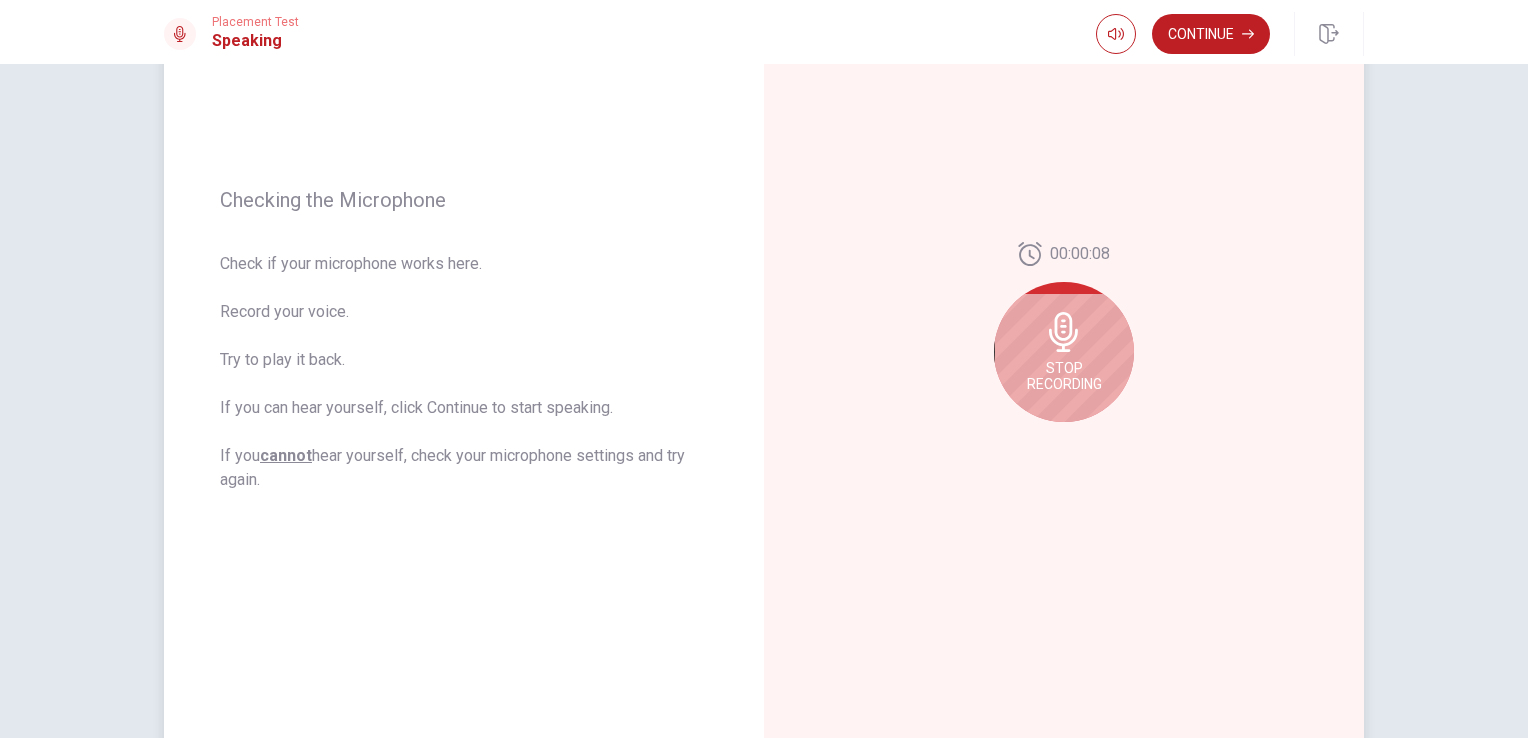 click on "Stop   Recording" at bounding box center [1064, 376] 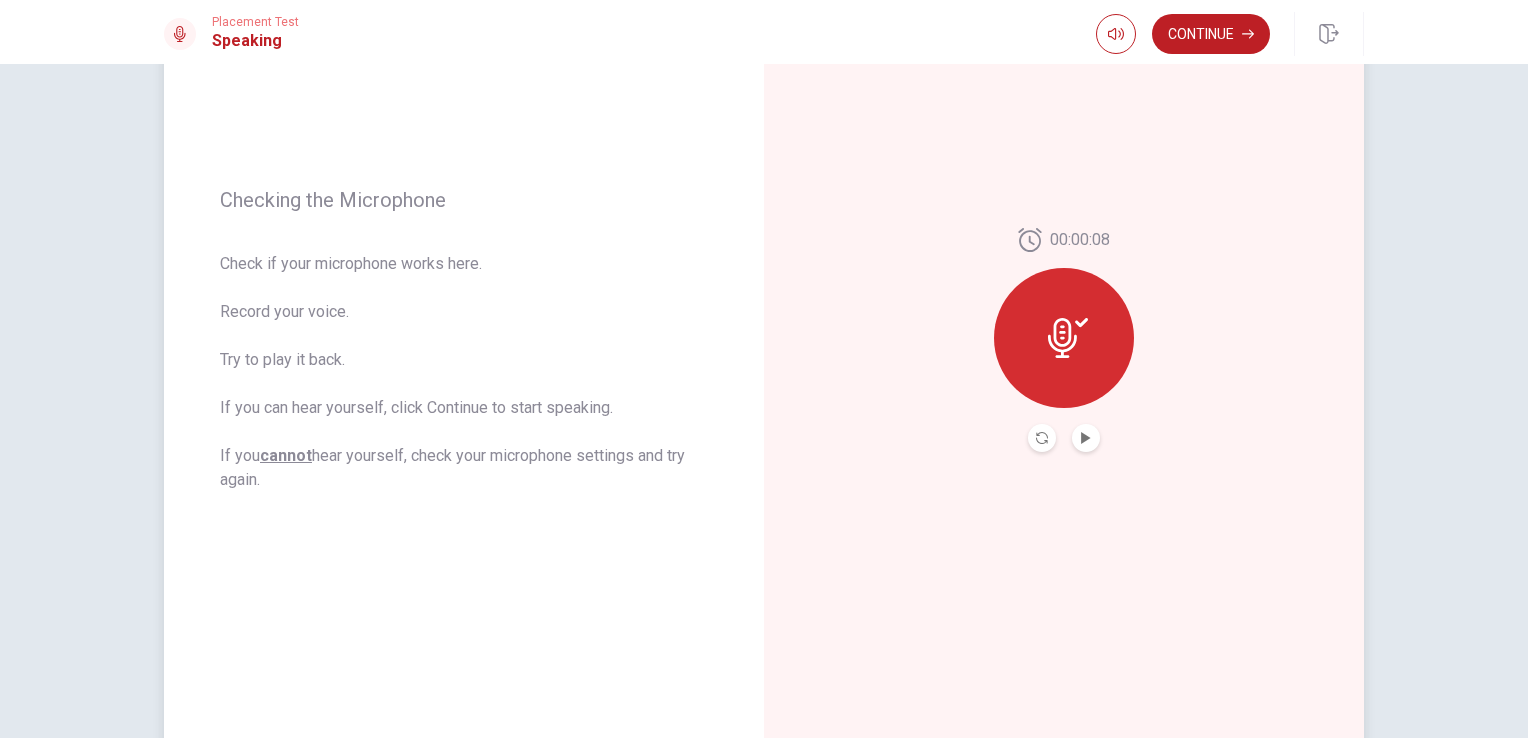click on "00:00:08" at bounding box center [1064, 340] 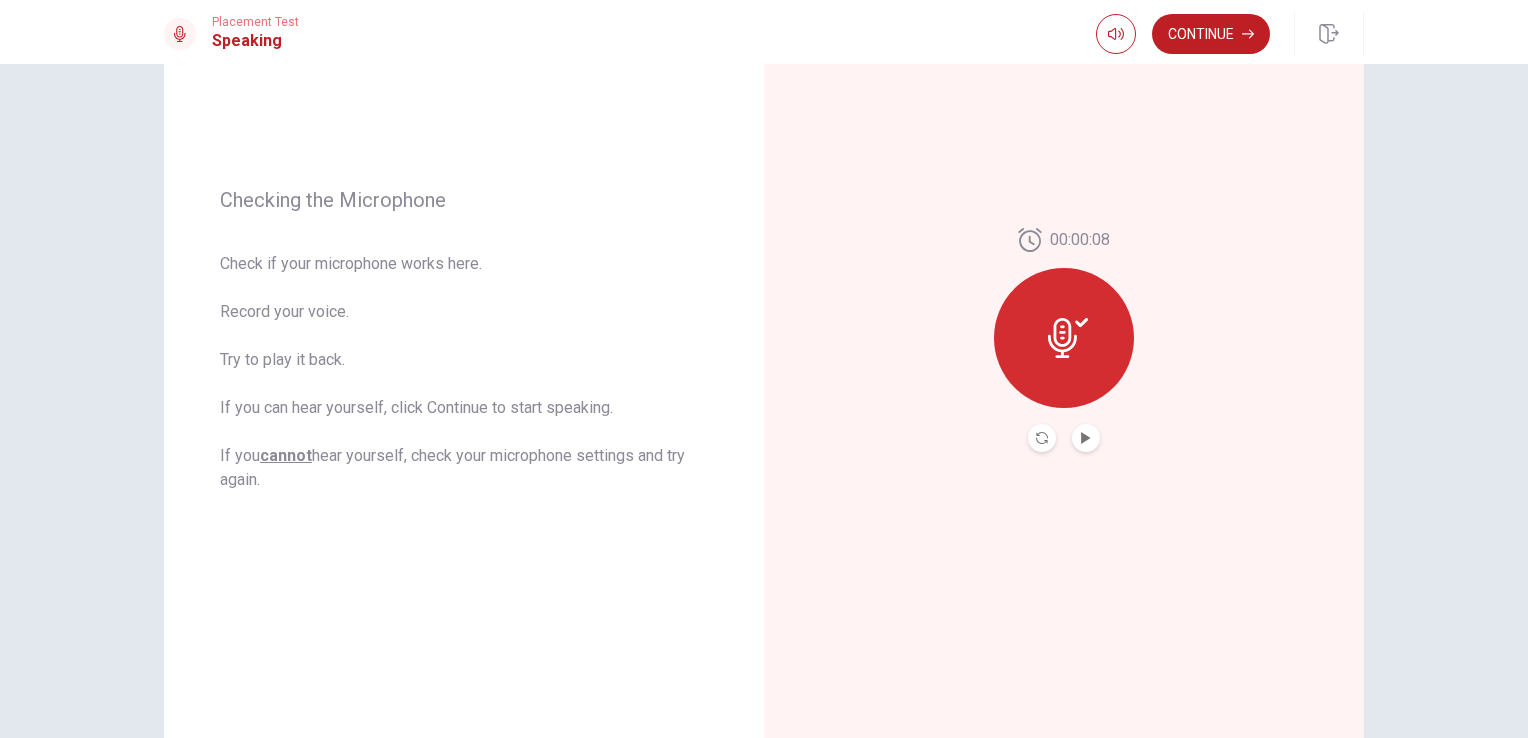 click on "Continue" at bounding box center (1211, 34) 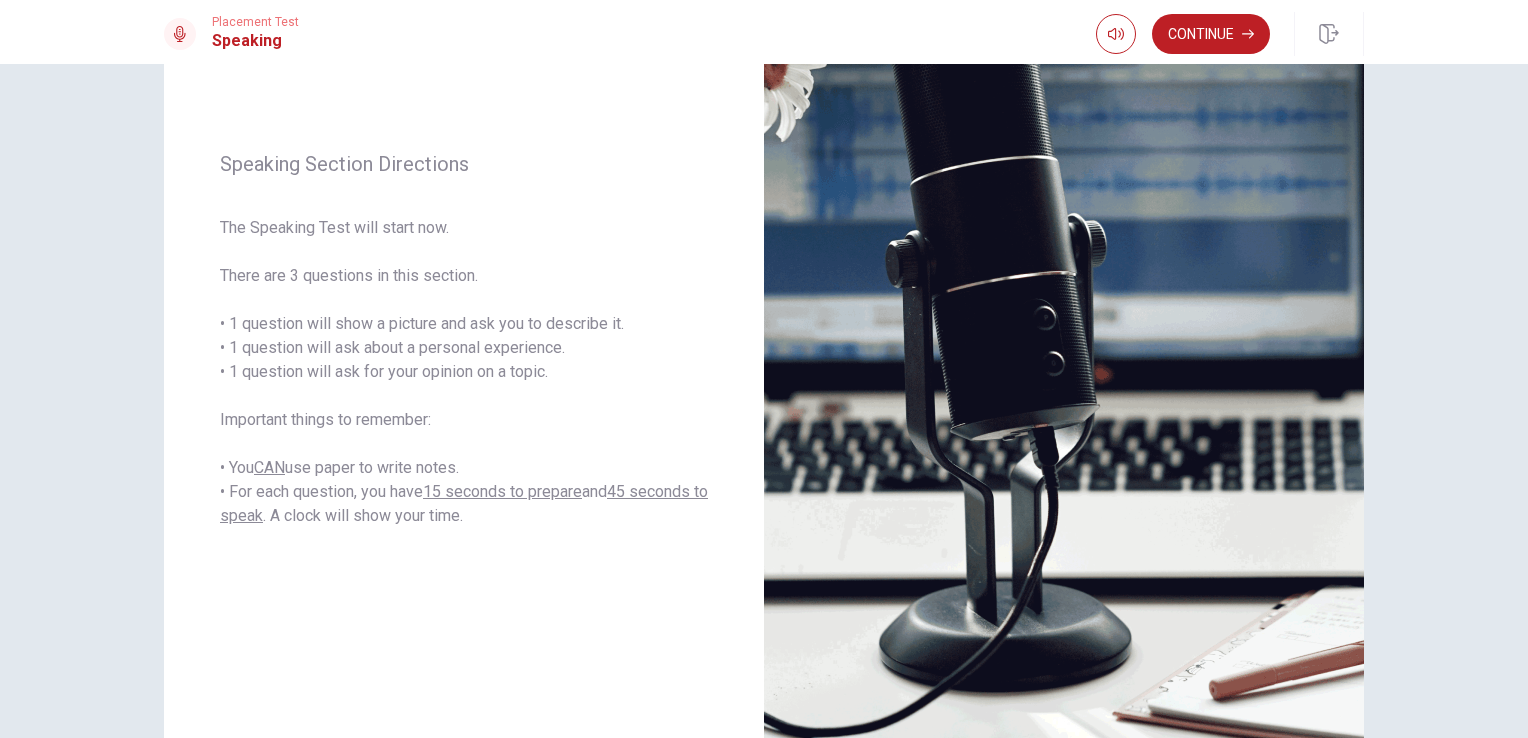 click on "Placement Test   Speaking Continue" at bounding box center [764, 32] 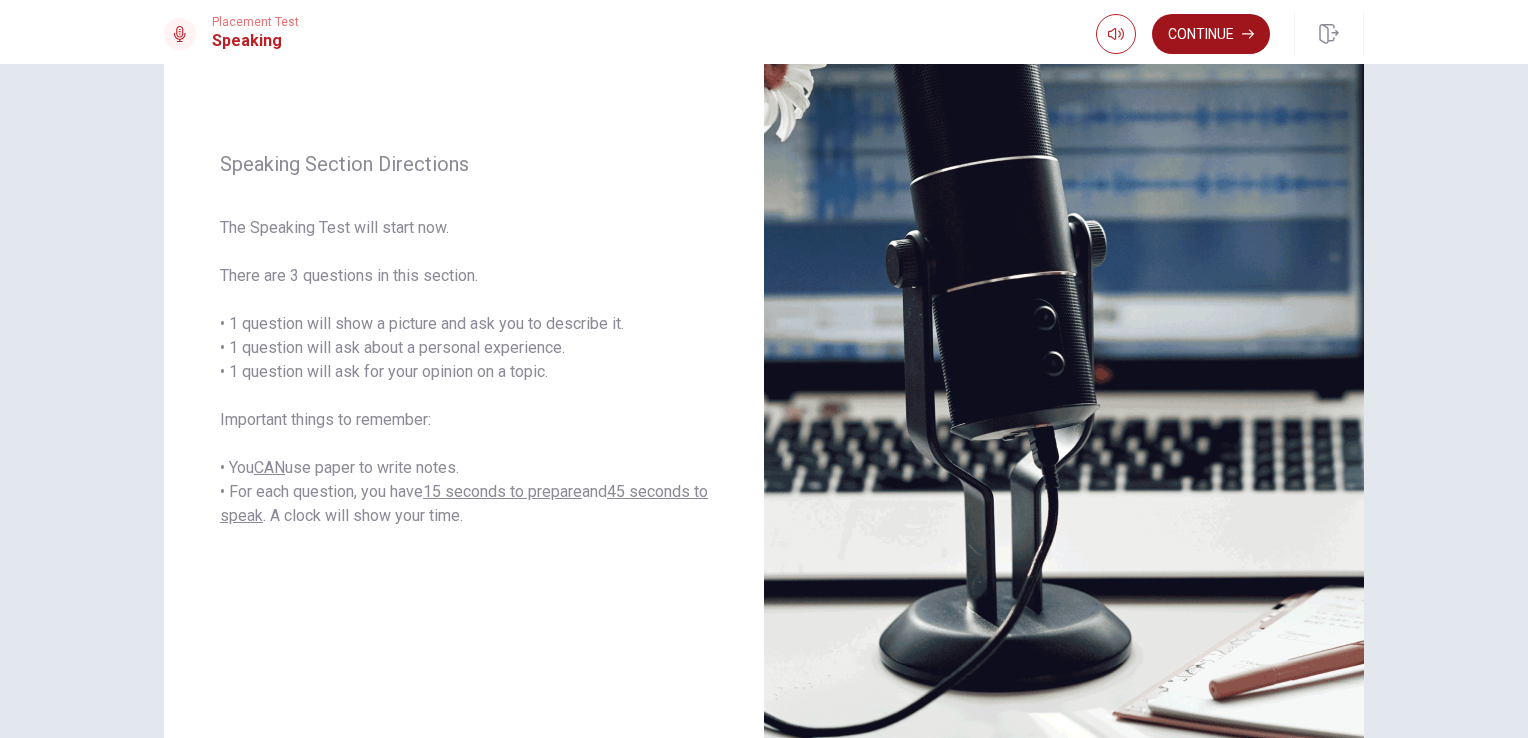 click on "Continue" at bounding box center [1211, 34] 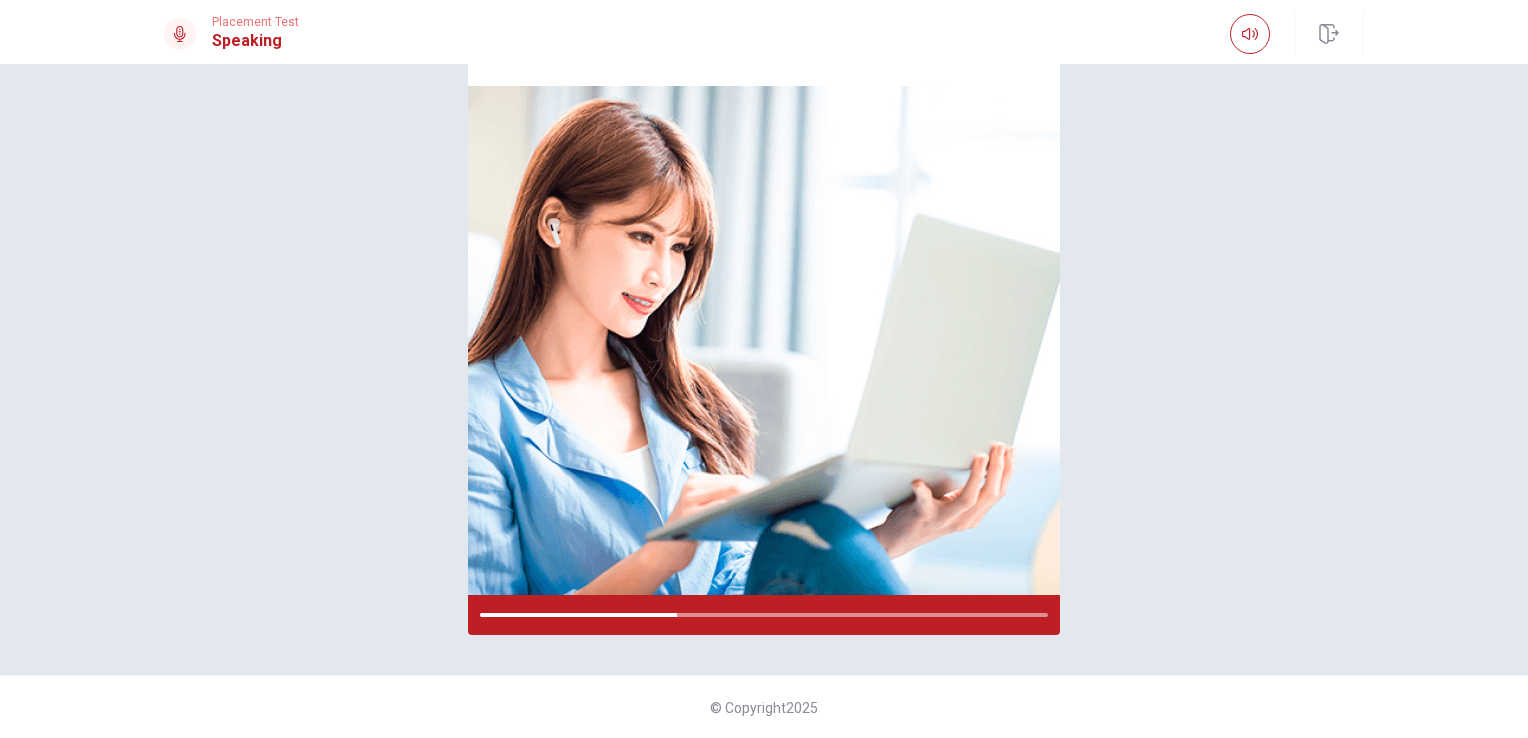 click on "Please Listen Carefully" at bounding box center (764, 300) 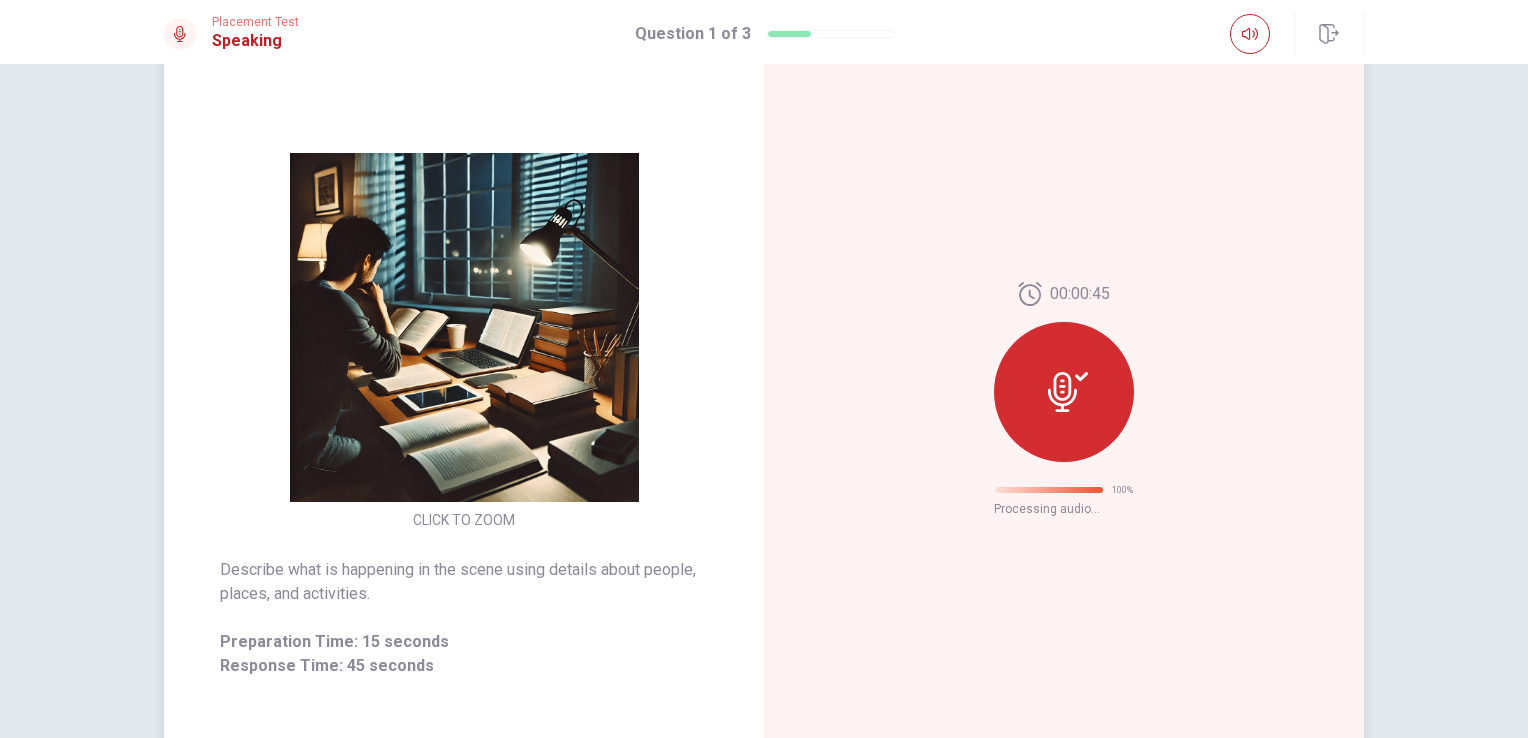 scroll, scrollTop: 200, scrollLeft: 0, axis: vertical 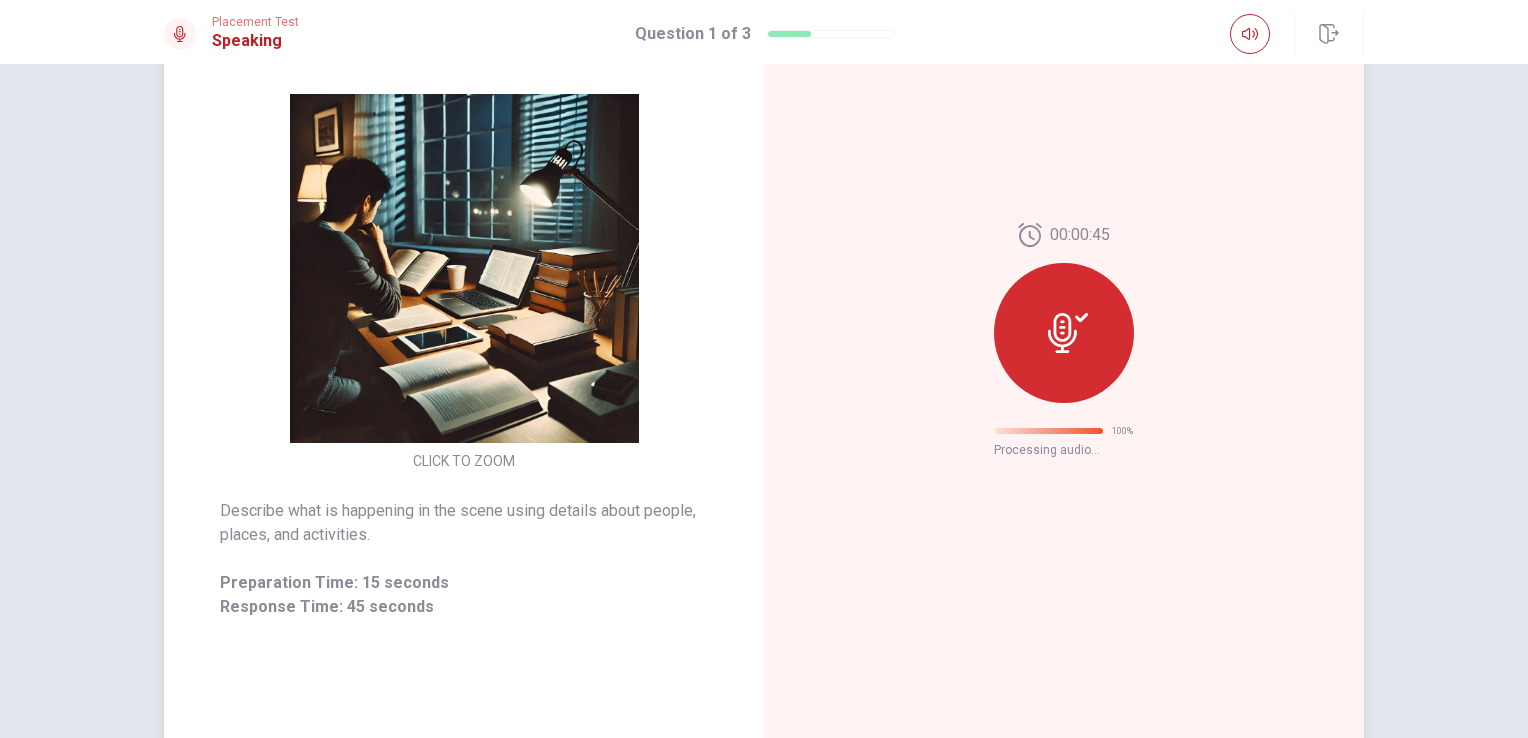 click 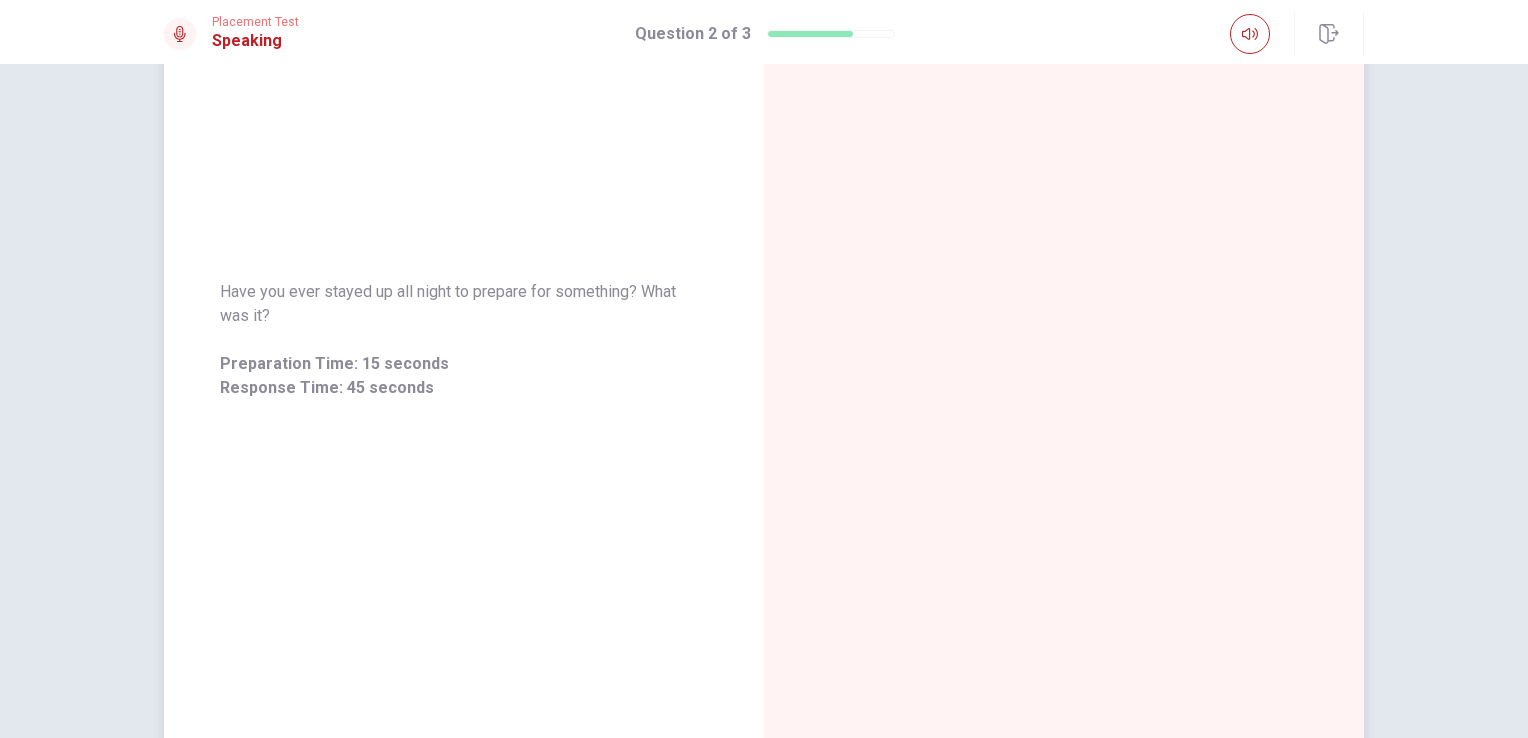 scroll, scrollTop: 0, scrollLeft: 0, axis: both 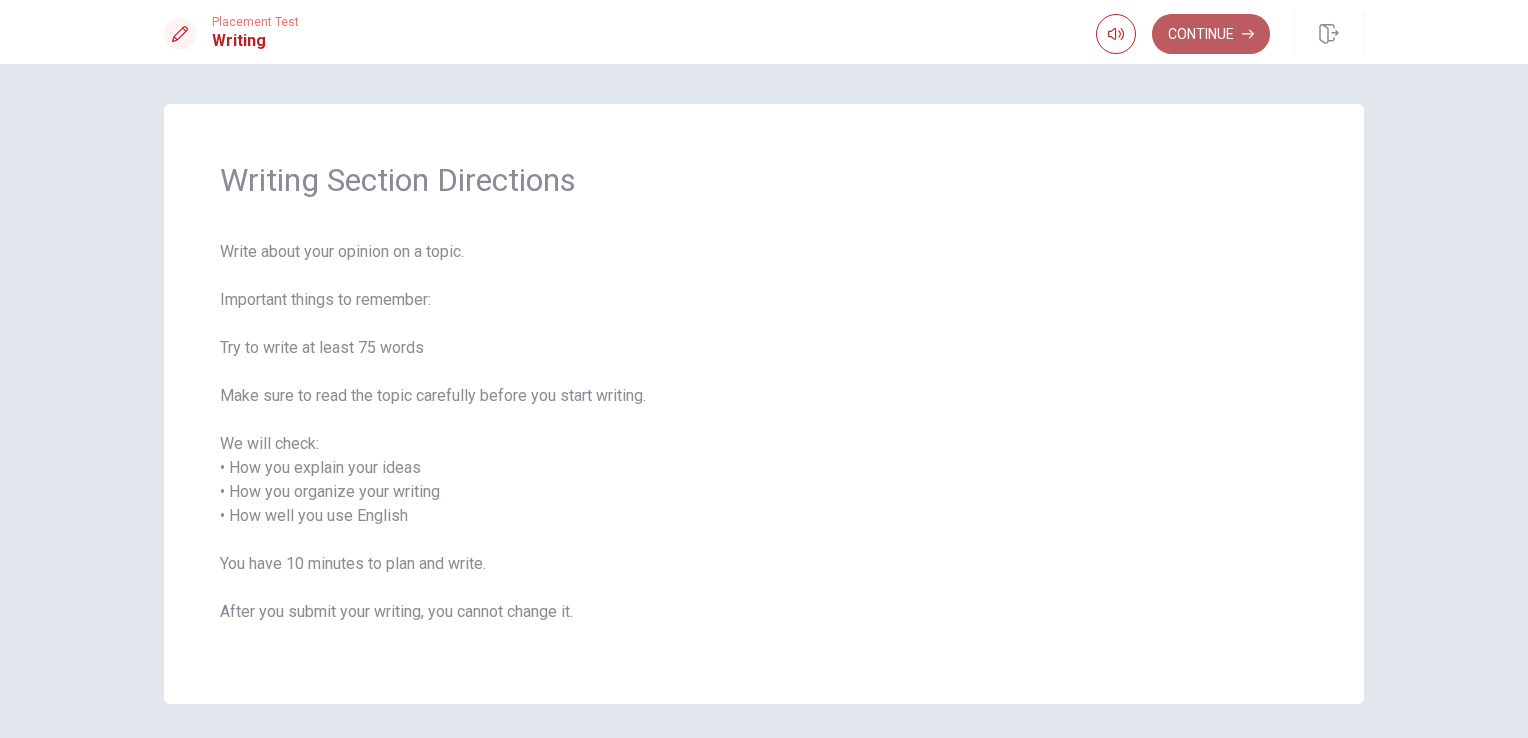 click on "Continue" at bounding box center (1211, 34) 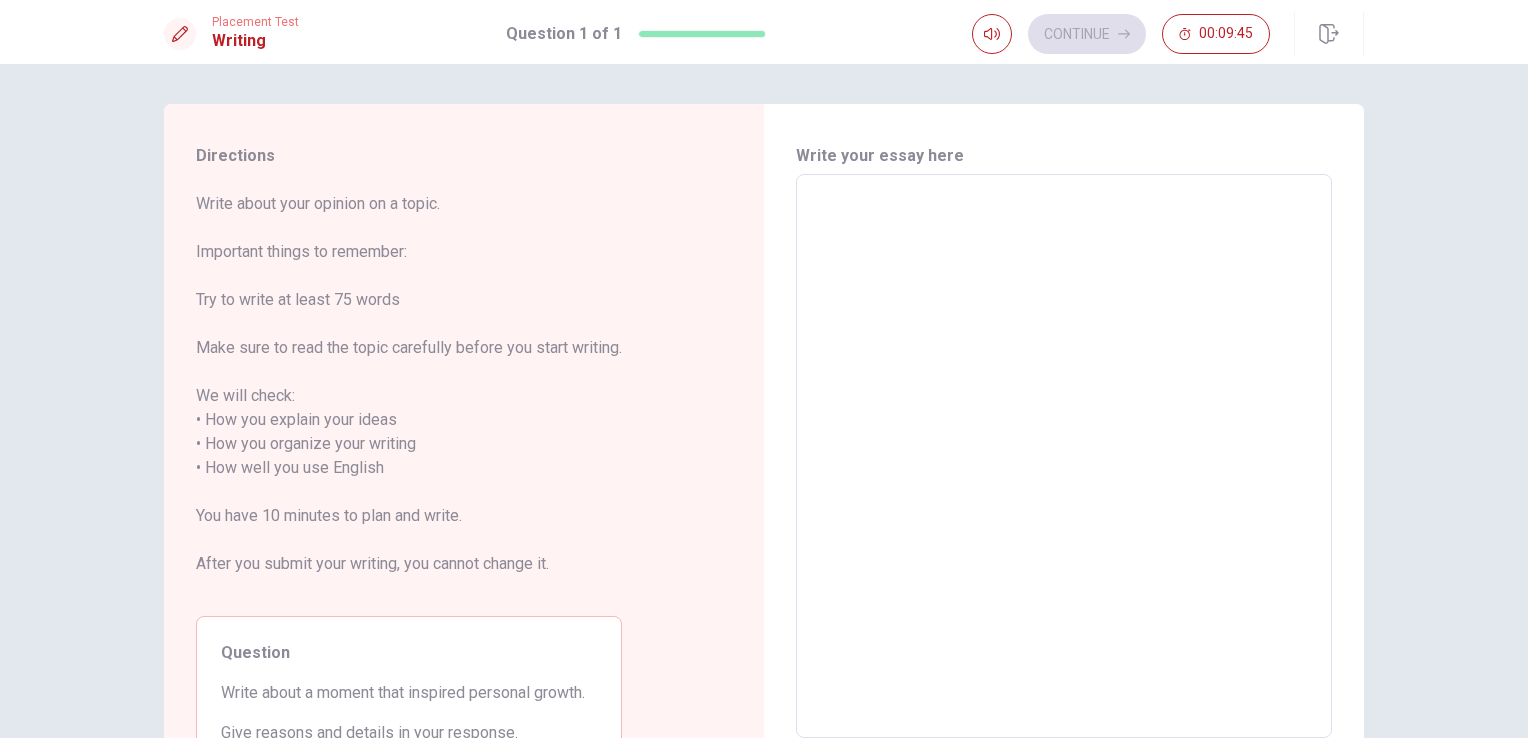scroll, scrollTop: 100, scrollLeft: 0, axis: vertical 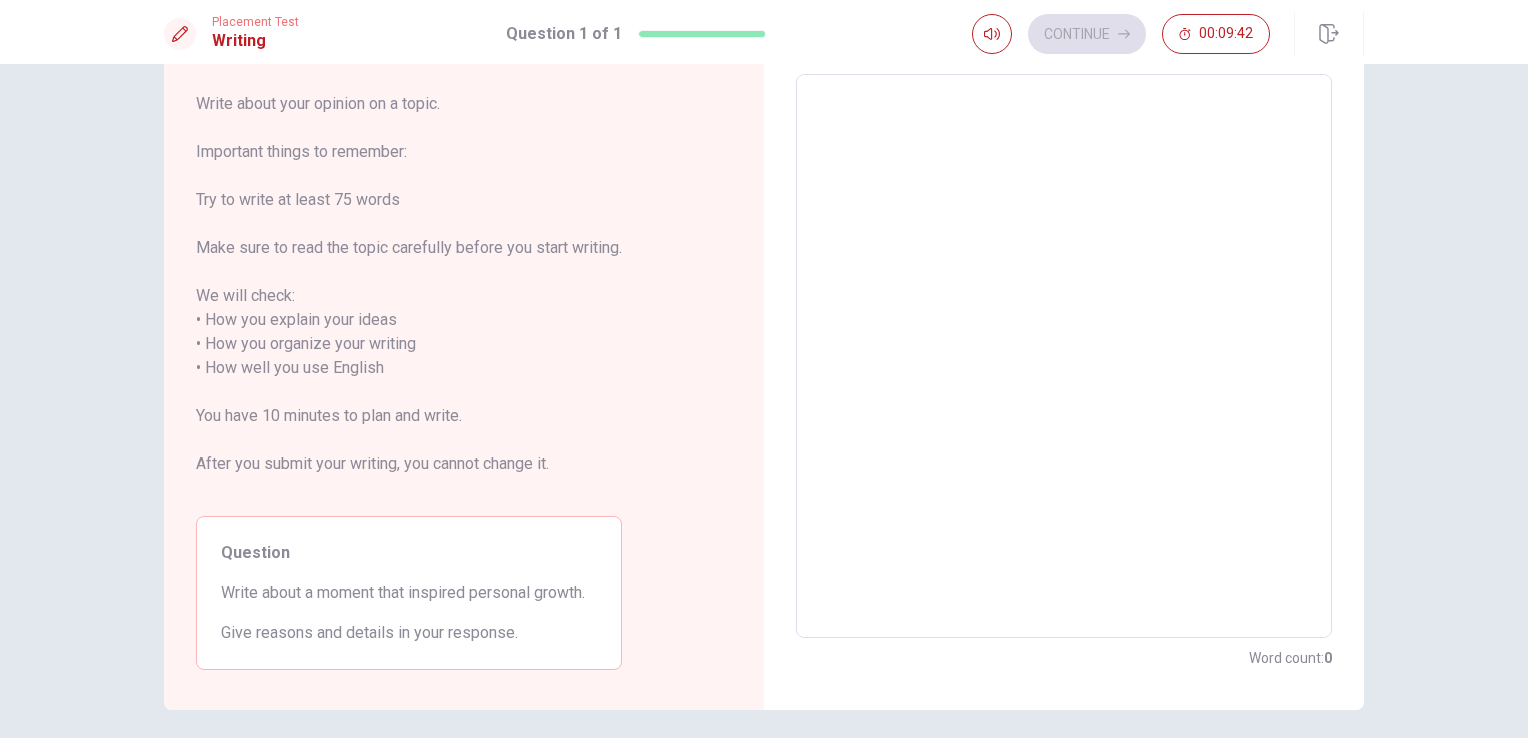 click at bounding box center [1064, 356] 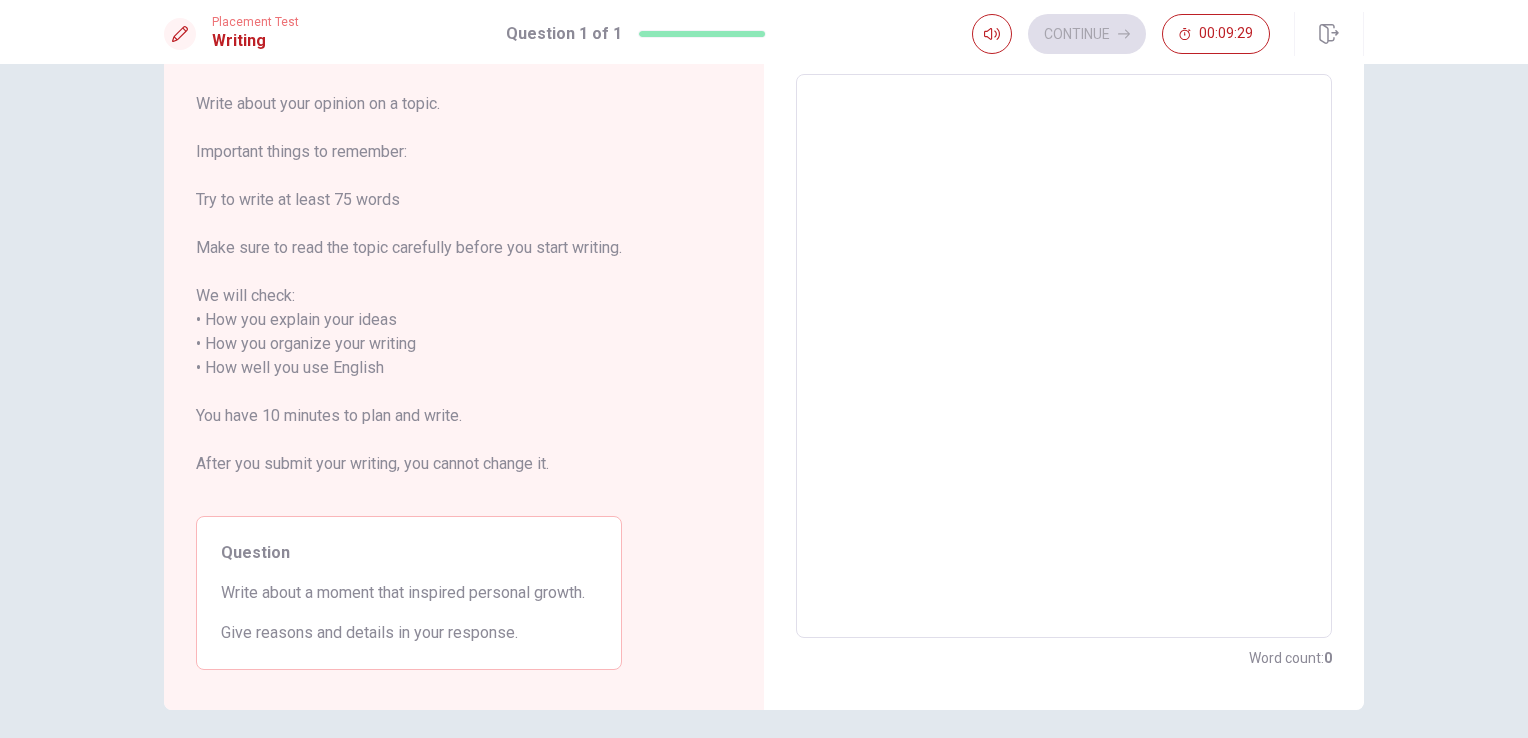 type on "I" 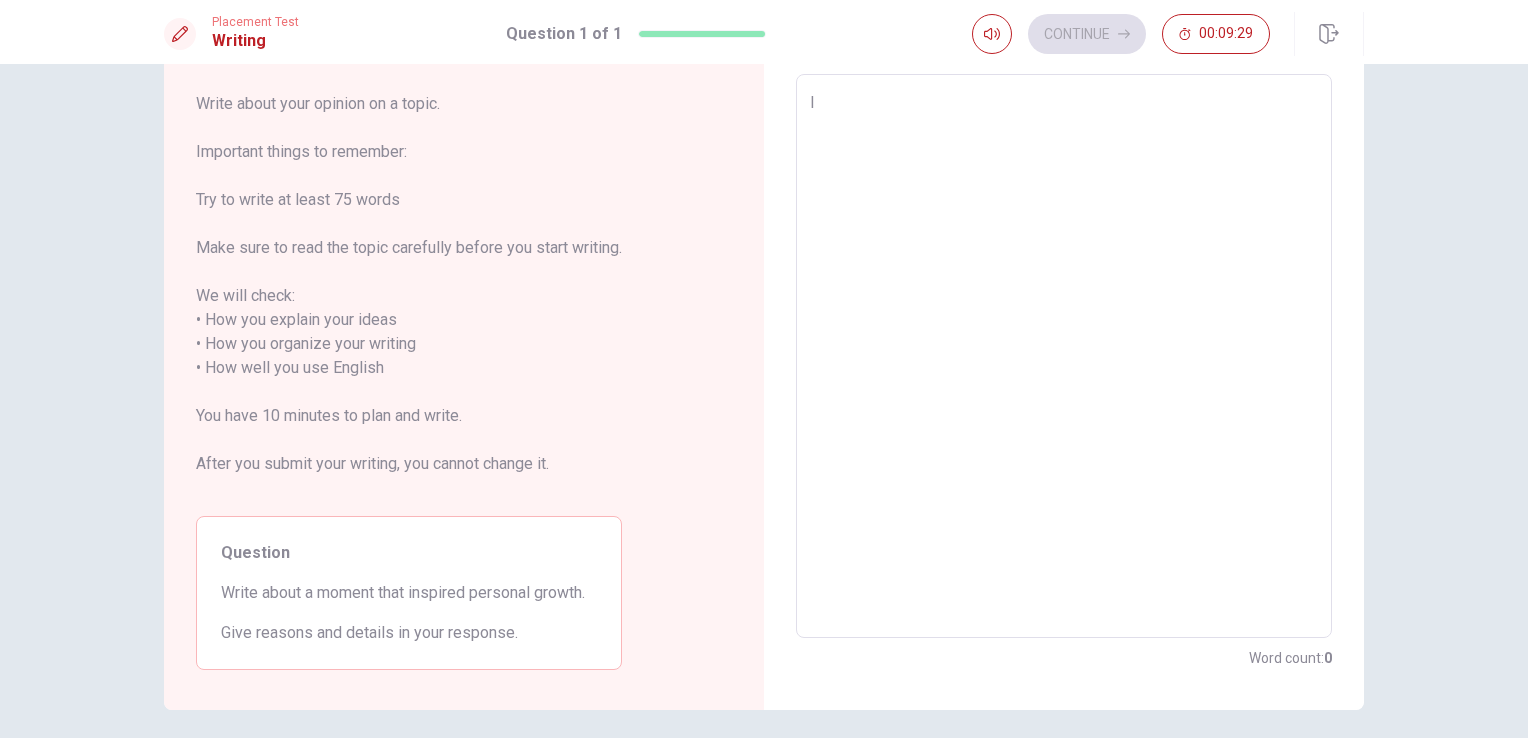 type on "x" 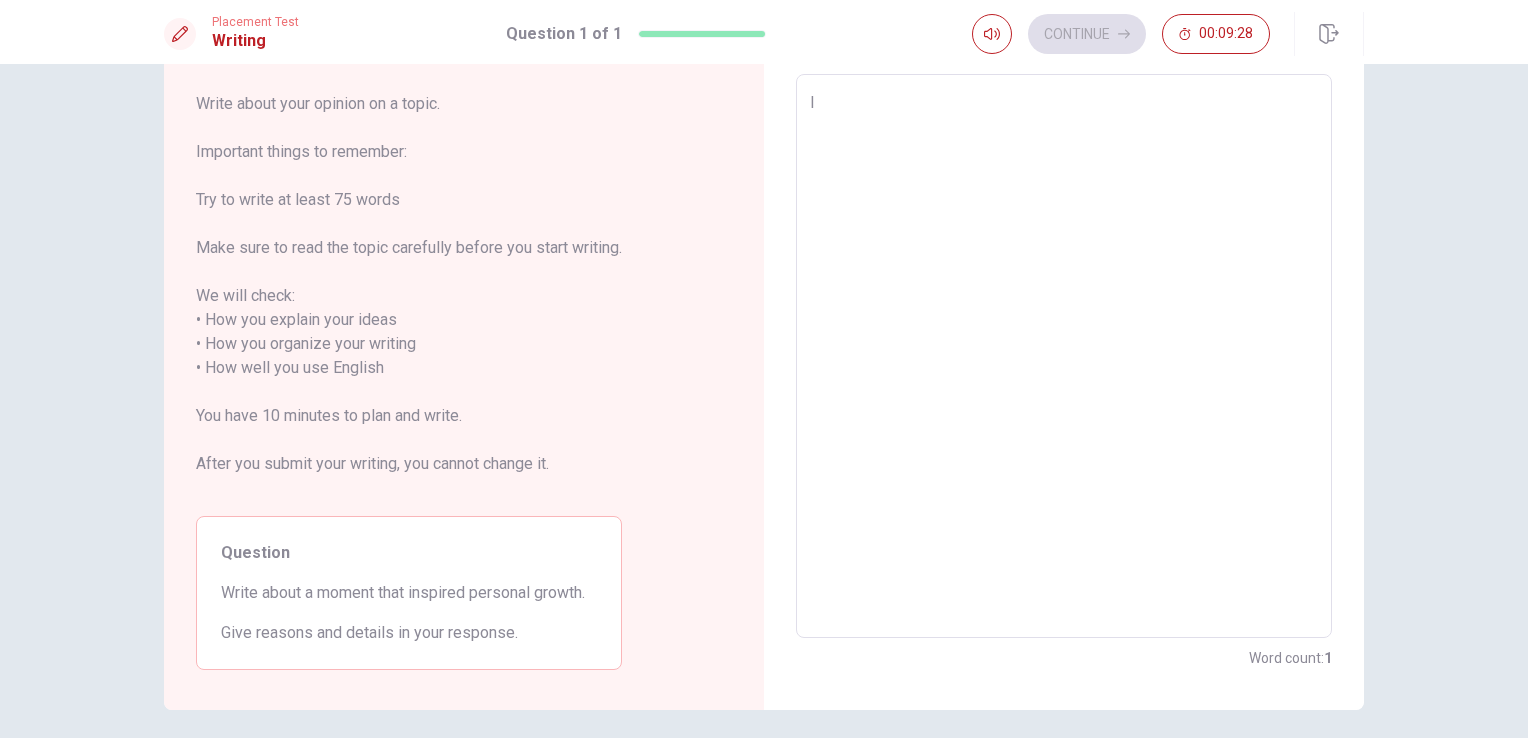 type on "I" 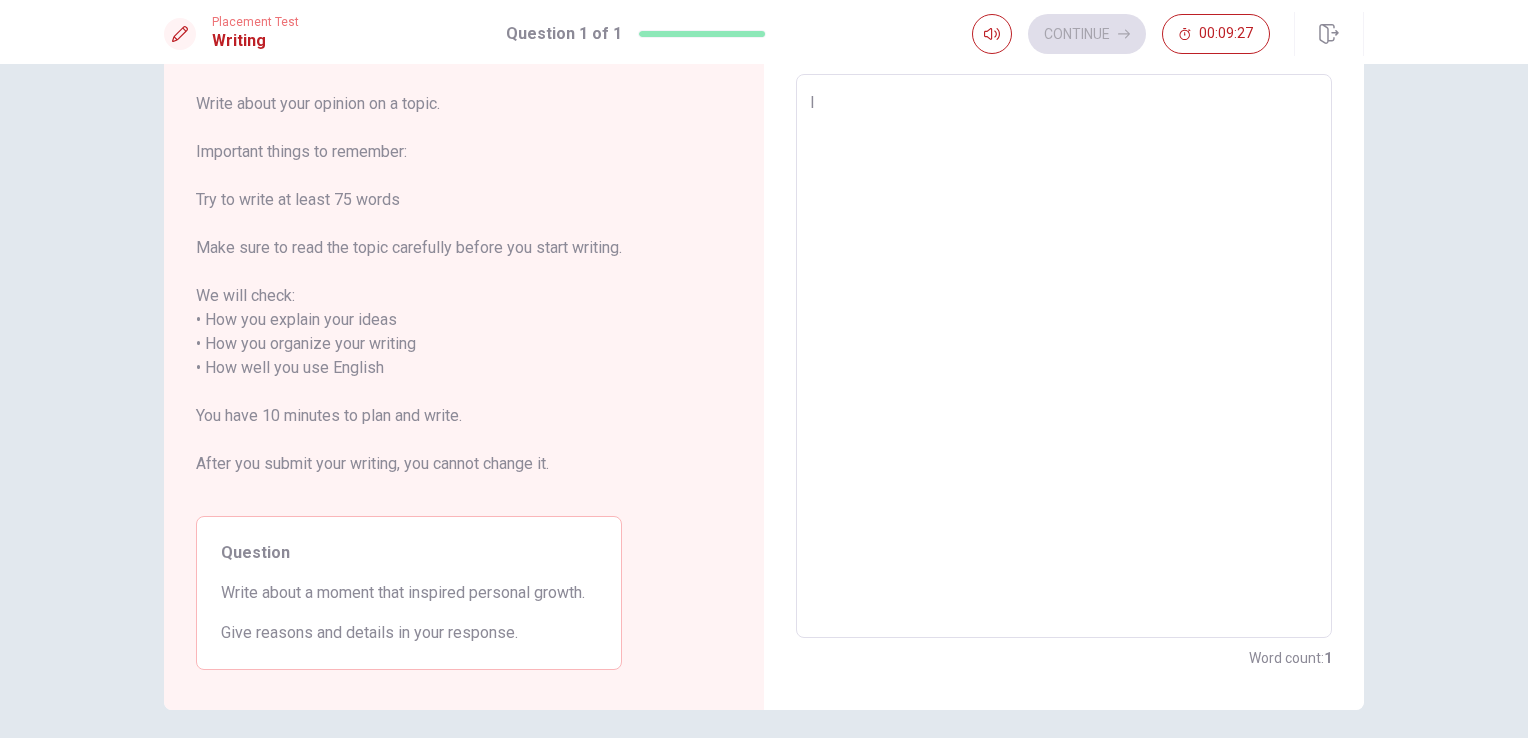 type on "x" 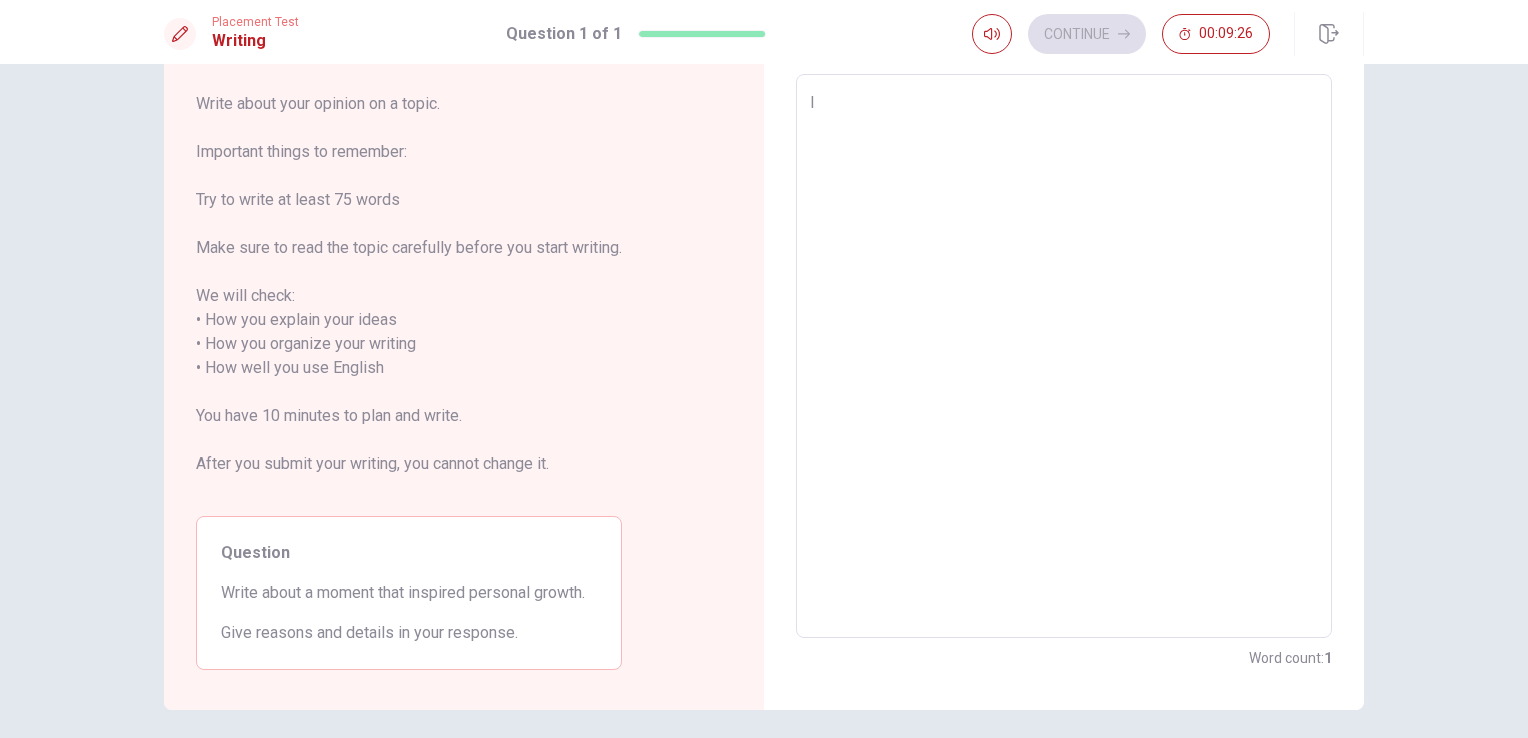 type on "I w" 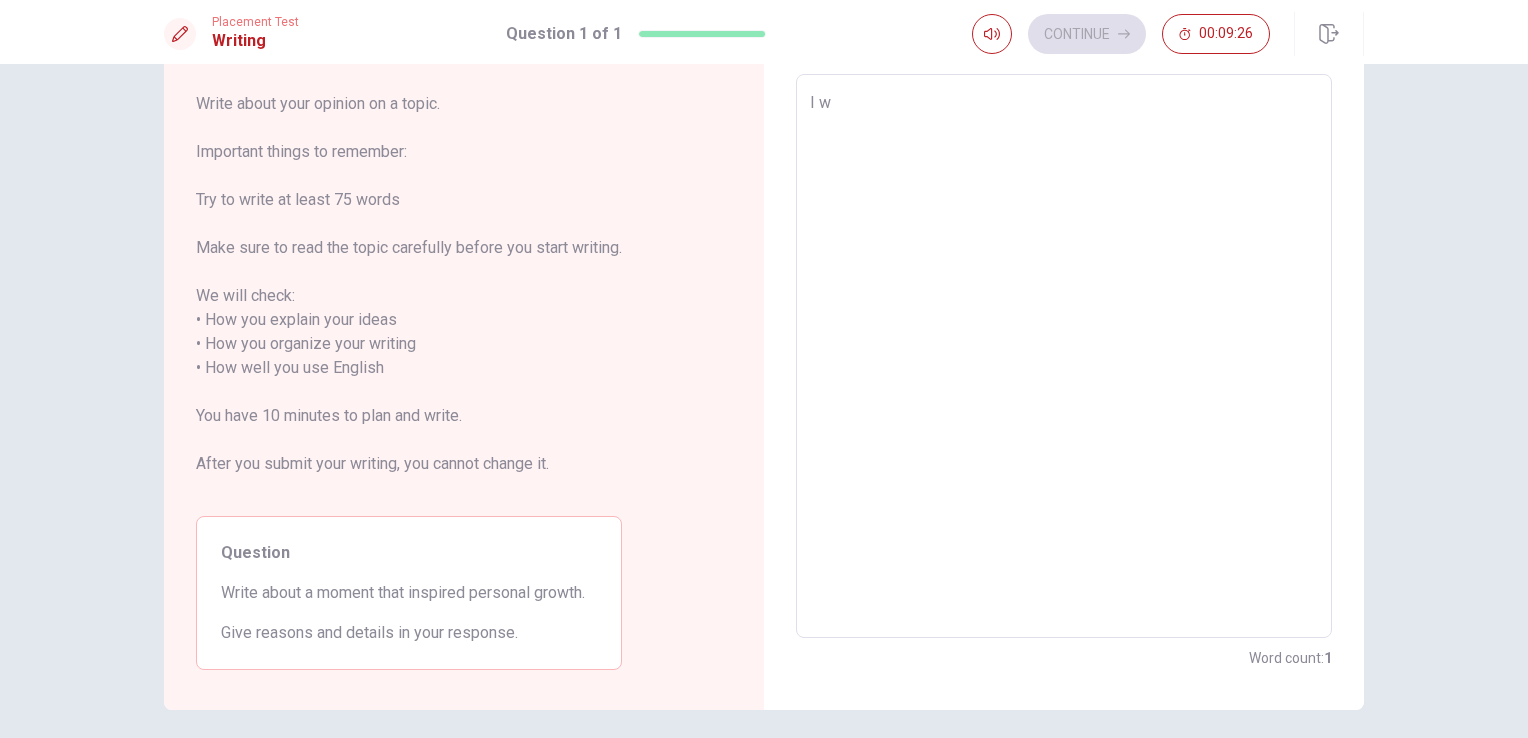 type on "x" 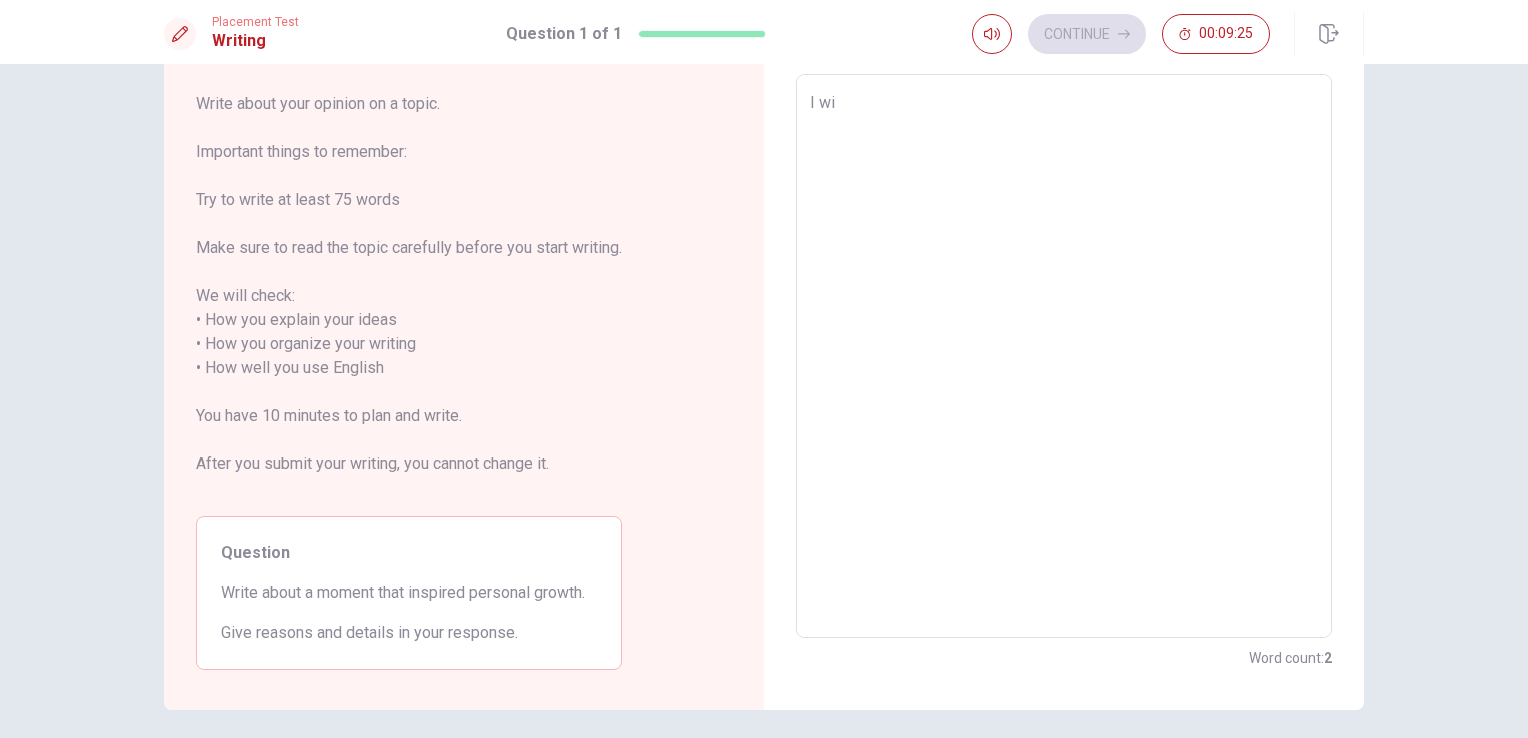 type on "x" 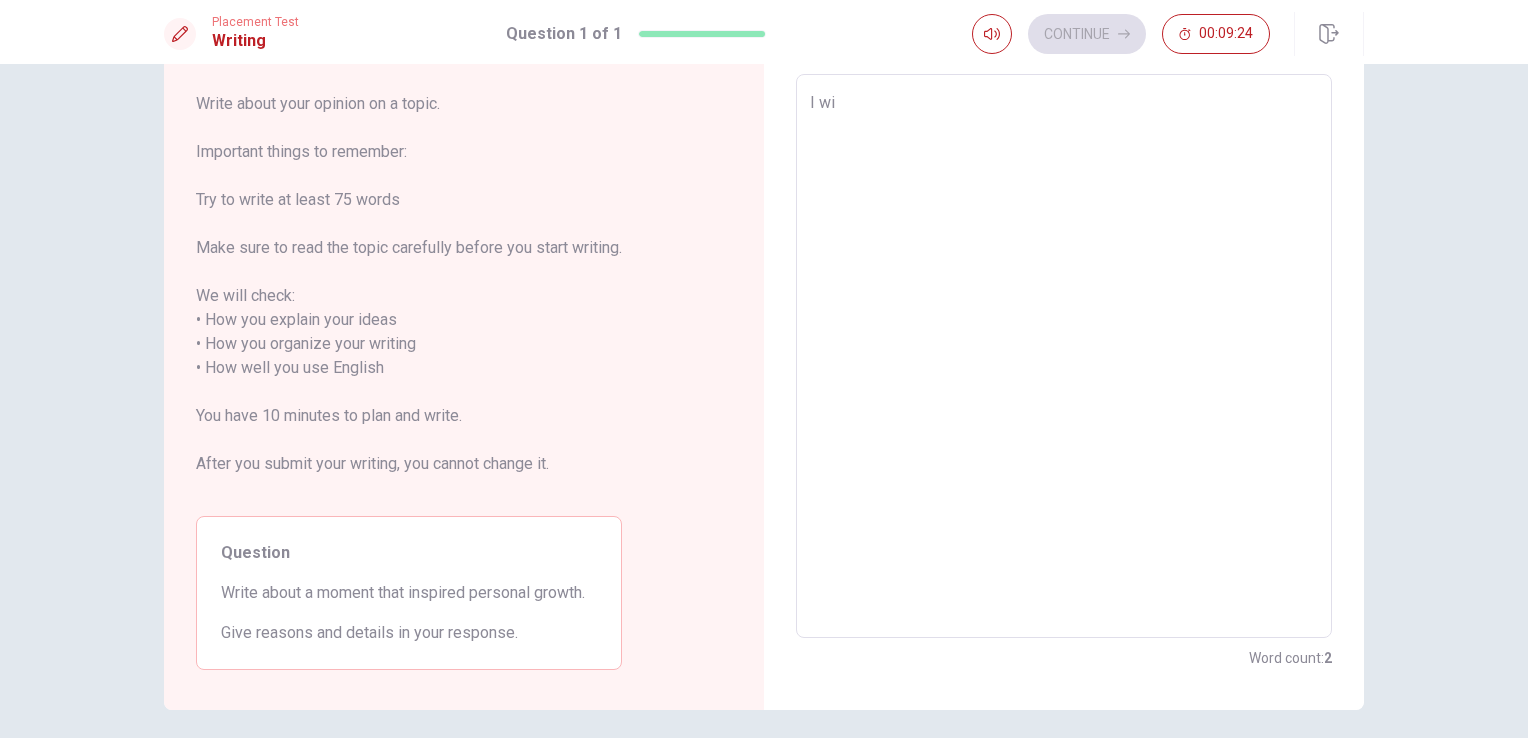 type on "I wil" 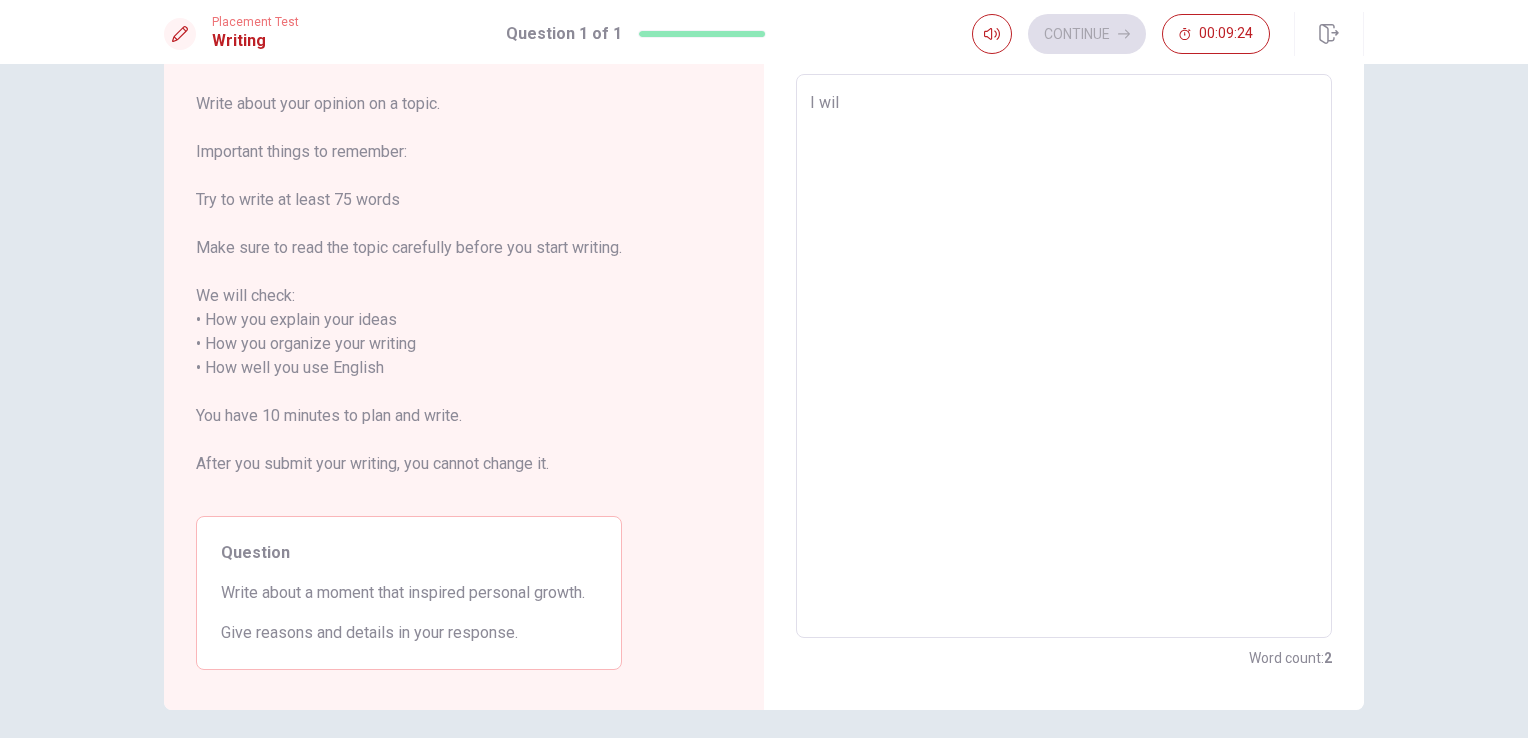 type on "x" 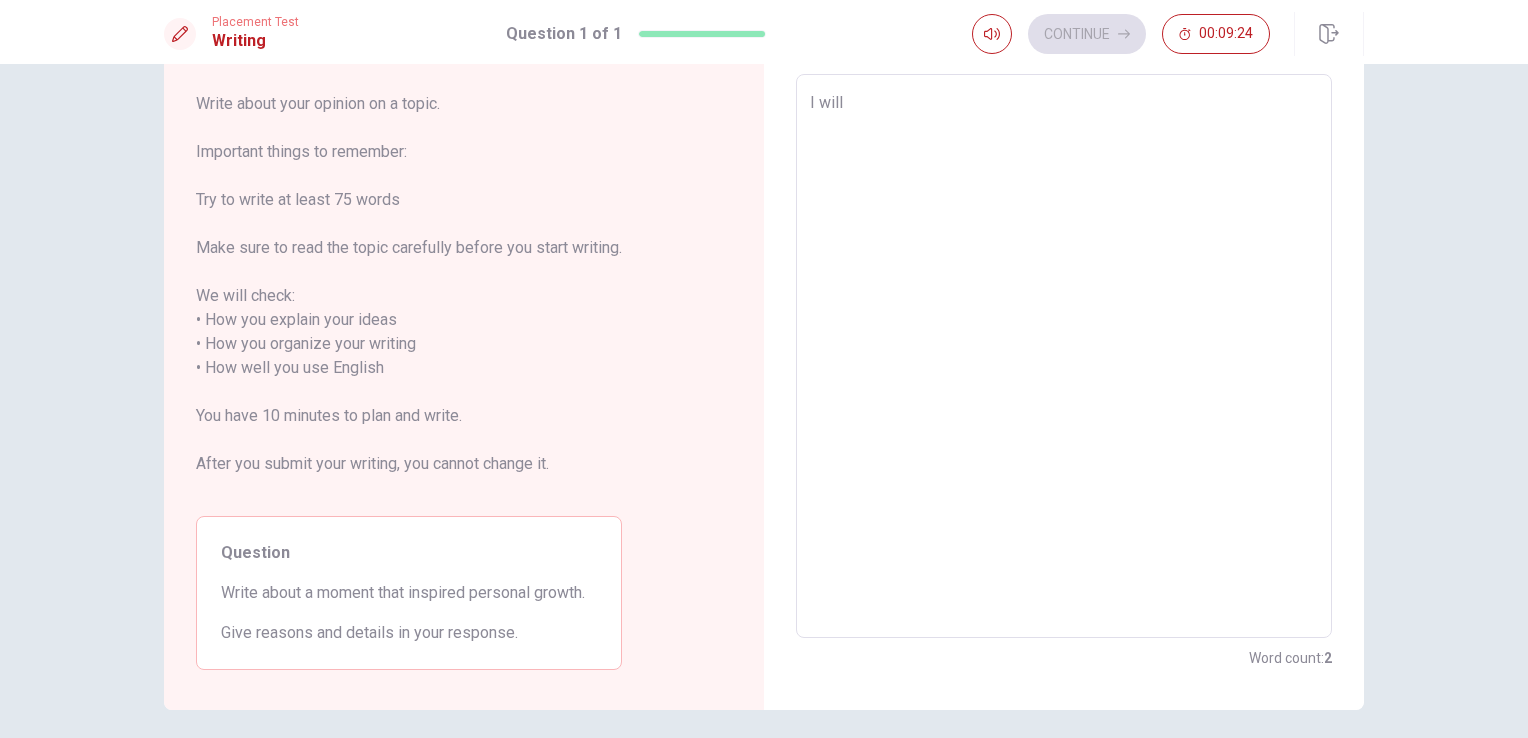 type on "x" 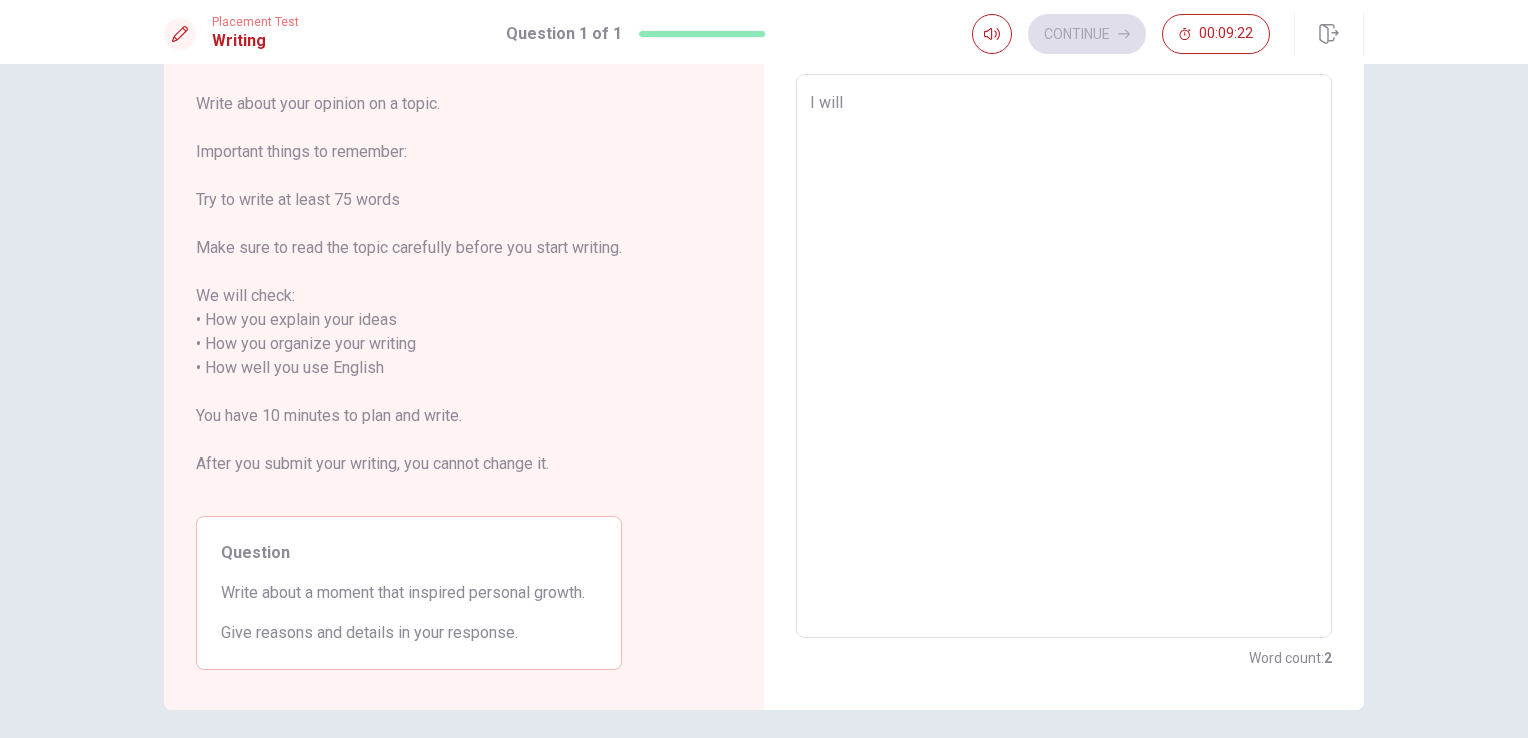 type on "x" 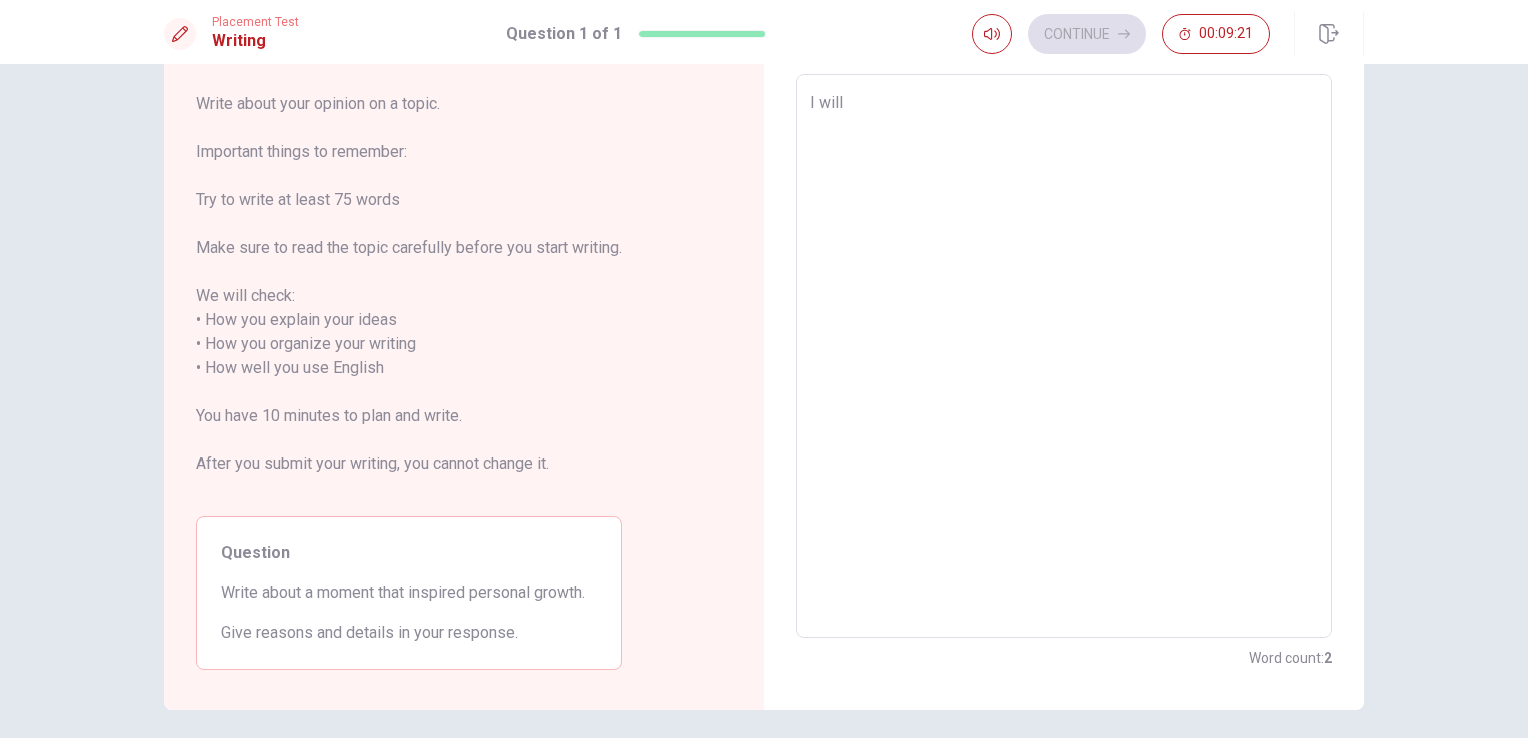type on "I will e" 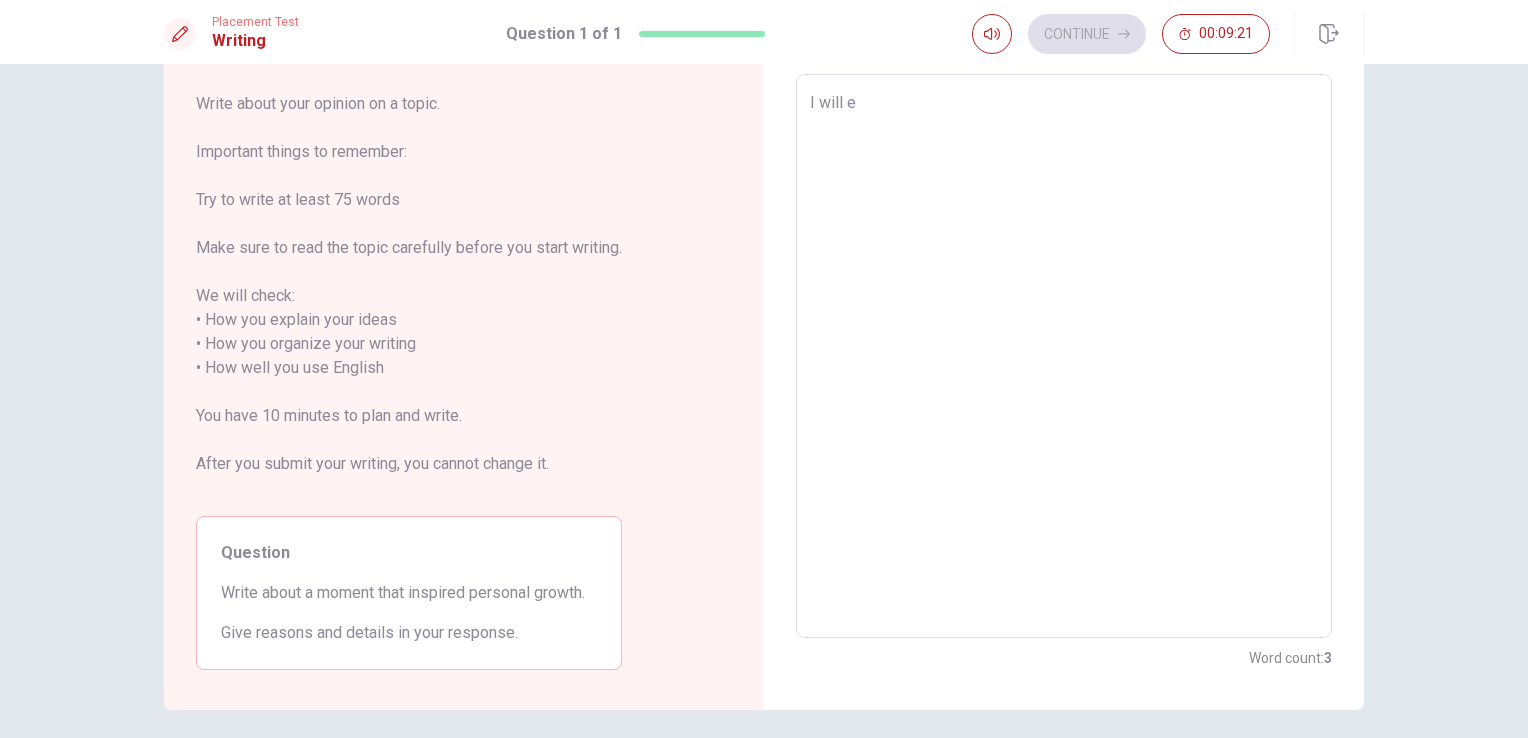 type on "x" 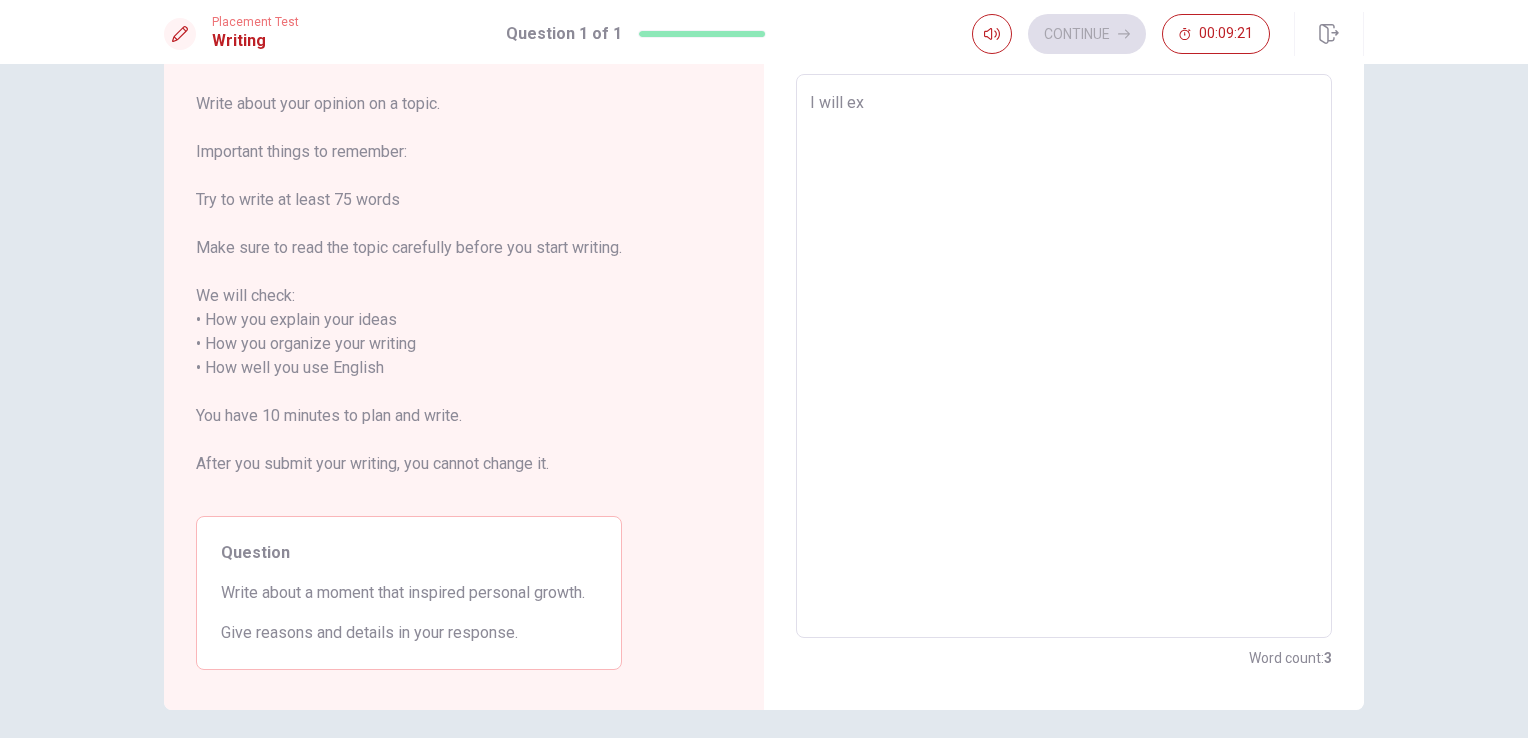 type on "x" 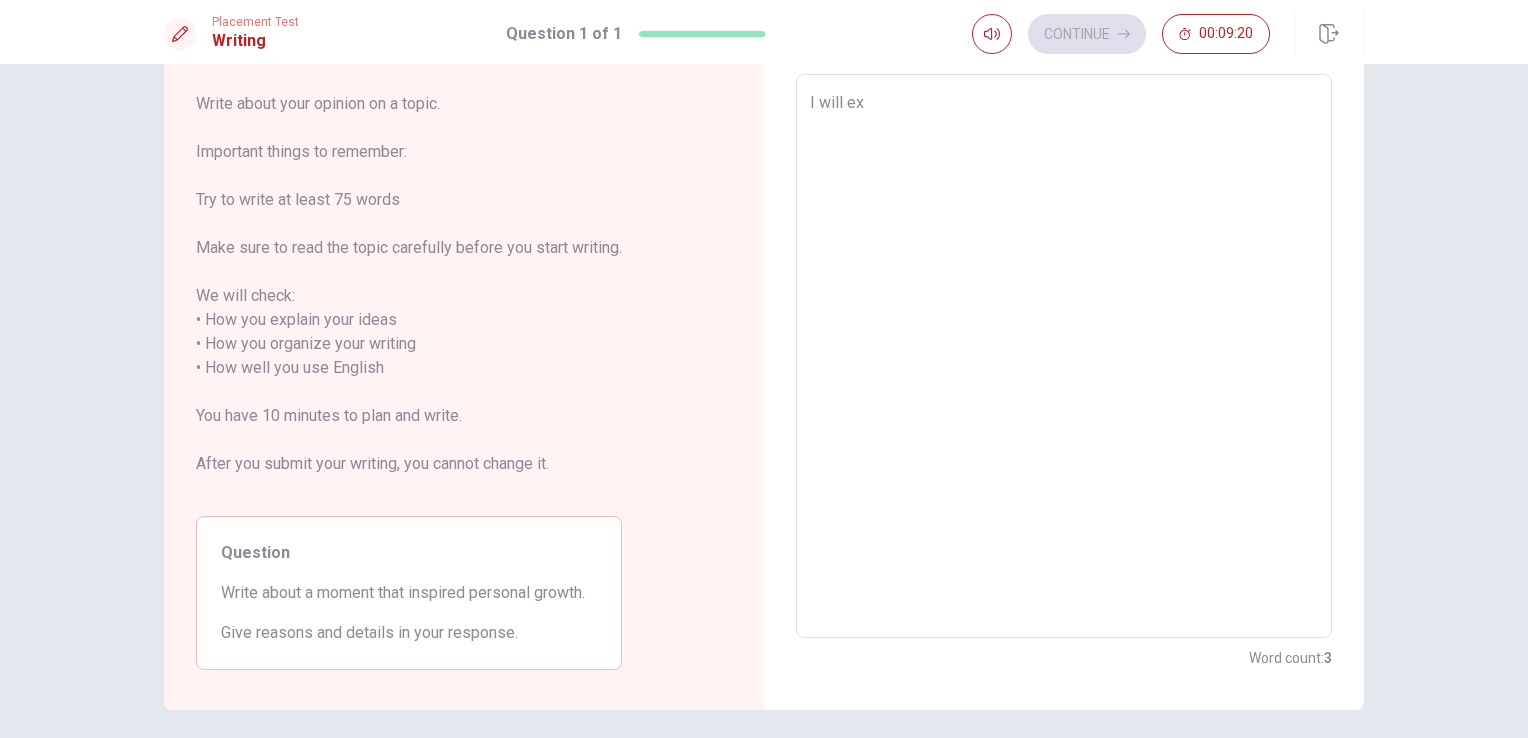type on "I will exp" 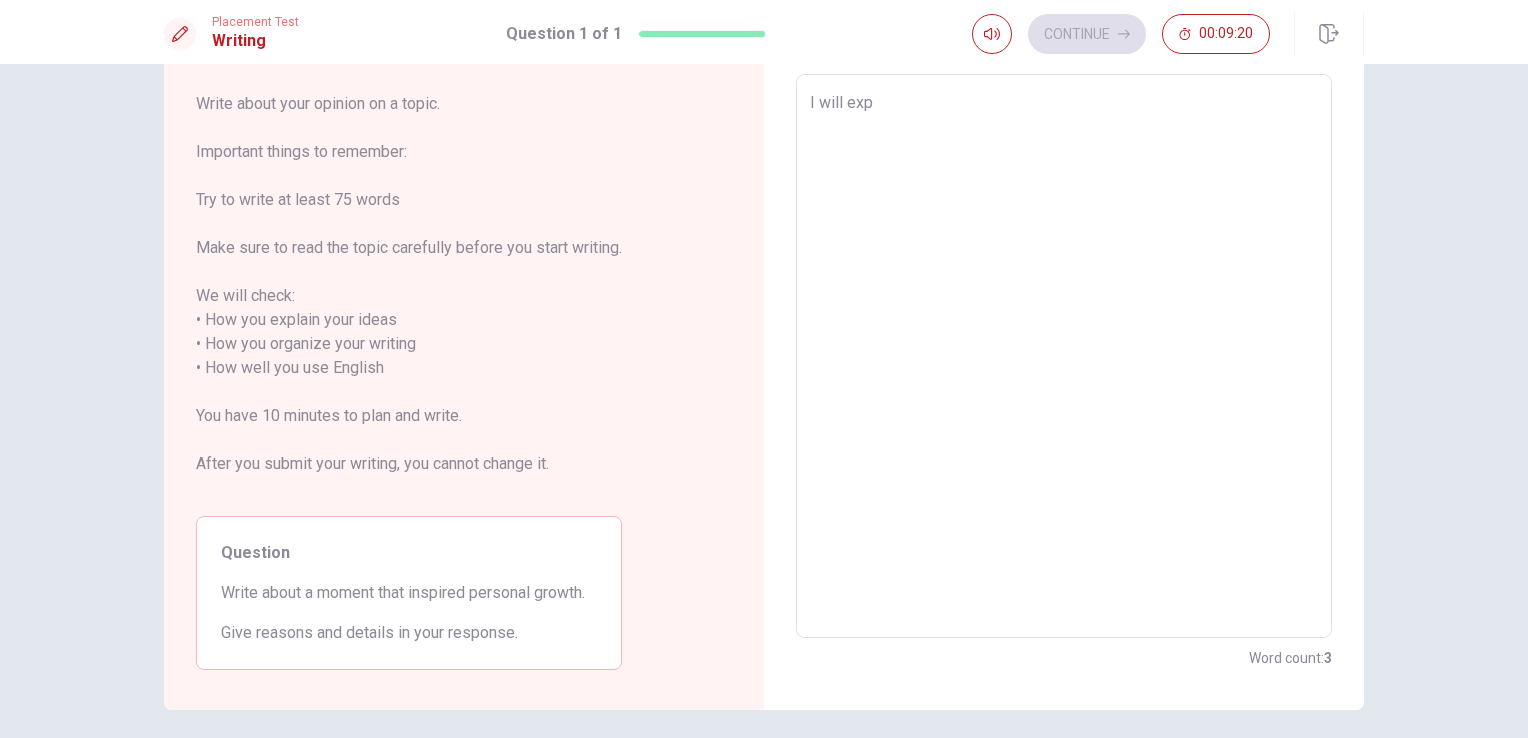 type on "x" 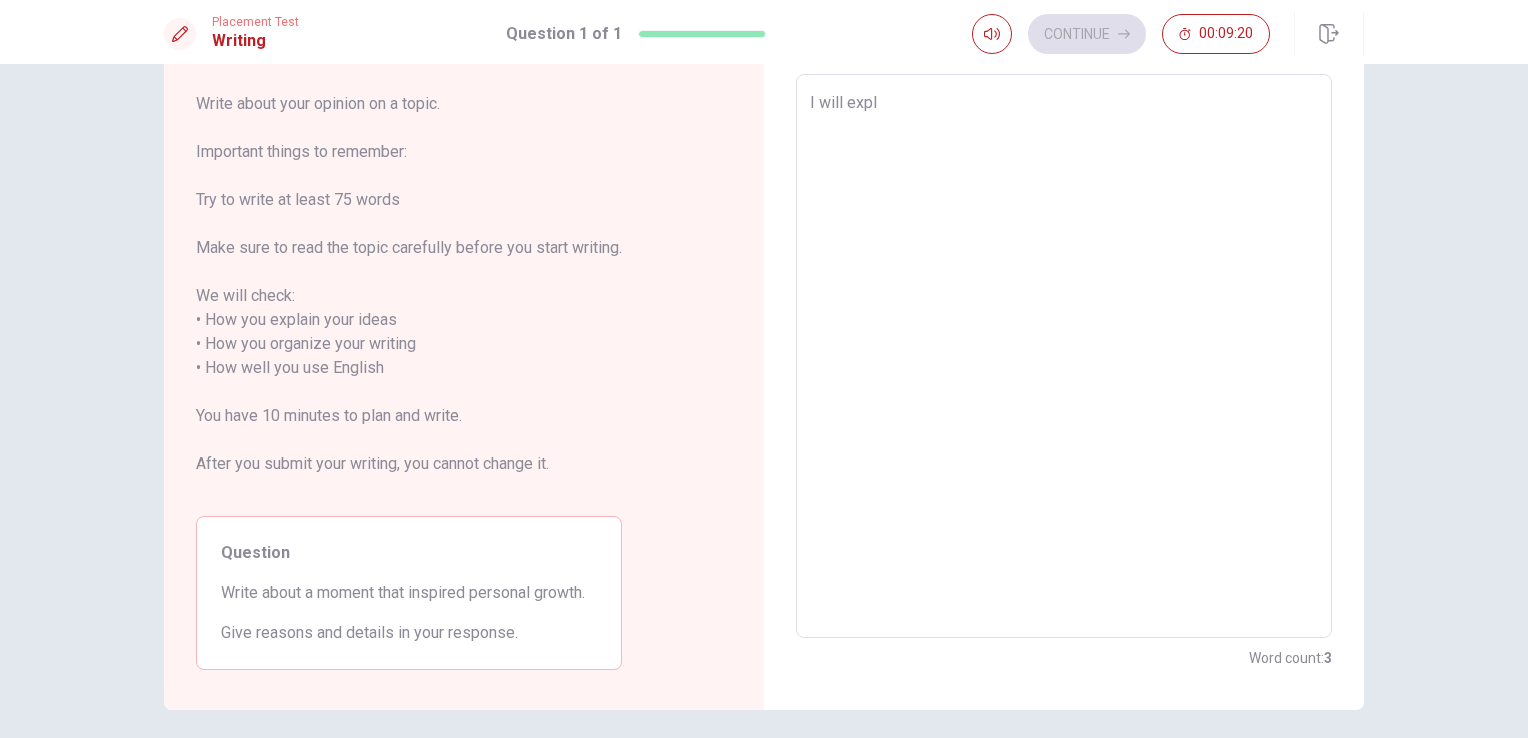 type on "x" 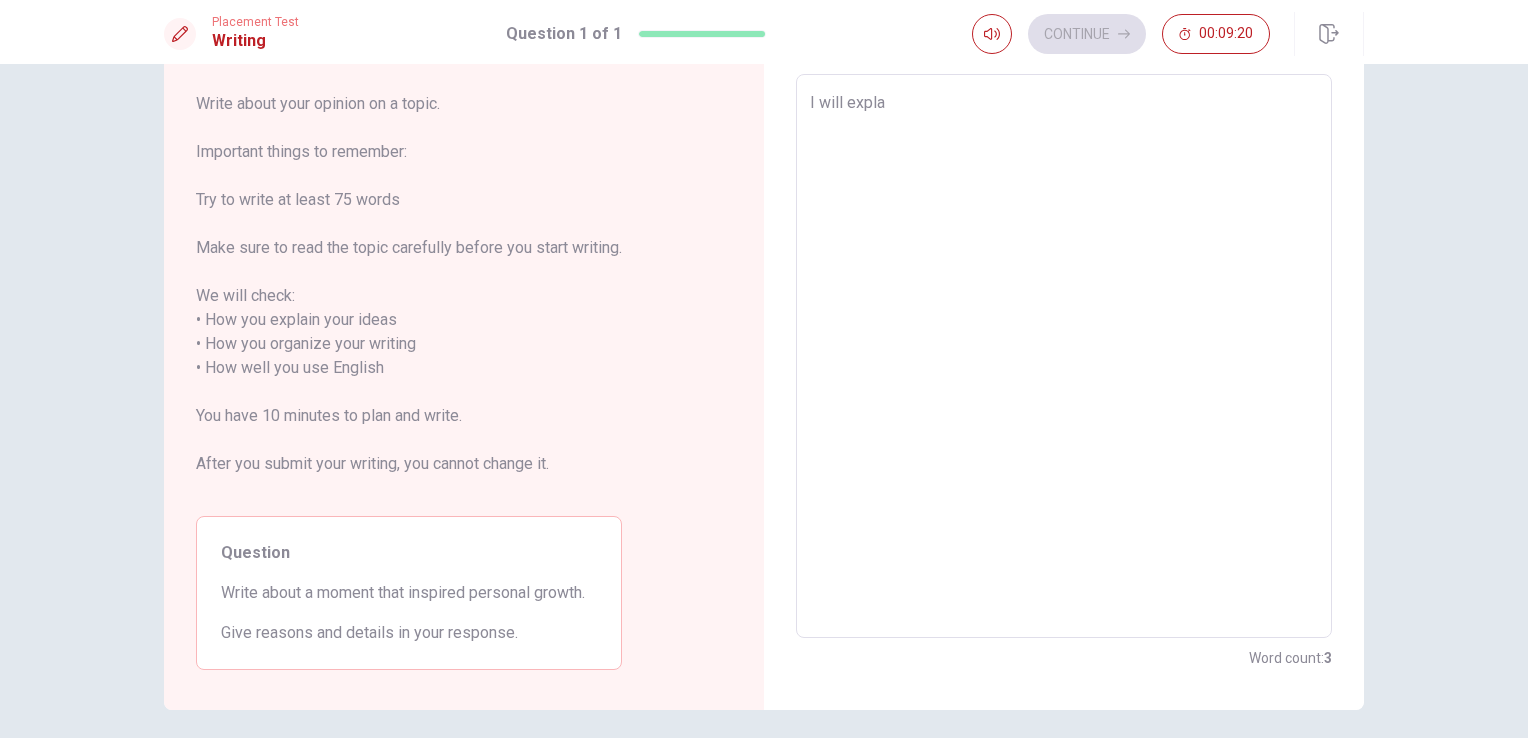 type on "x" 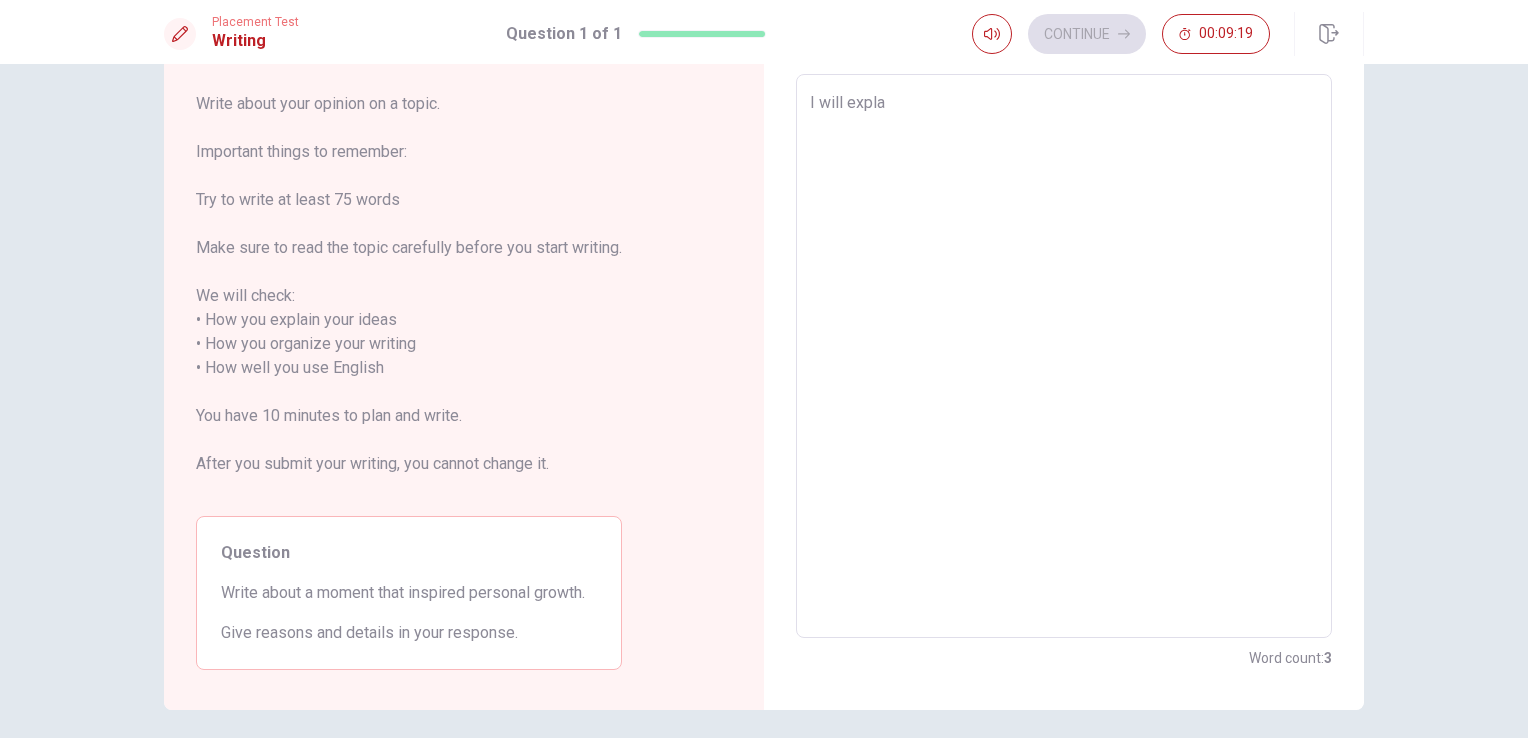 type on "I will explai" 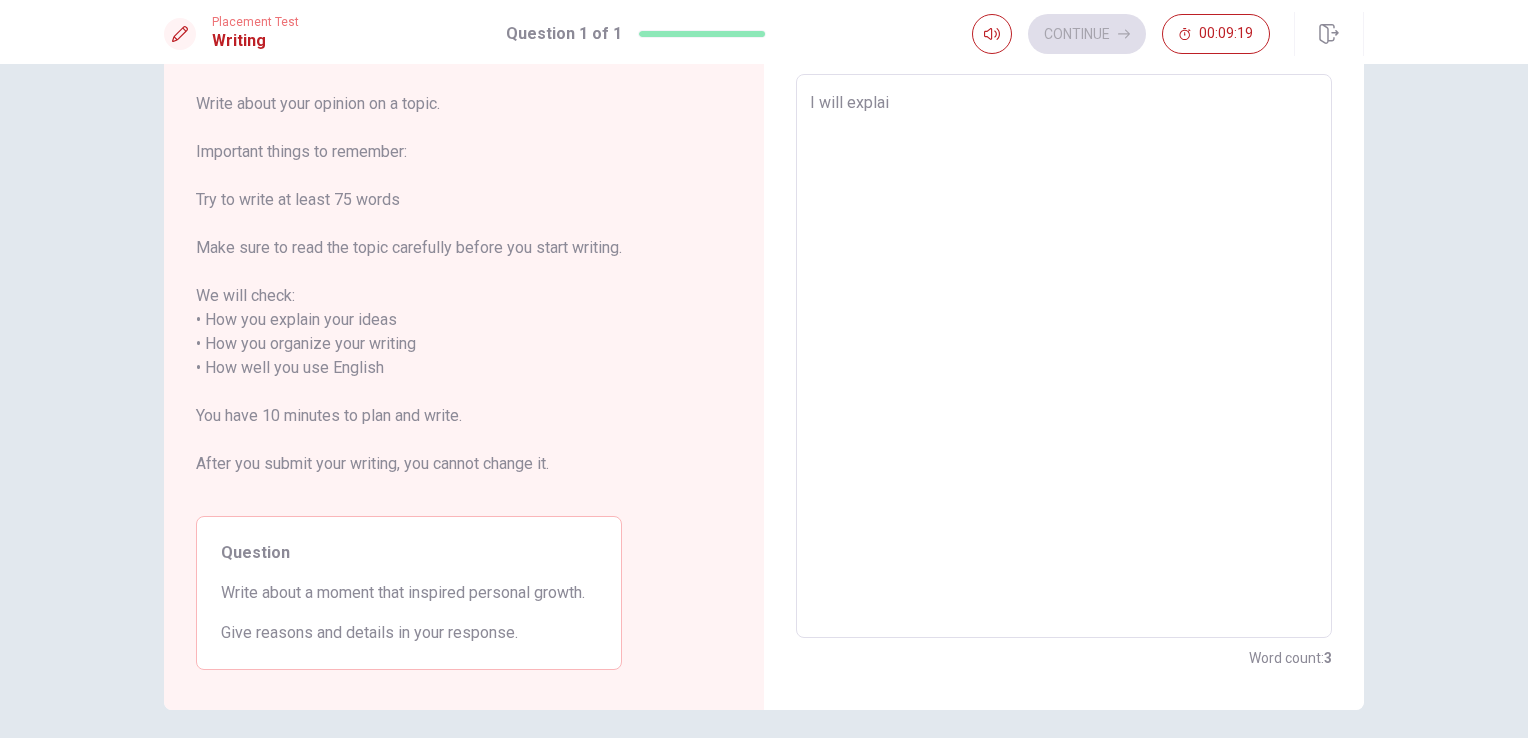 type on "x" 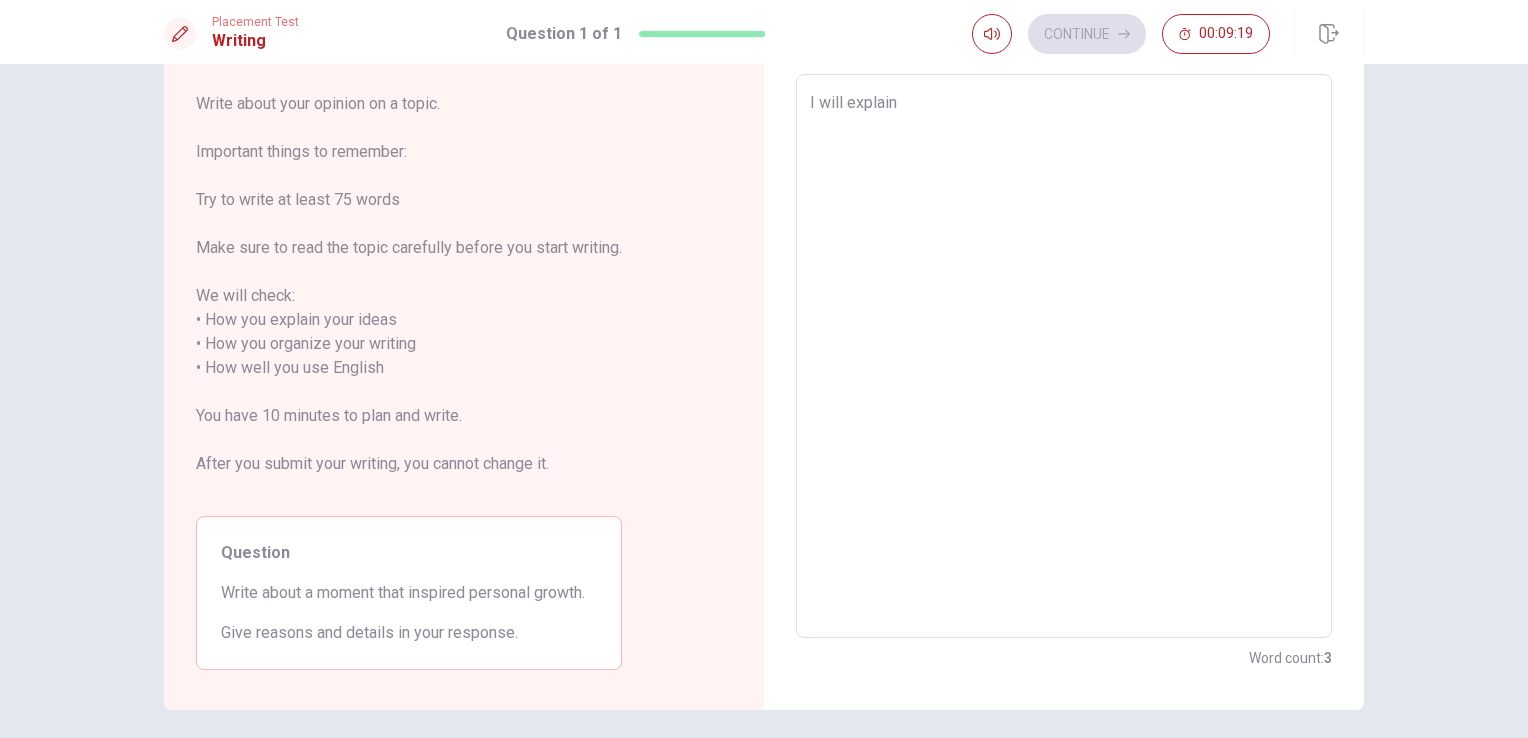 type on "x" 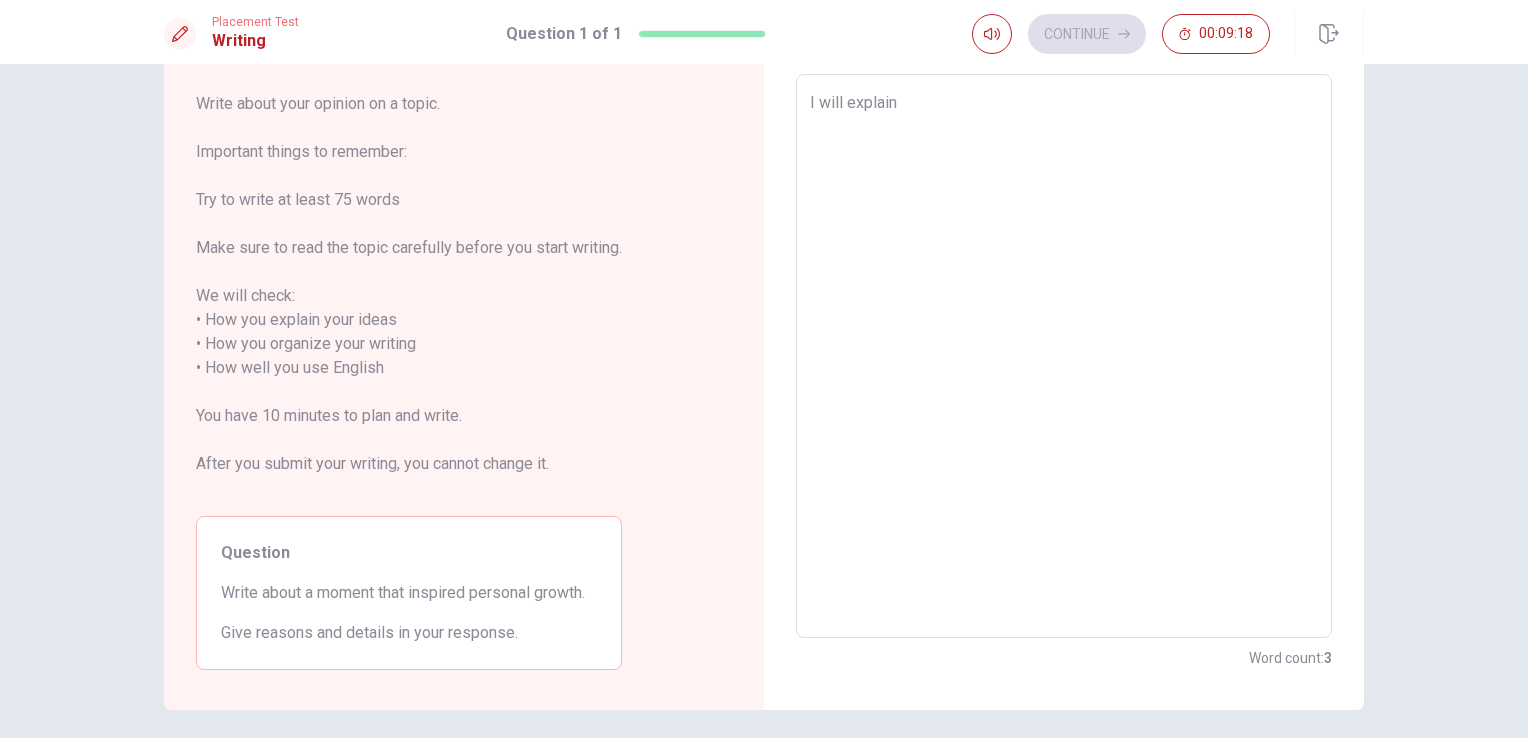 type on "x" 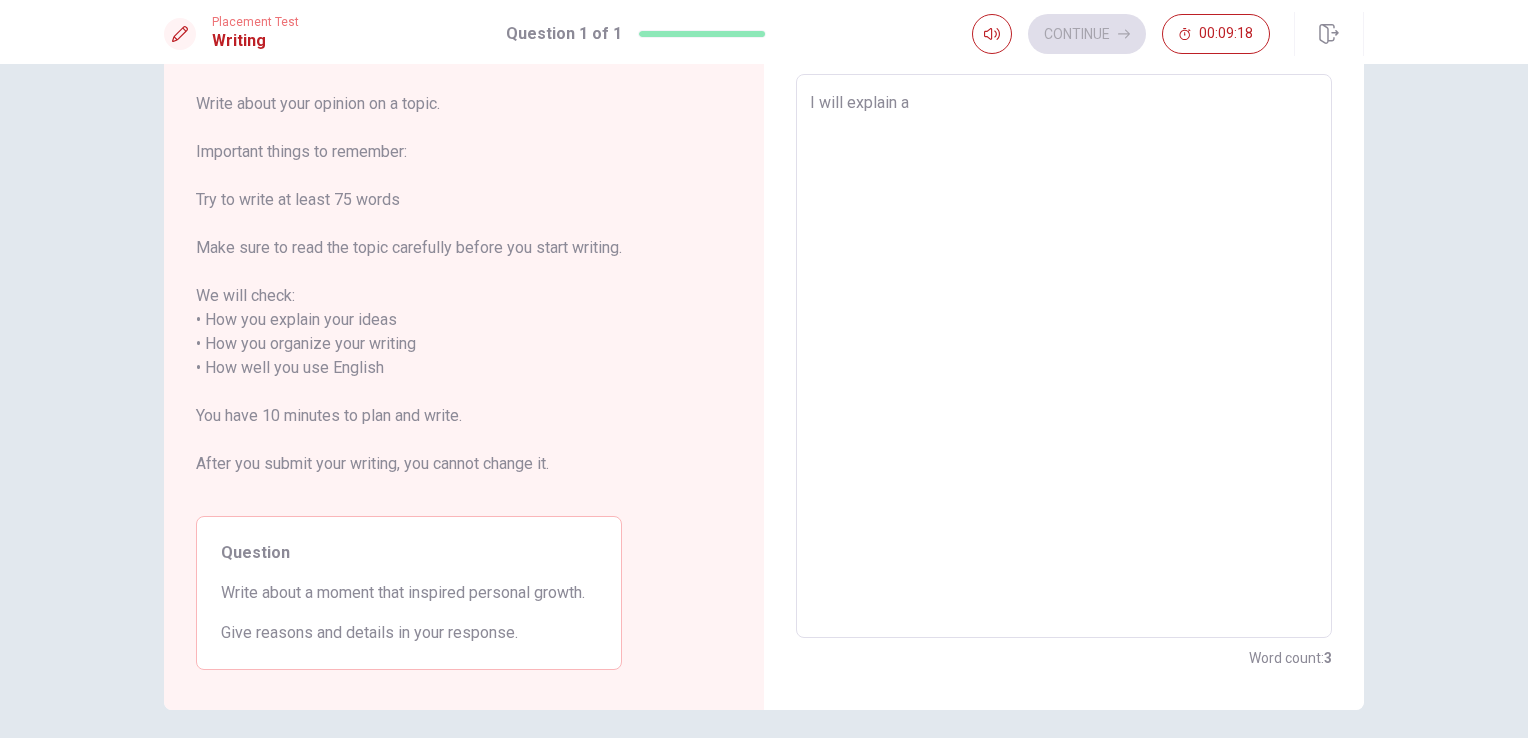type on "x" 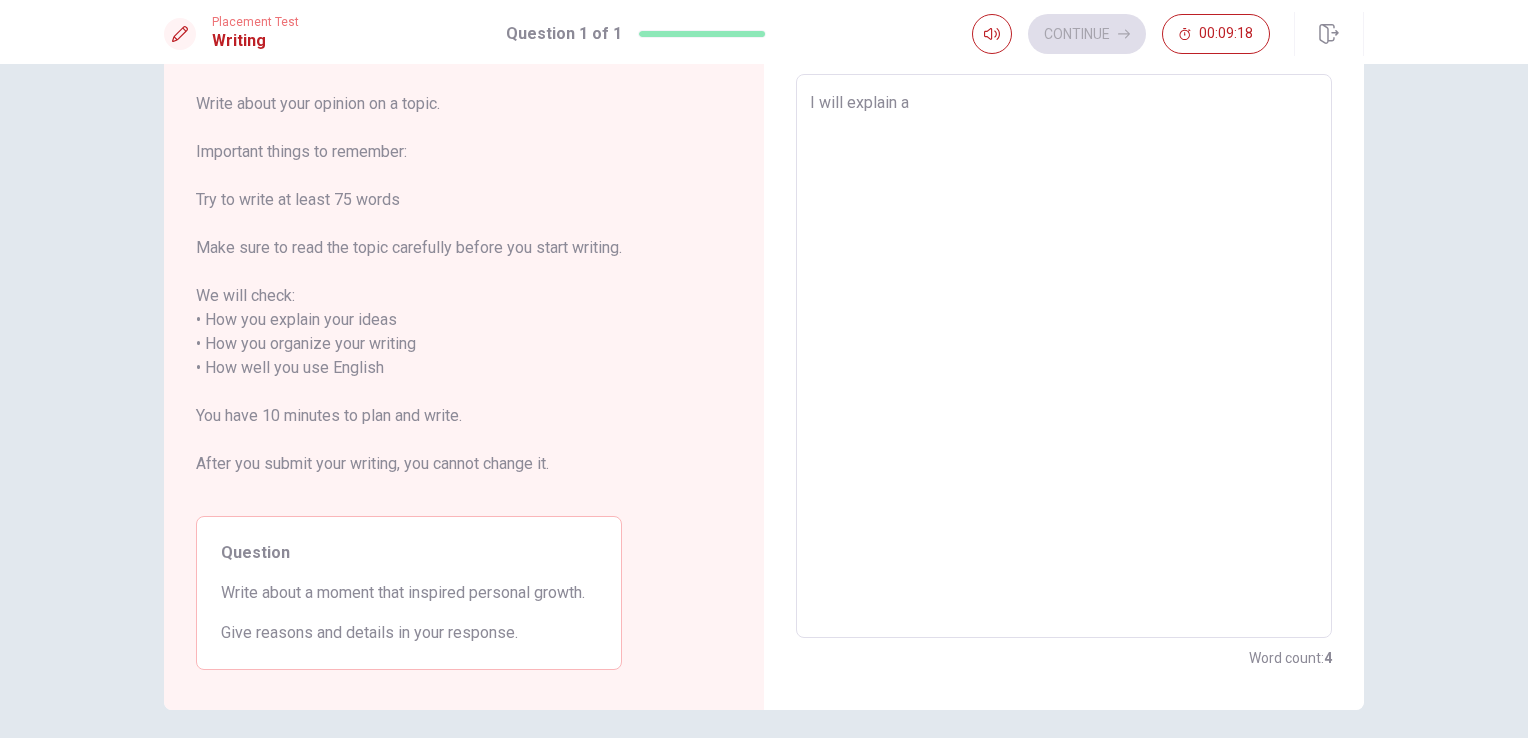 type on "I will explain av" 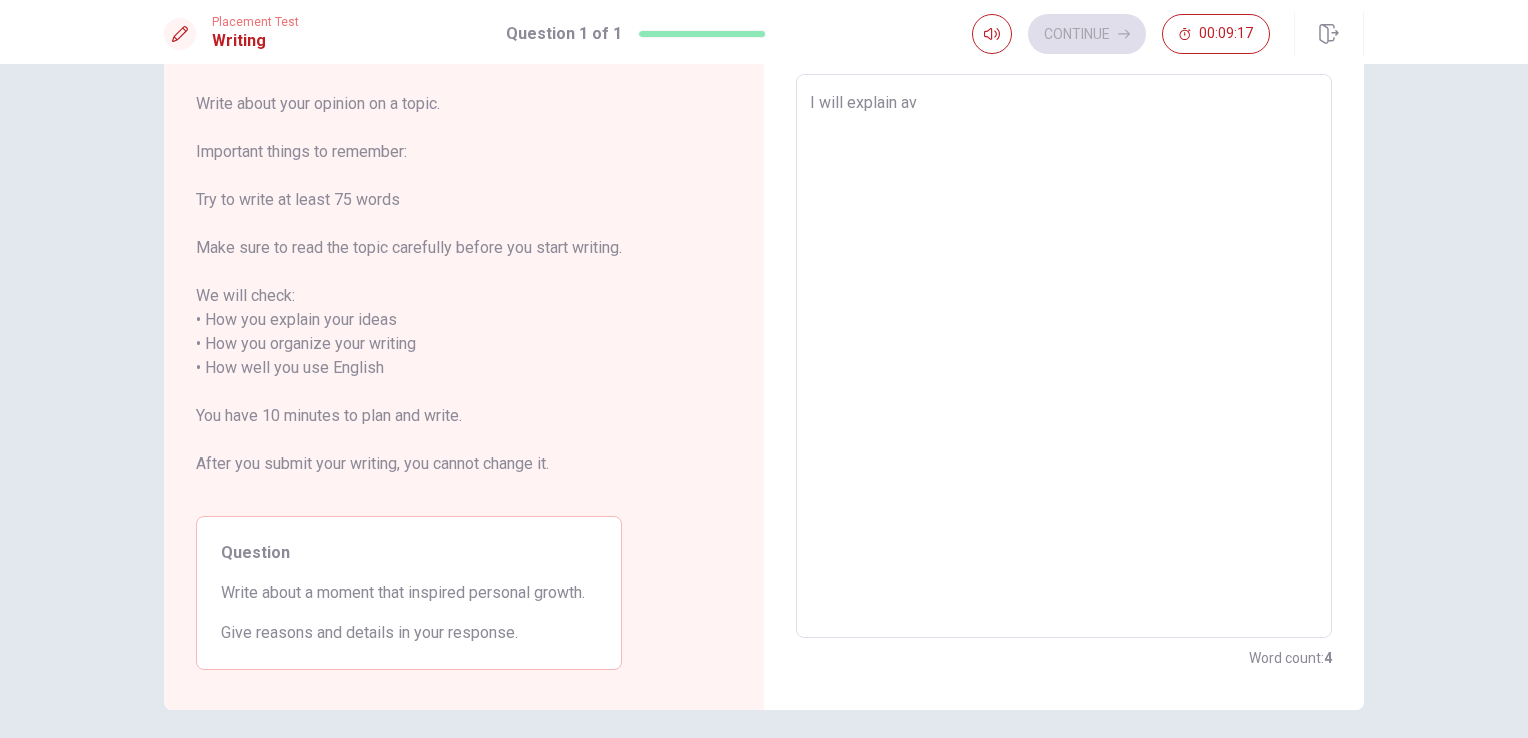 type on "x" 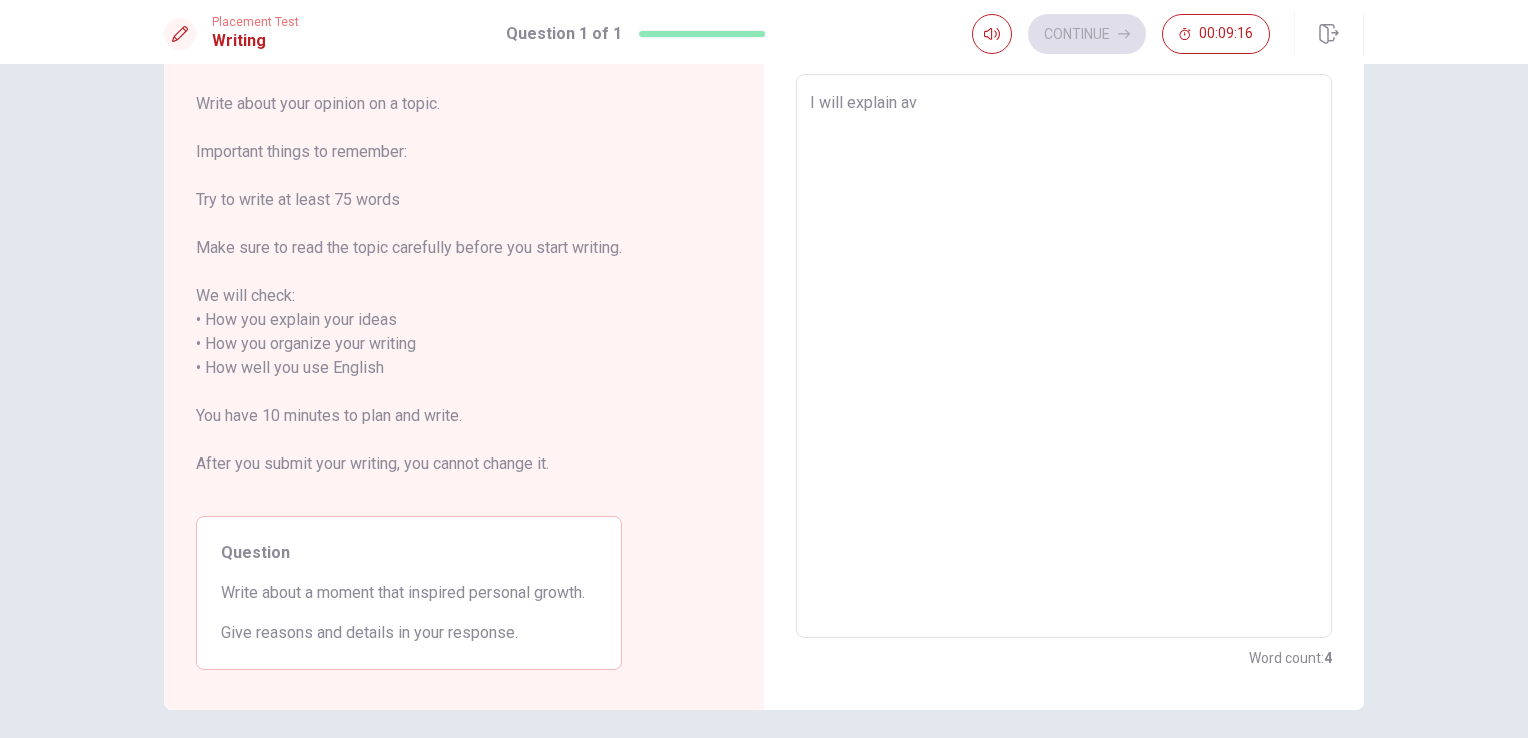 type on "I will explain avo" 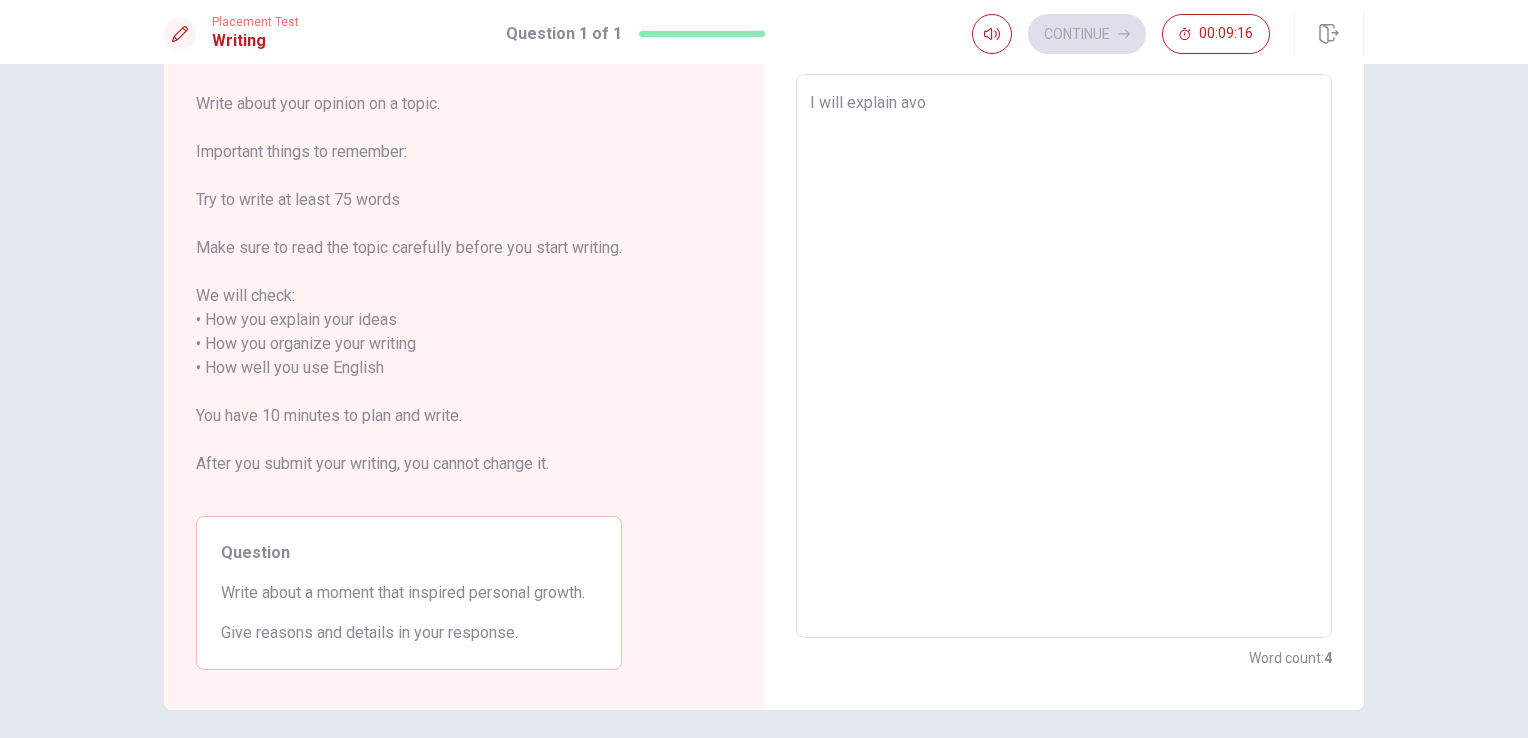 type on "x" 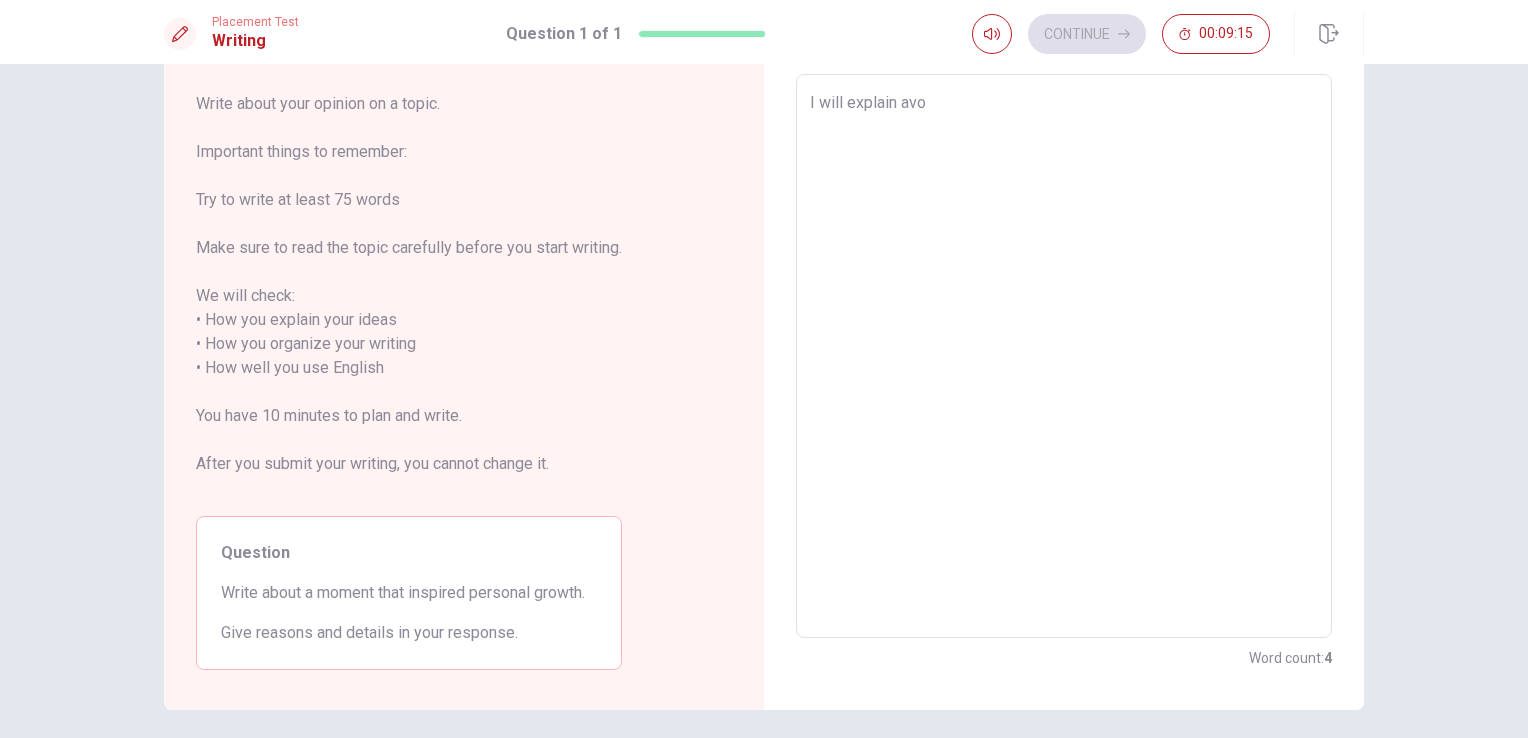 type on "I will explain avou" 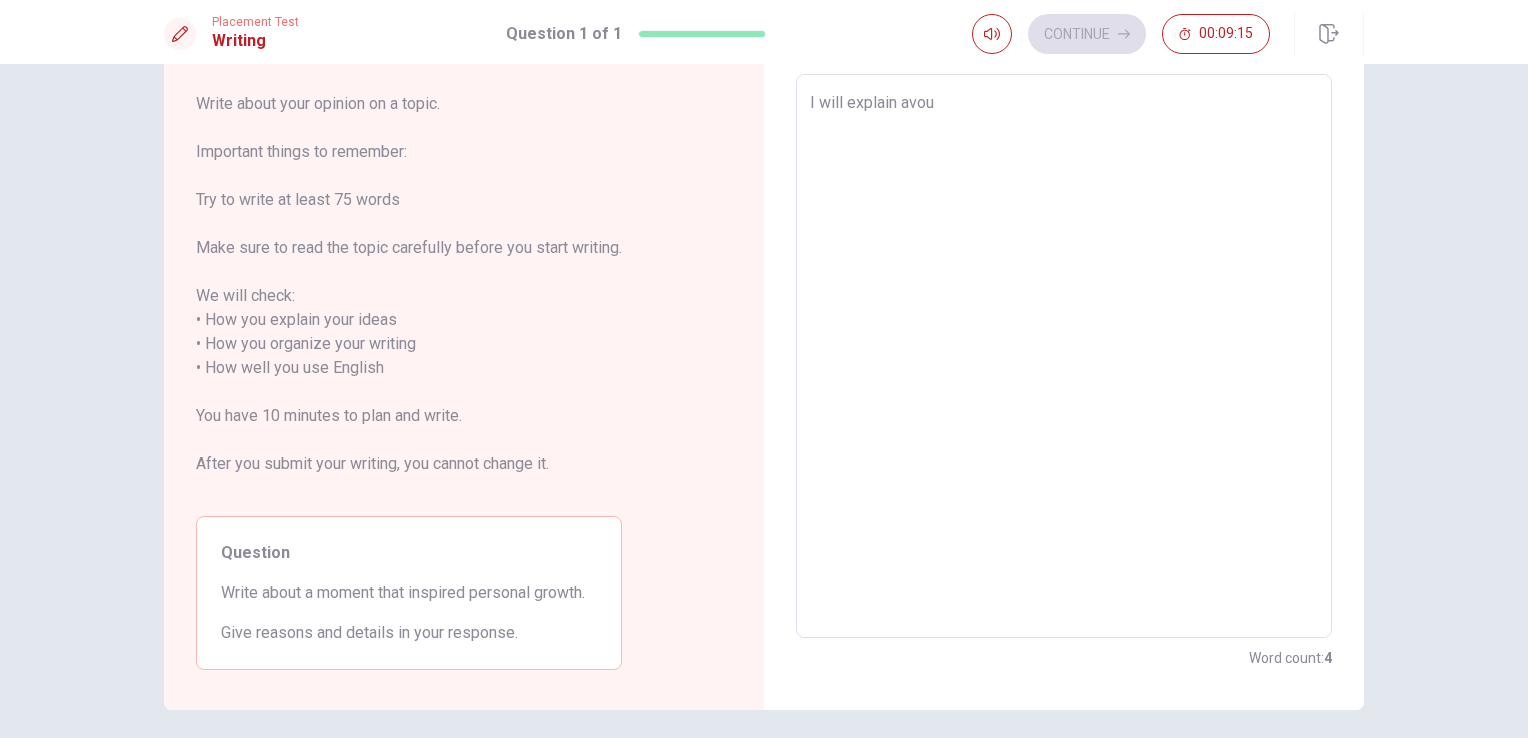 type on "x" 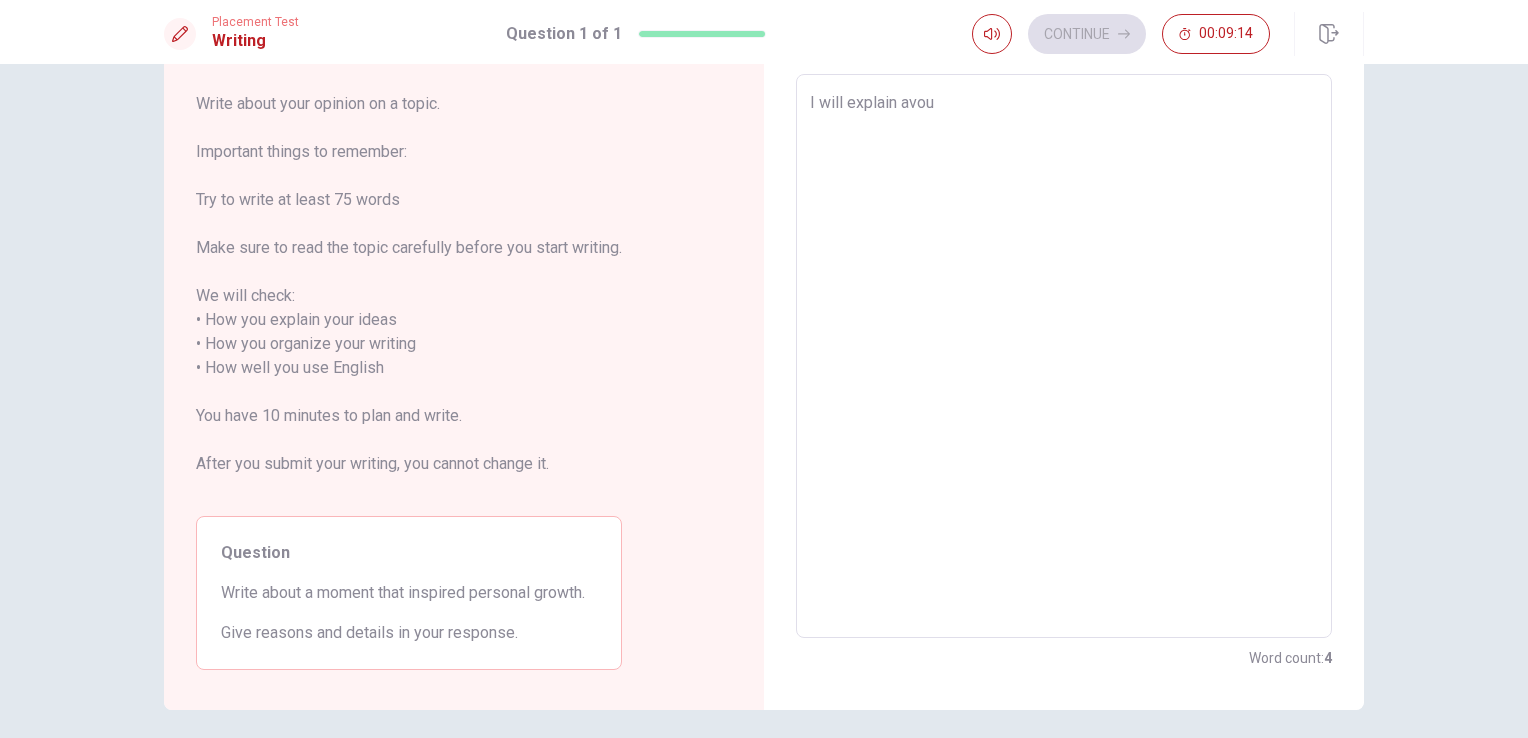 type on "I will explain avout" 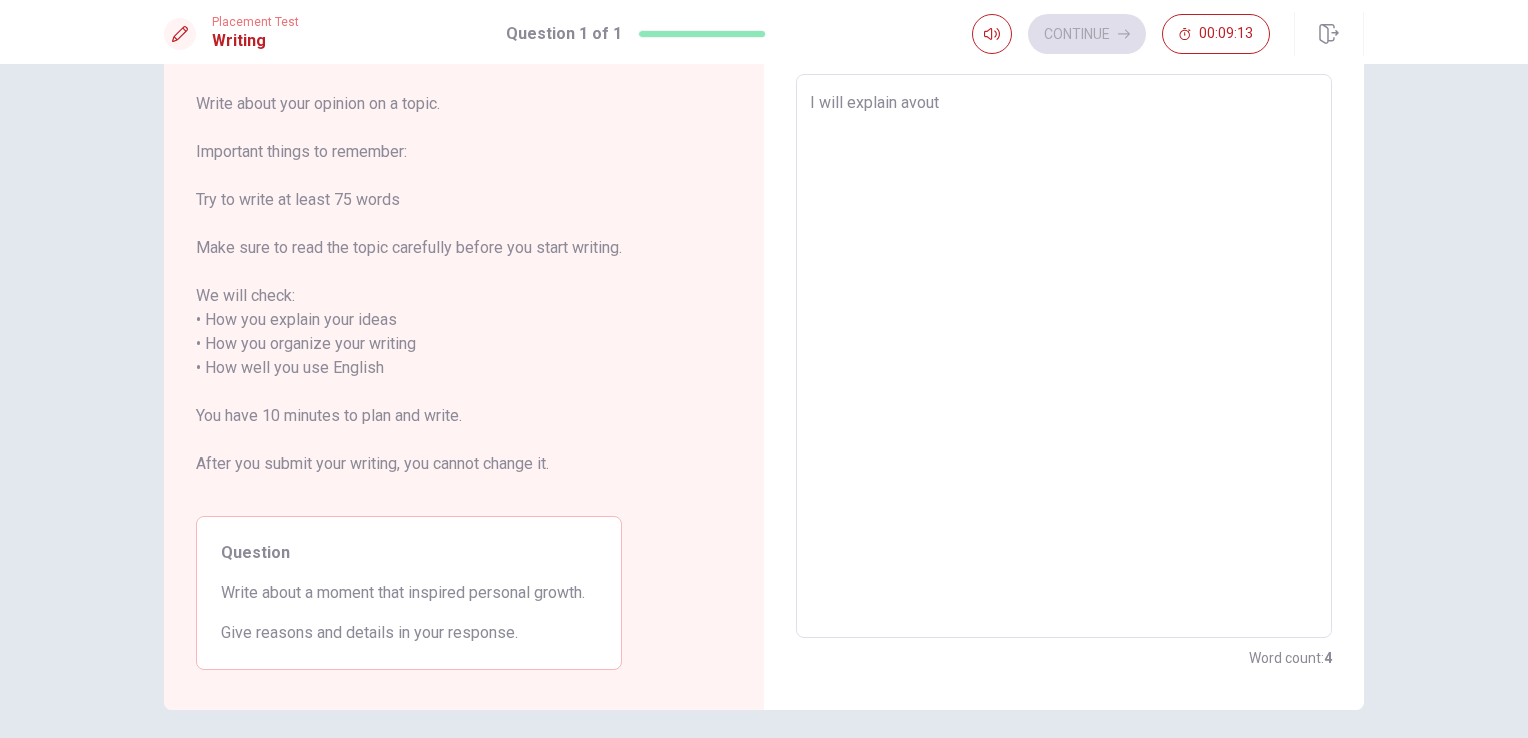 type on "x" 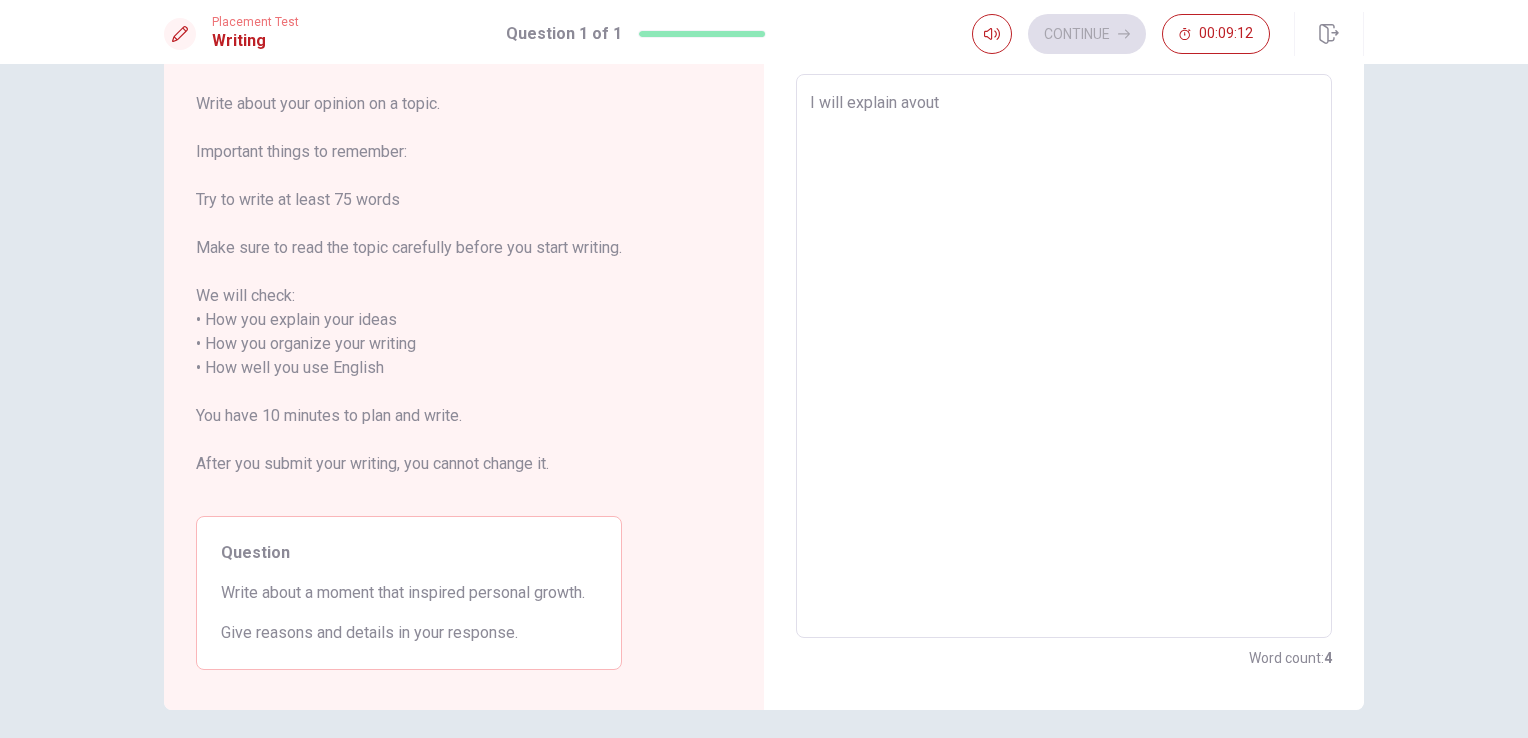 type on "I will explain avou" 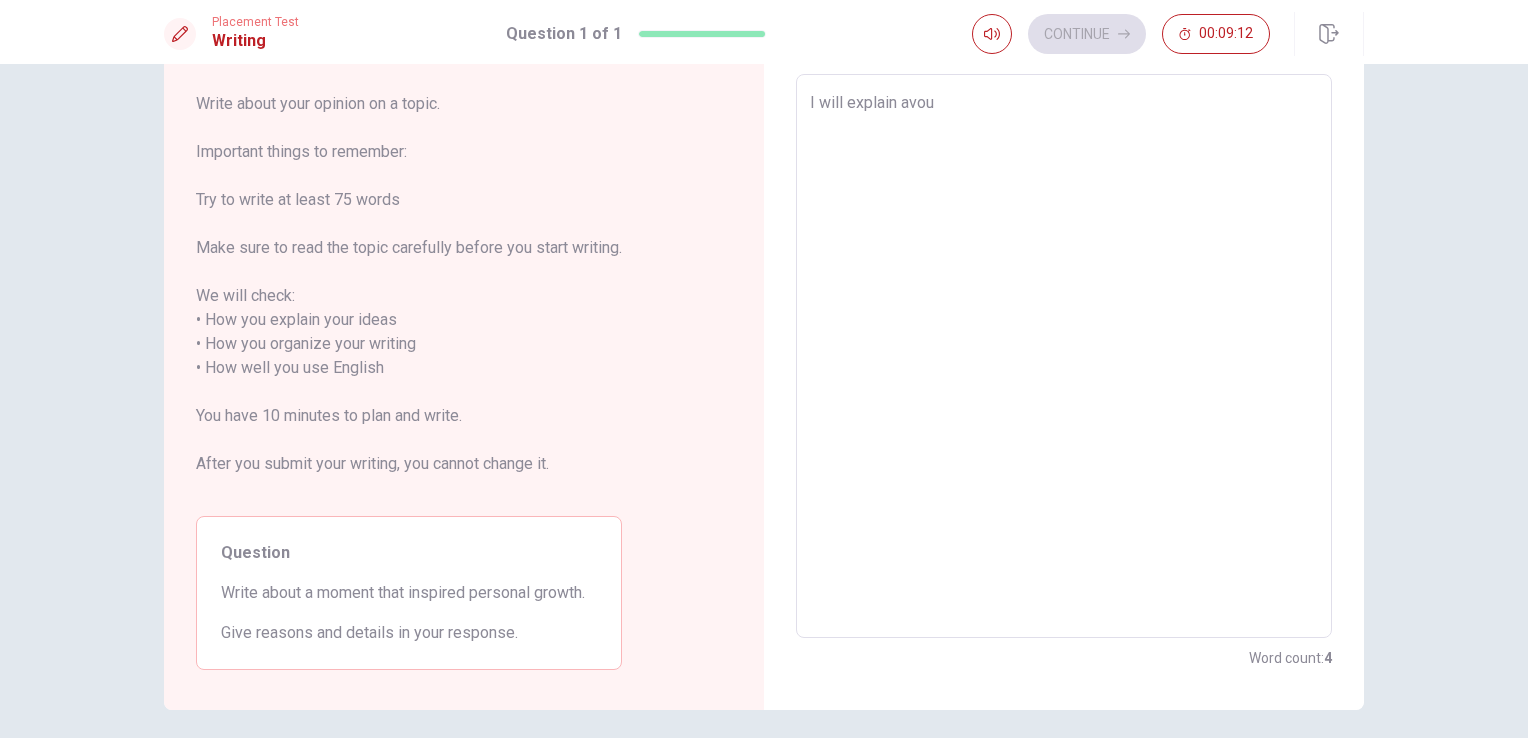 type on "x" 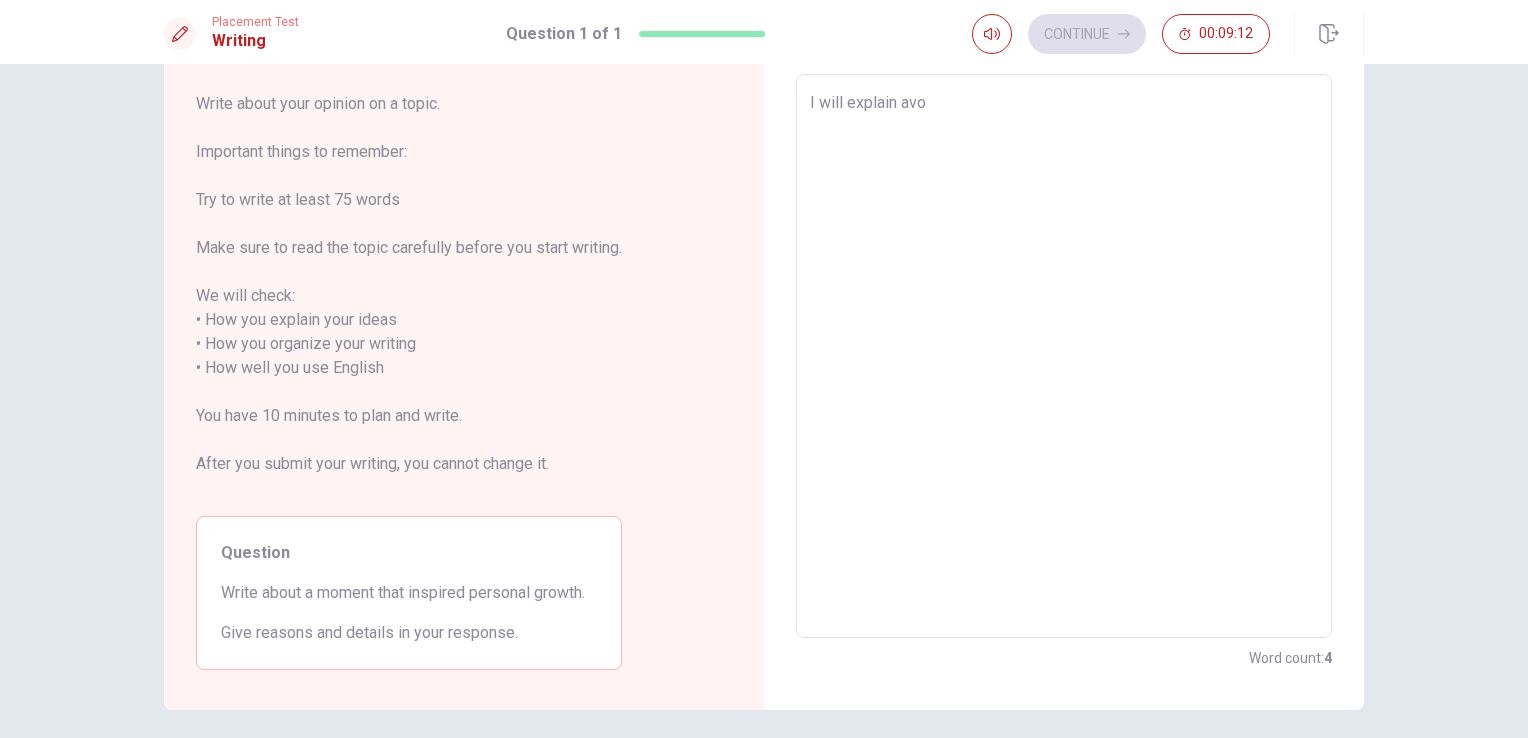type on "x" 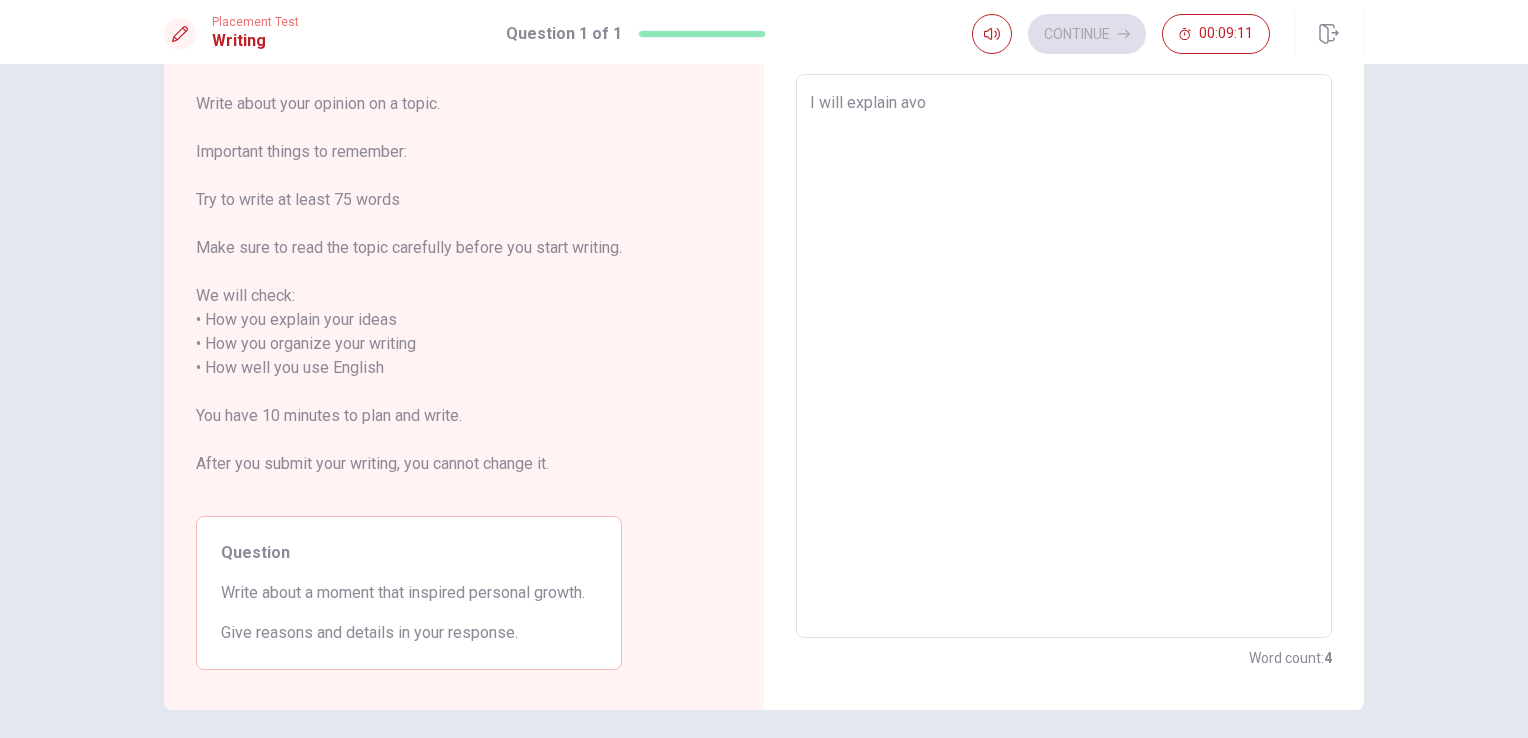 type on "I will explain av" 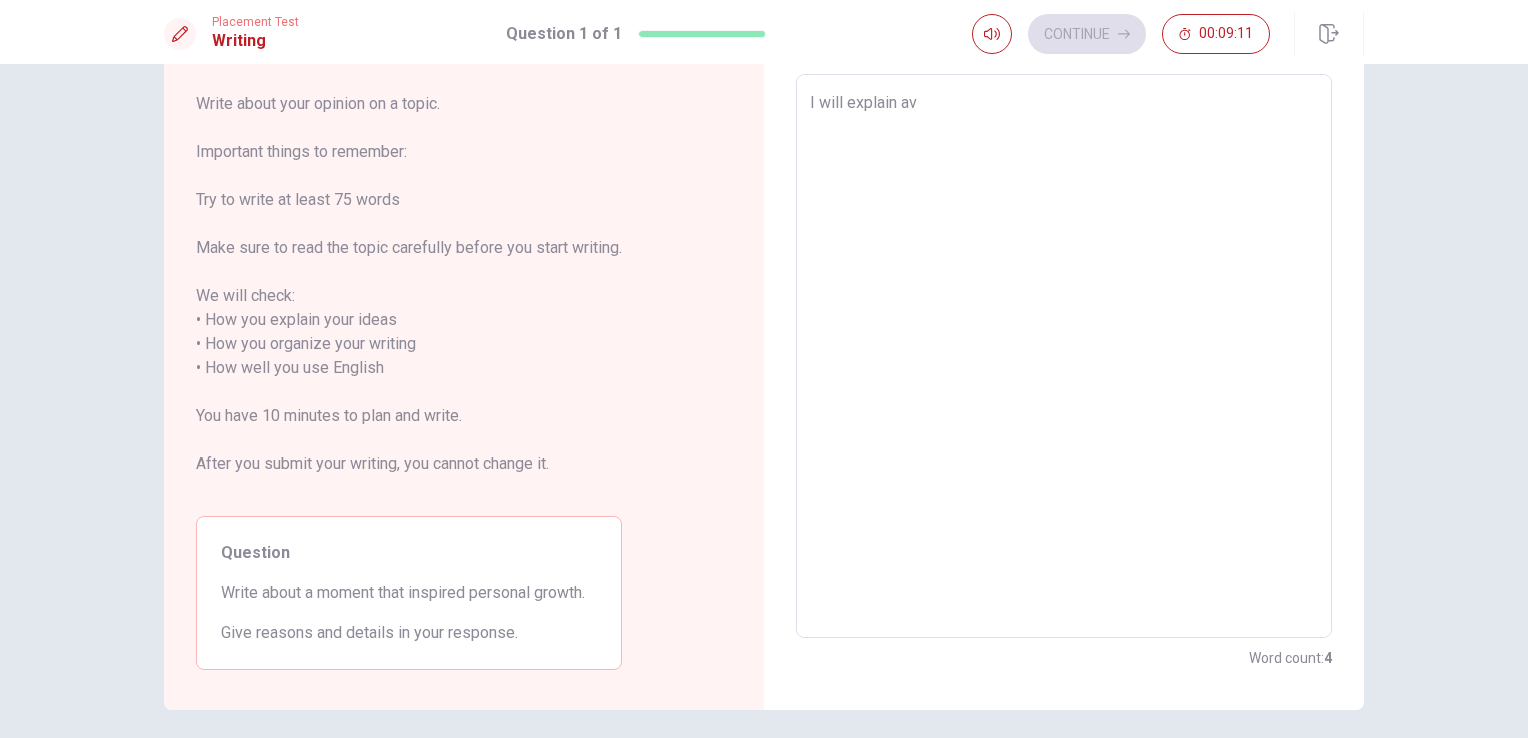 type on "x" 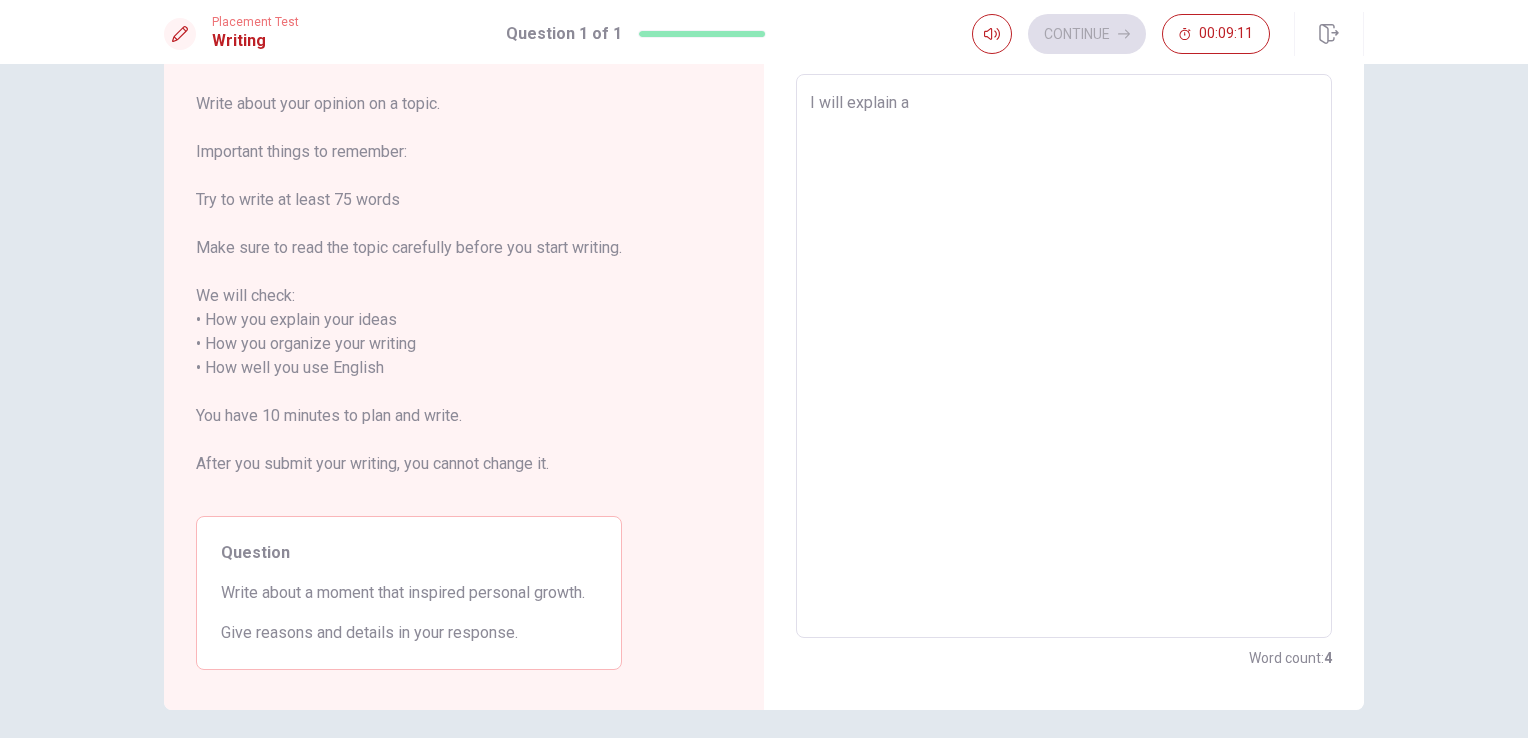 type on "x" 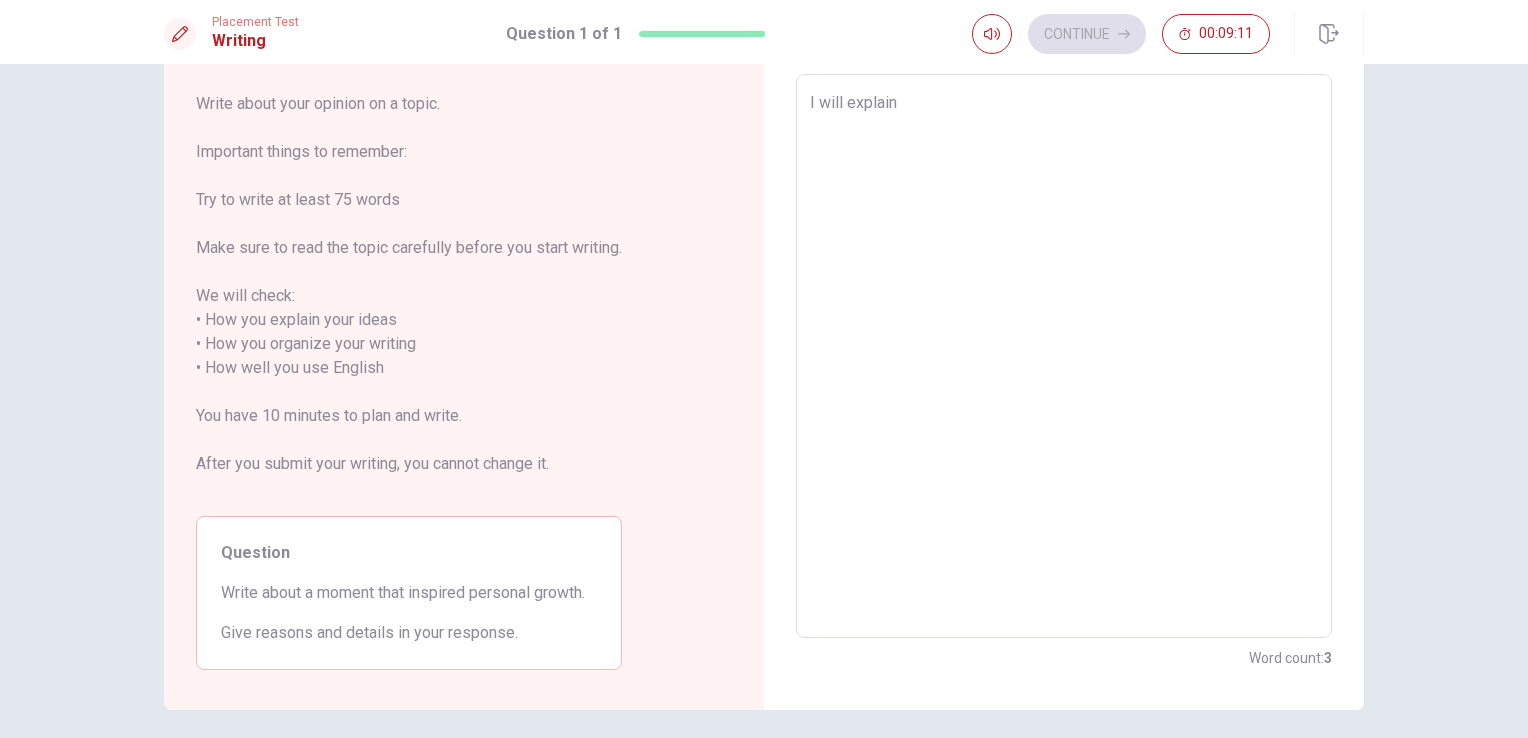 type on "x" 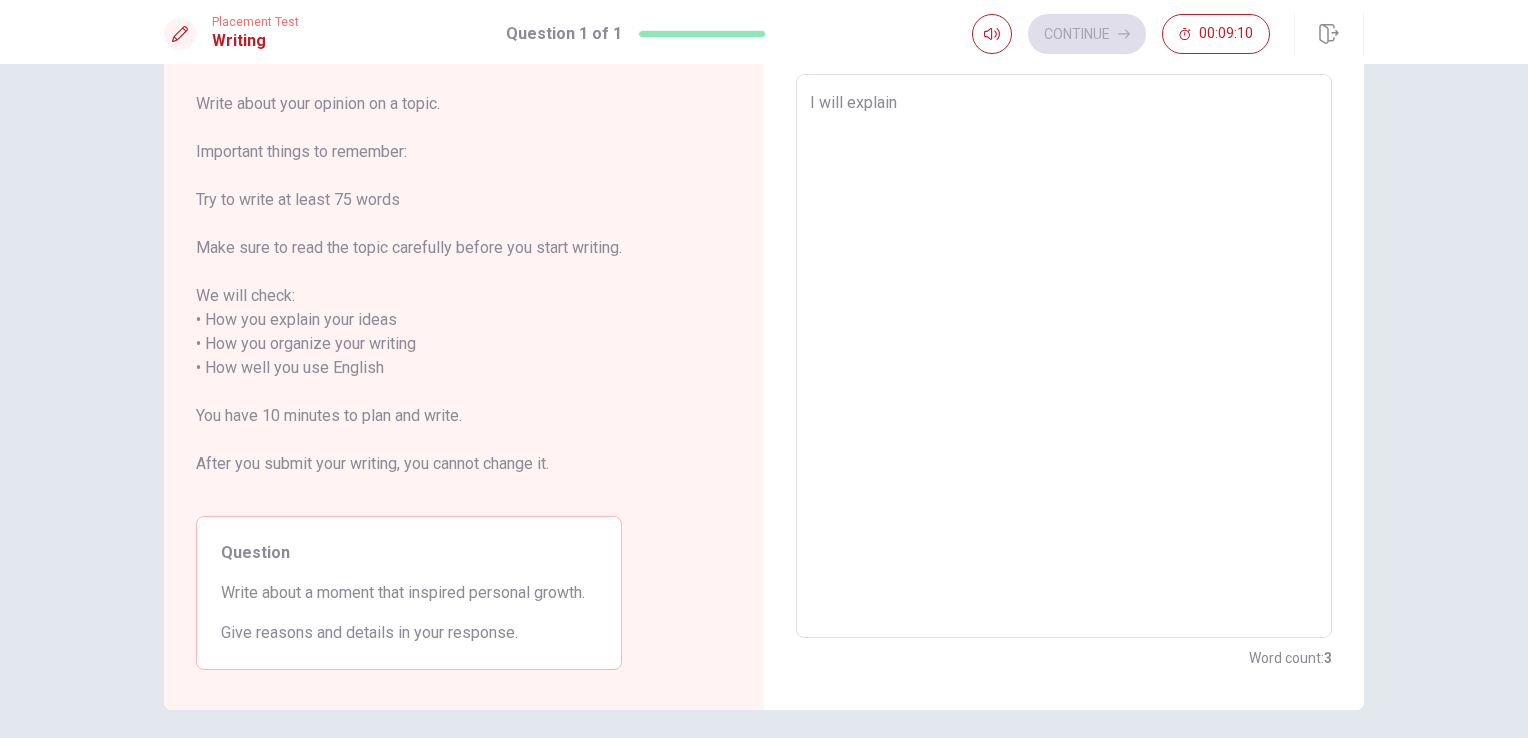 type on "I will explain a" 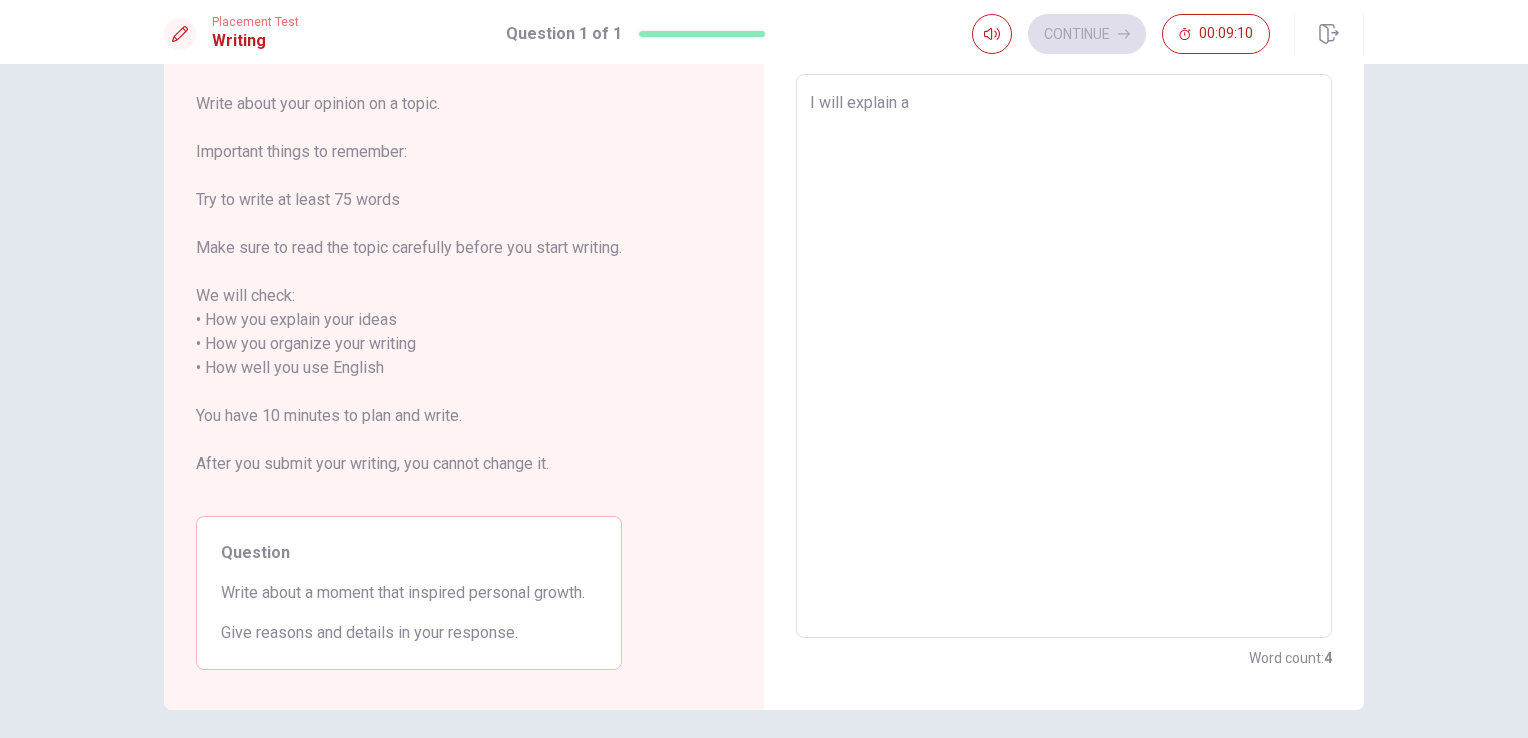 type on "x" 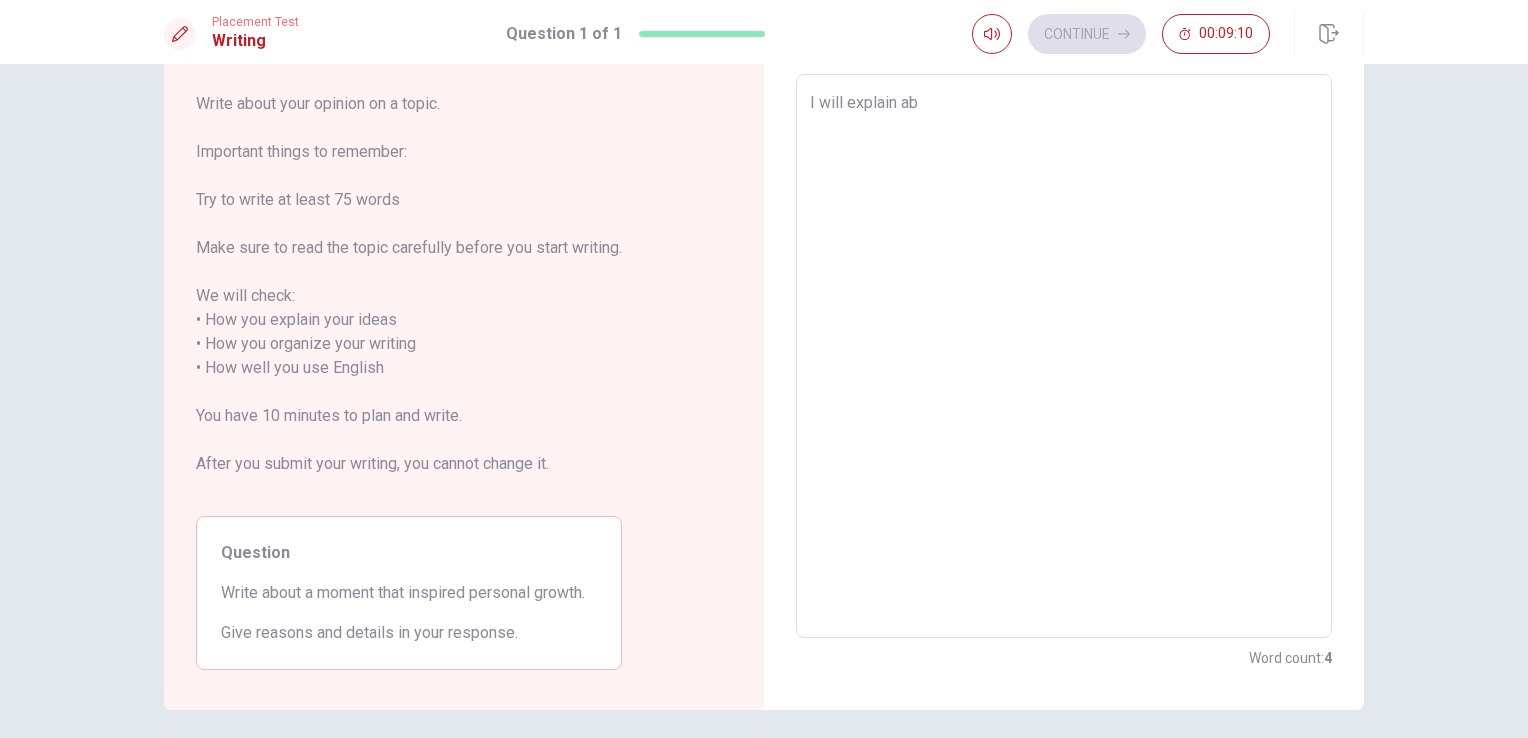 type on "x" 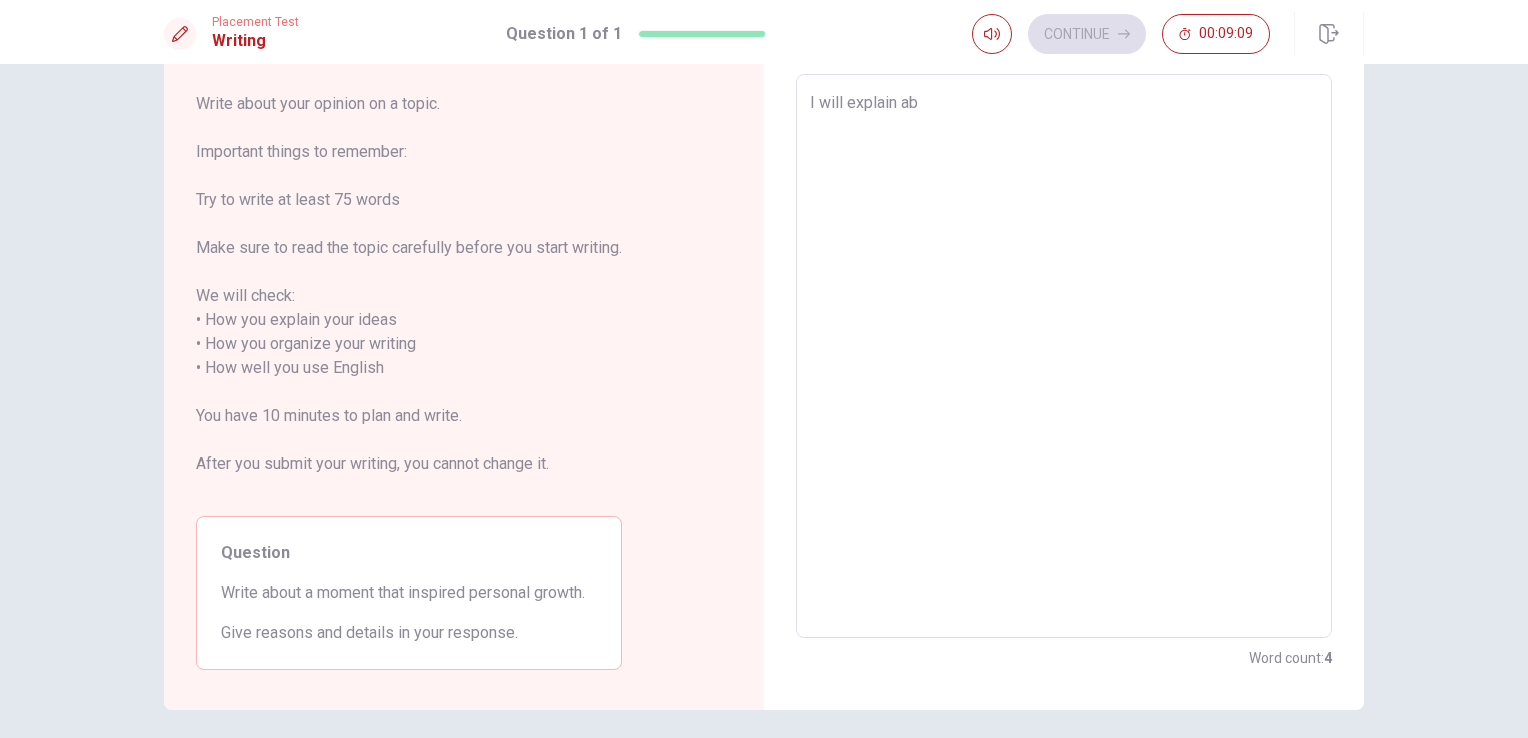 type on "I will explain abo" 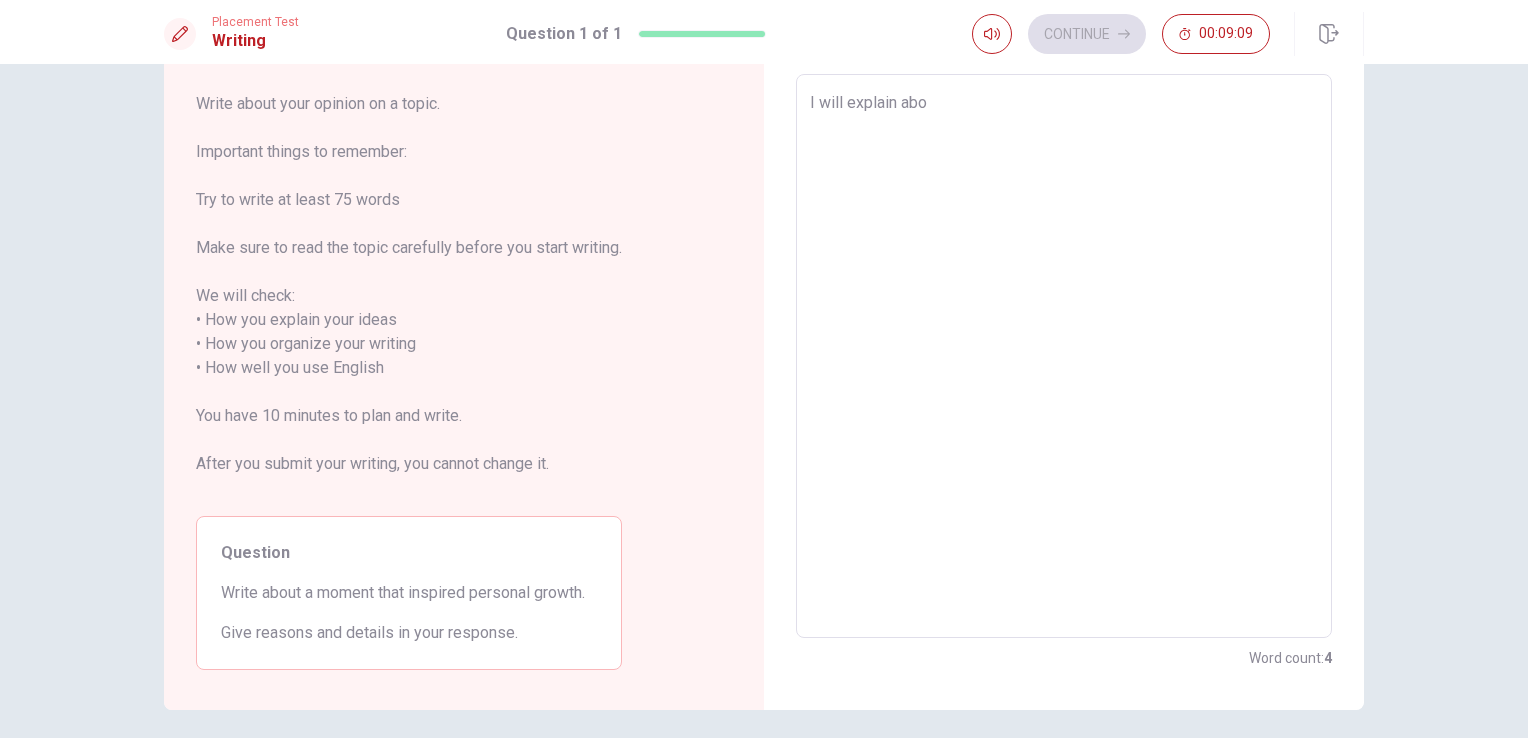 type on "x" 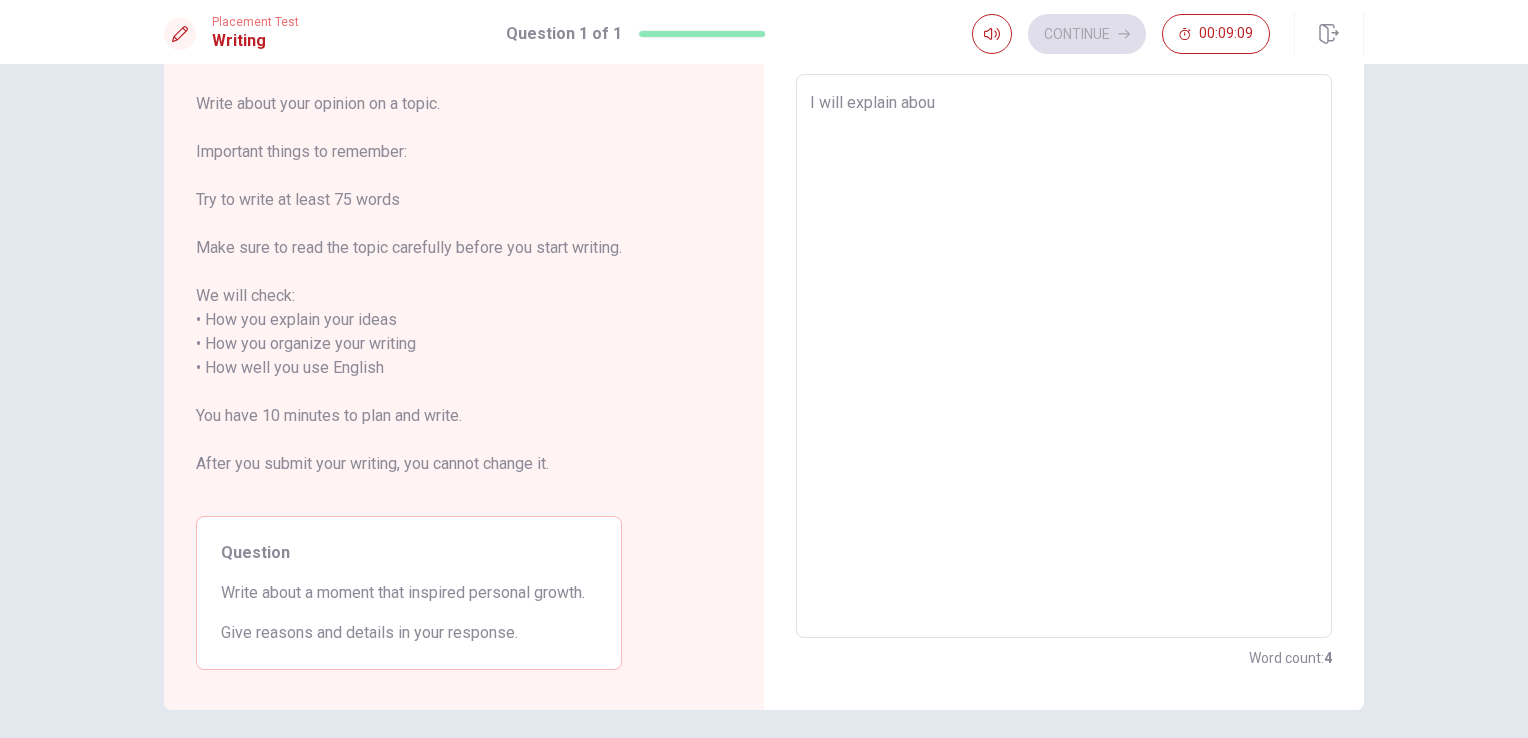 type on "x" 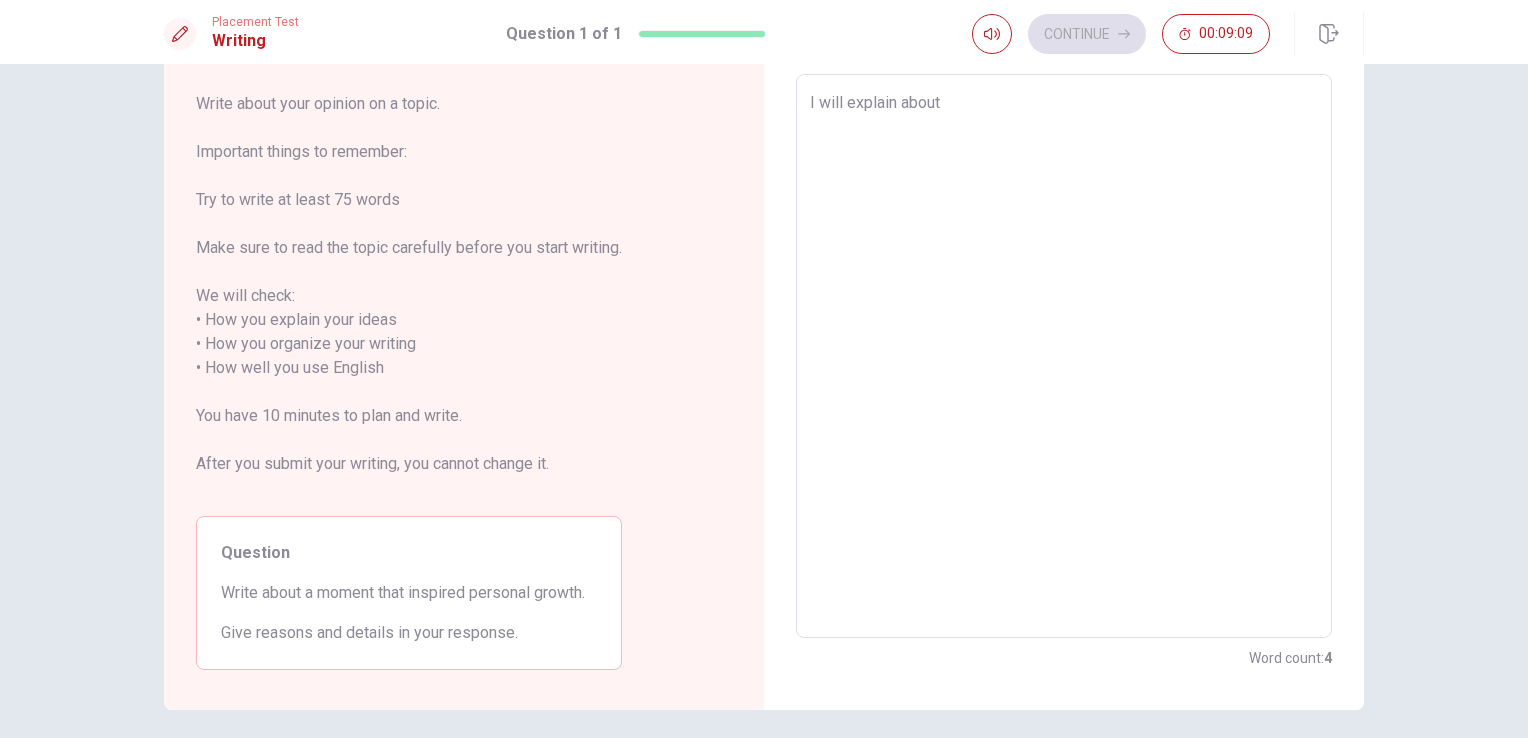 type on "x" 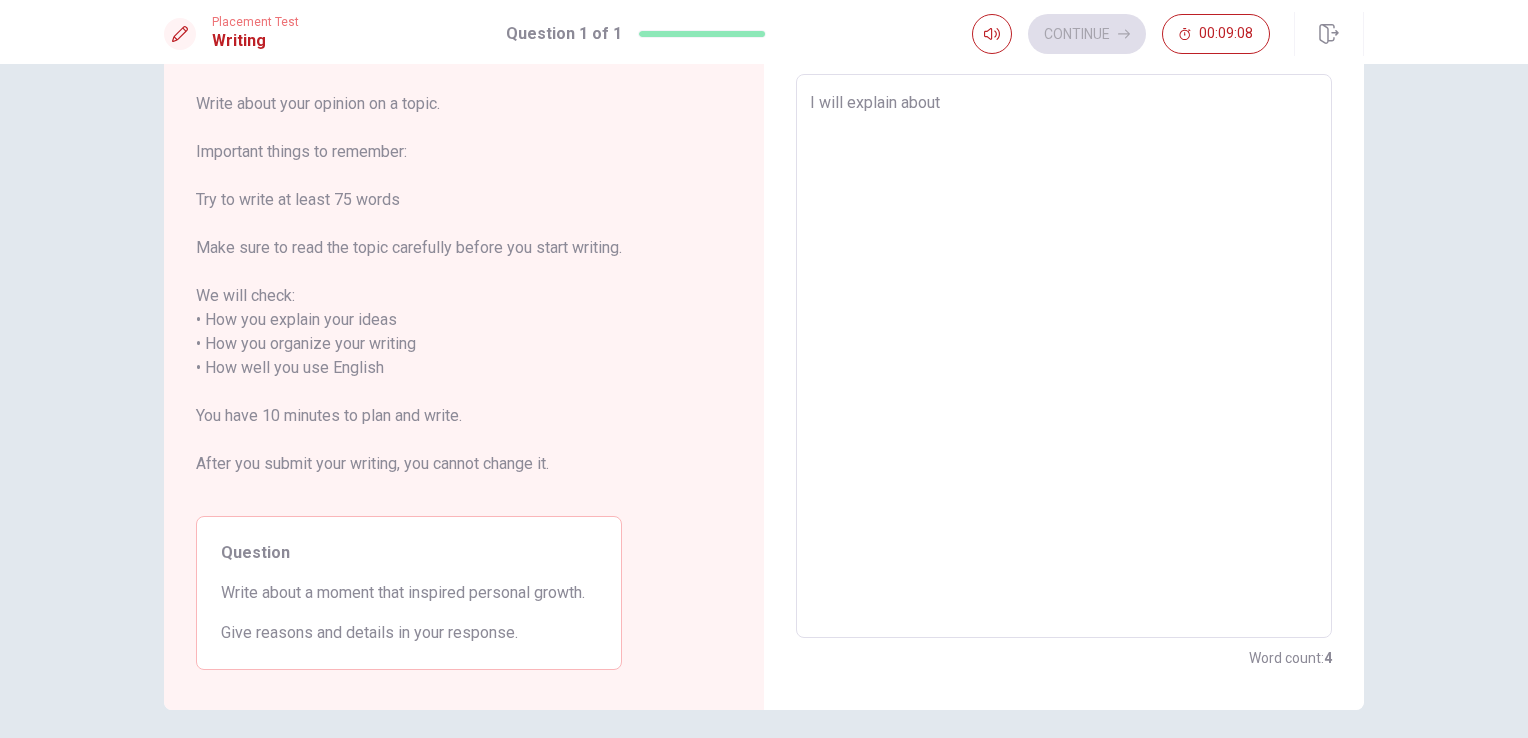 type on "I will explain about" 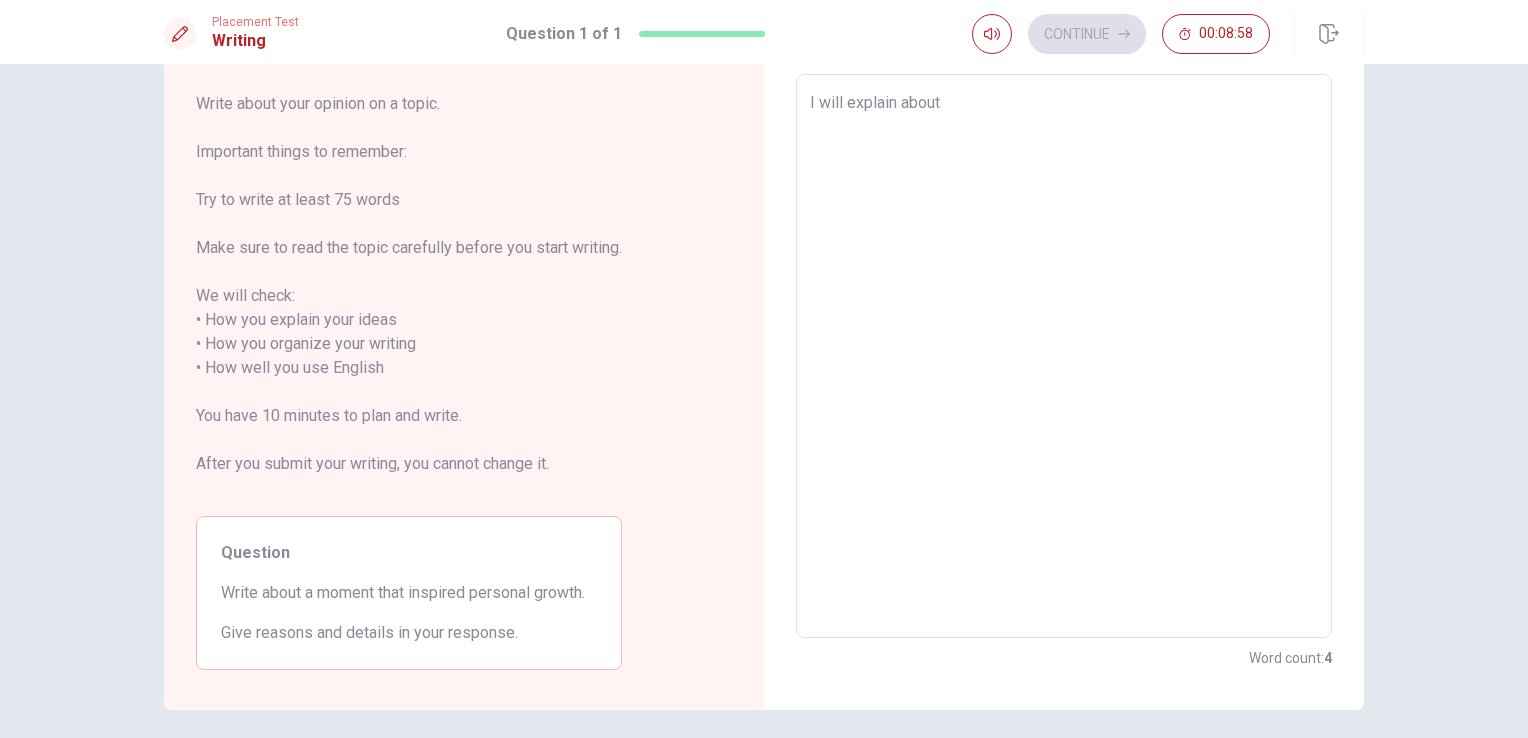 type on "x" 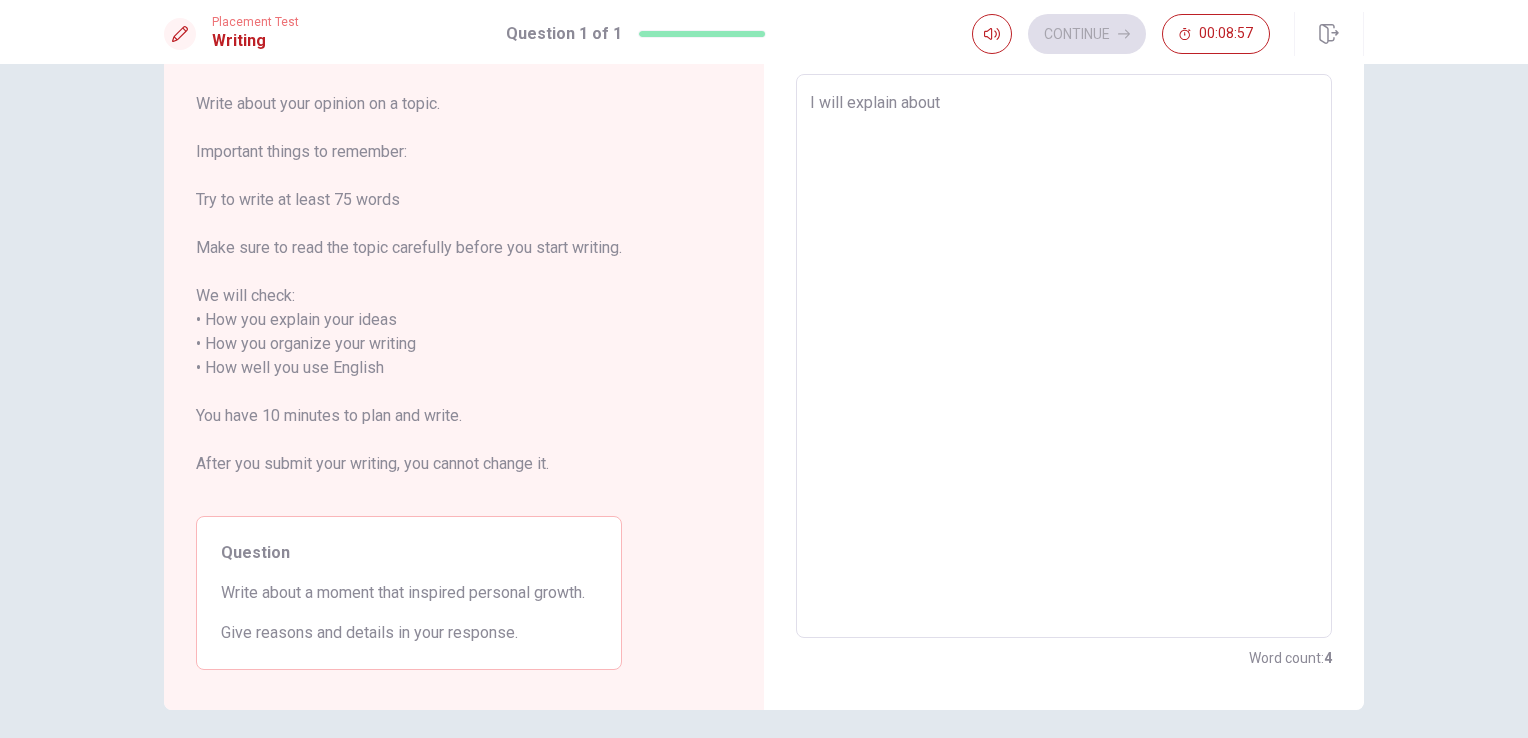type on "I will explain about" 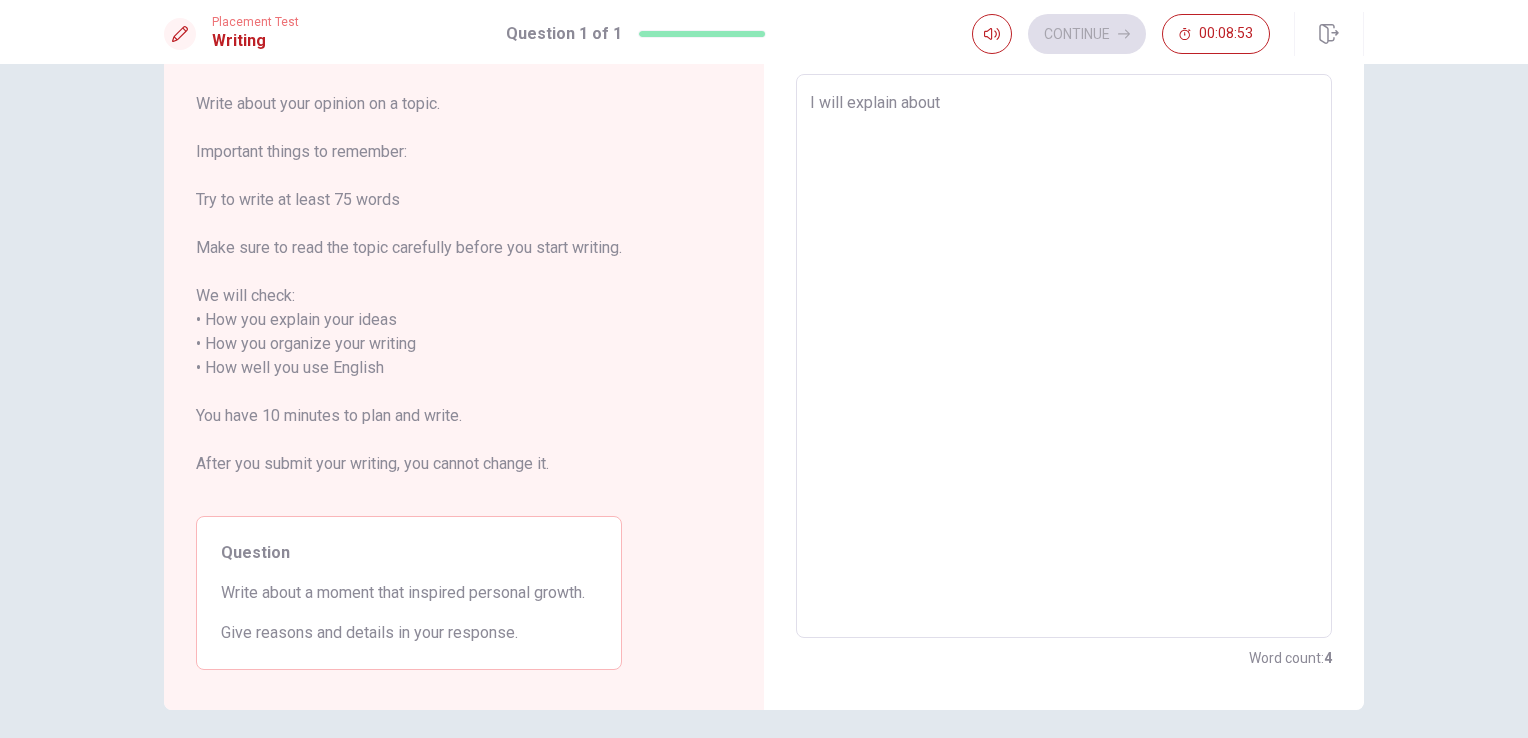 click on "I will explain about" at bounding box center (1064, 356) 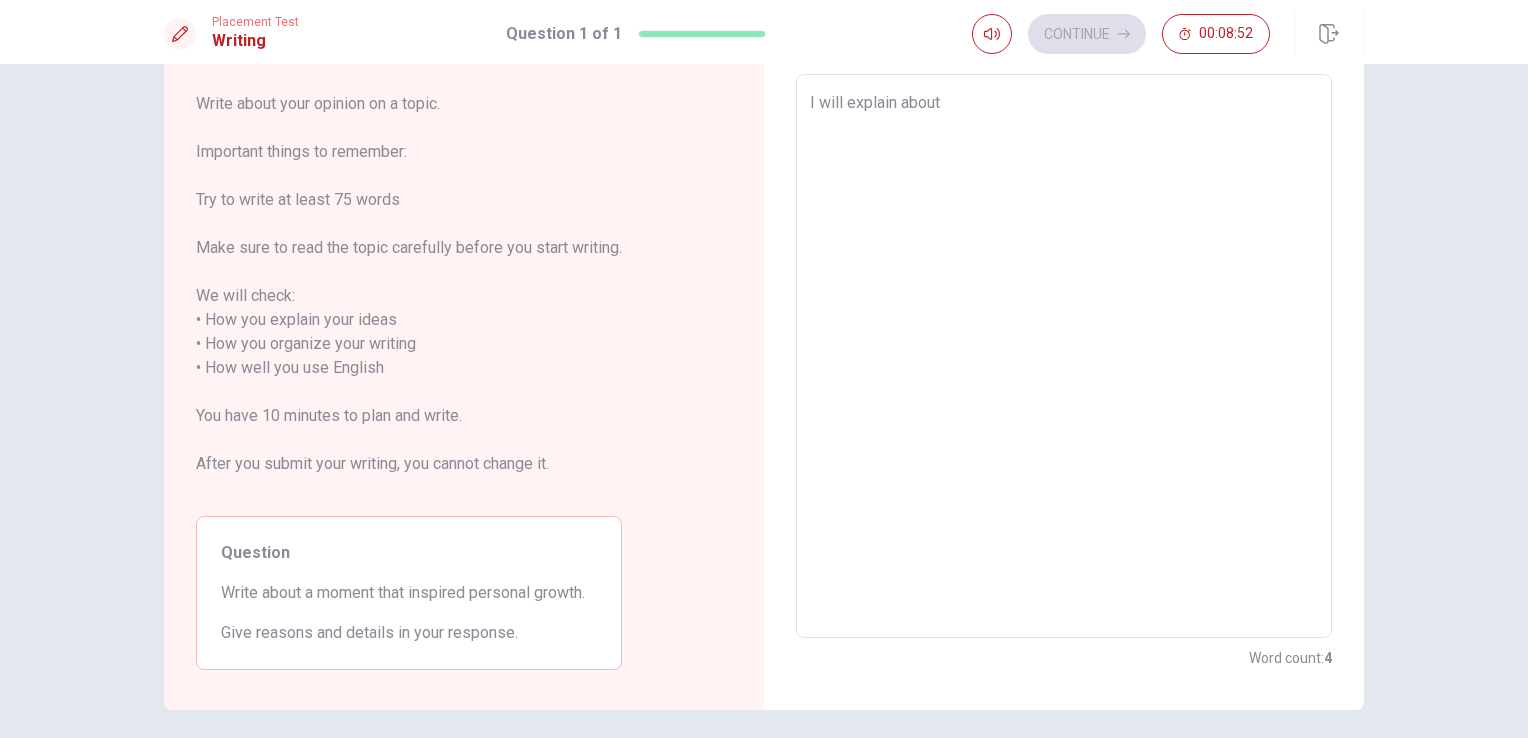 type on "I will explain about m" 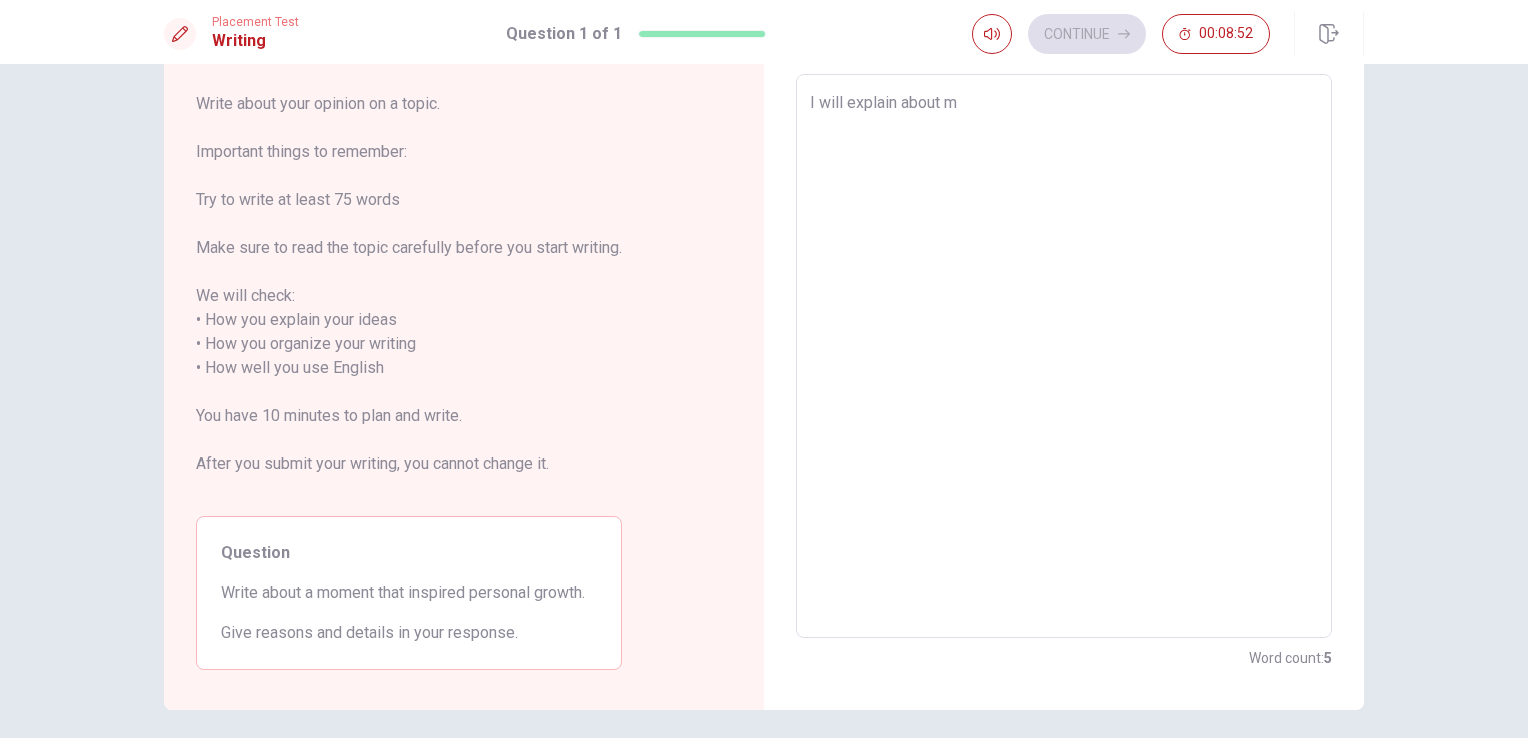 type on "x" 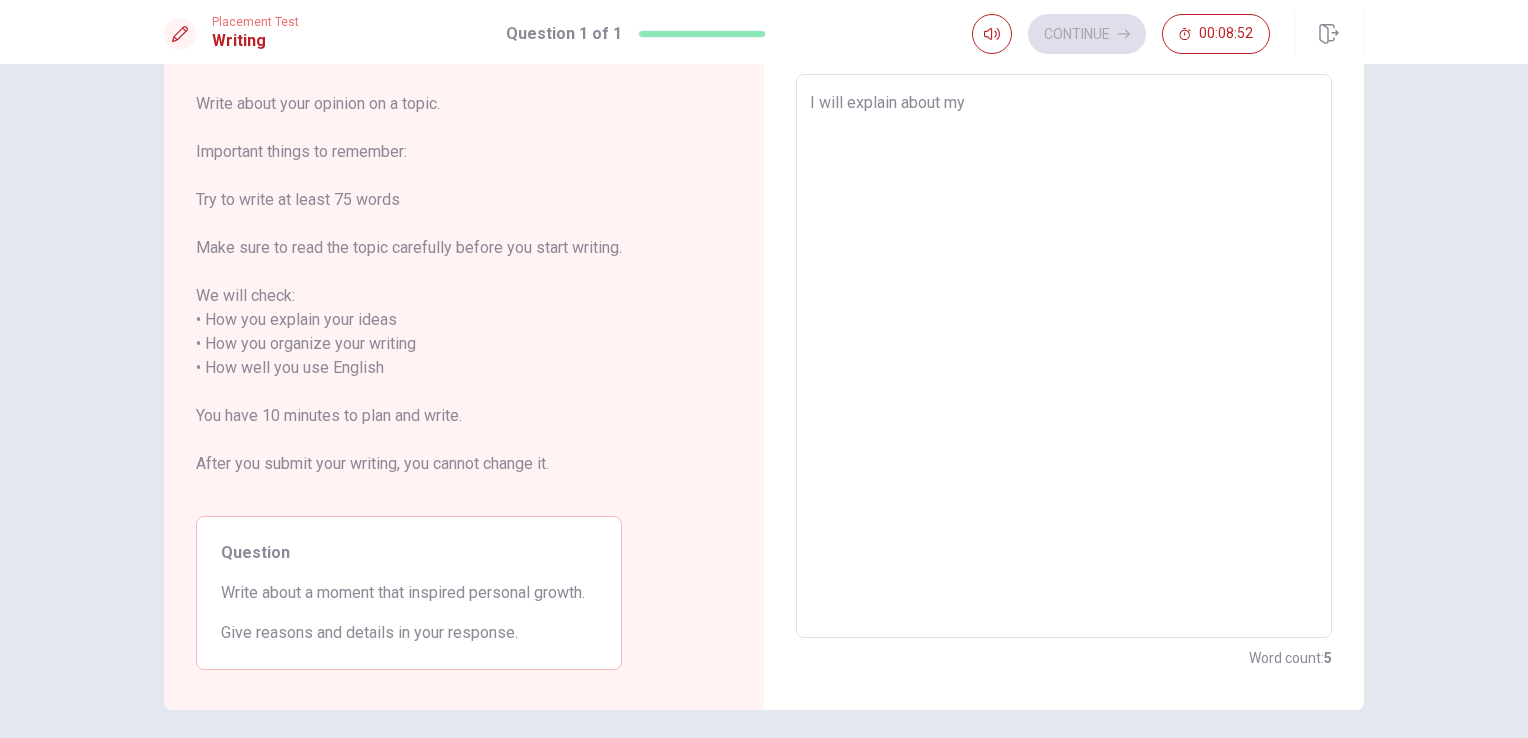 type on "x" 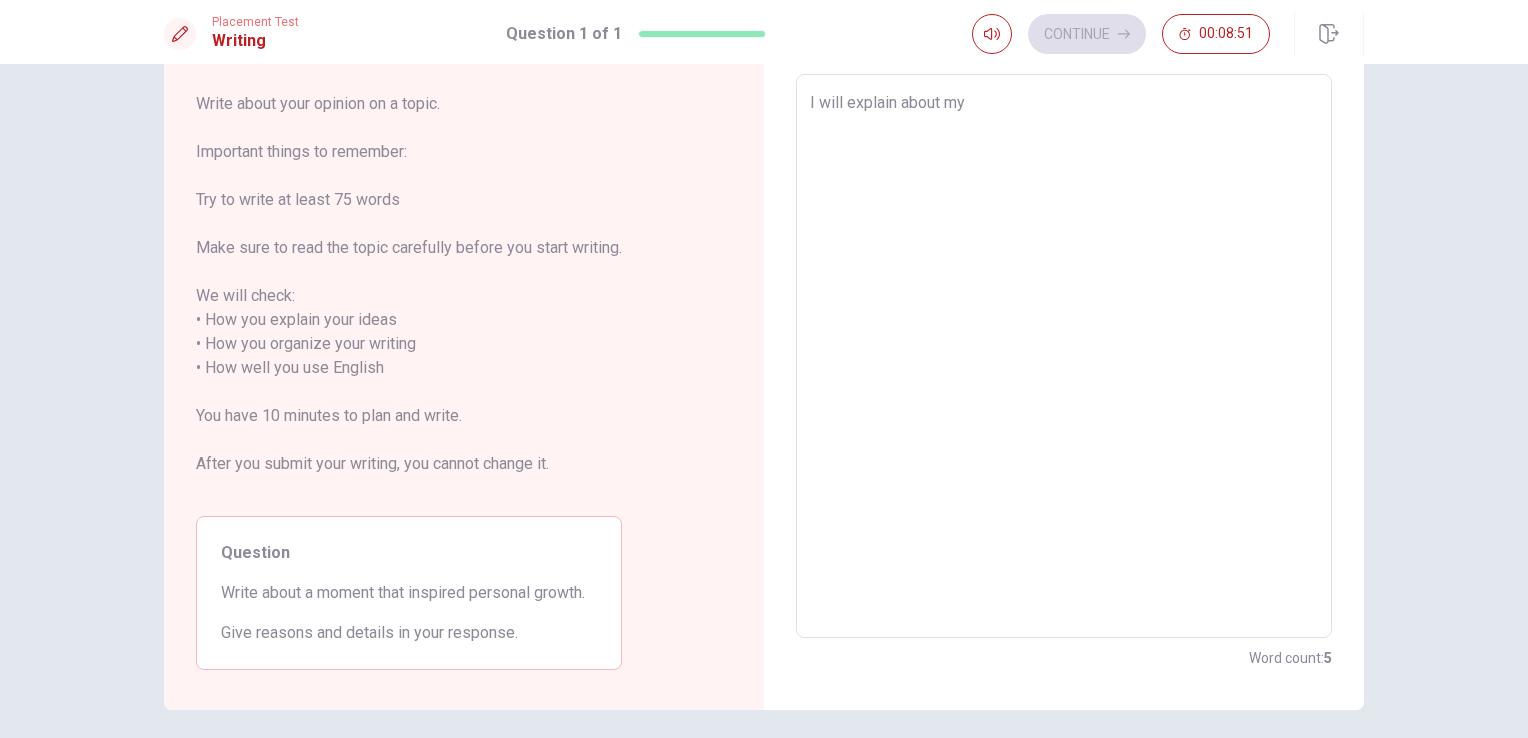 type on "I will explain about my" 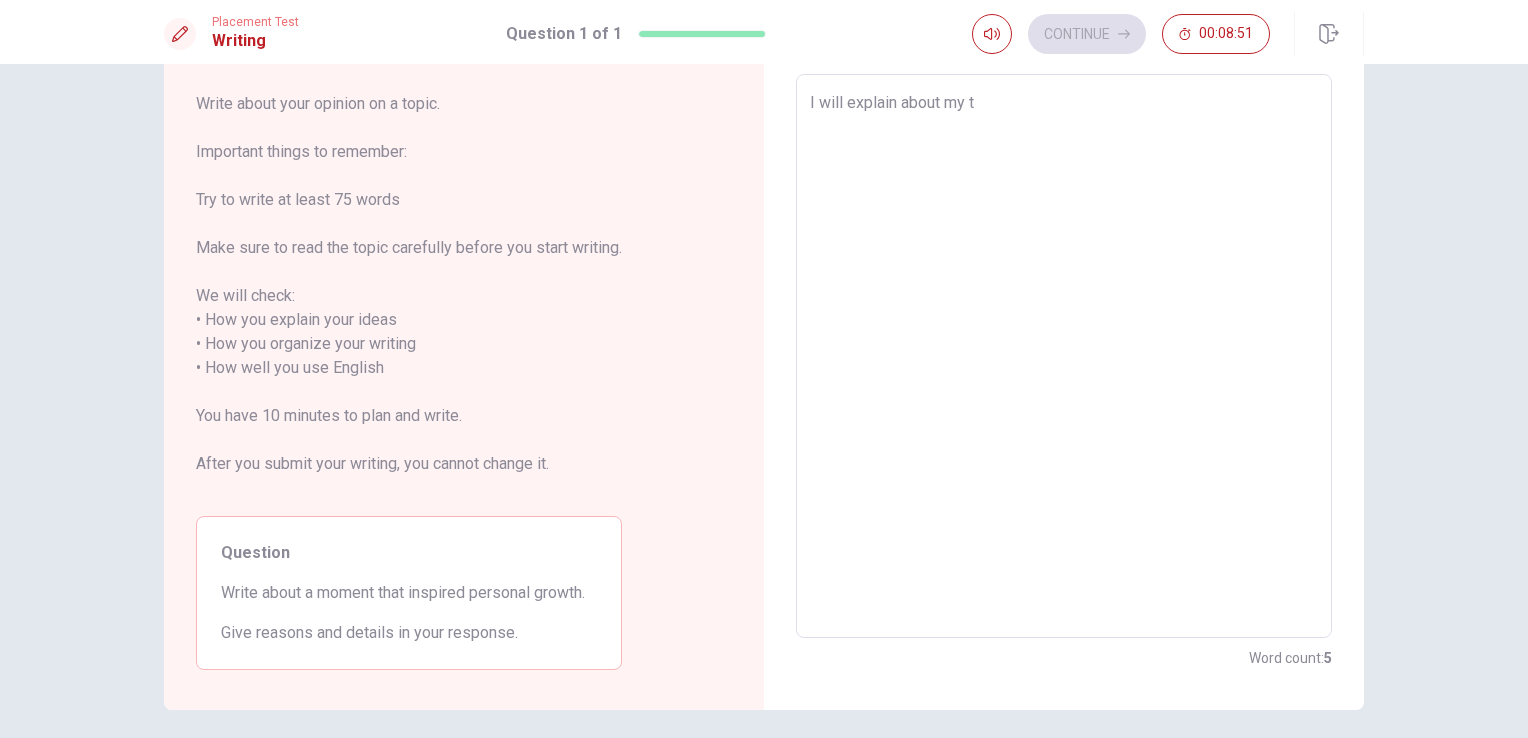 type on "x" 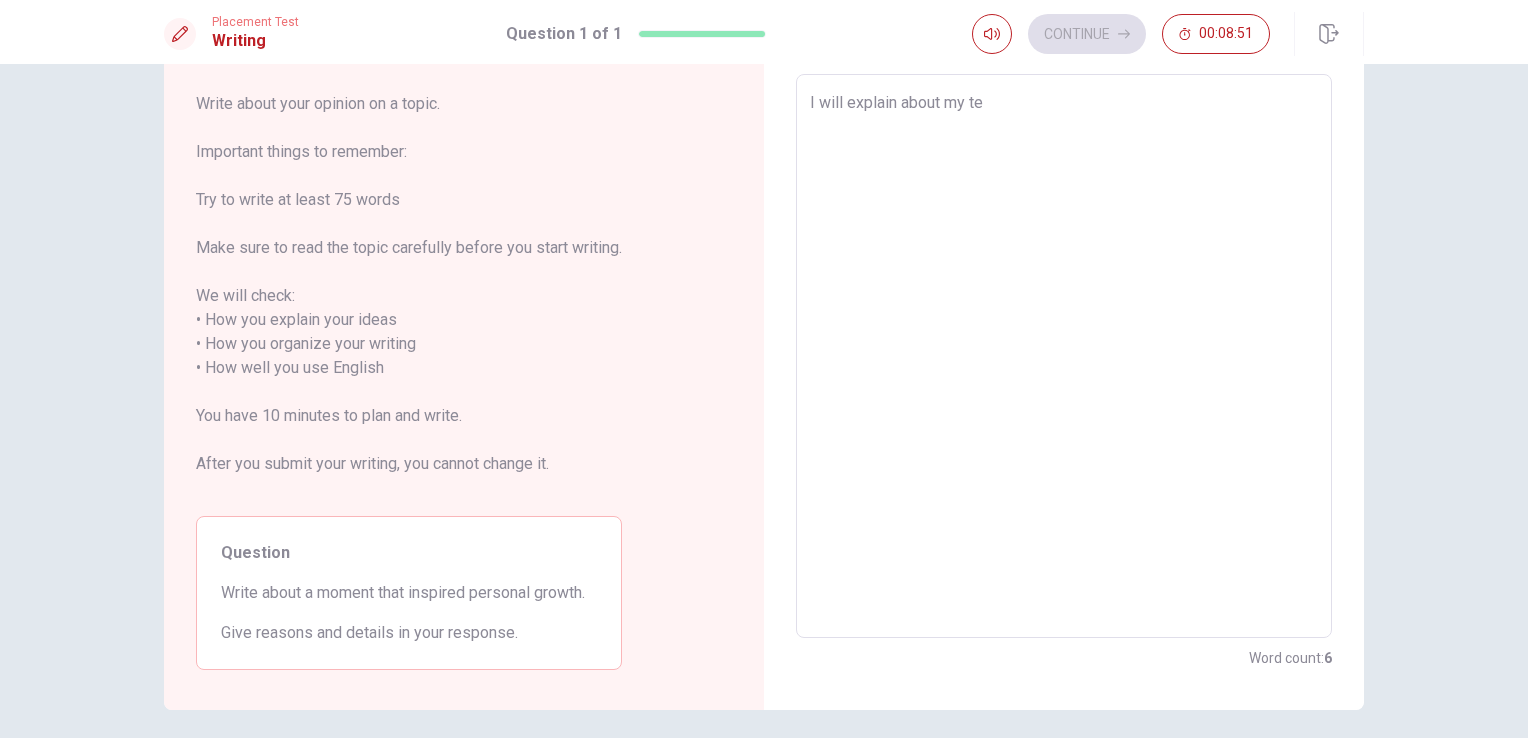 type on "x" 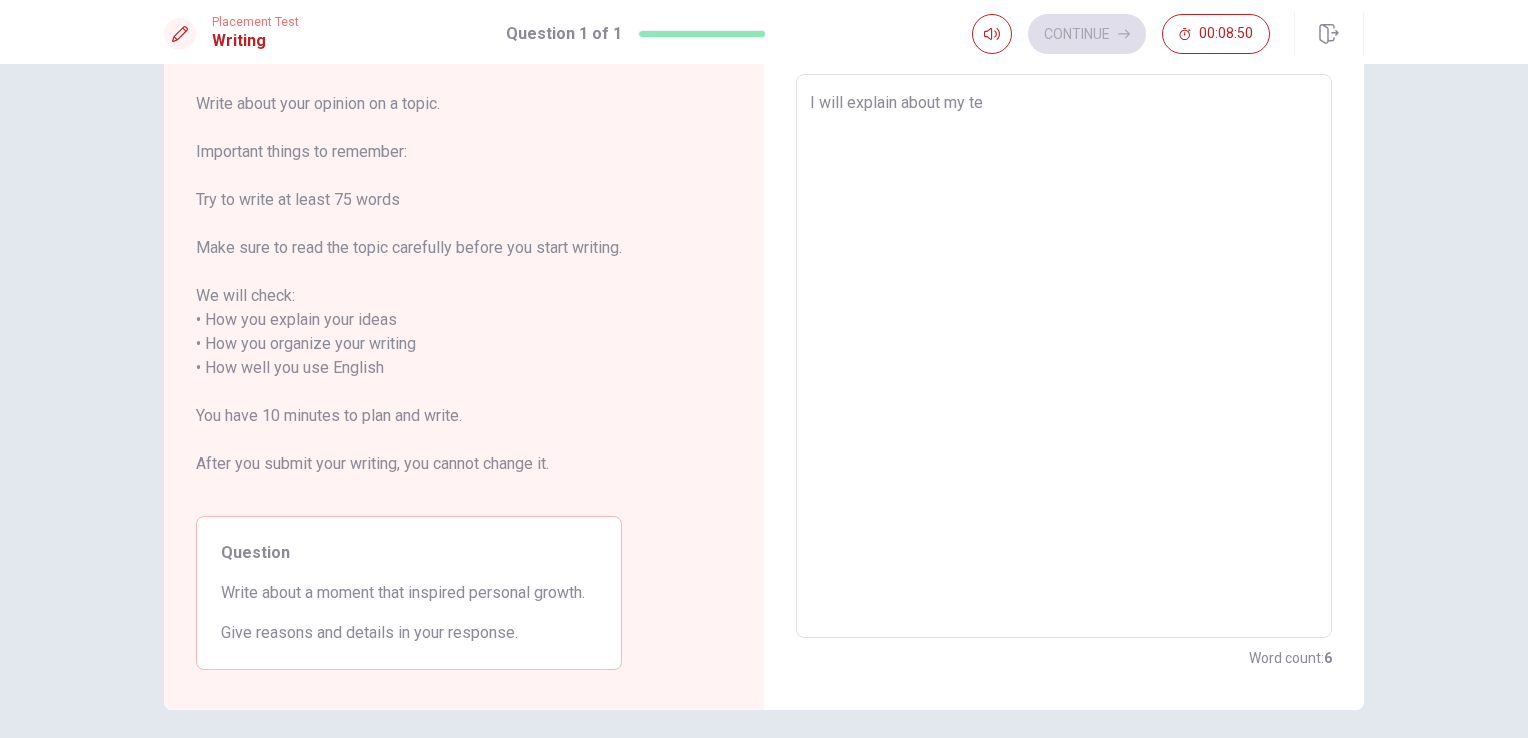 type on "I will explain about my ten" 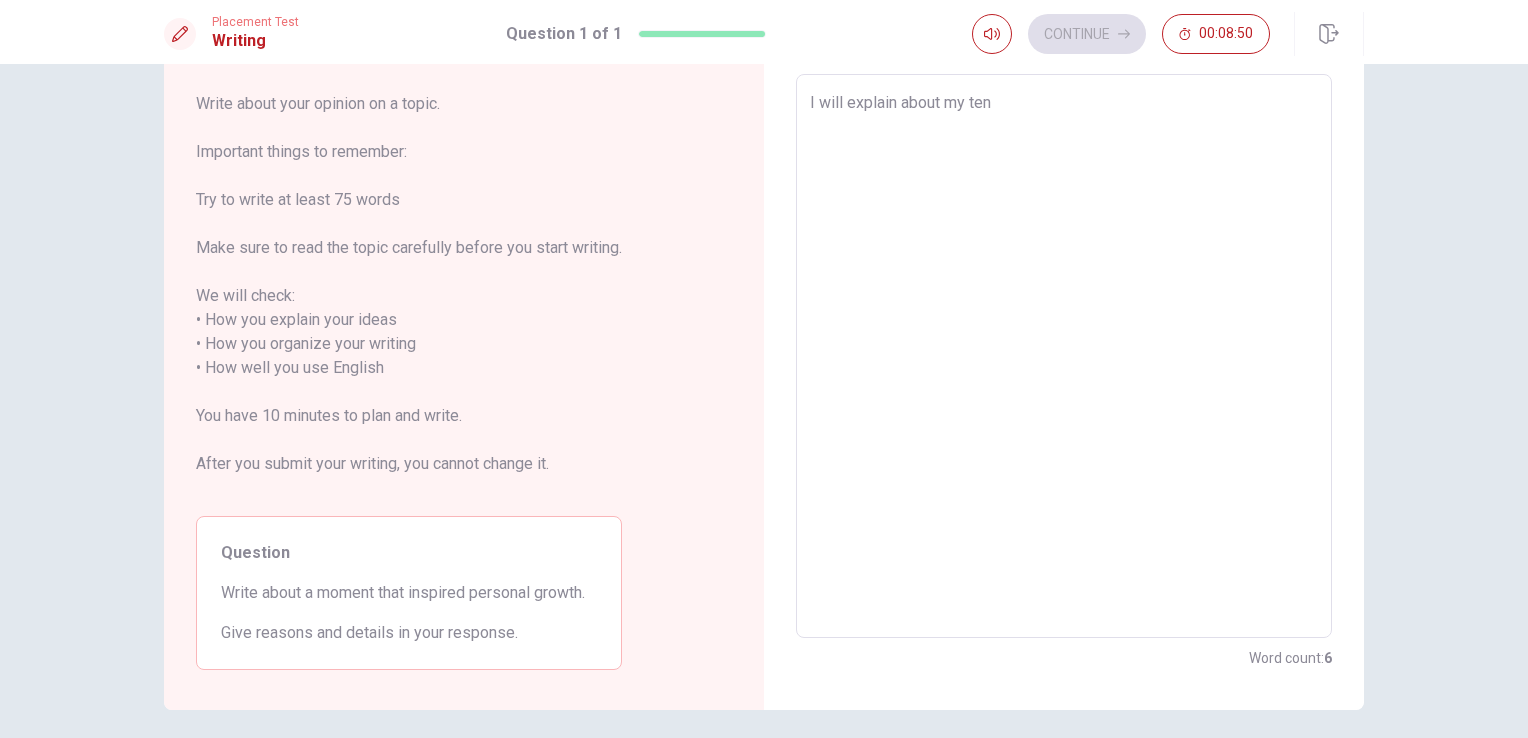 type on "x" 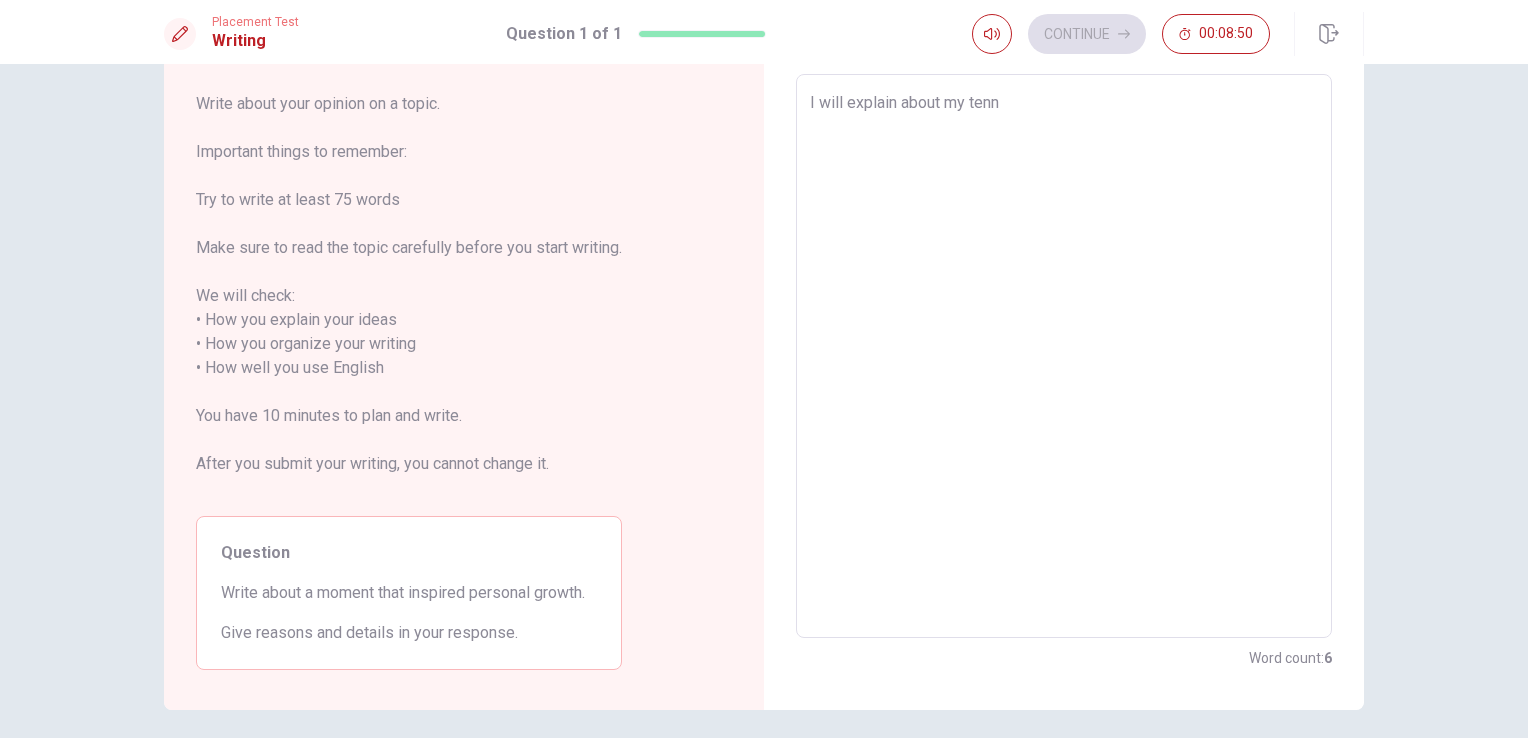 type on "x" 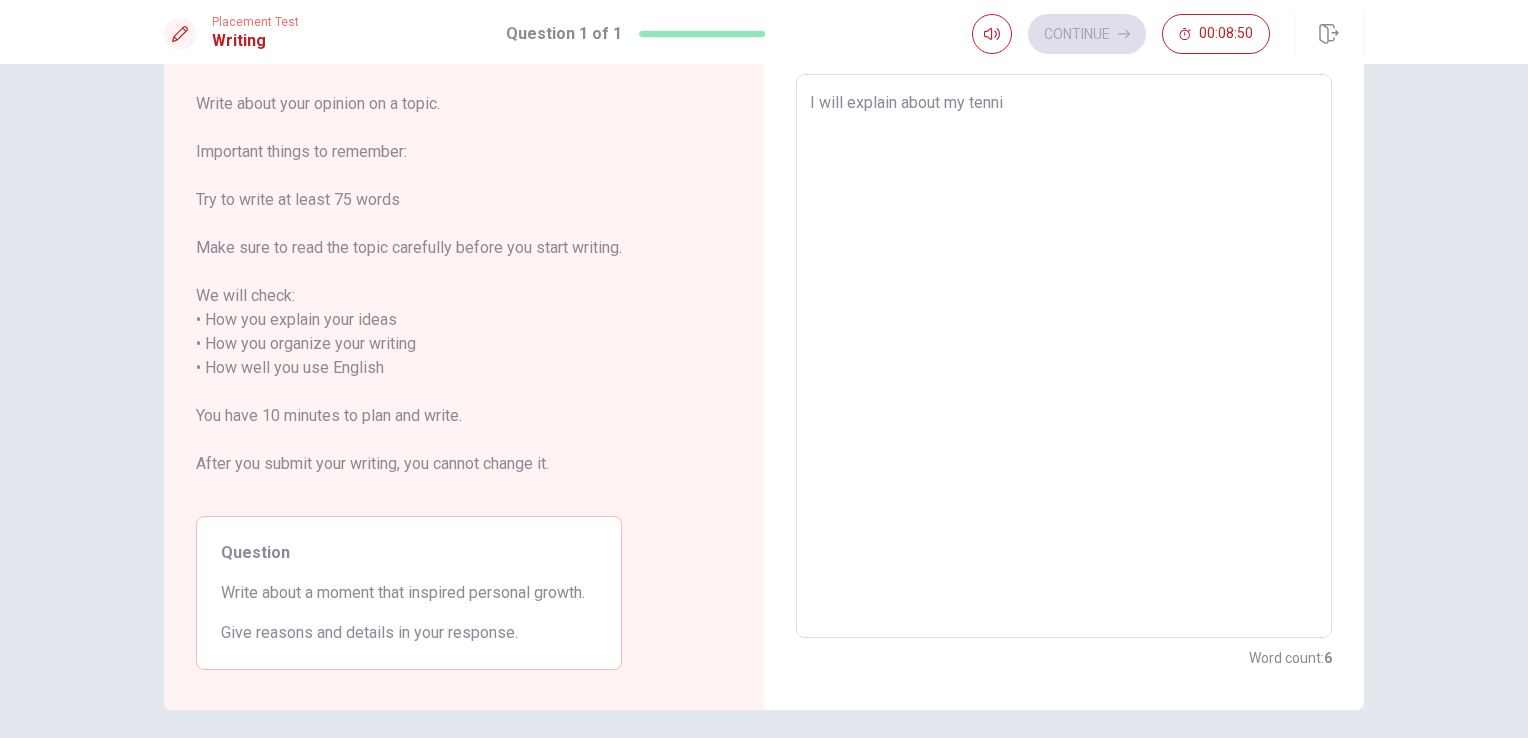 type on "x" 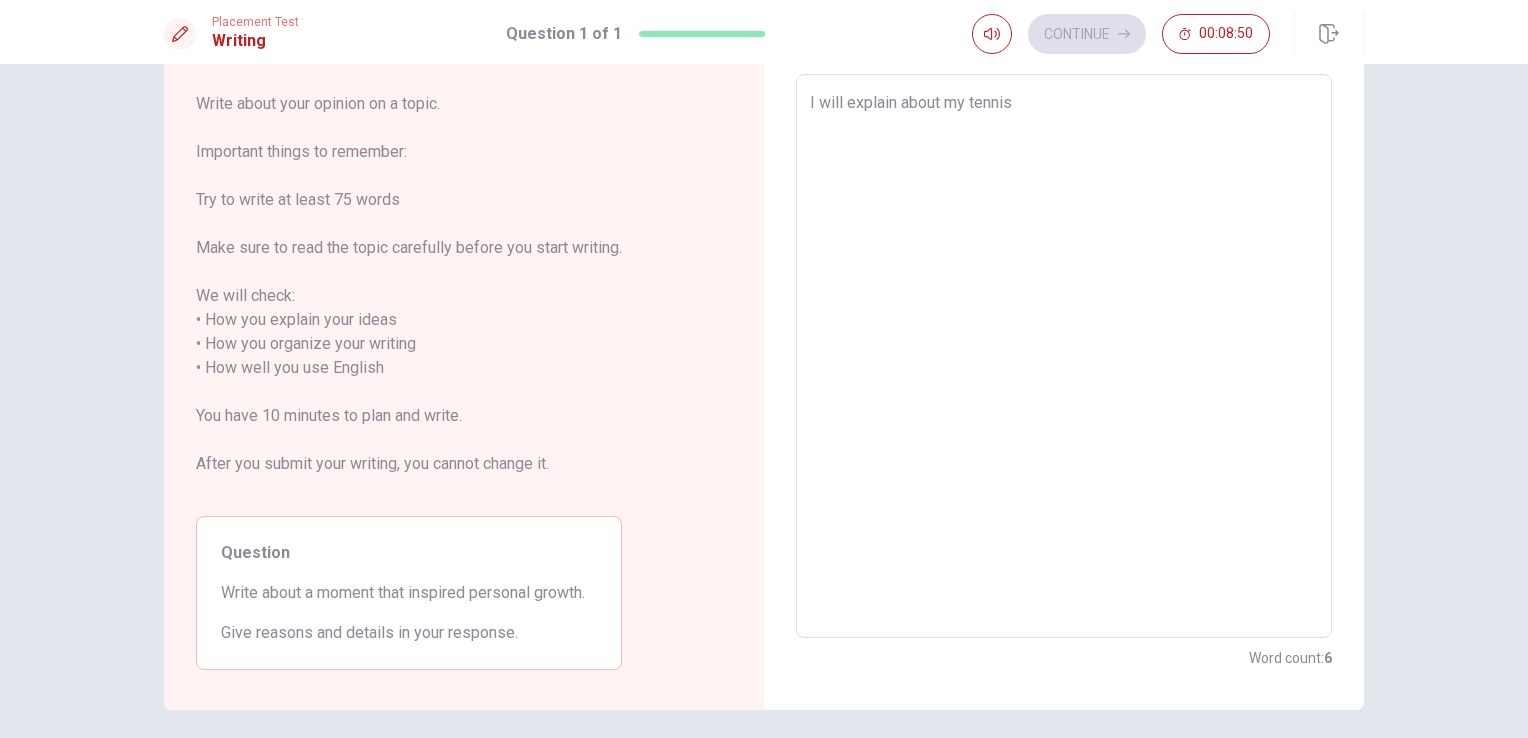type on "x" 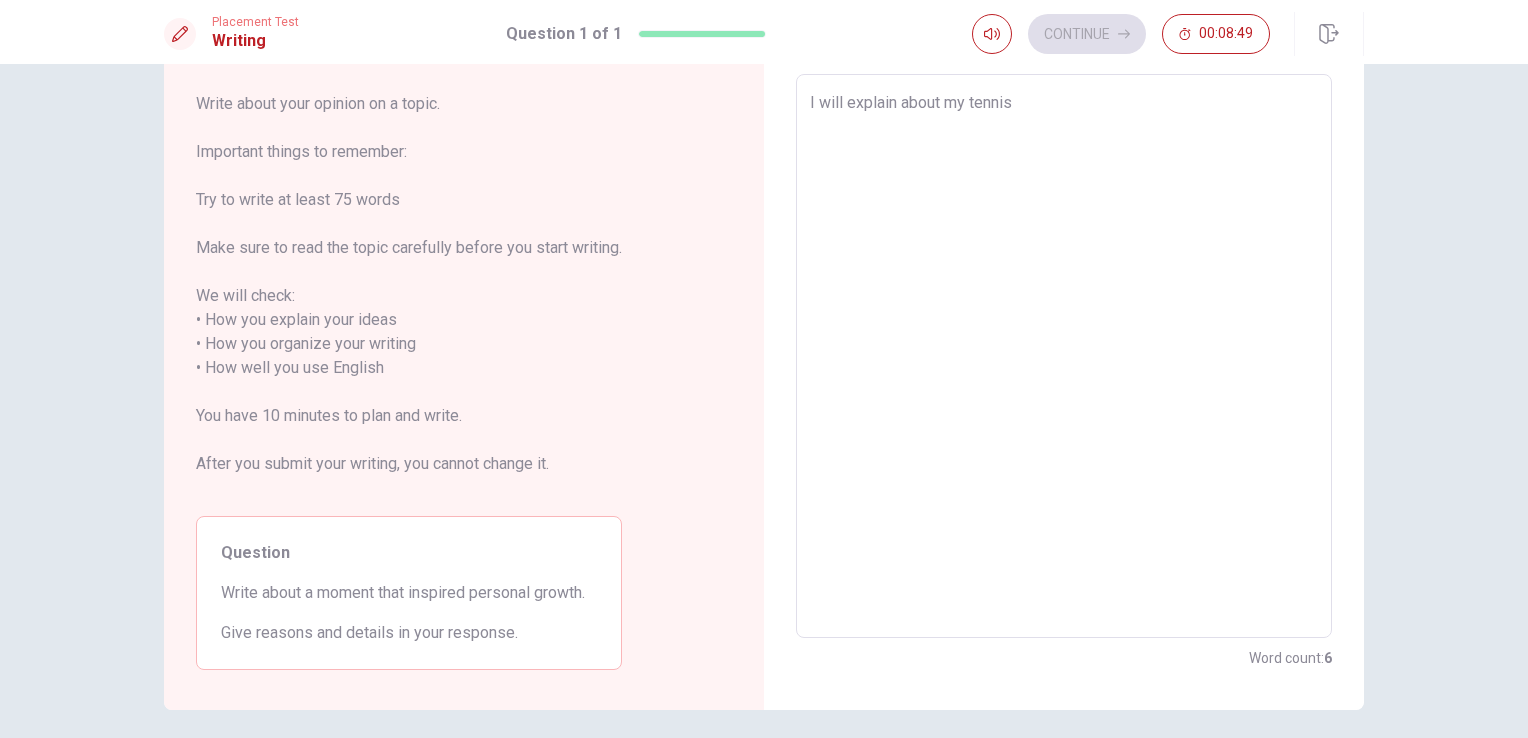 type on "I will explain about my tennis" 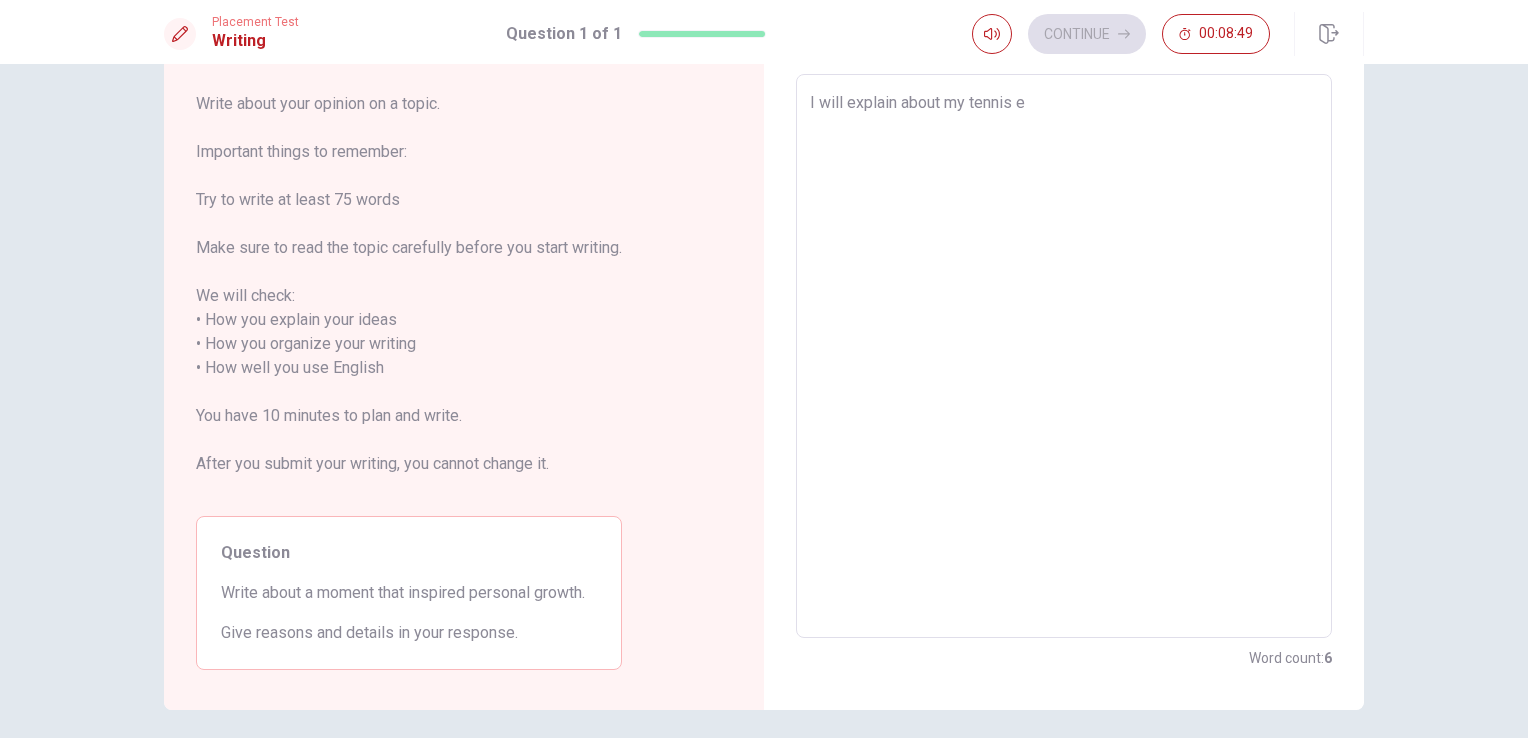 type on "x" 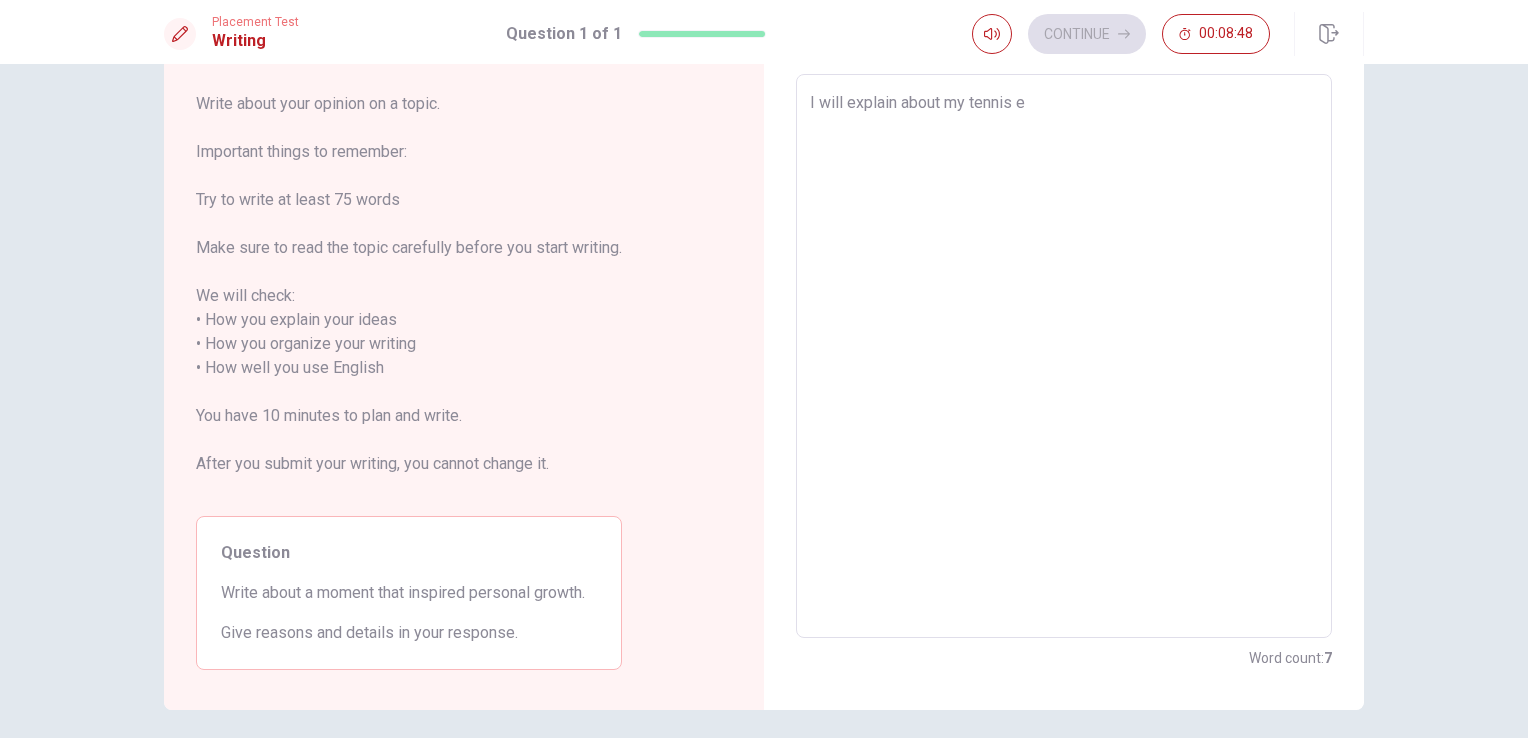 type on "I will explain about my tennis ex" 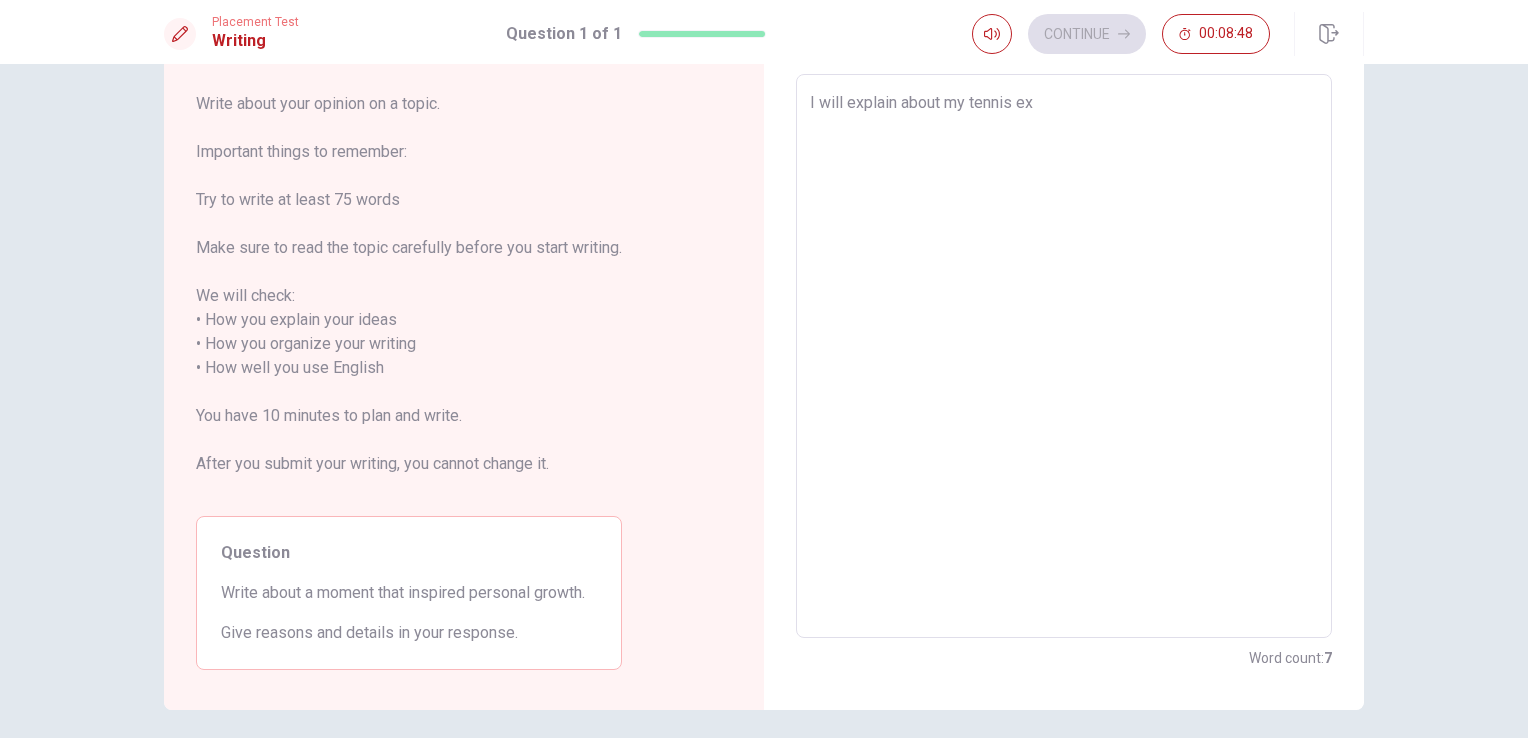 type on "x" 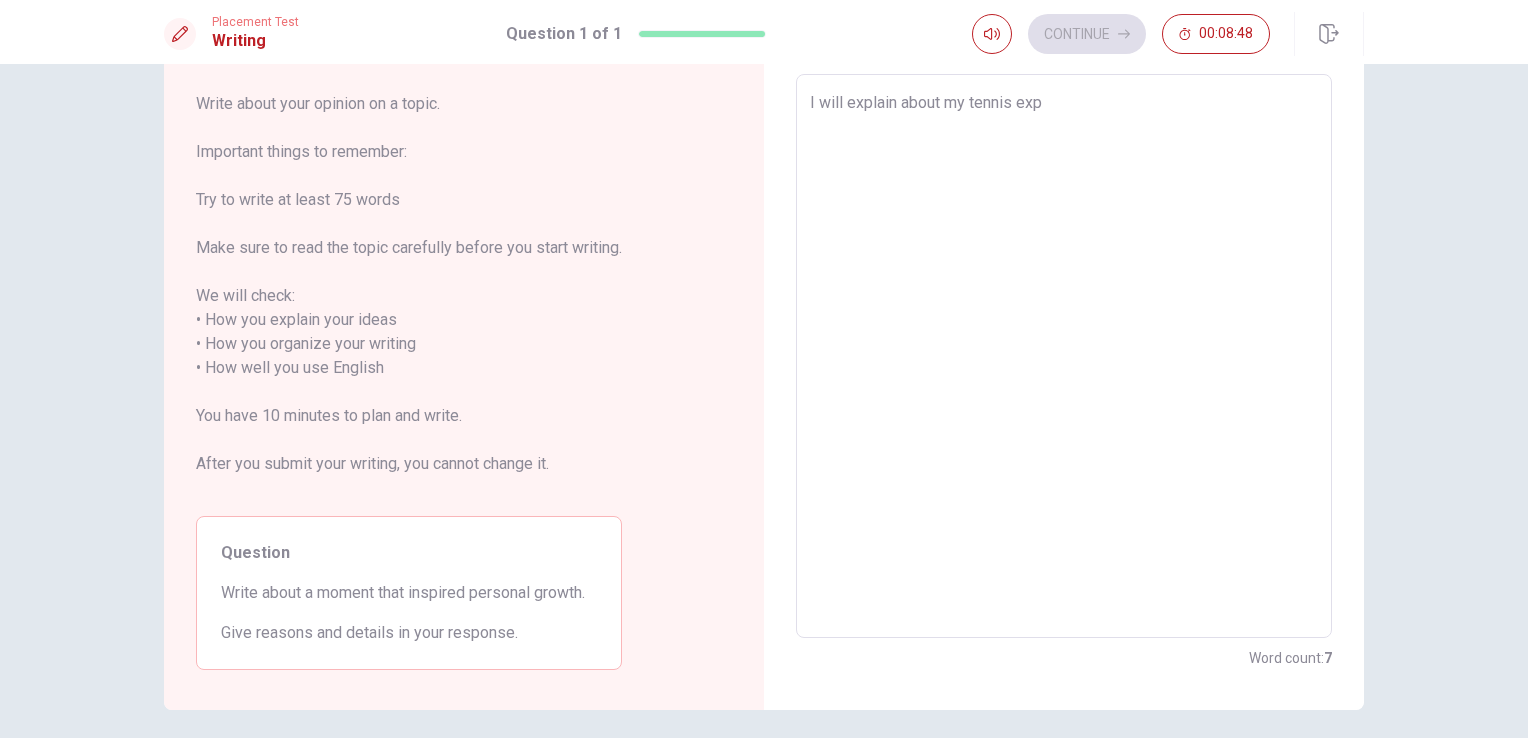 type on "x" 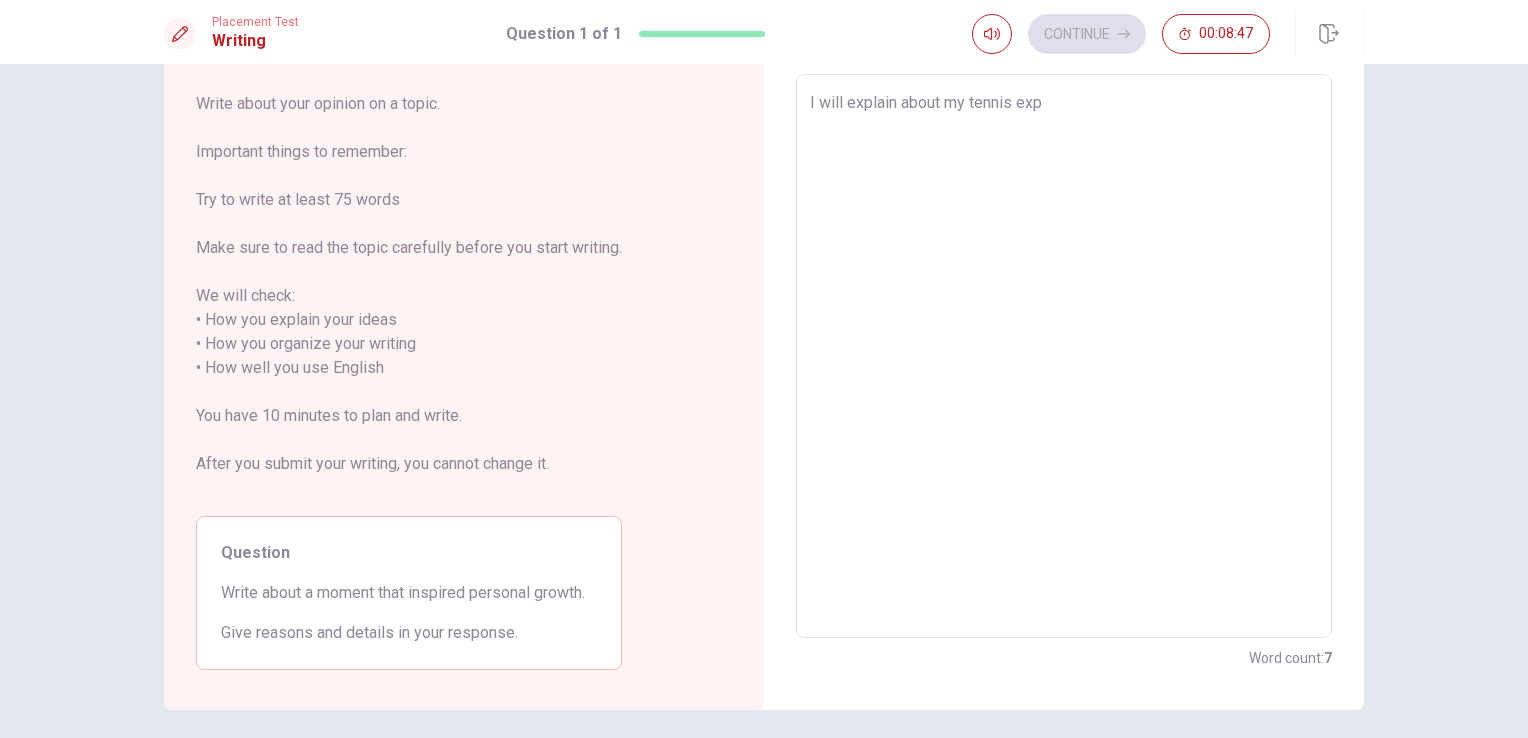 type on "I will explain about my tennis expl" 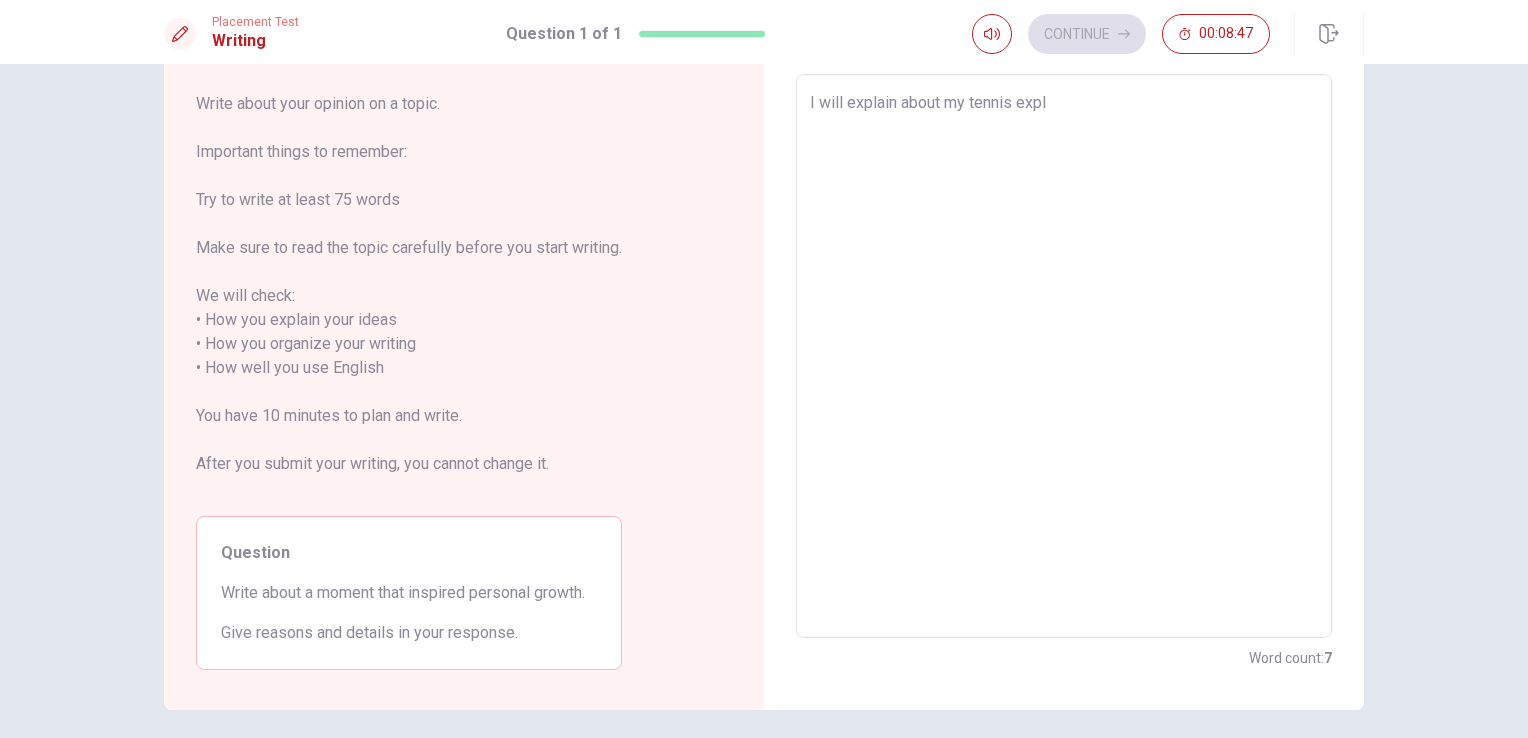 type on "x" 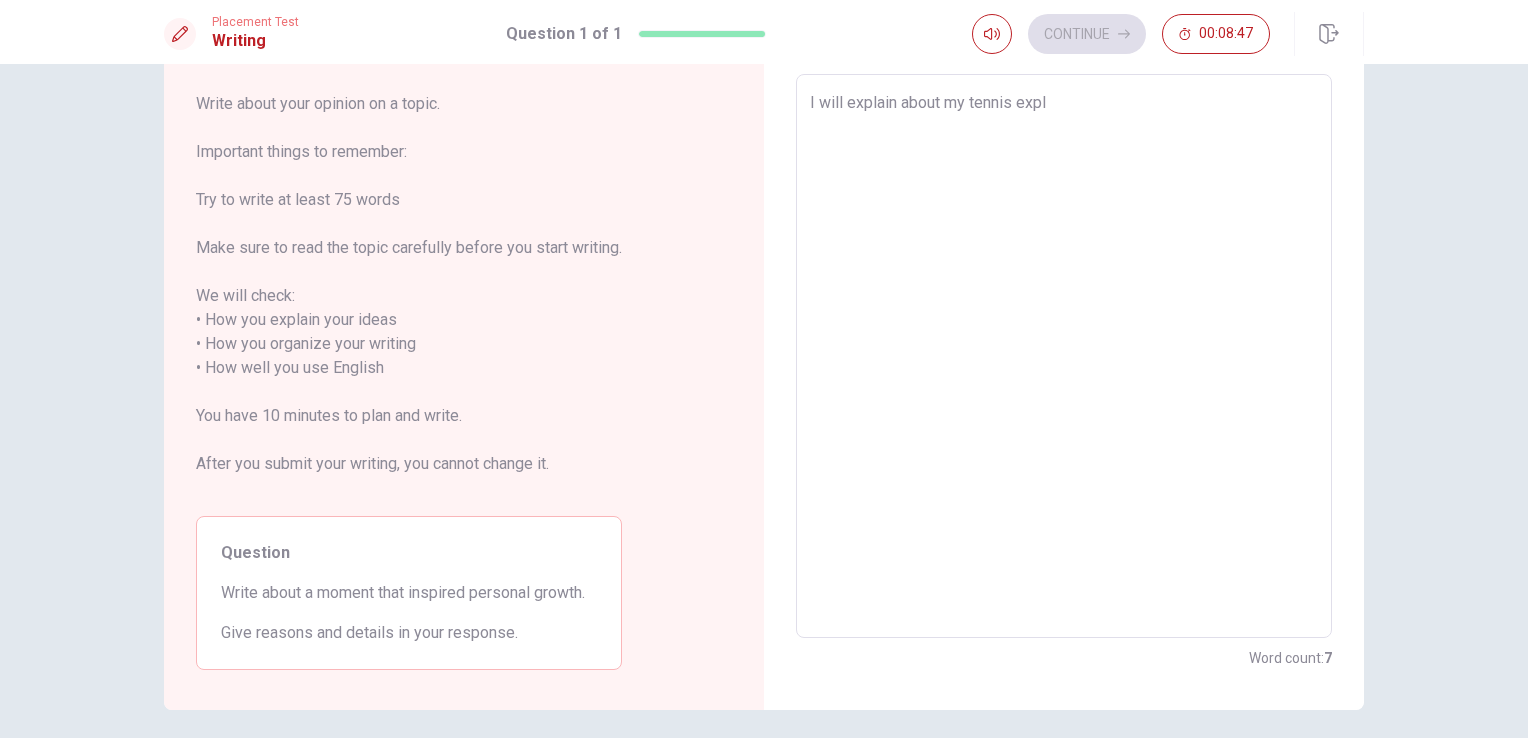 type on "I will explain about my tennis expla" 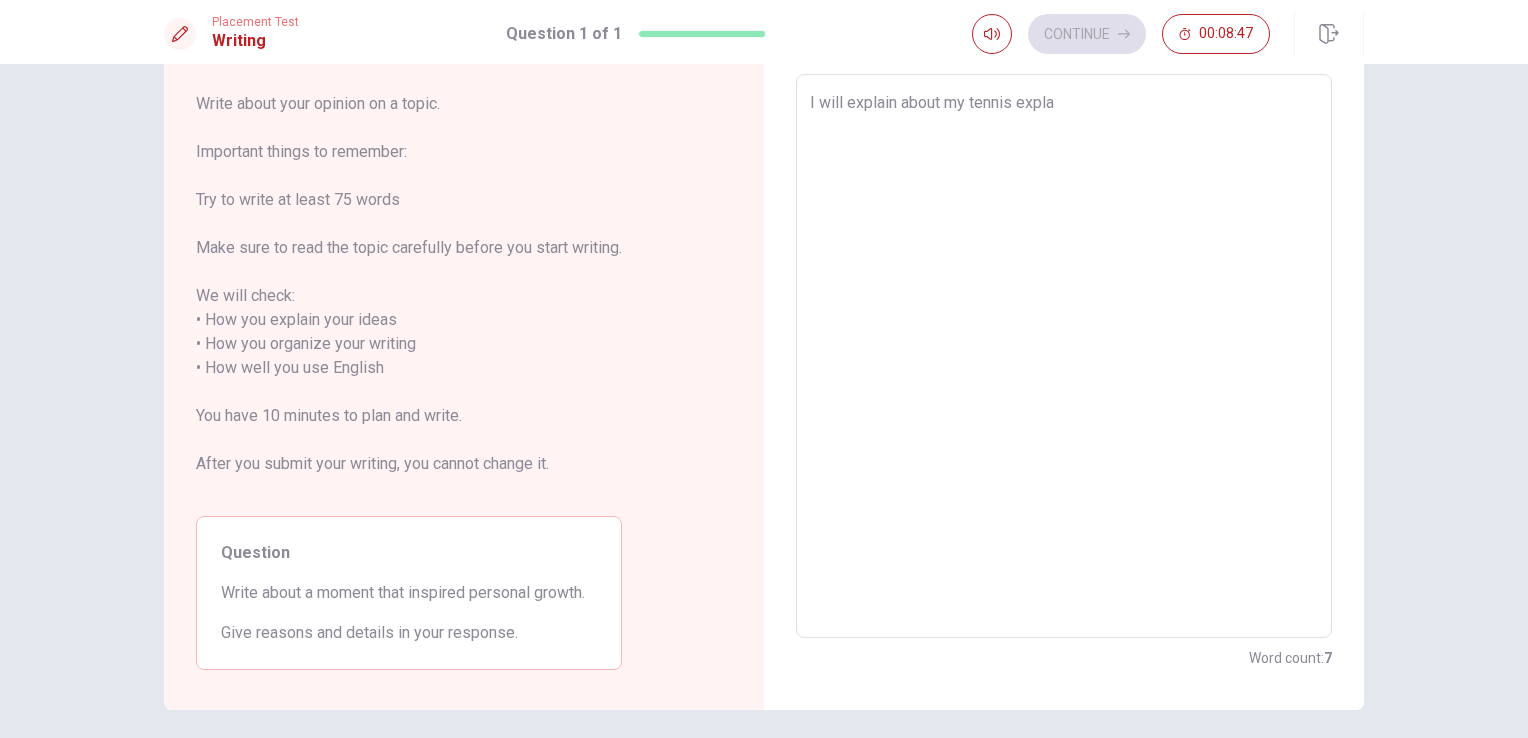type on "x" 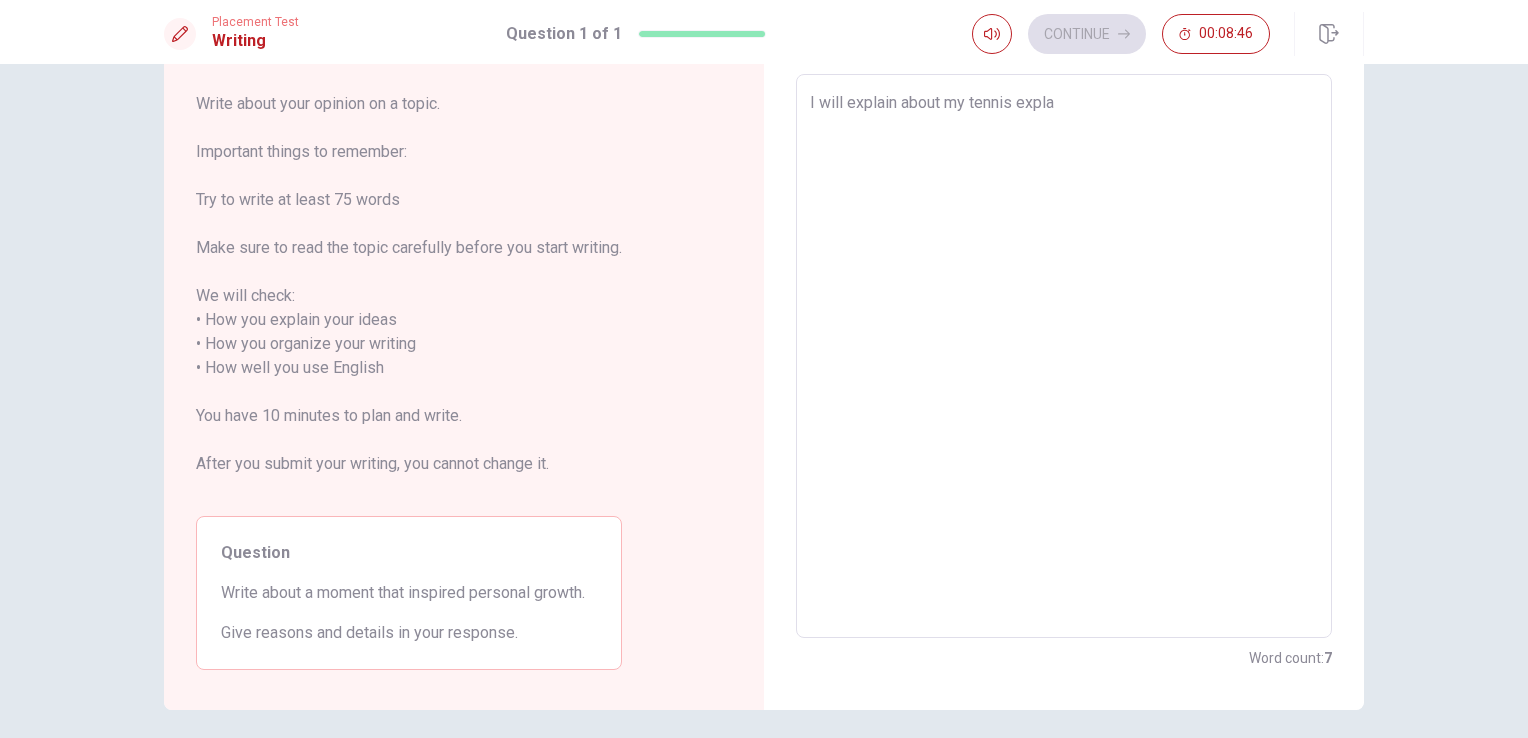 type on "I will explain about my tennis explai" 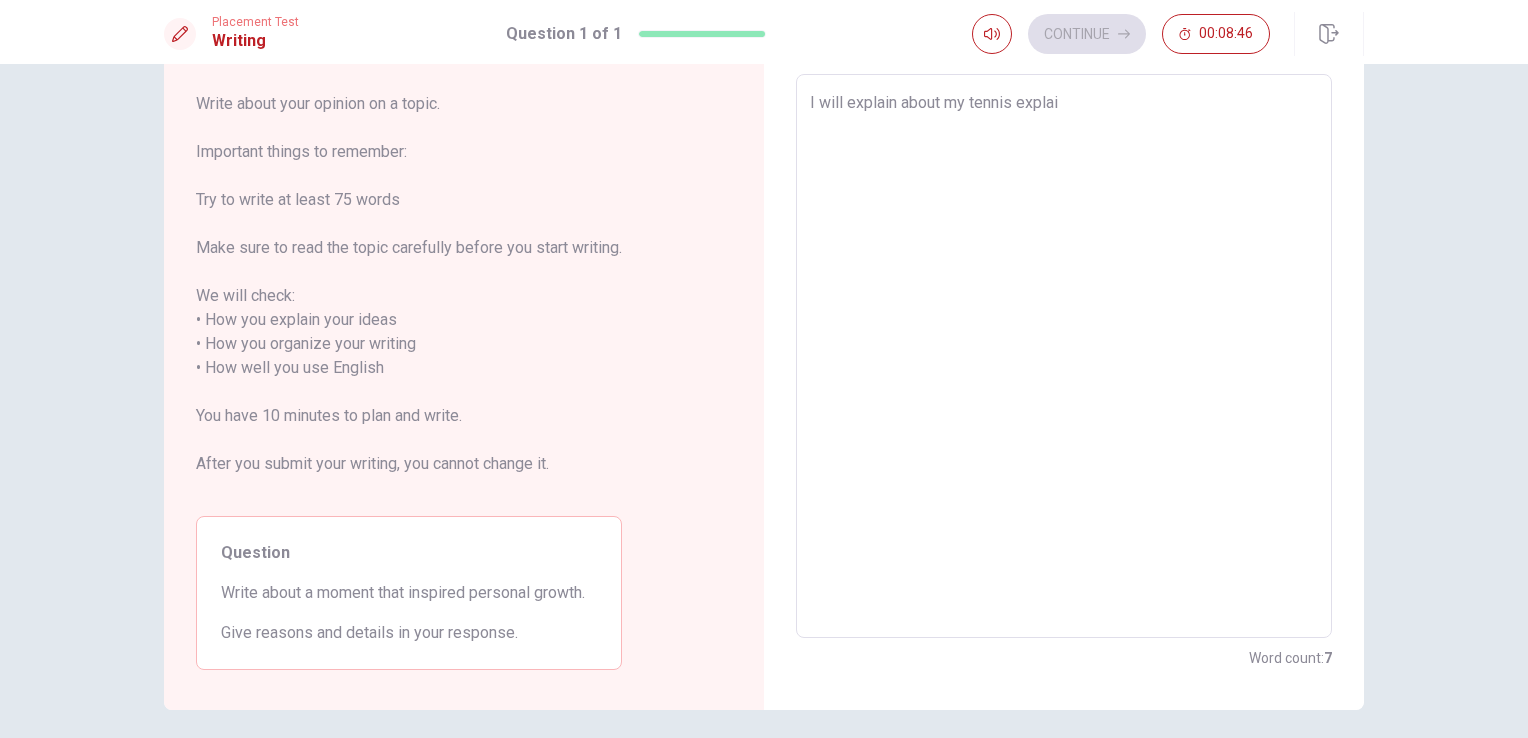 type on "x" 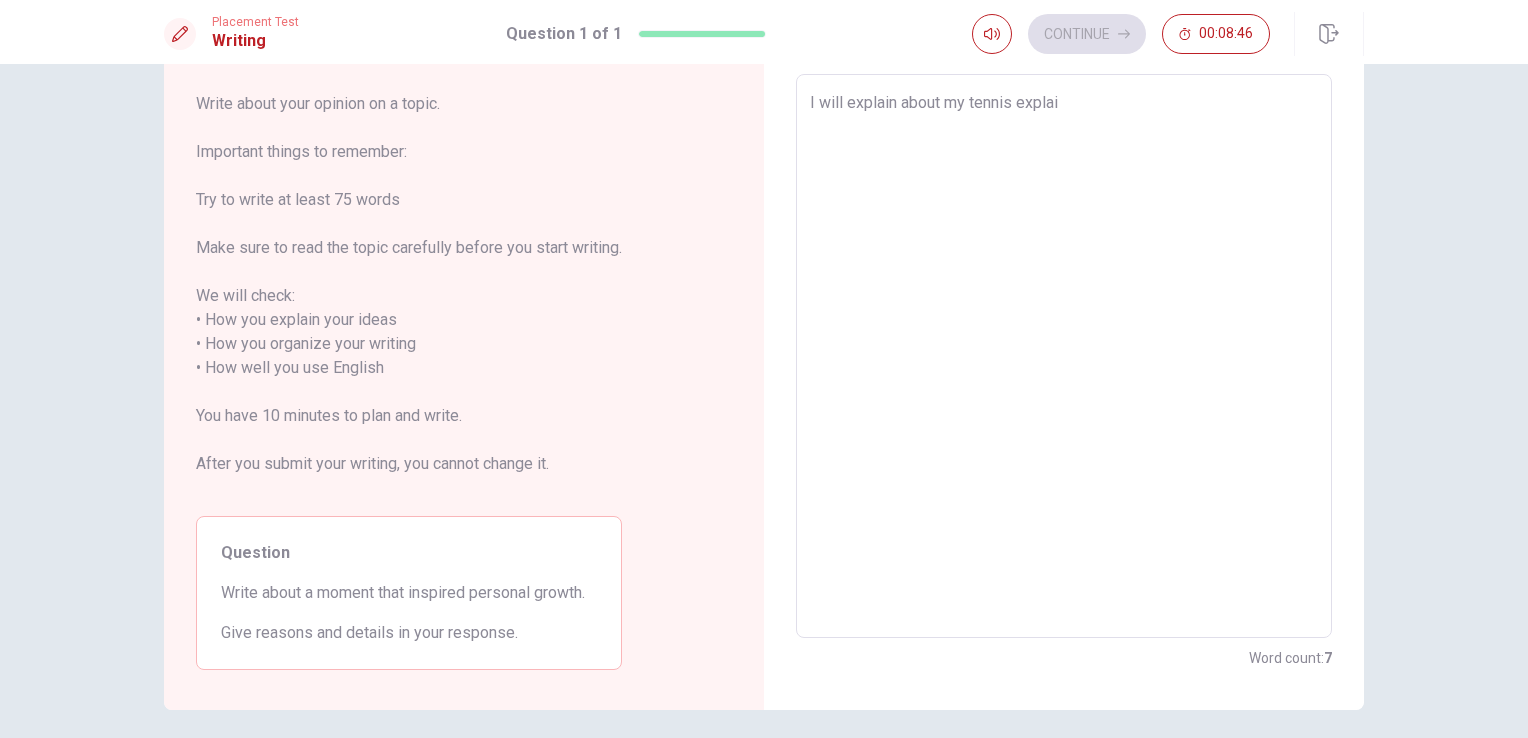 type on "I will explain about my tennis explain" 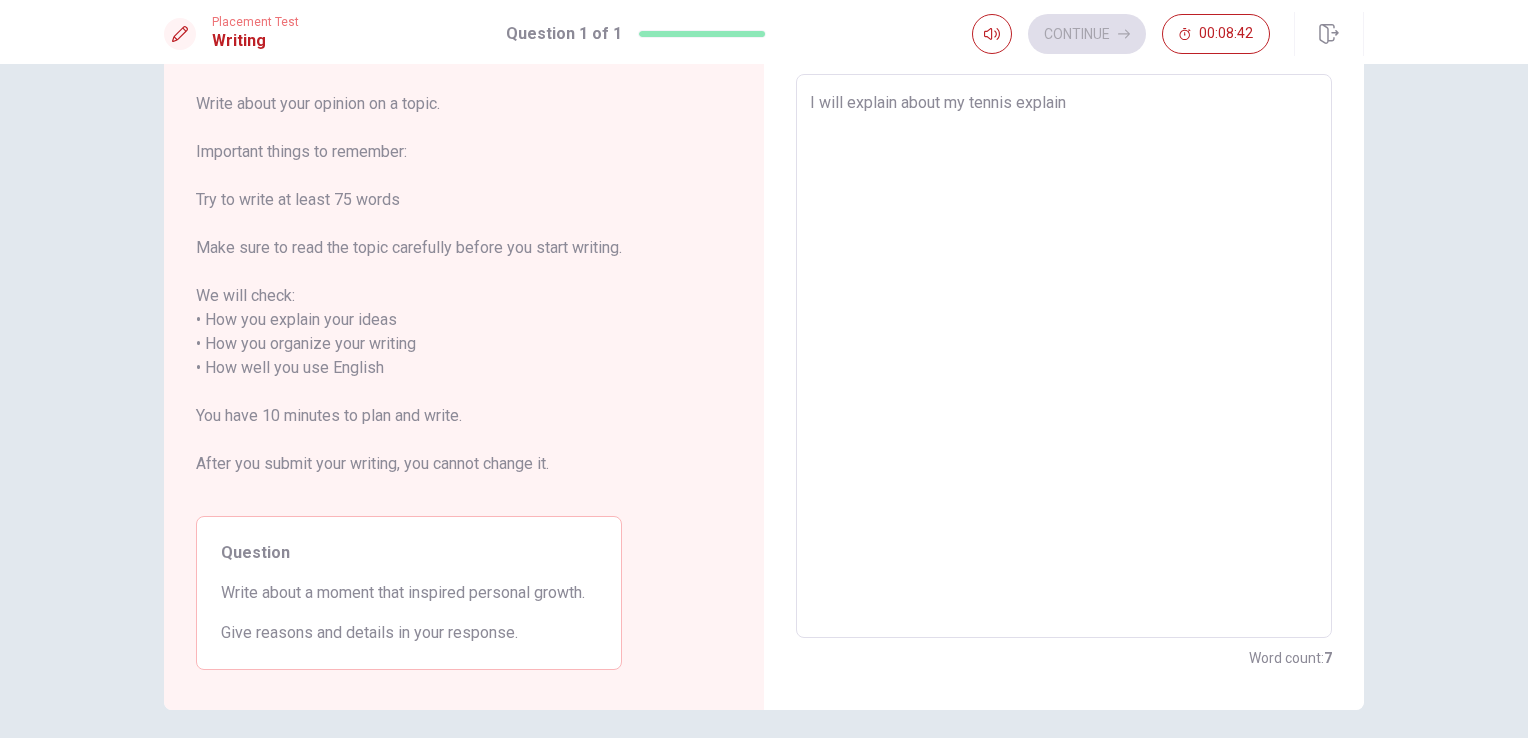 type on "x" 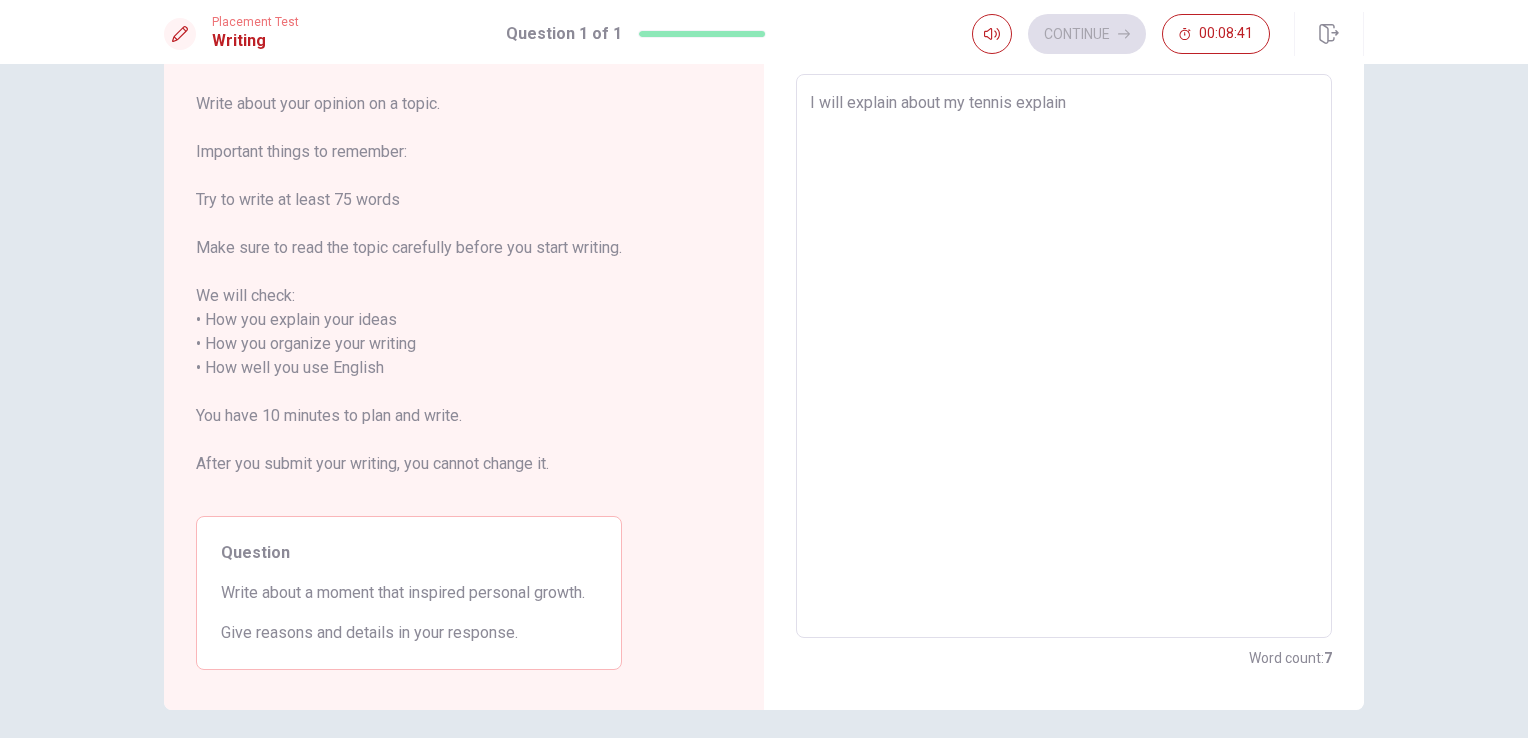 type on "I will explain about my tennis explain" 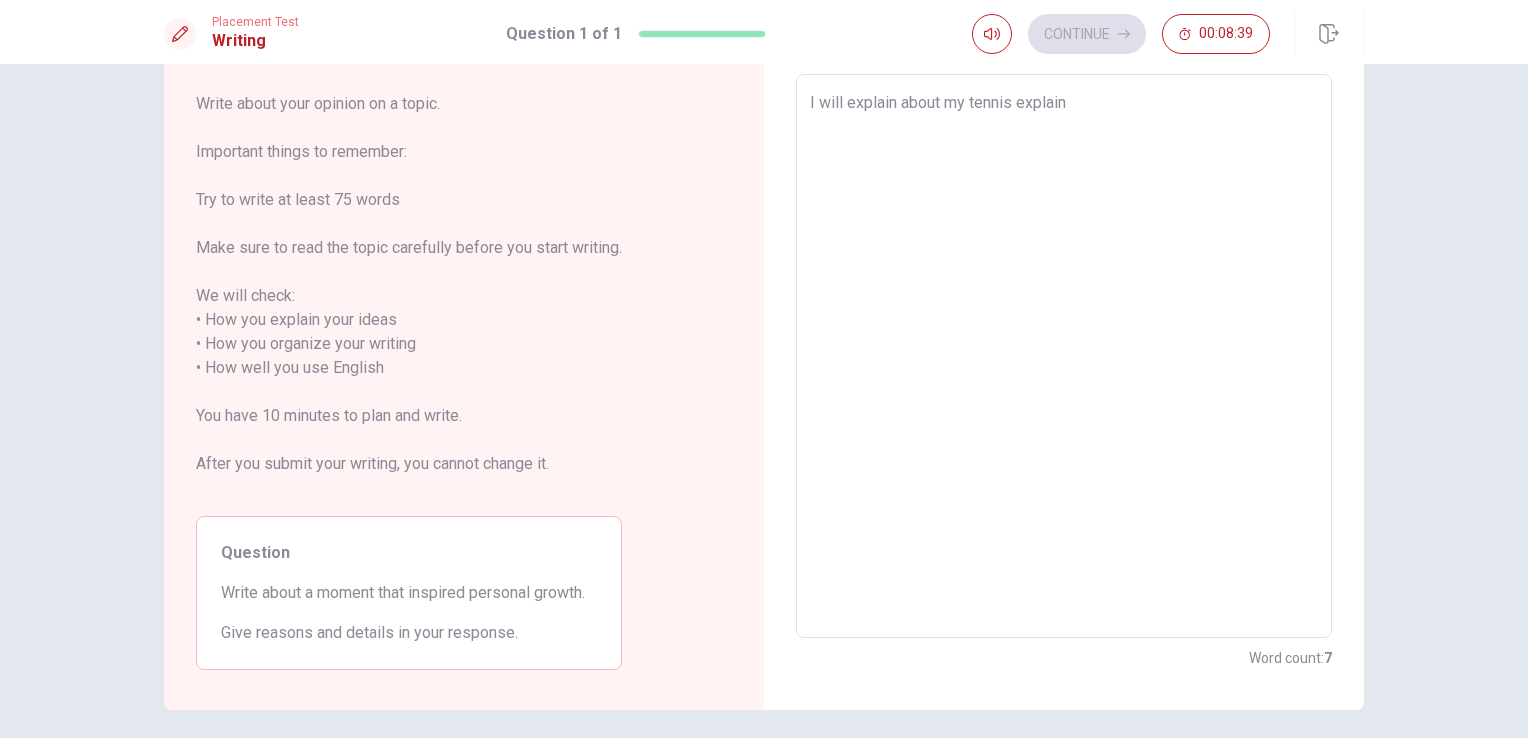 type on "x" 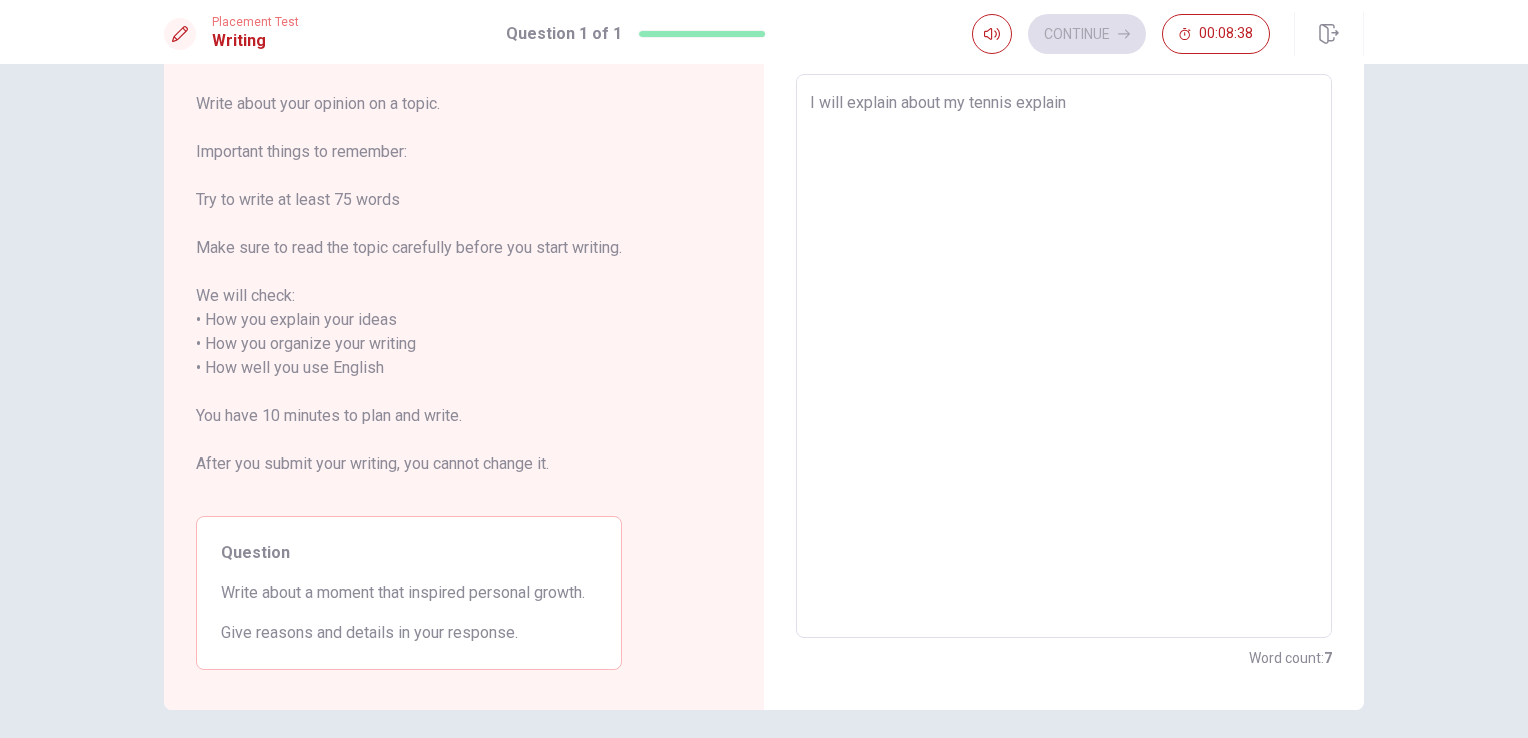 type on "I will explain about my tennis explain" 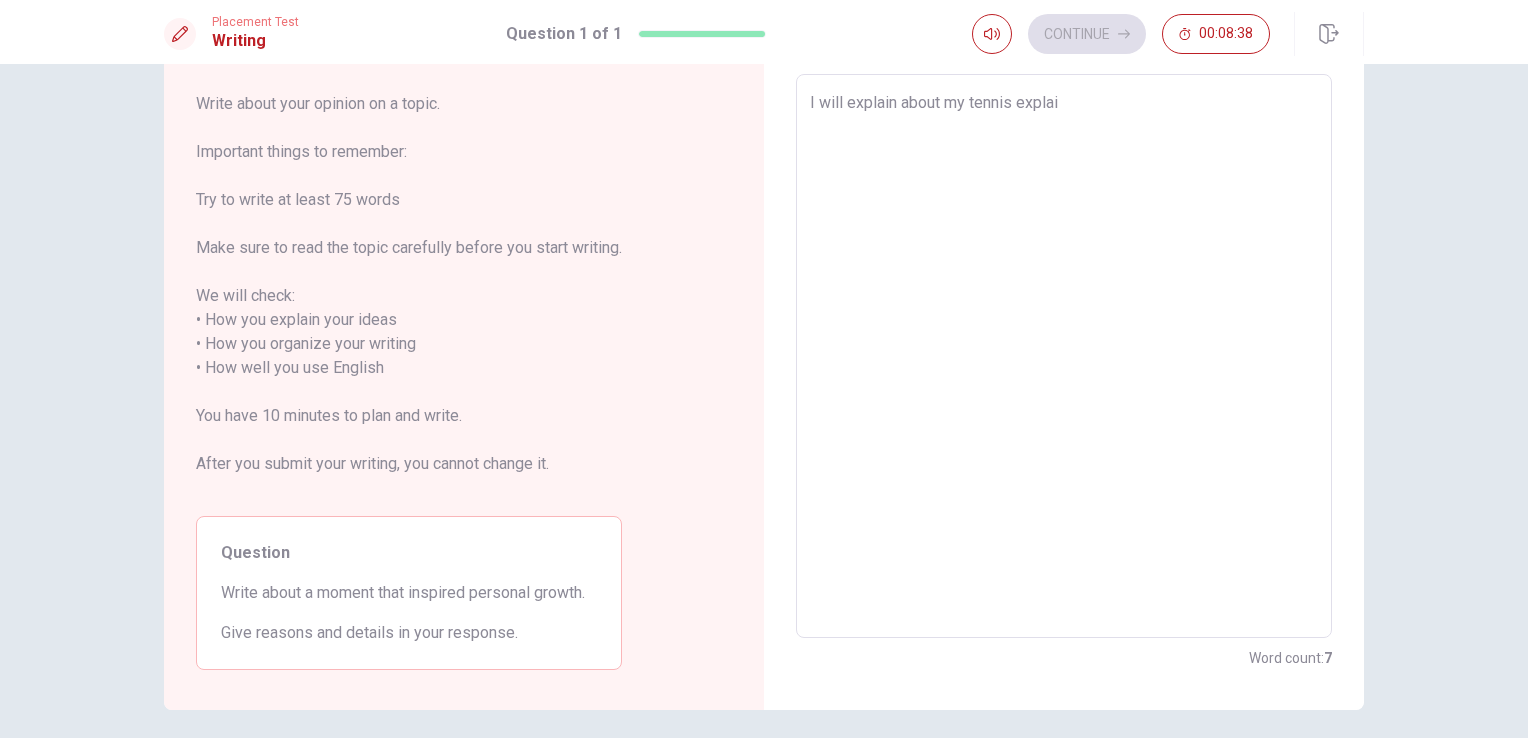 type on "x" 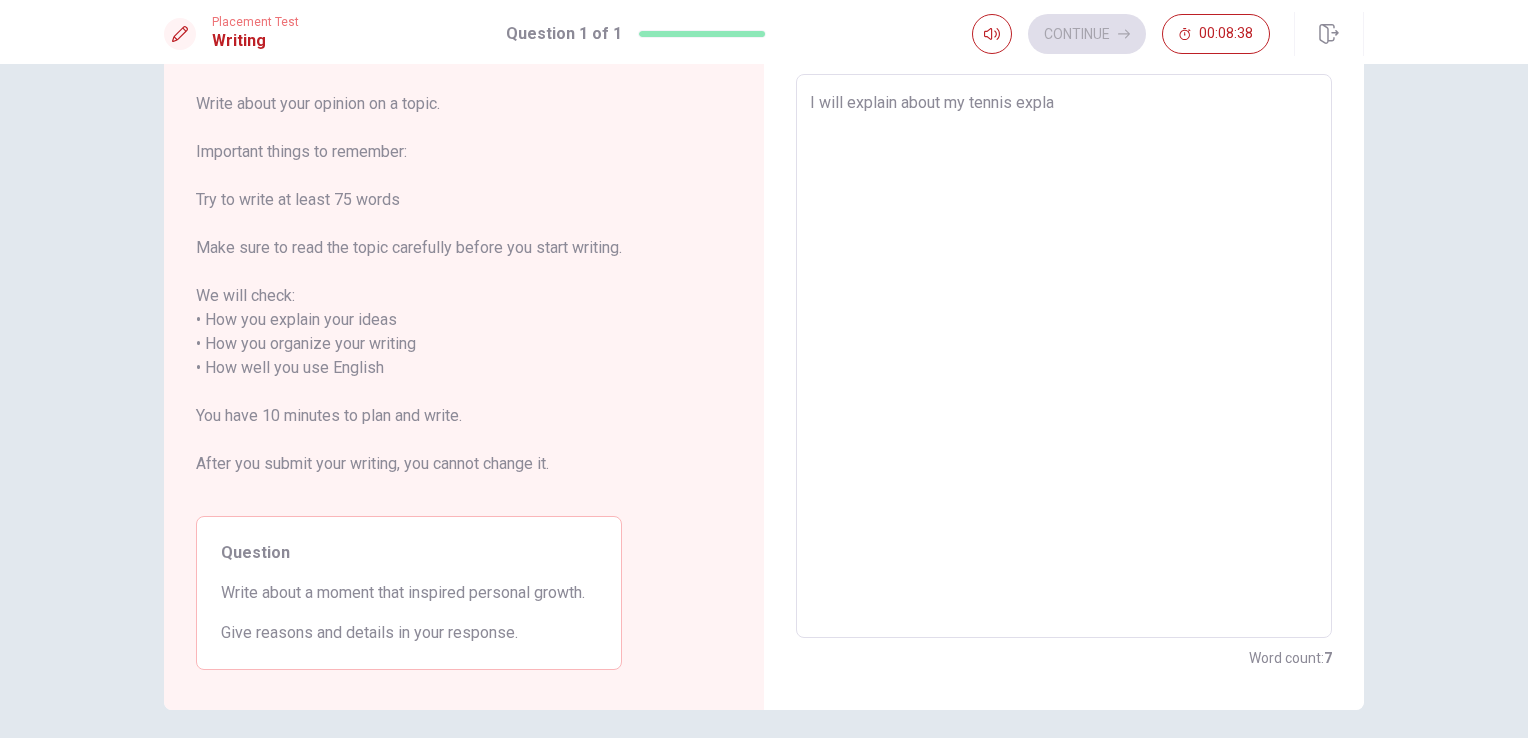 type on "x" 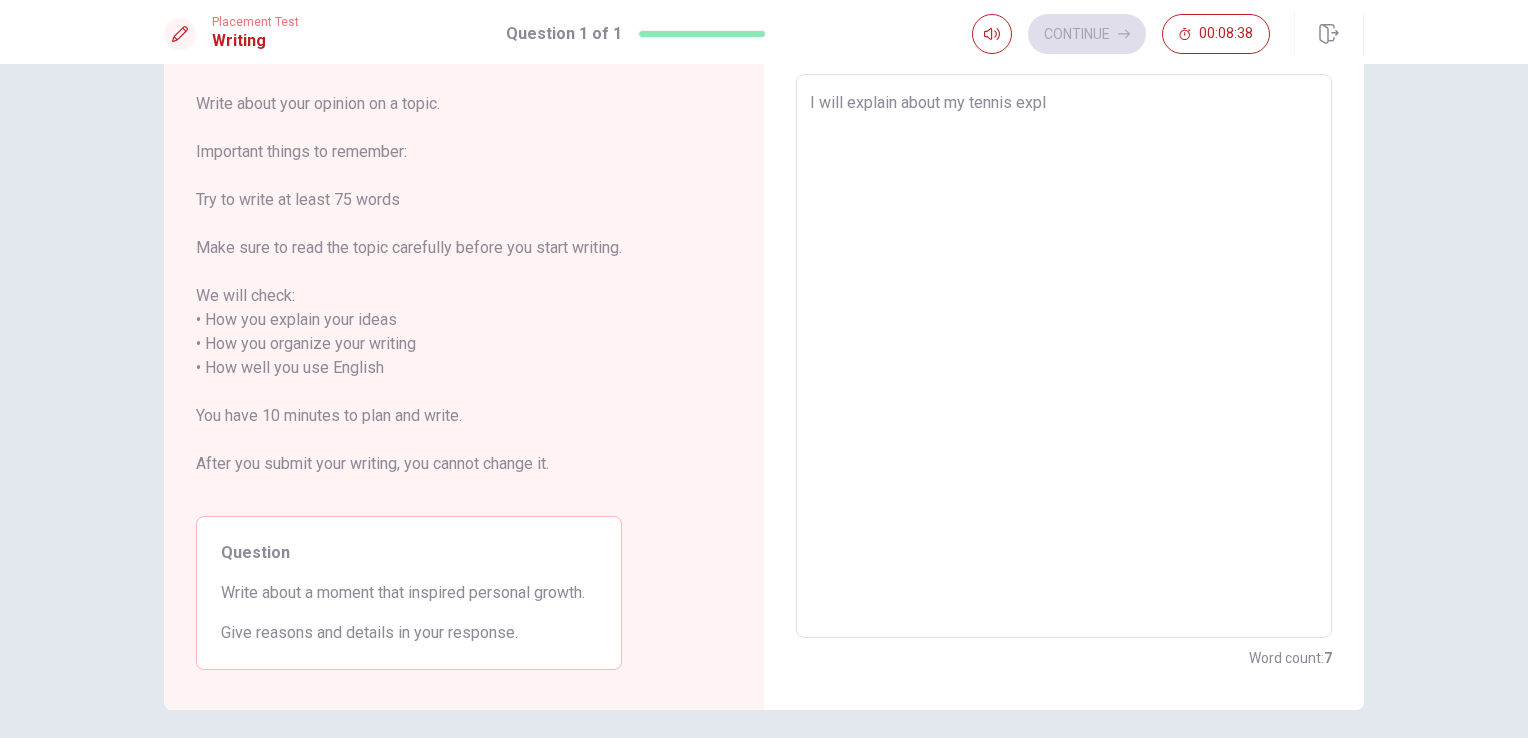 type on "x" 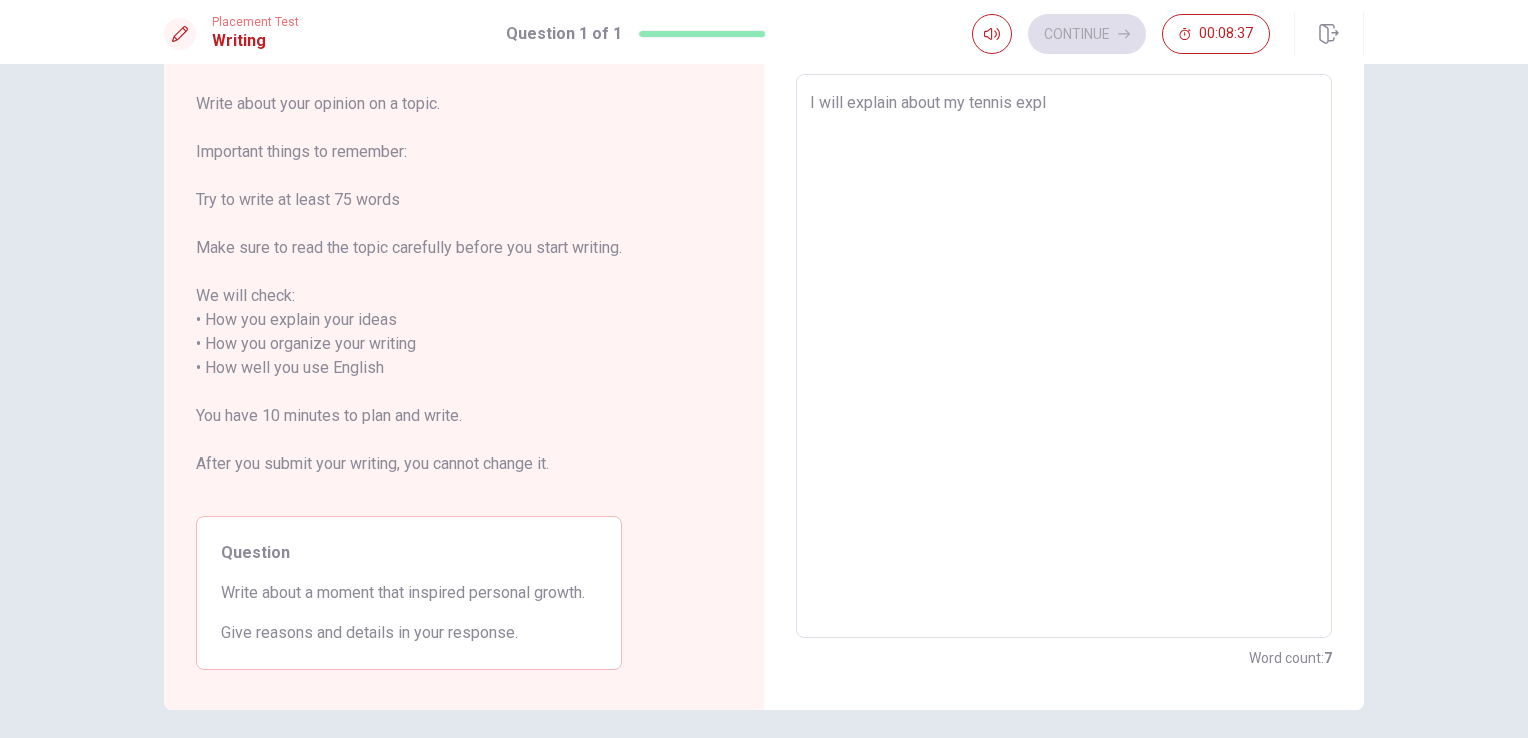 type on "I will explain about my tennis exp" 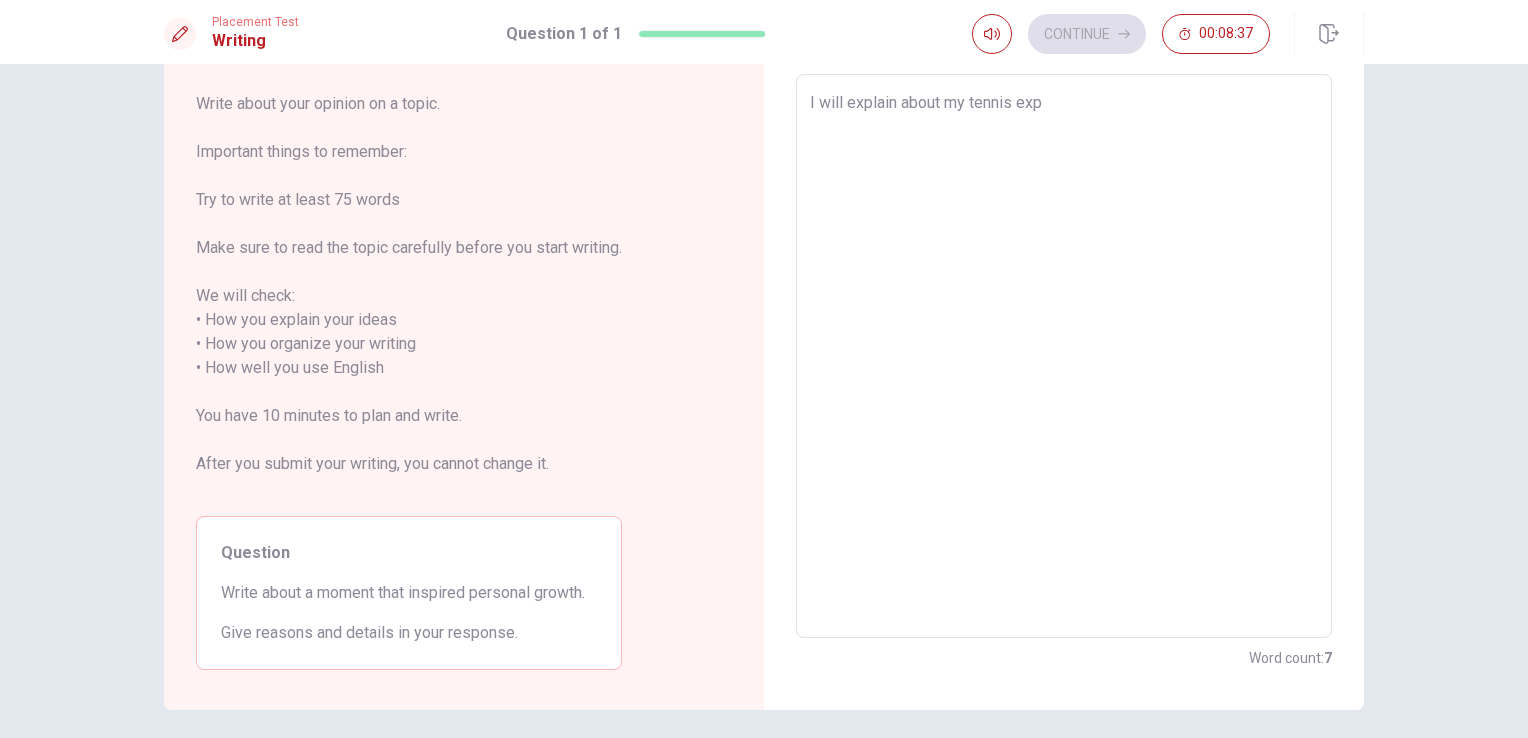 type on "x" 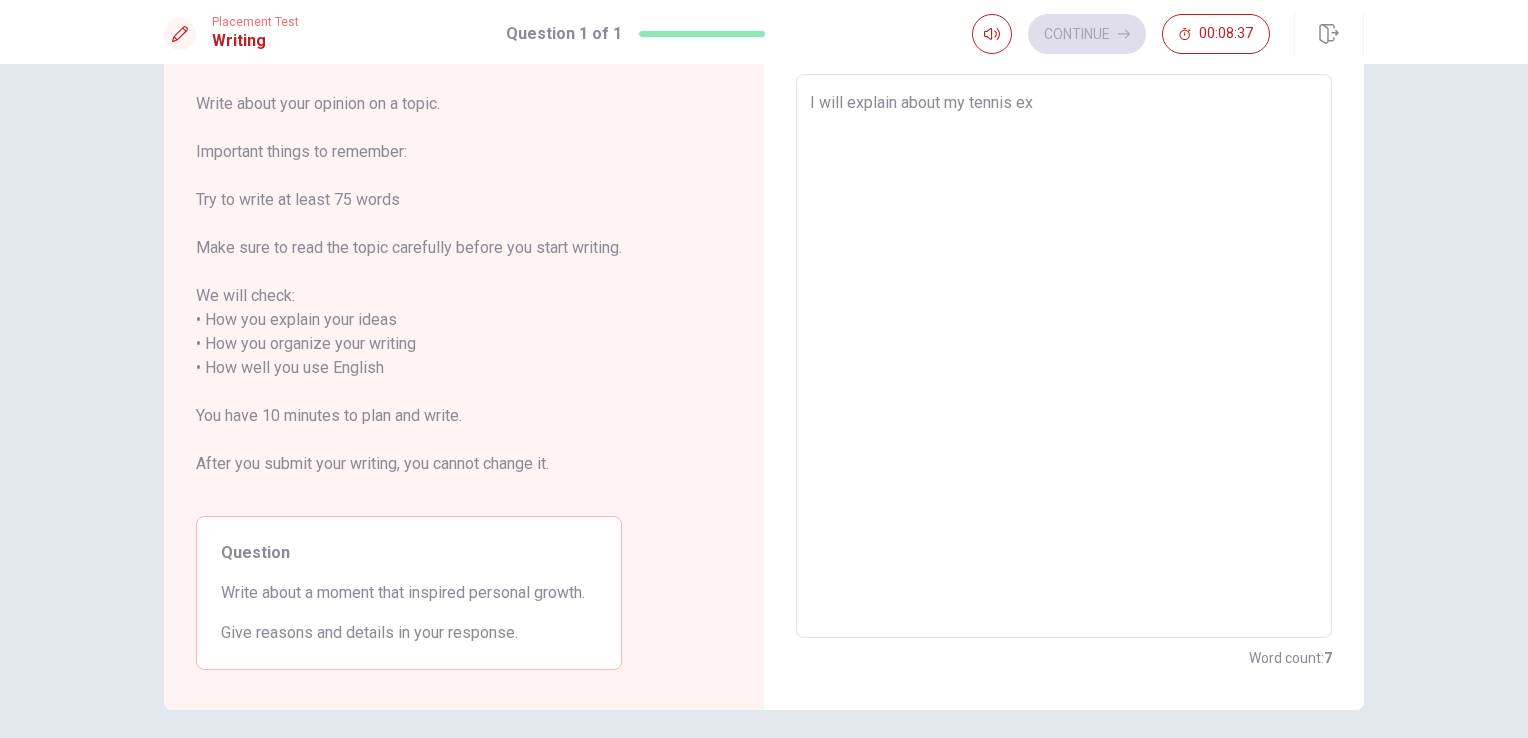 type on "x" 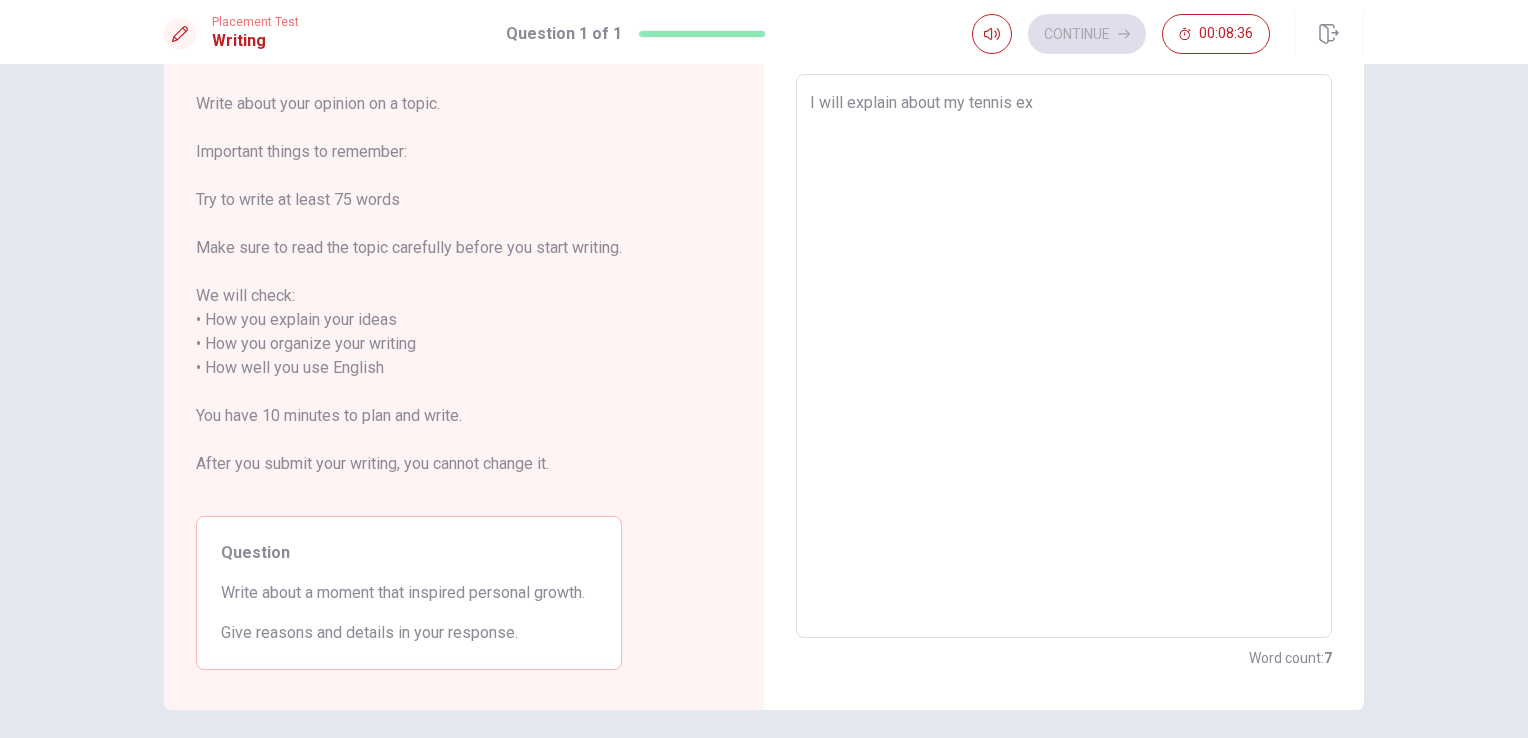 type on "I will explain about my tennis exp" 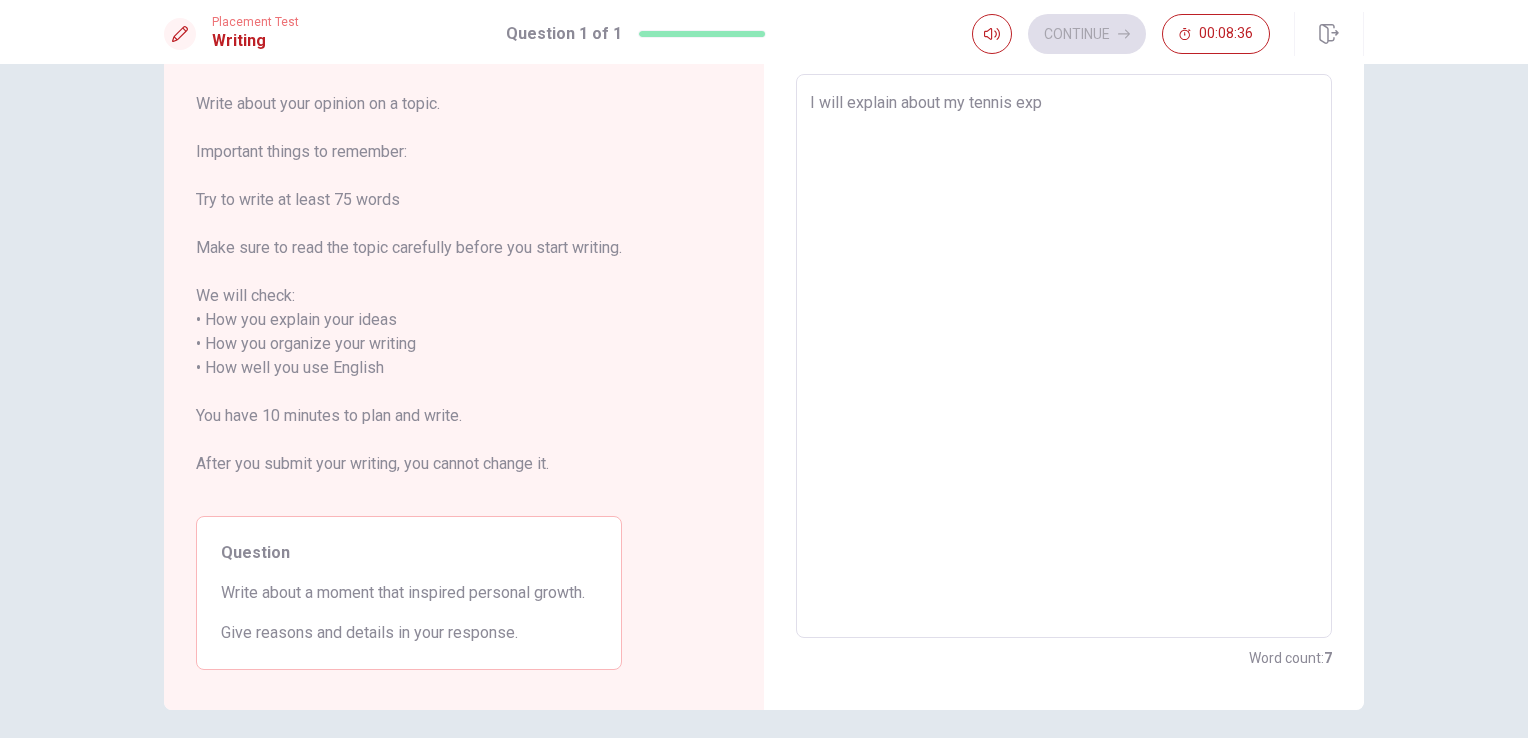 type on "x" 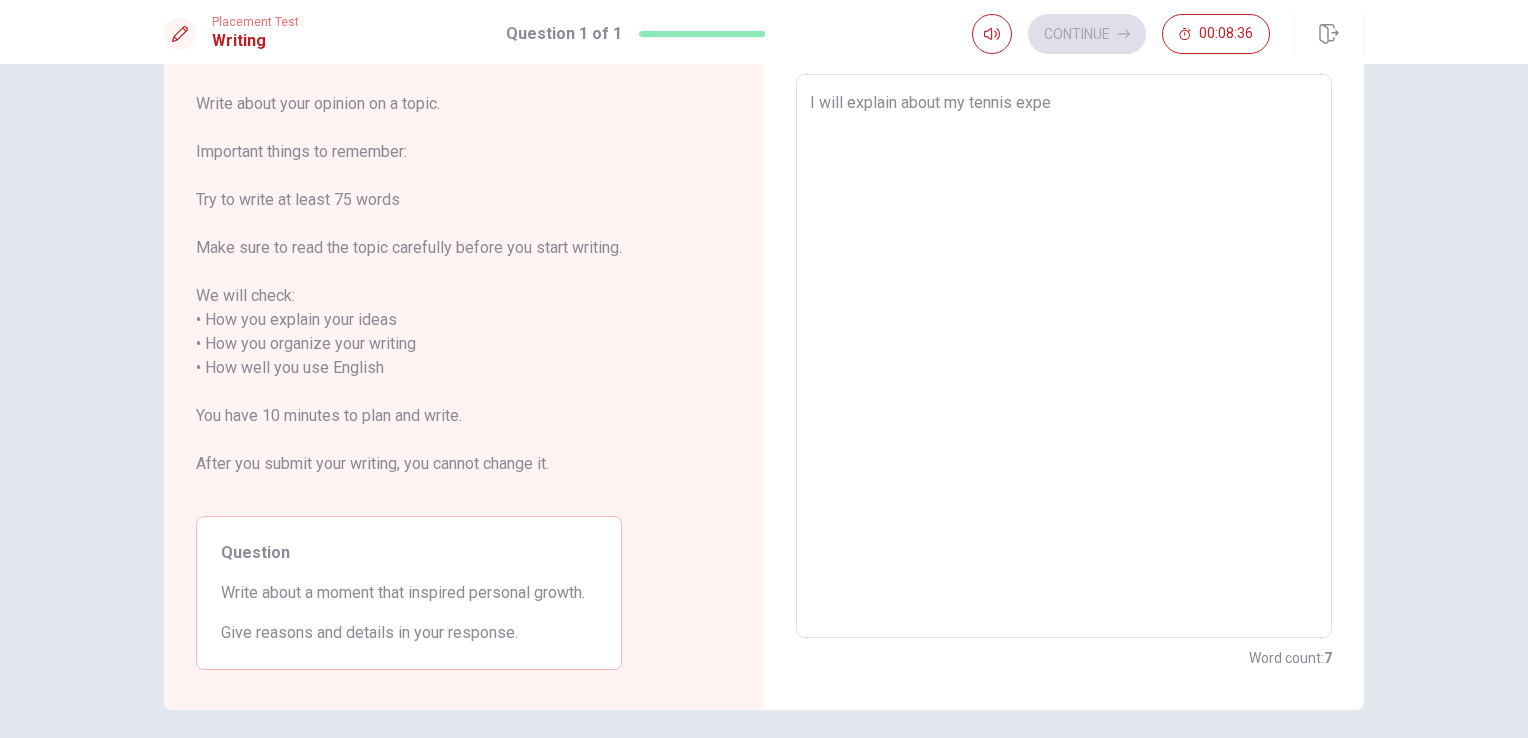 type on "x" 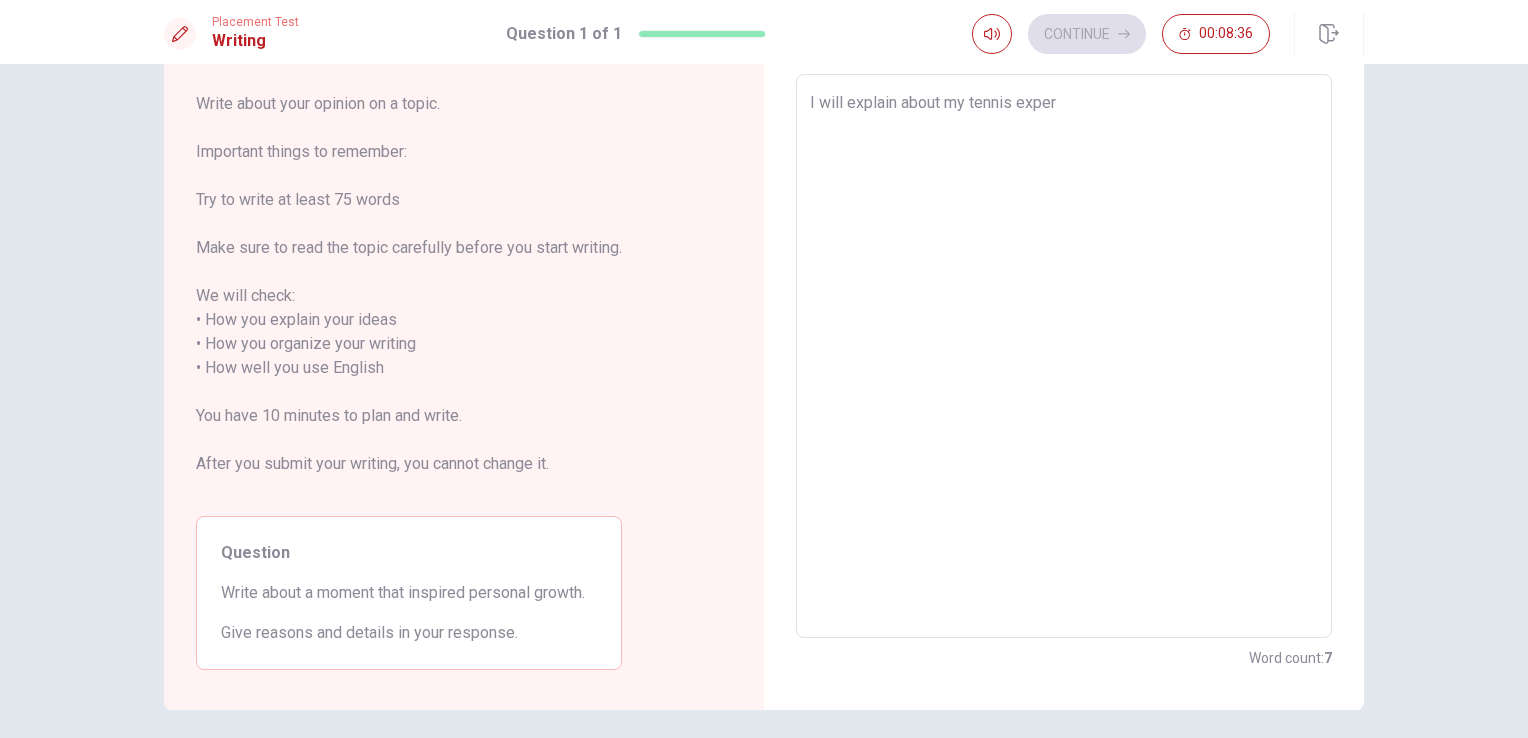 type on "x" 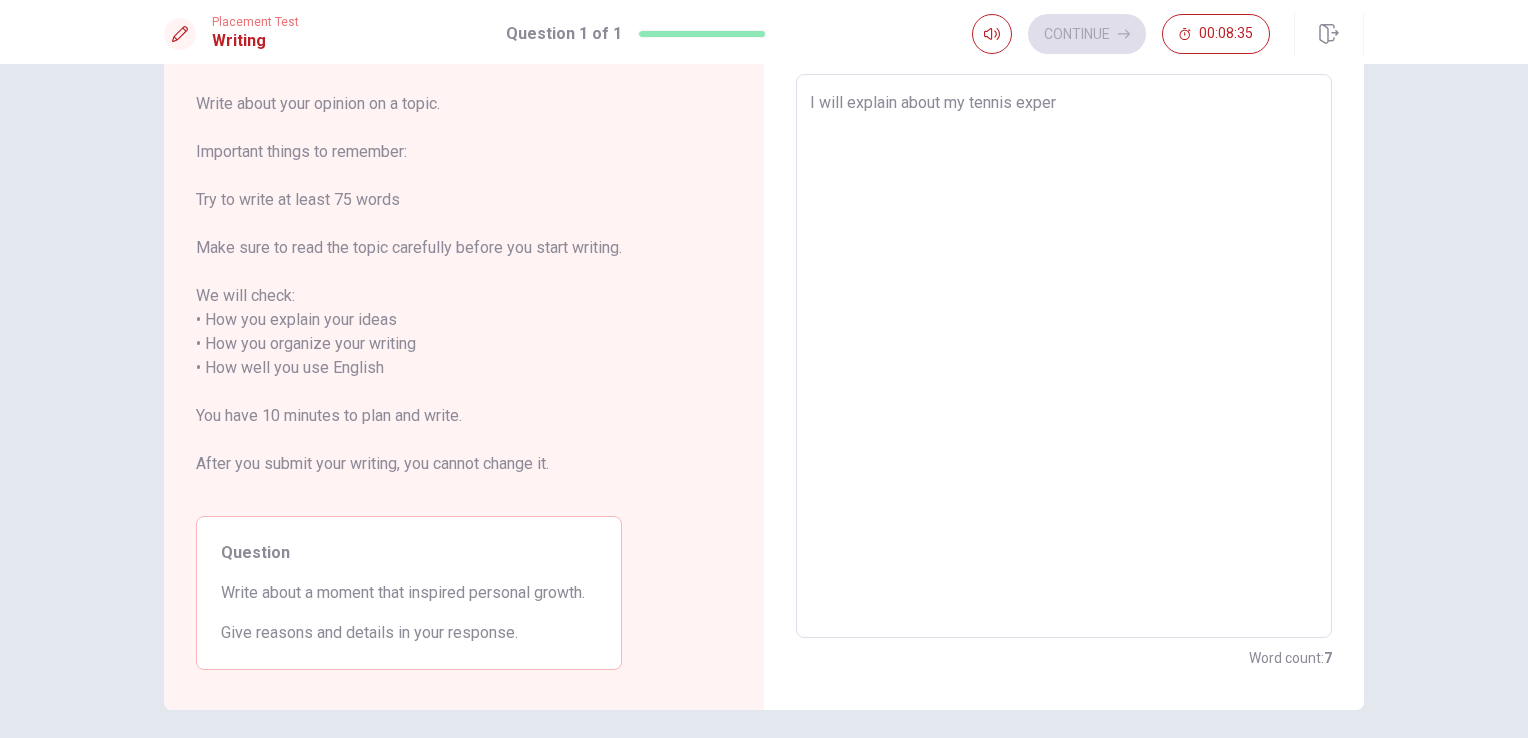 type on "I will explain about my tennis experi" 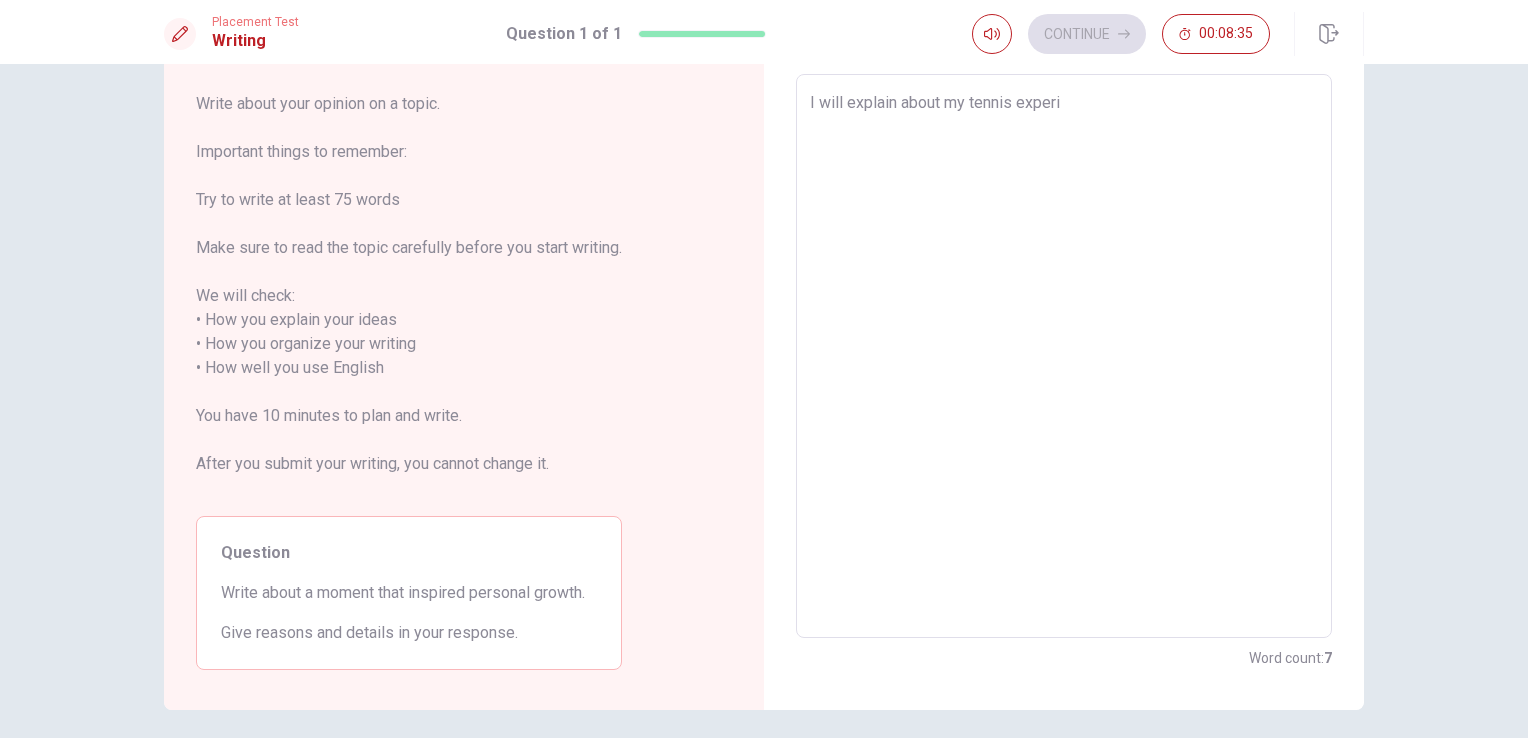 type on "x" 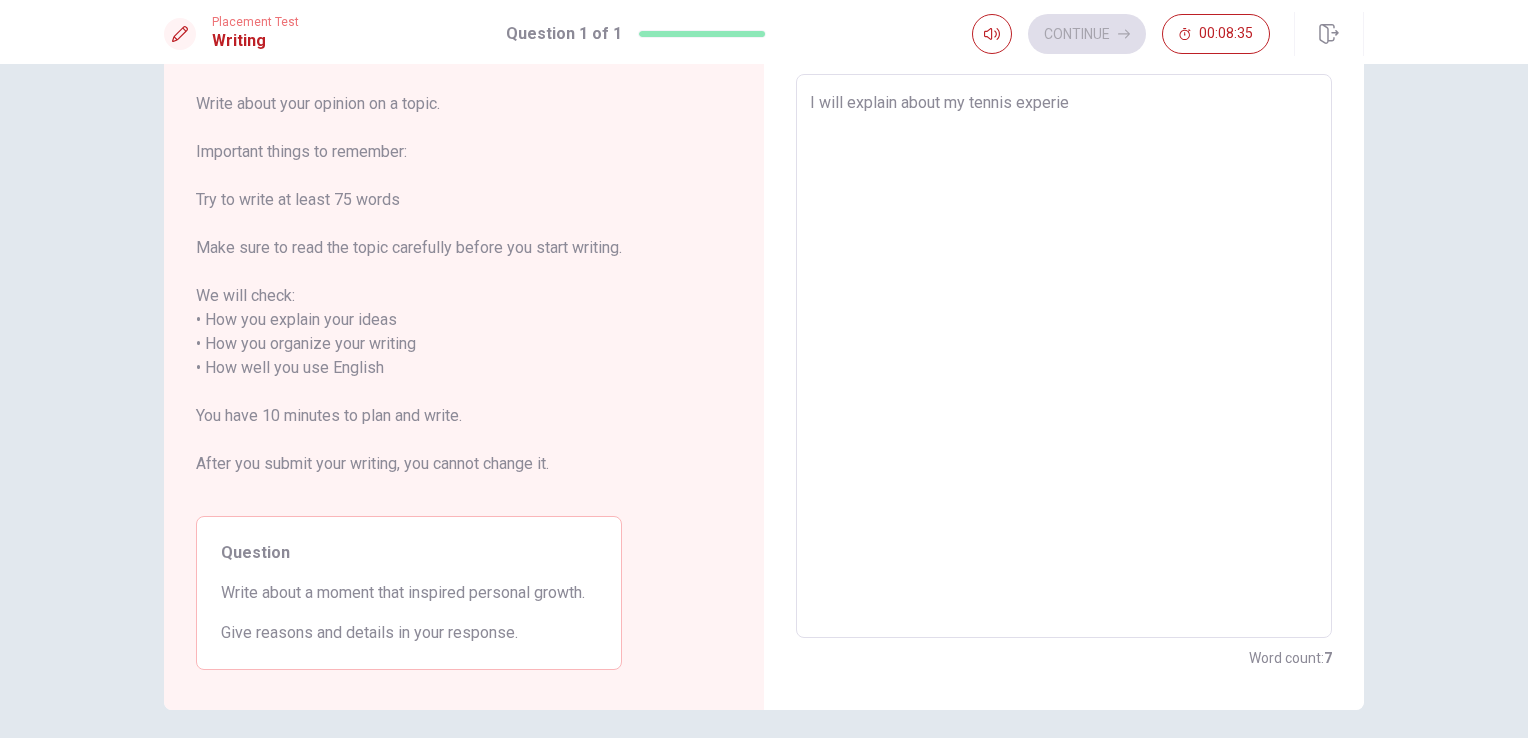type on "x" 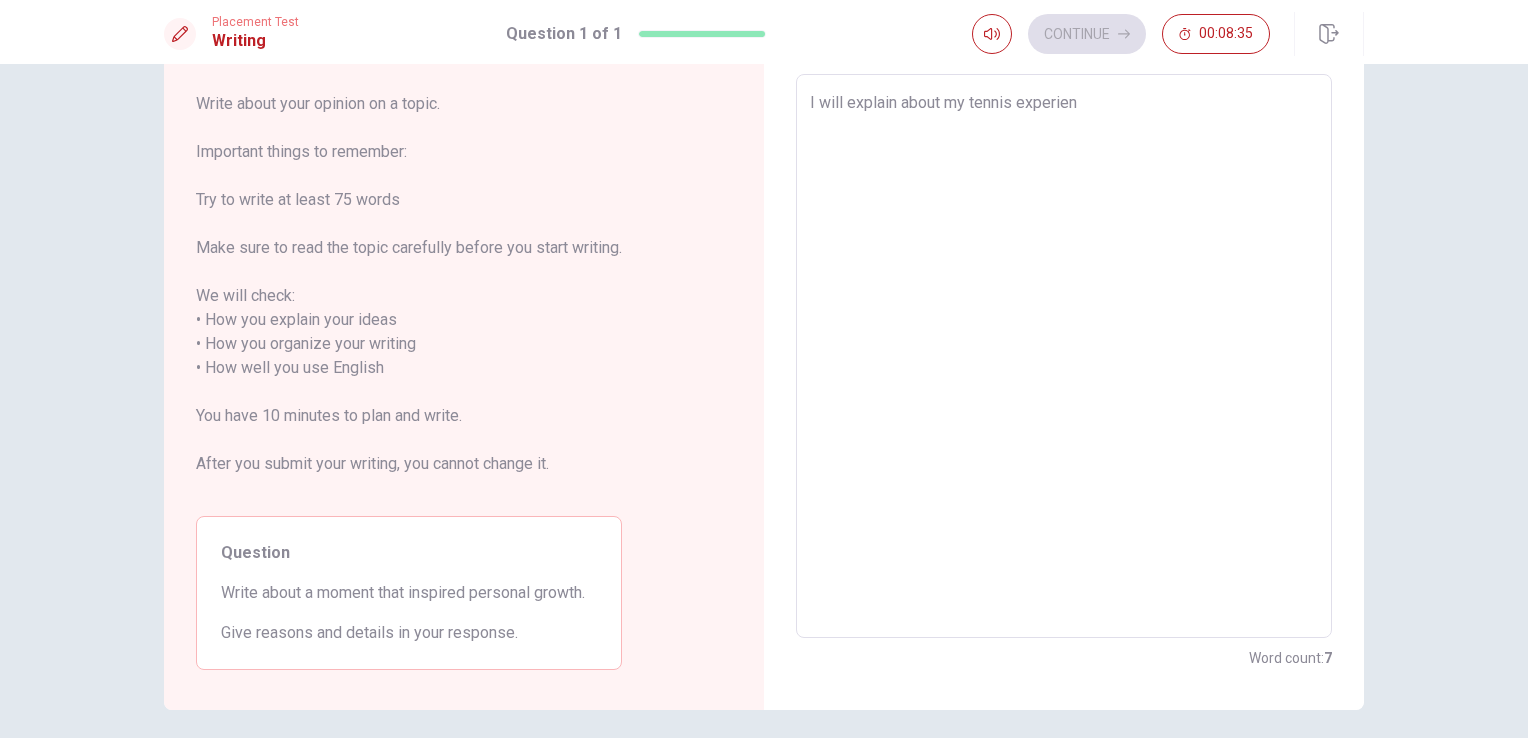 type on "x" 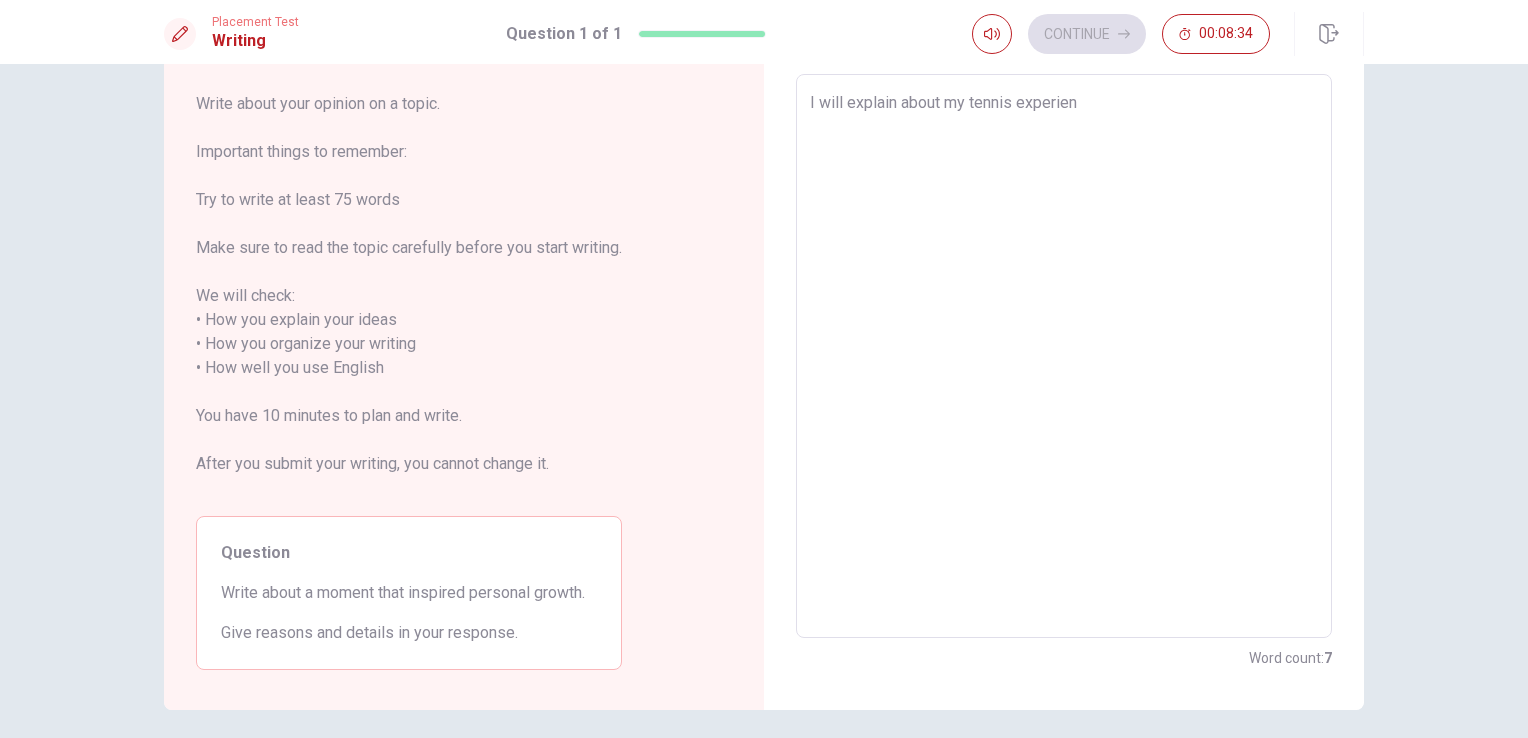 type on "I will explain about my tennis experiend" 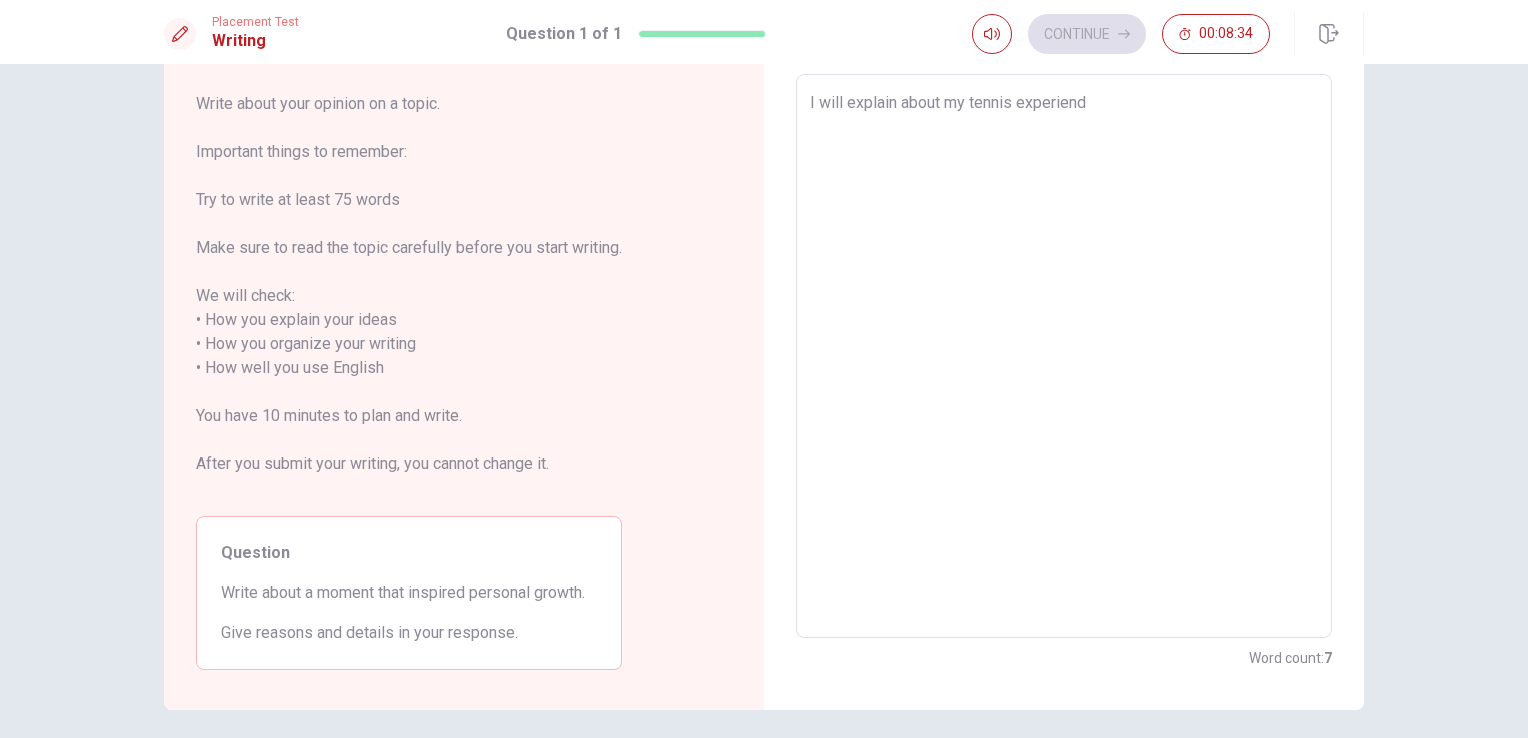 type on "x" 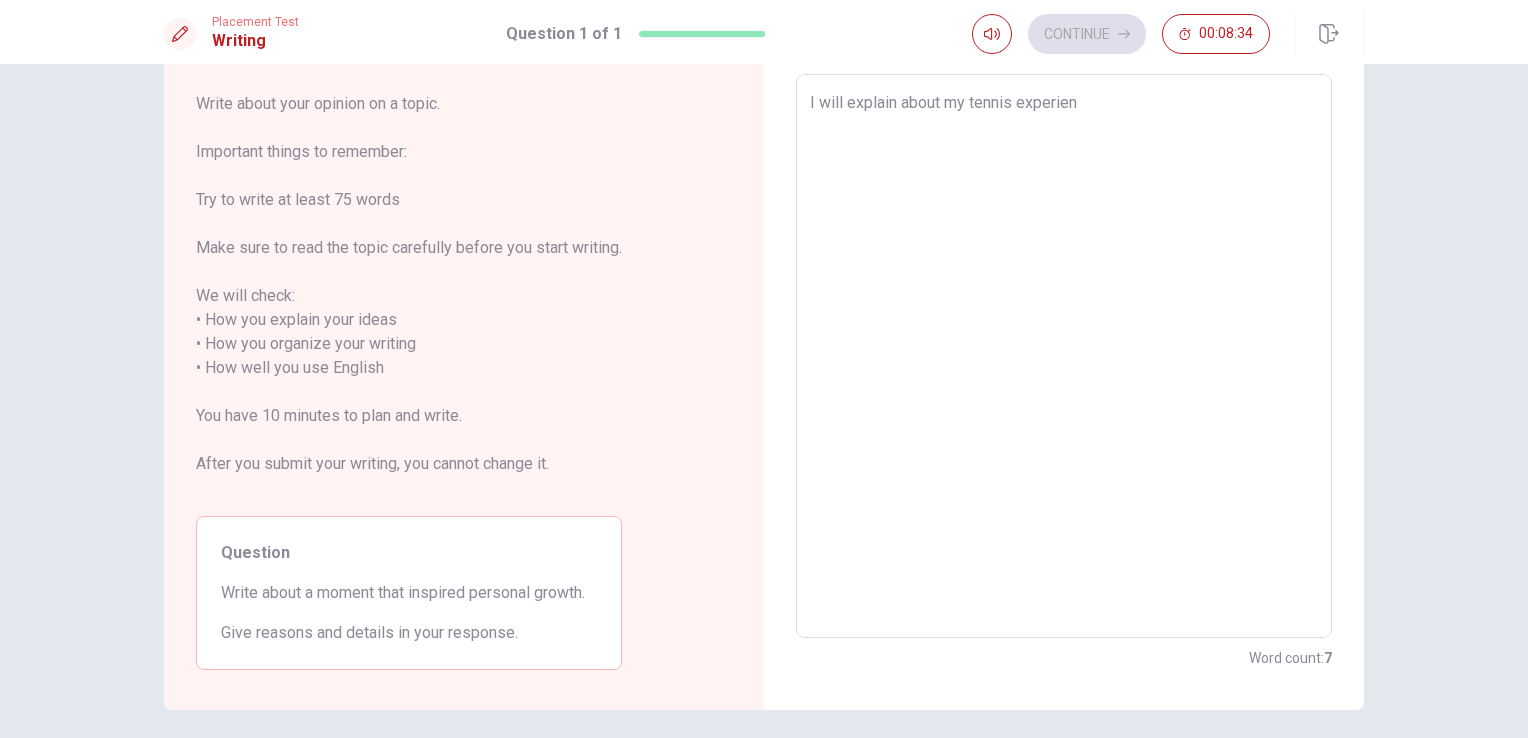 type on "x" 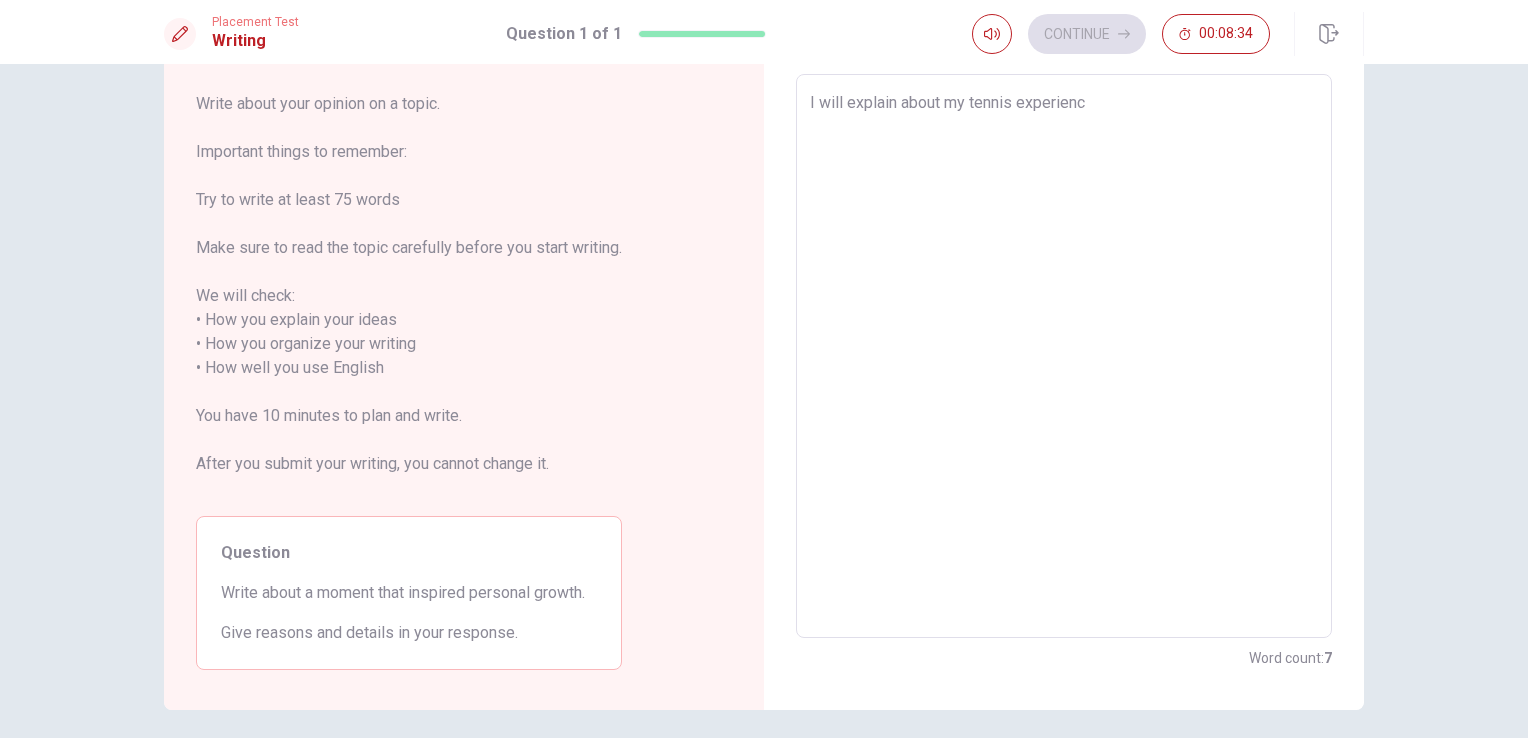 type on "x" 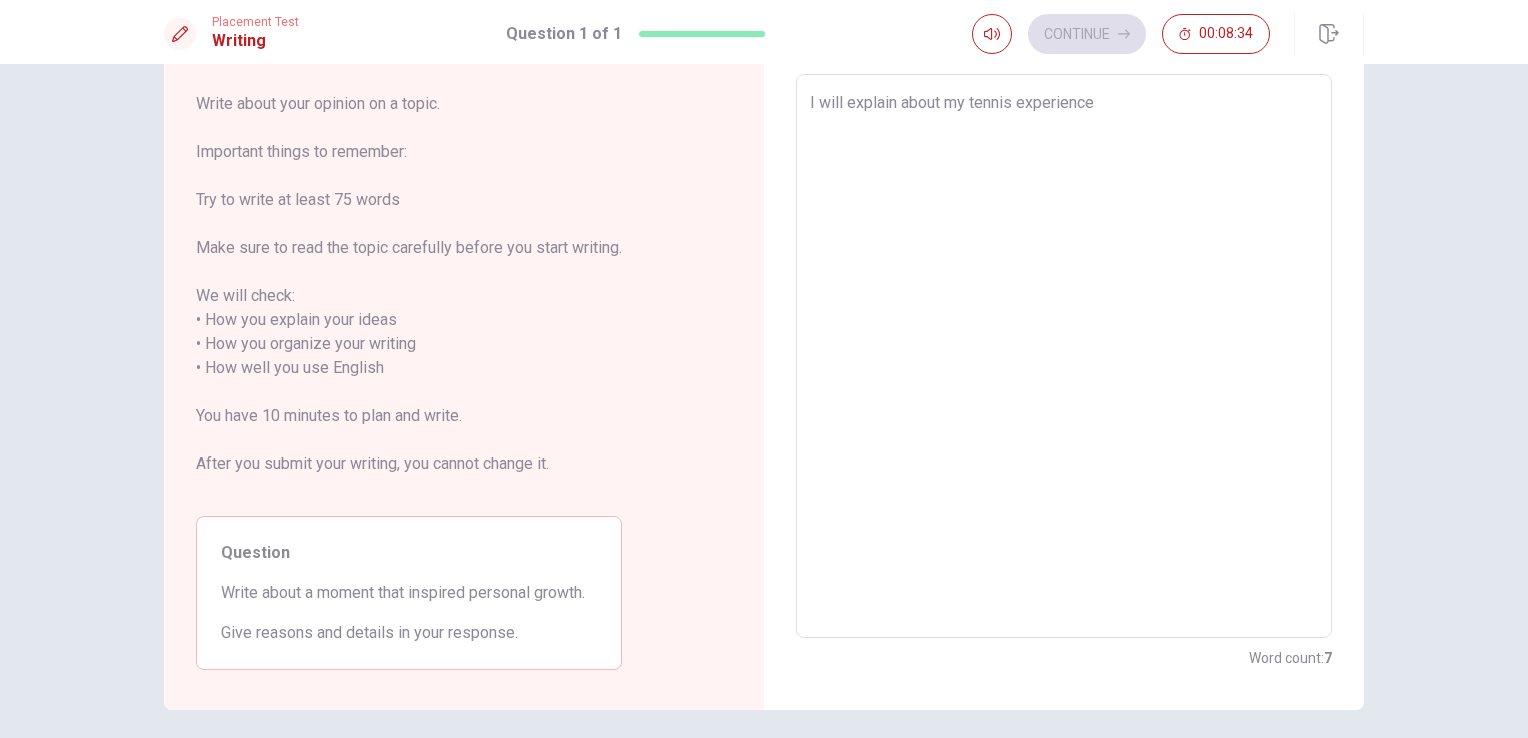 type on "x" 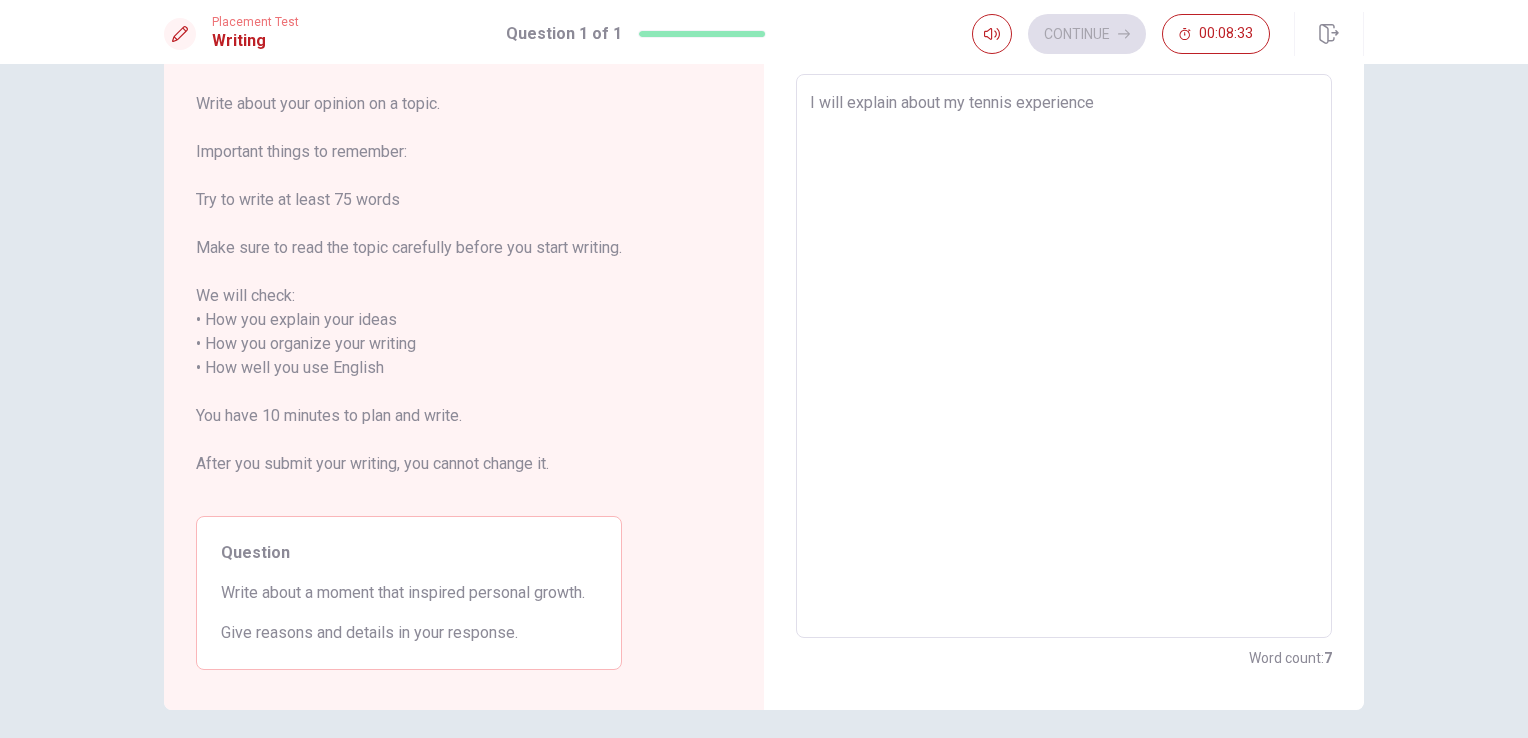 type on "I will explain about my tennis experience" 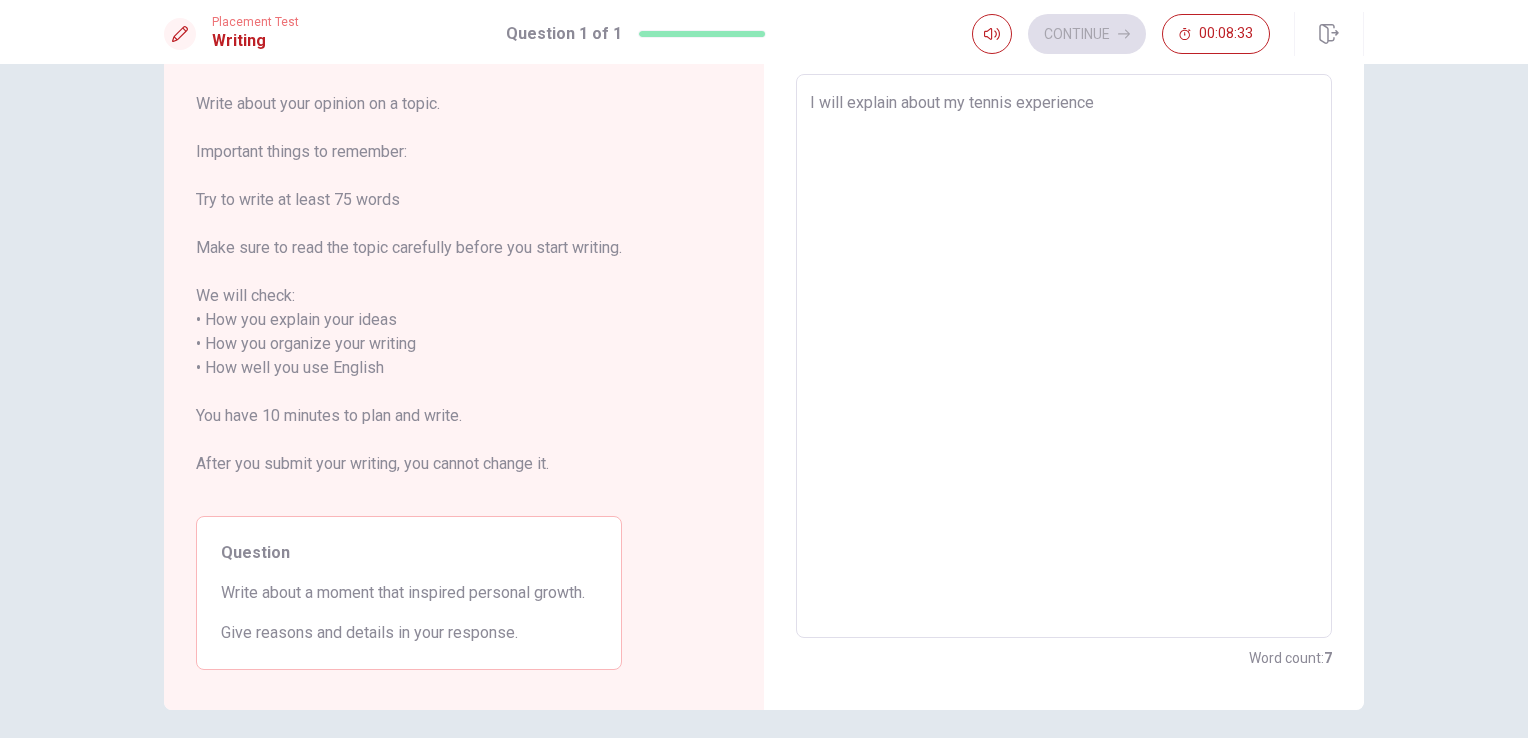 type on "x" 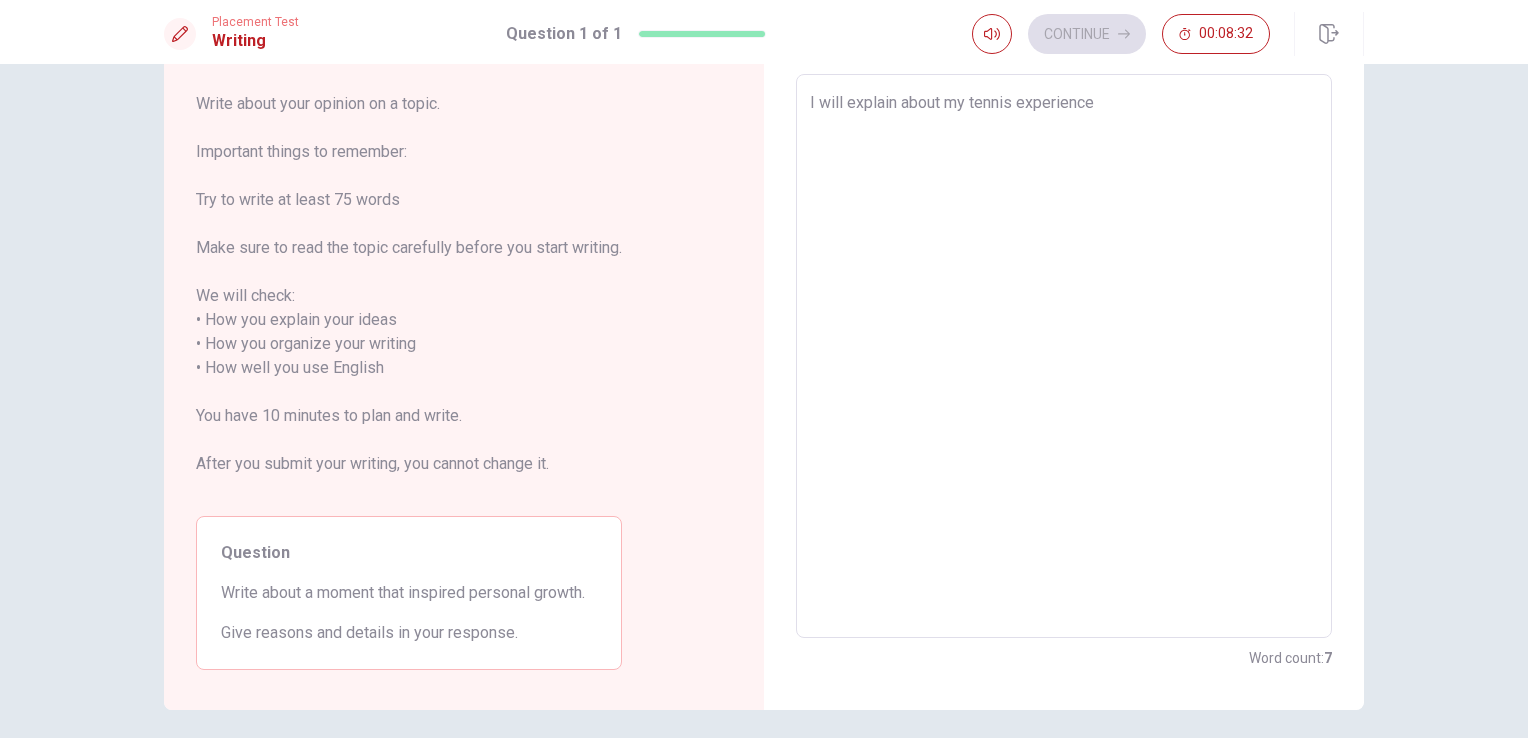 type on "I will explain about my tennis experience a" 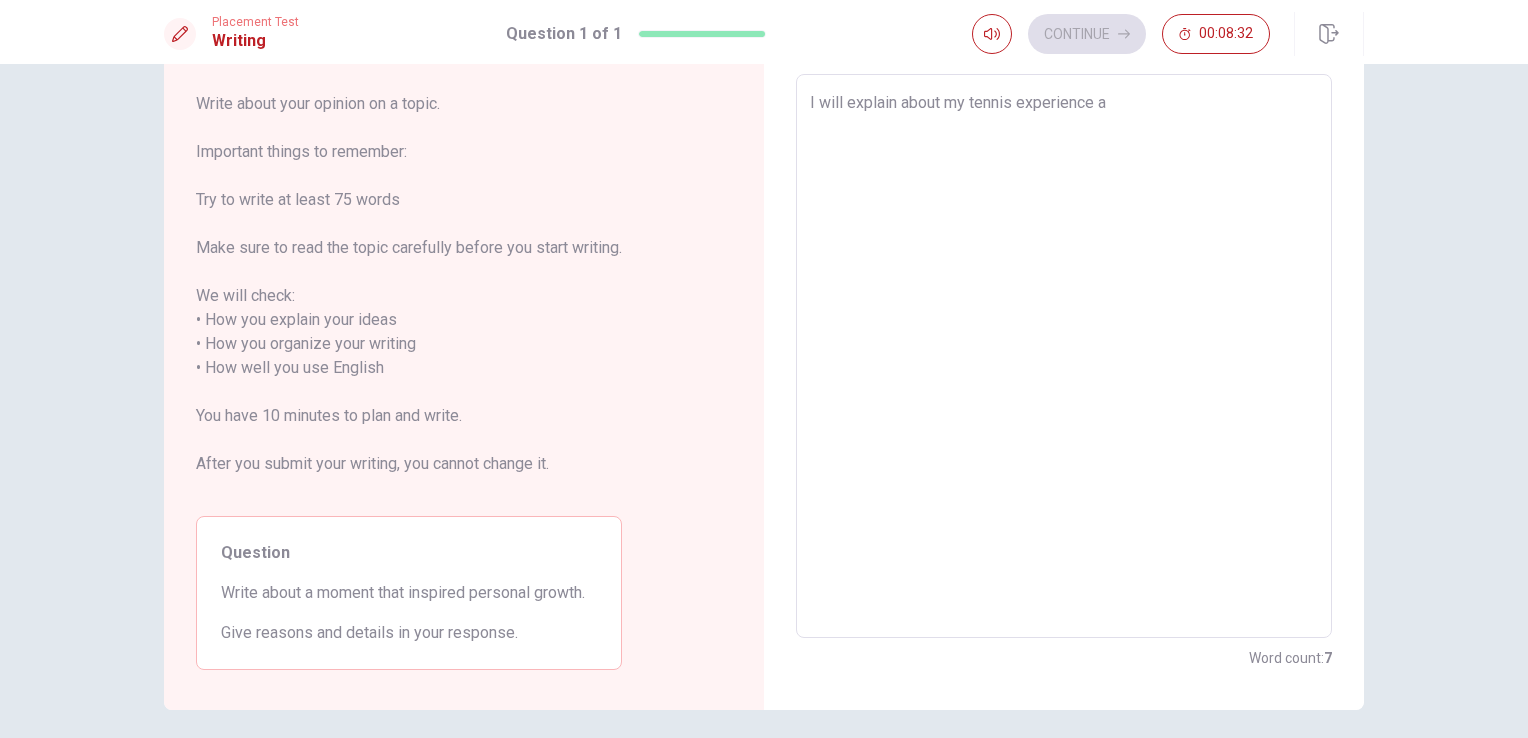 type on "x" 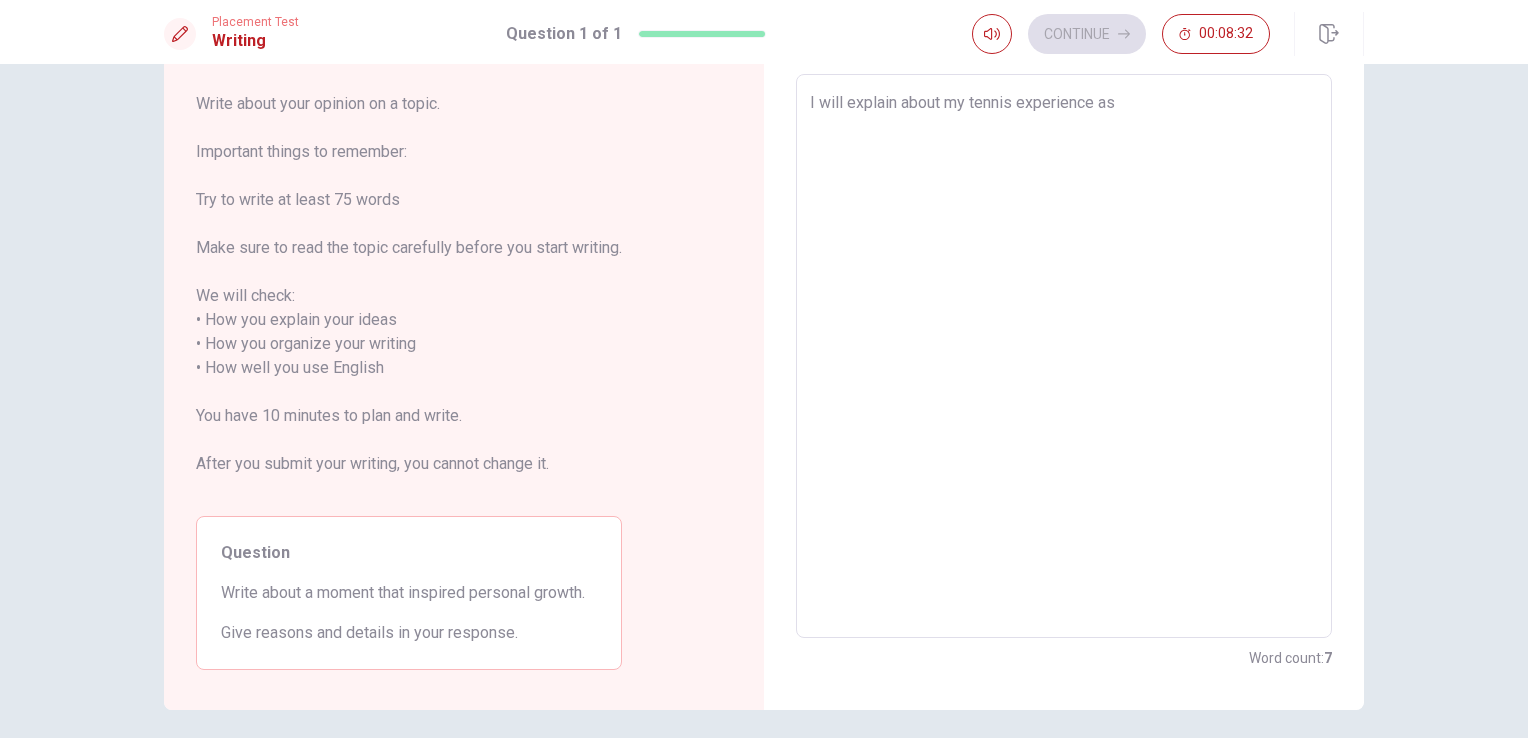 type on "x" 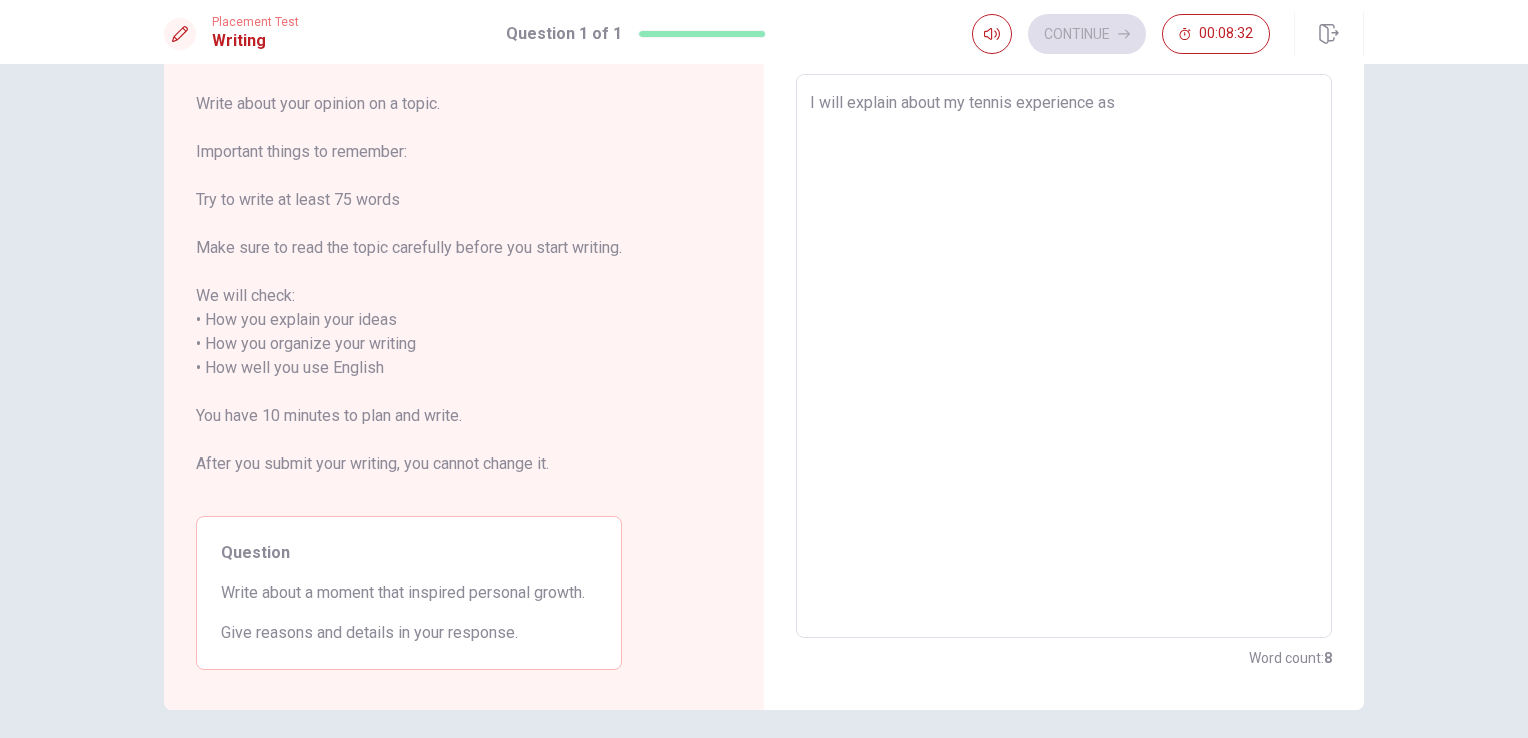 type on "I will explain about my tennis experience as" 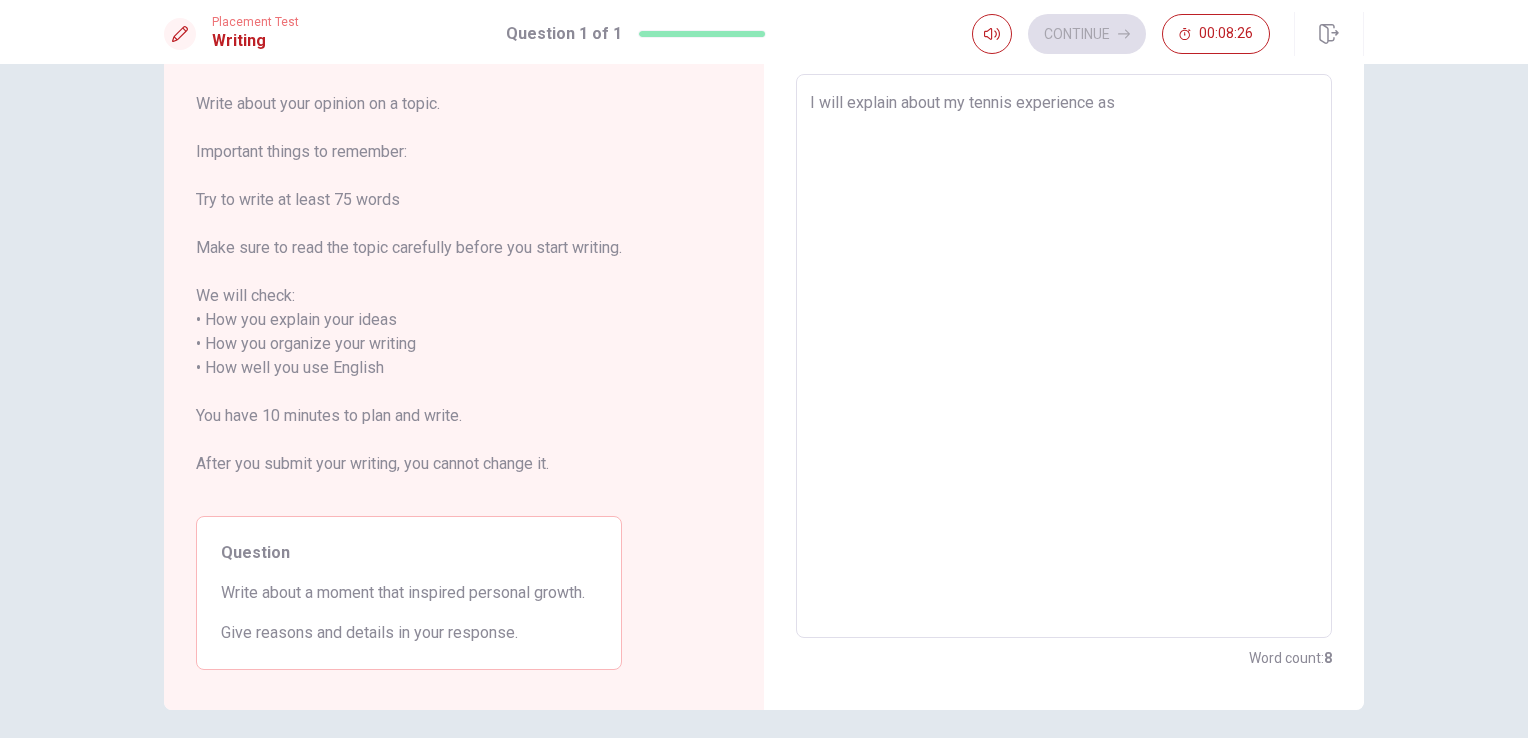 type on "x" 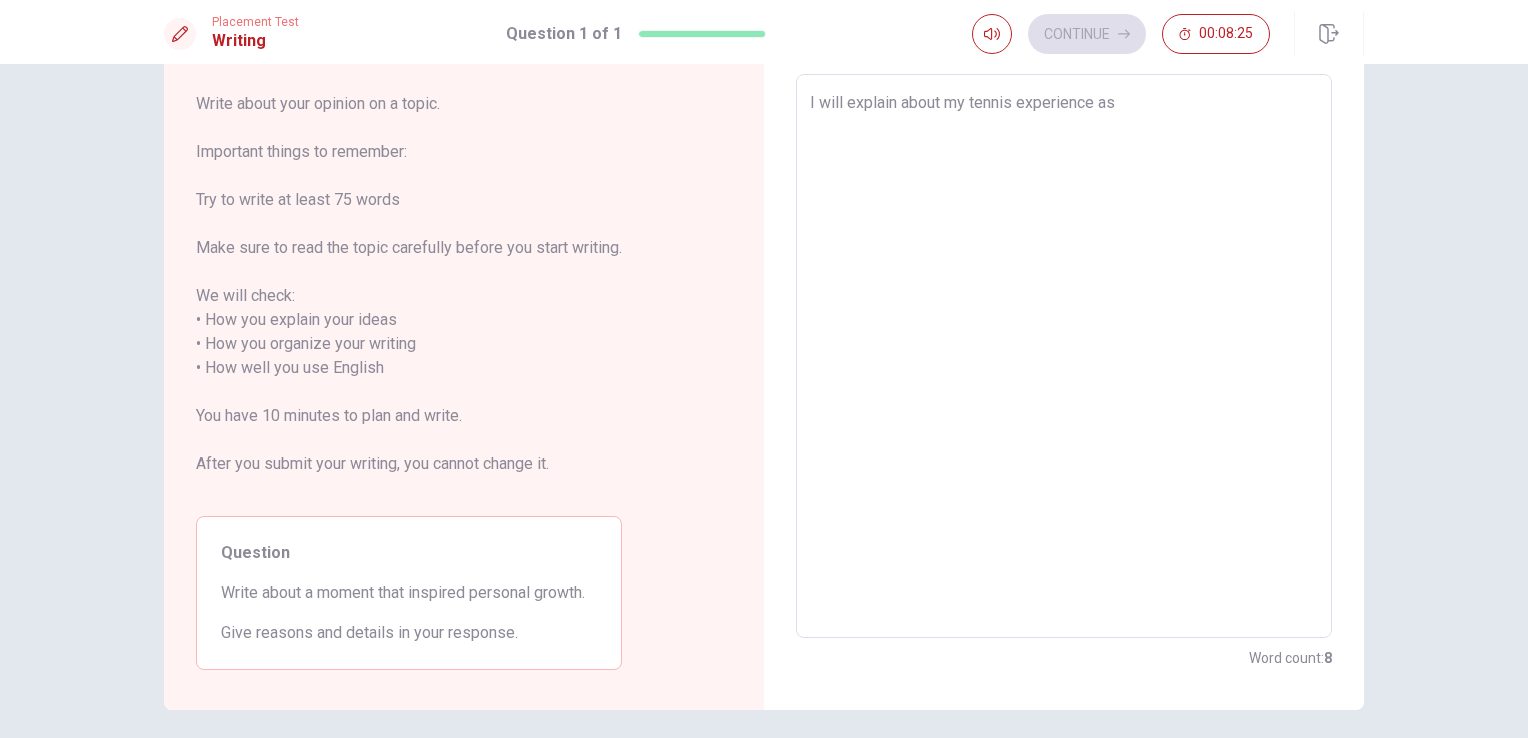 type on "I will explain about my tennis experience as y" 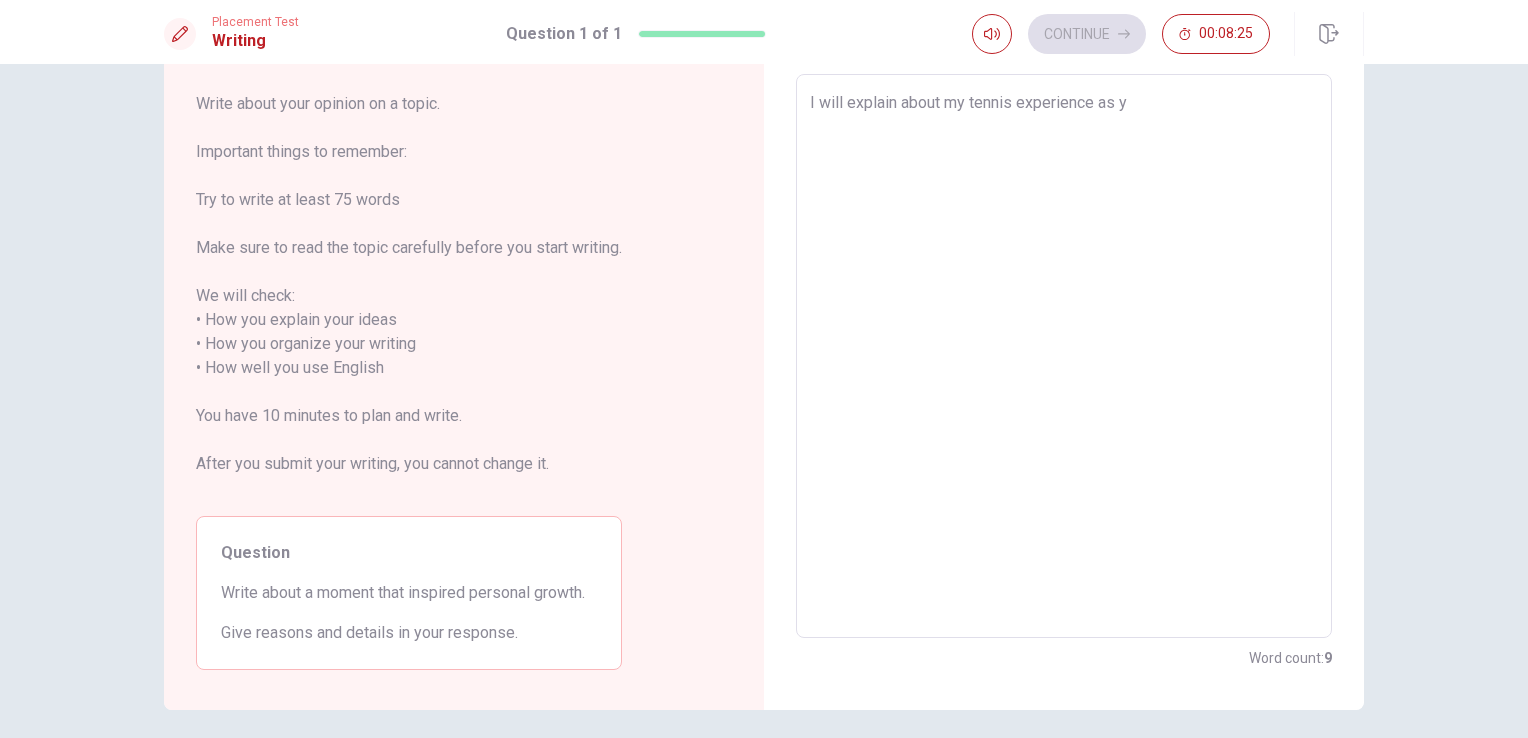 type on "x" 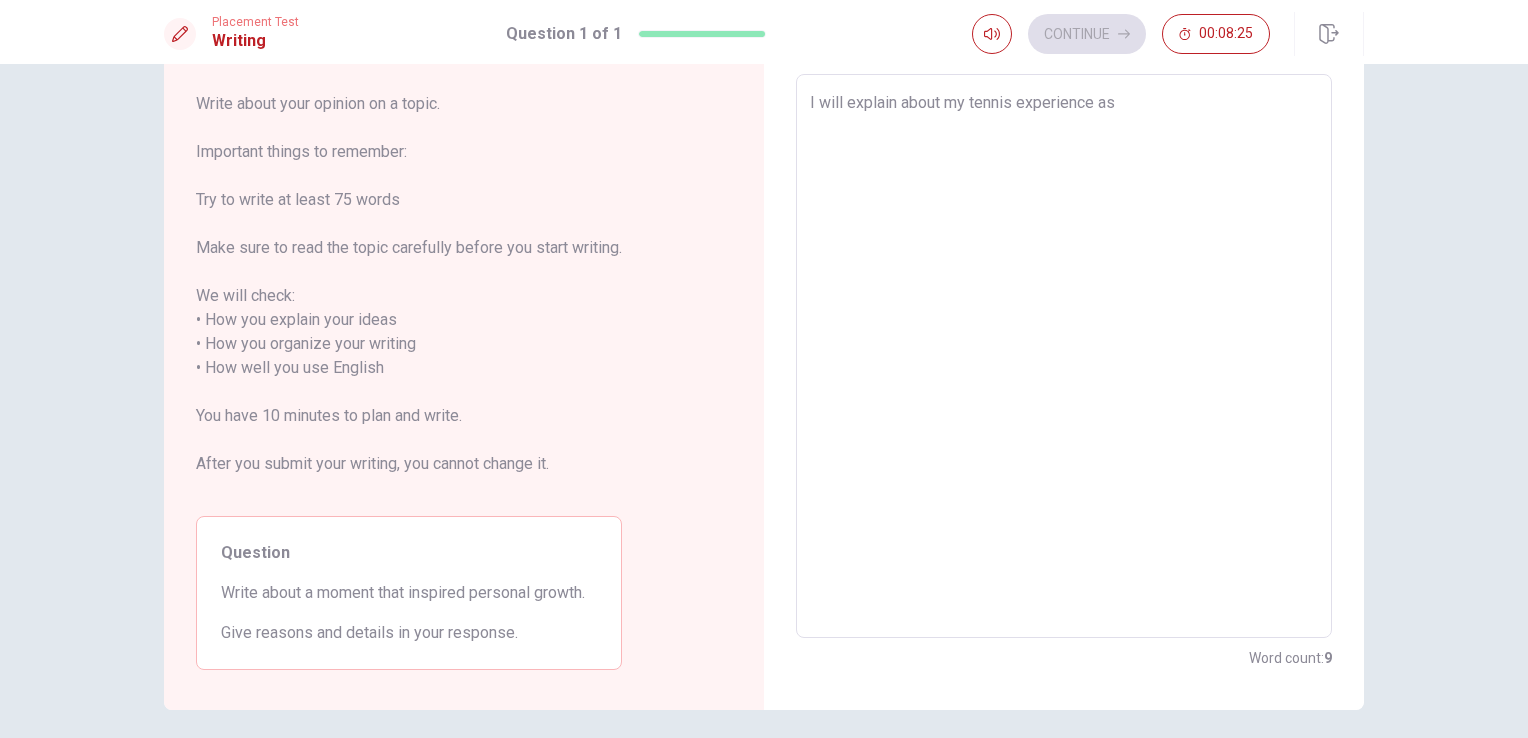 type on "x" 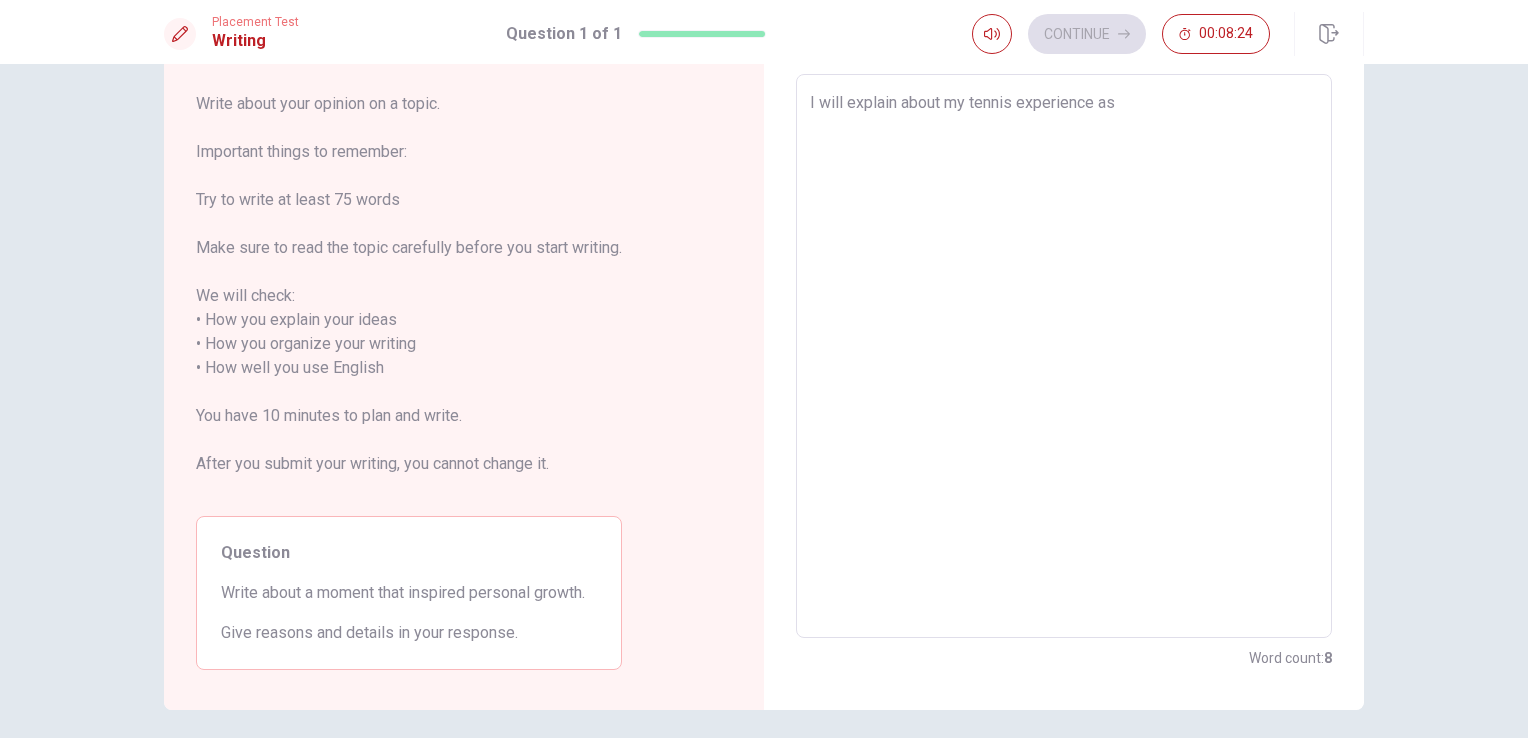 type on "I will explain about my tennis experience as t" 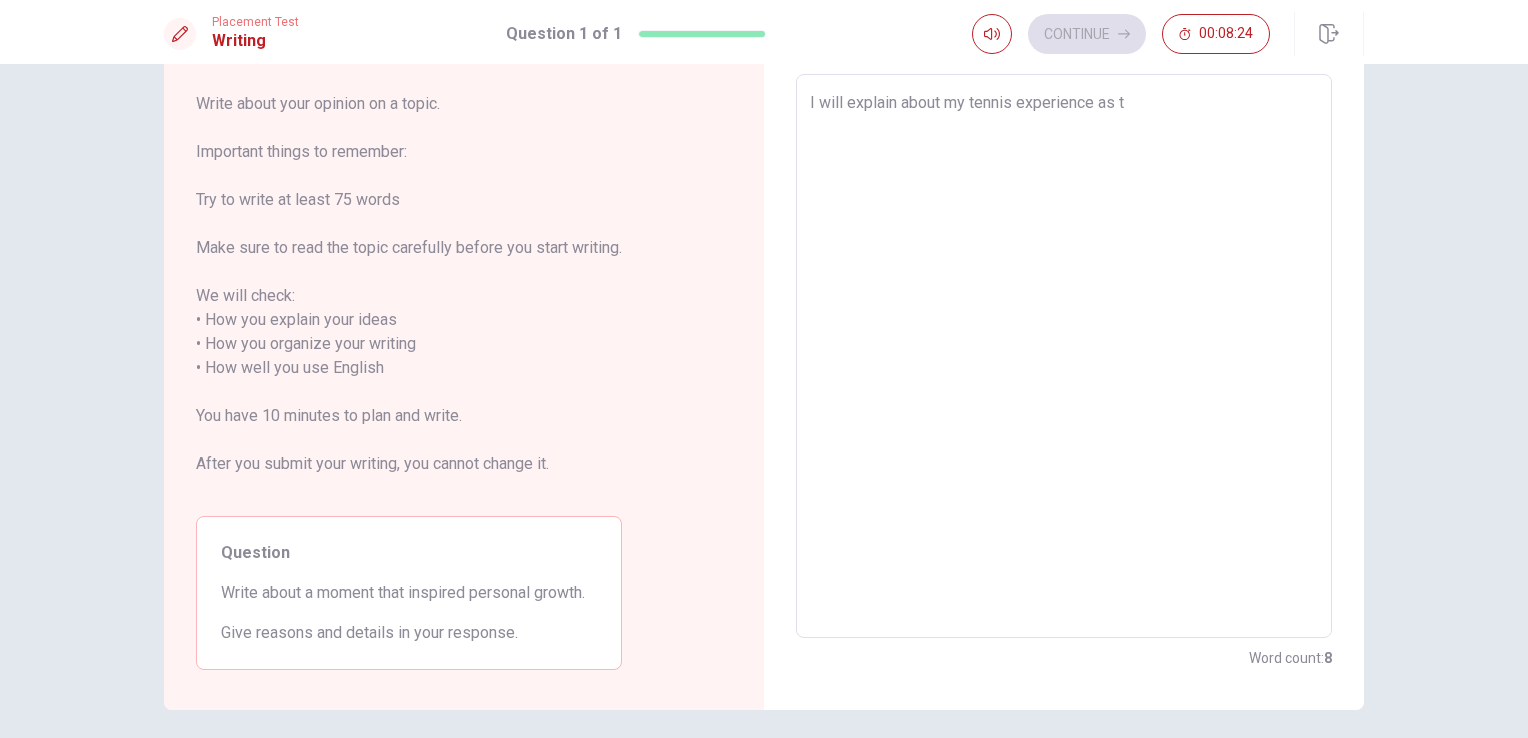 type on "x" 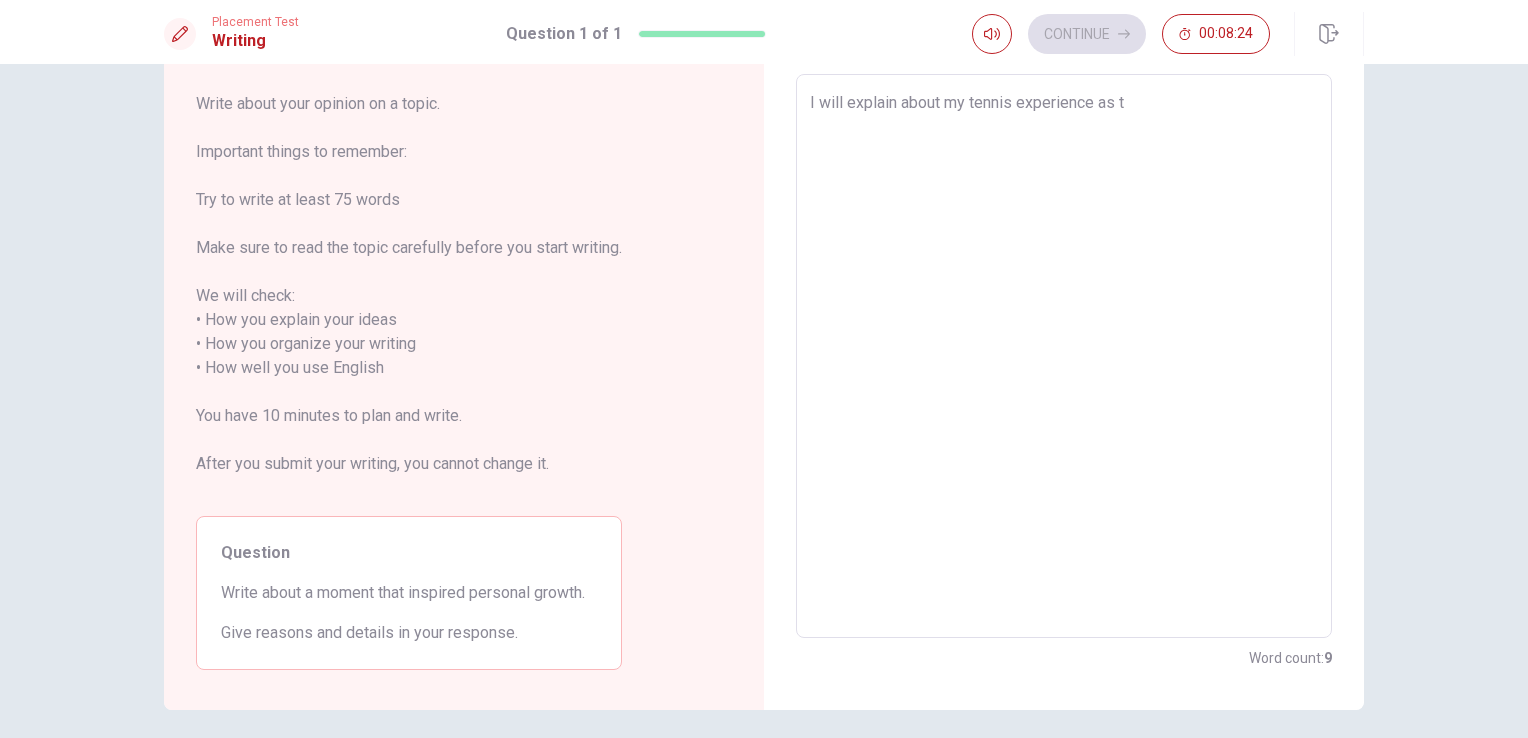 type on "I will explain about my tennis experience as th" 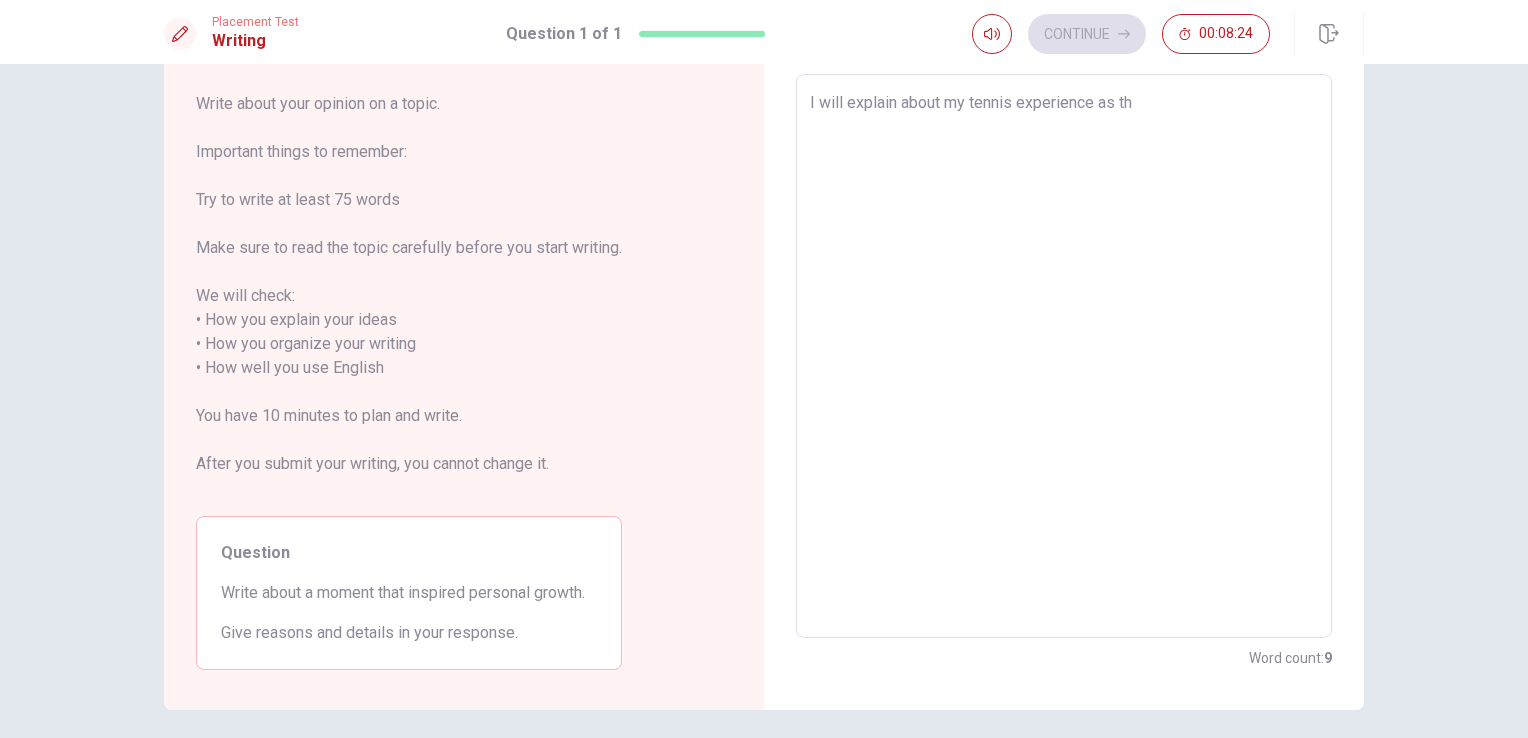 type on "x" 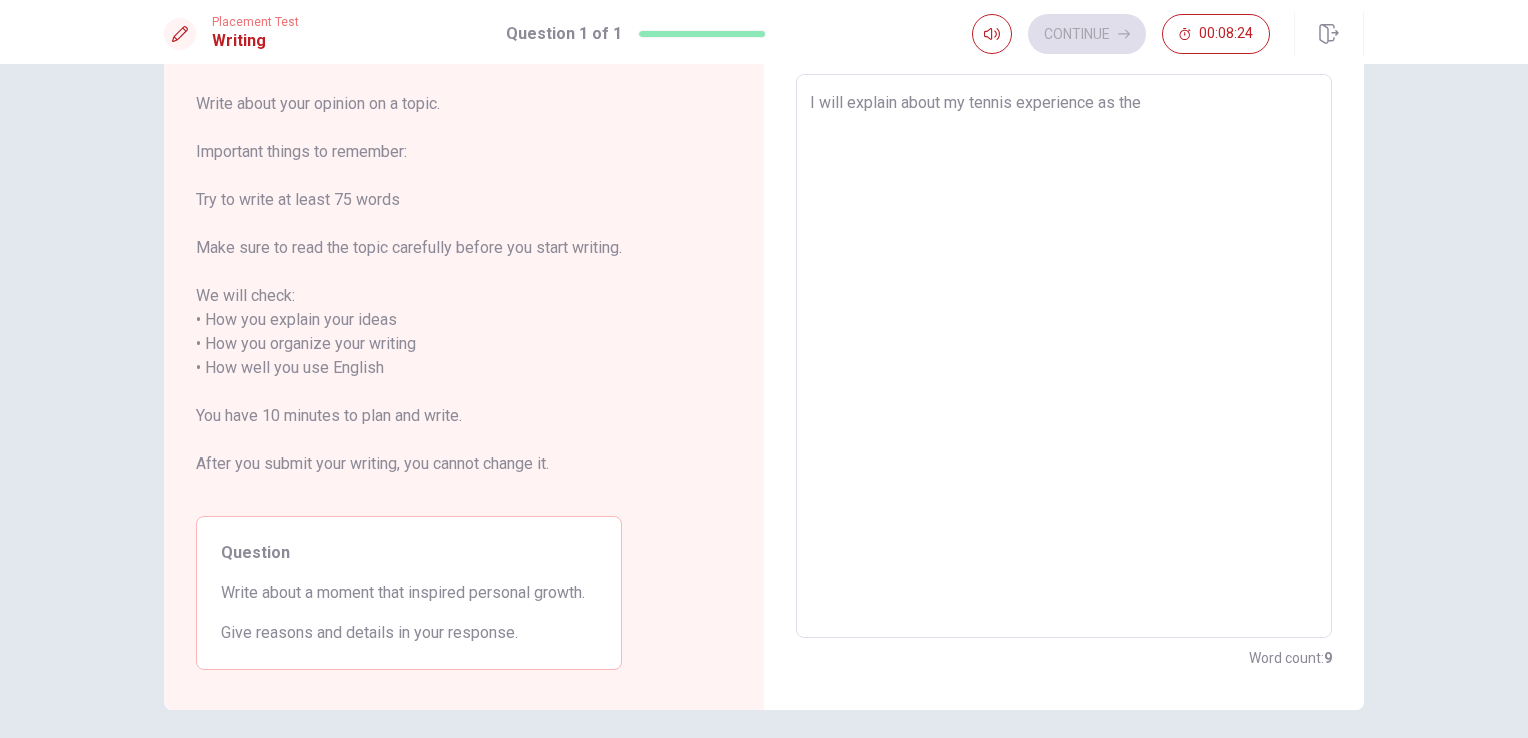 type on "x" 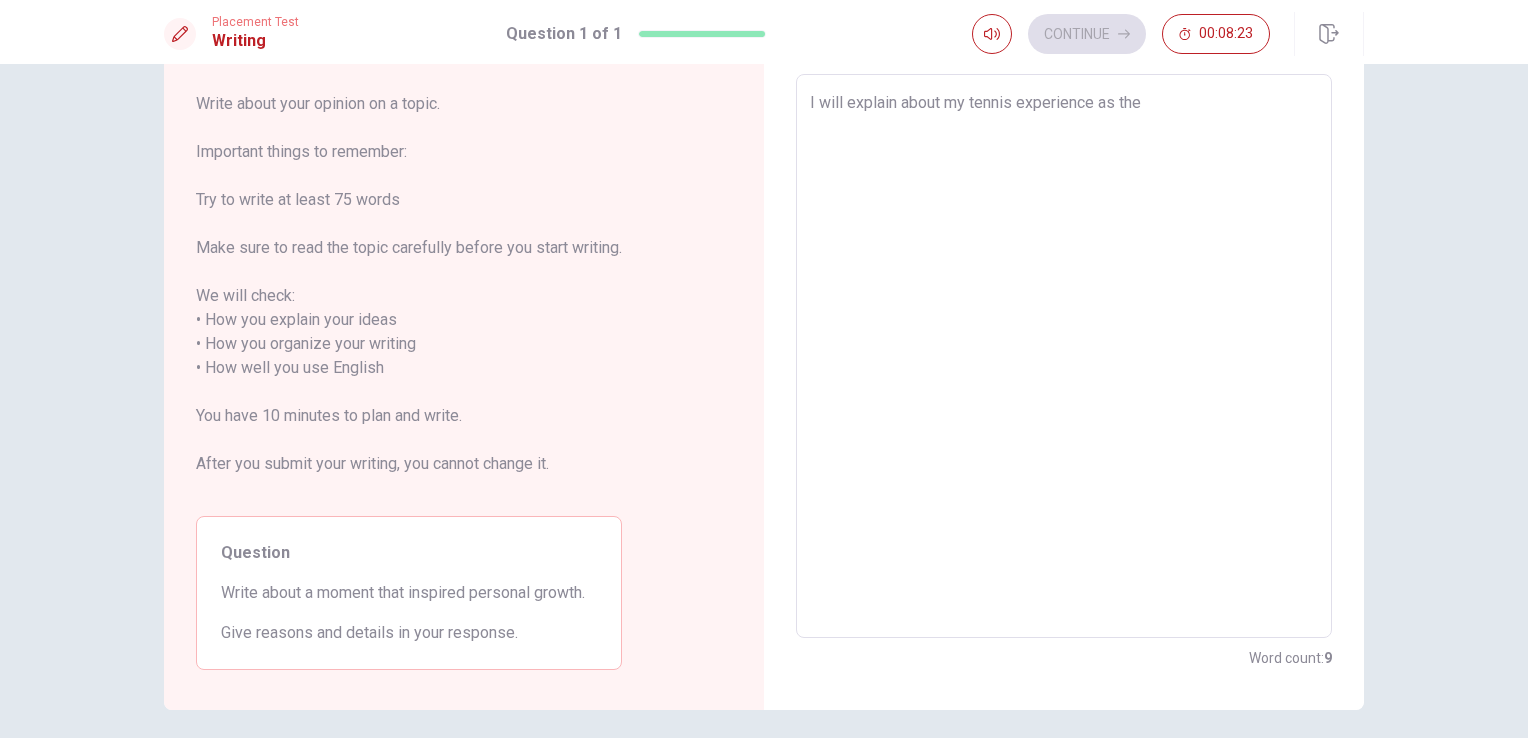 type on "I will explain about my tennis experience as the" 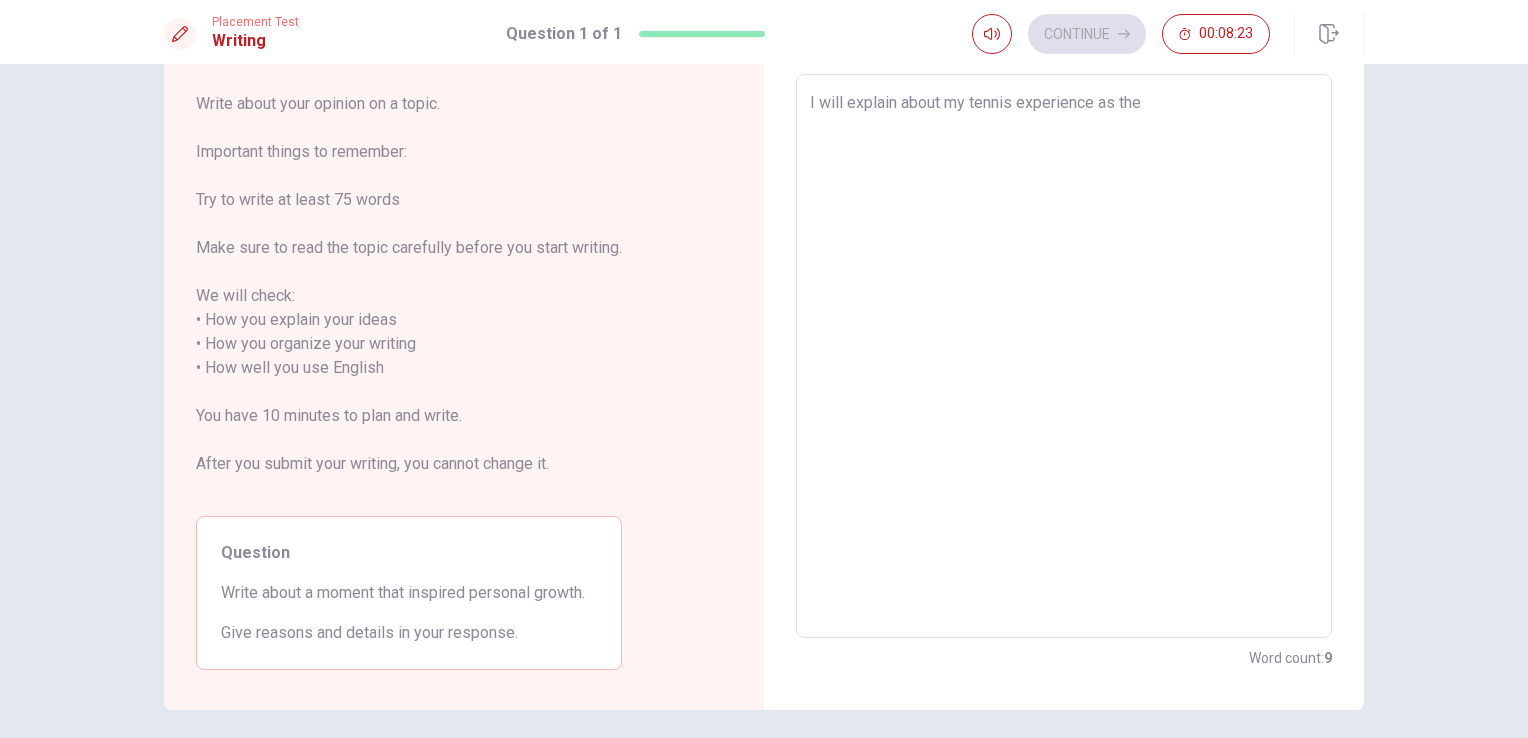 type on "I will explain about my tennis experience as the m" 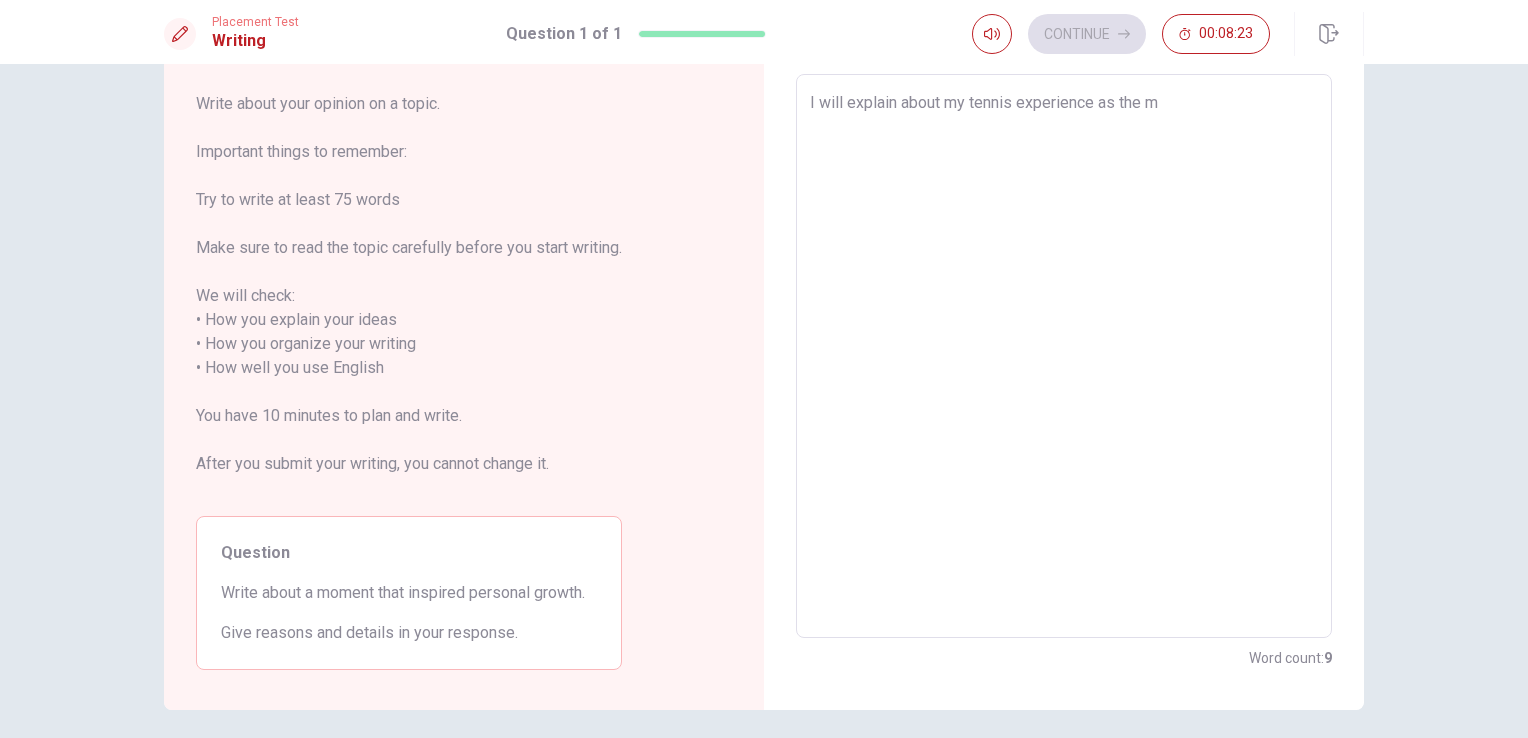type on "x" 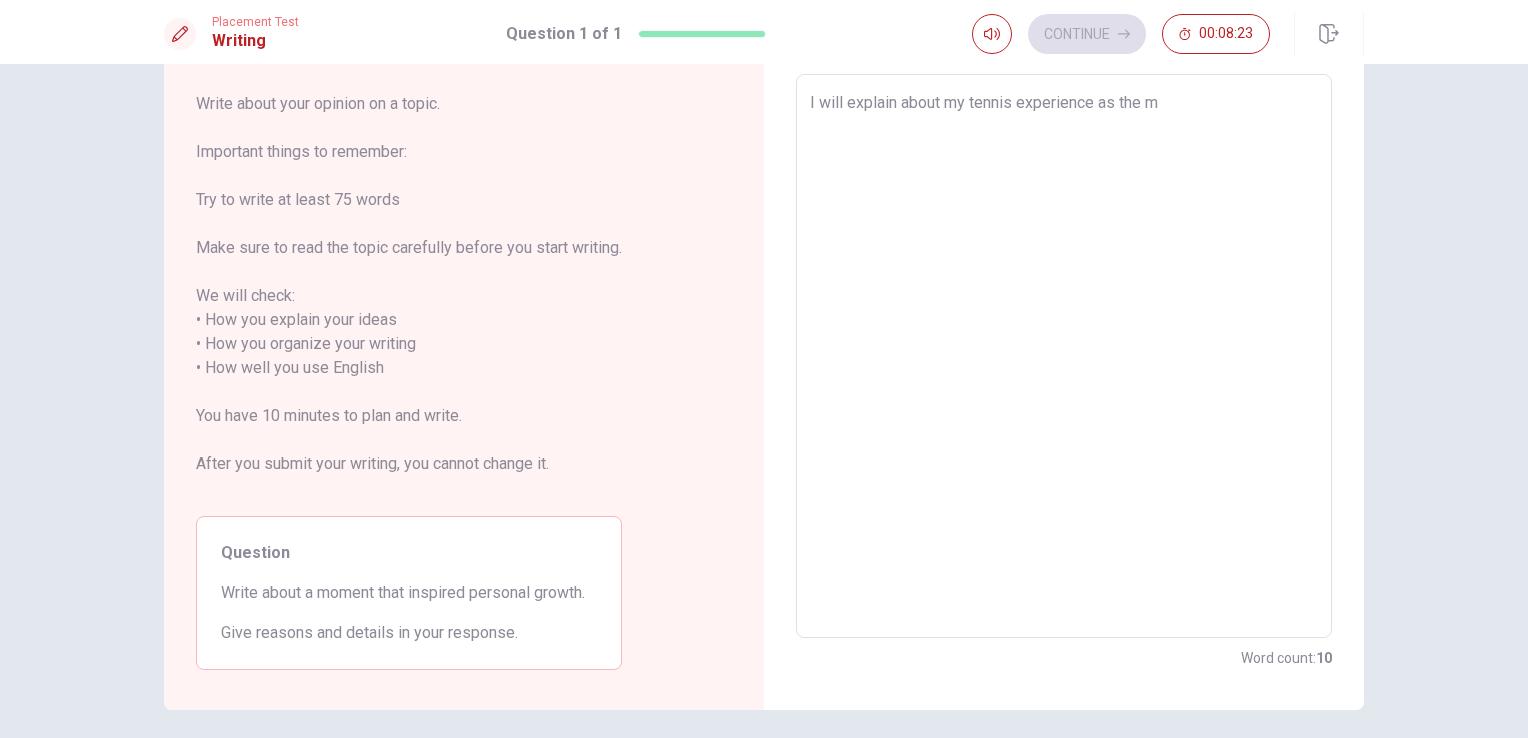 type on "I will explain about my tennis experience as the mo" 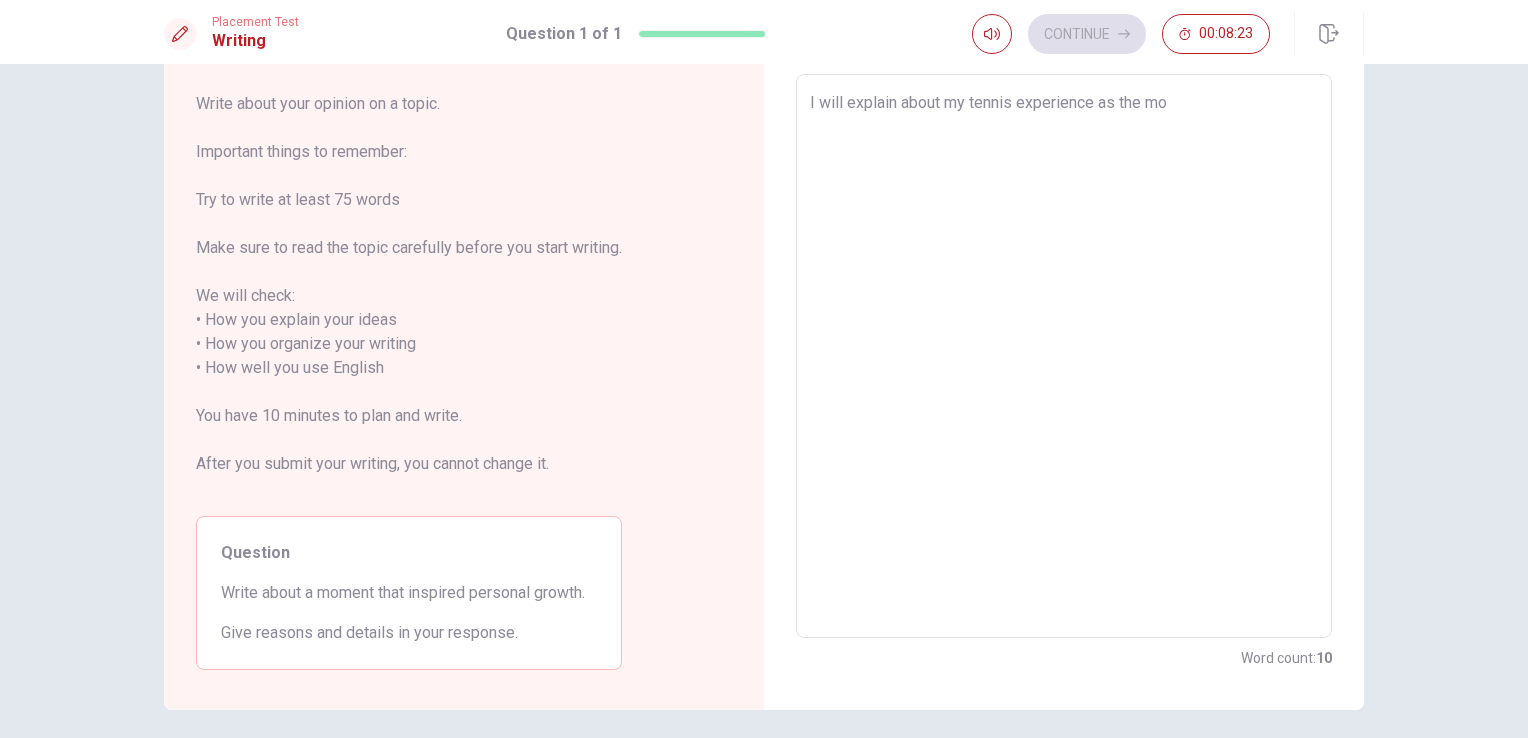 type on "x" 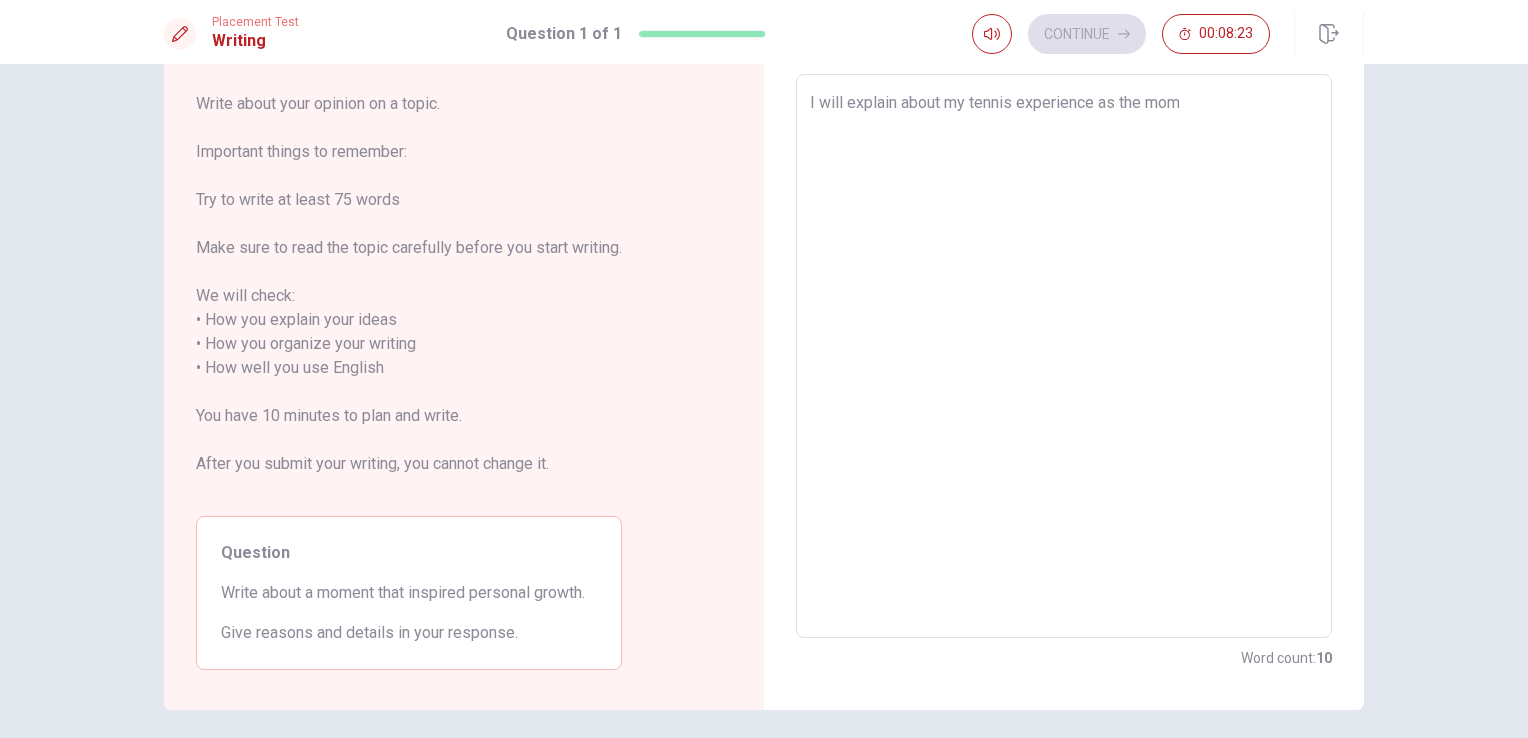 type on "x" 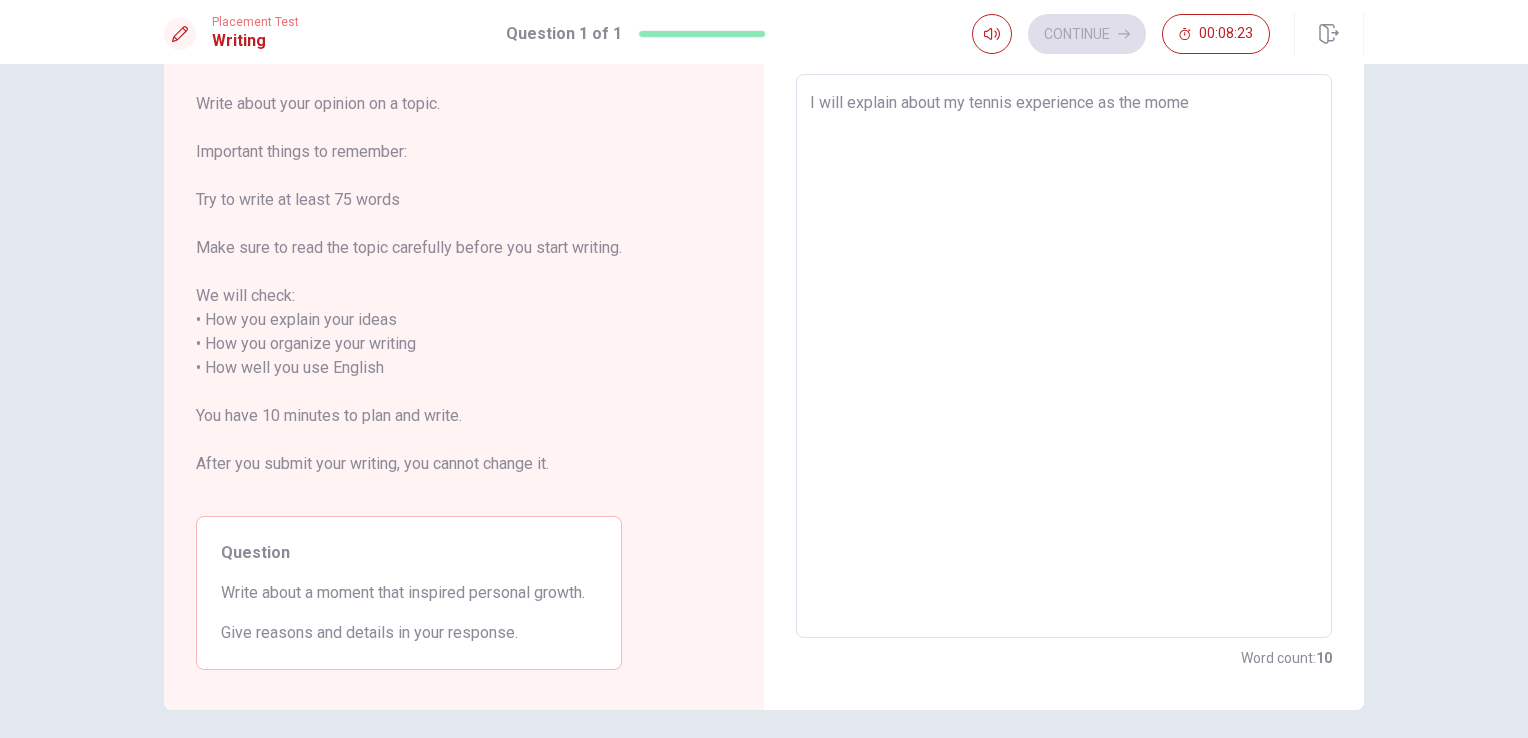 type on "x" 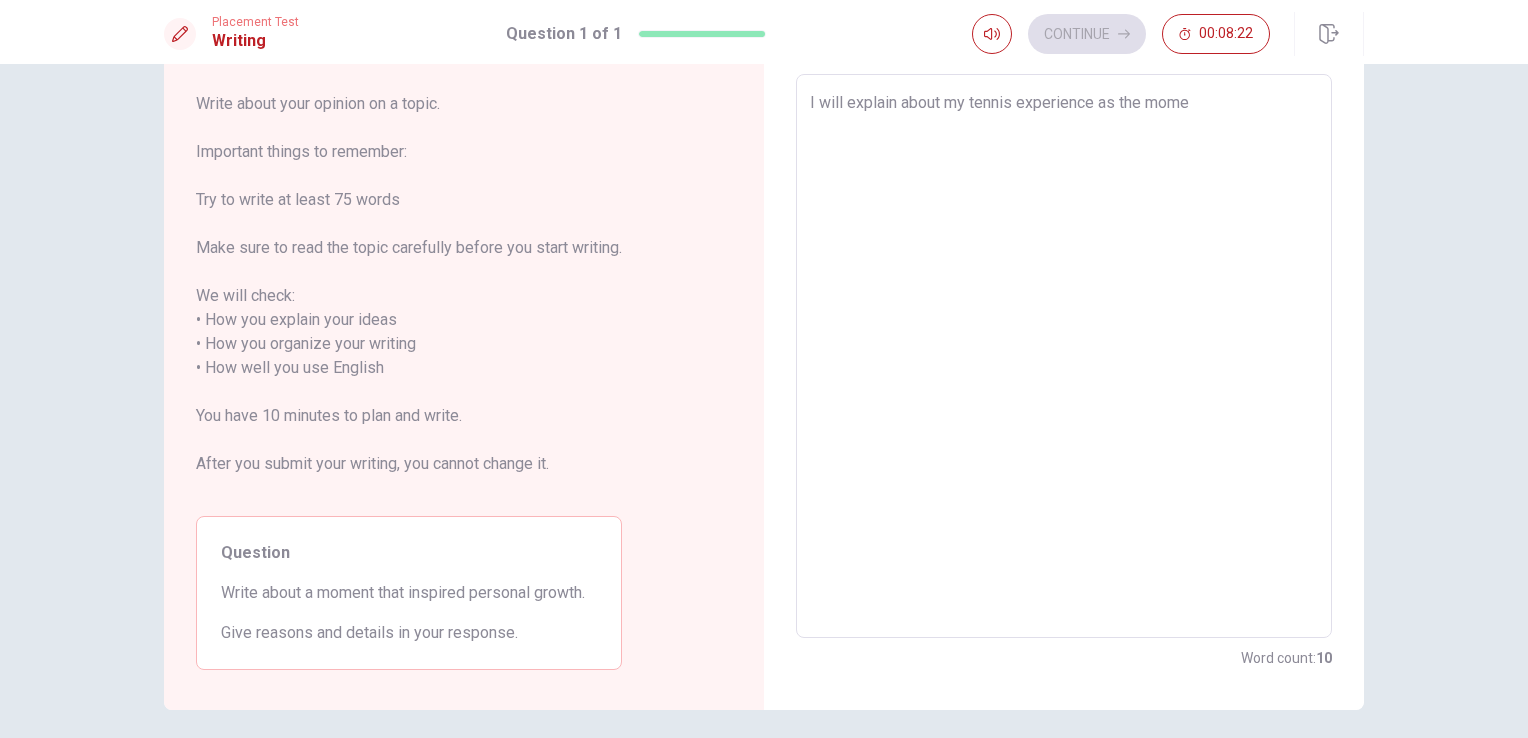 type on "I will explain about my tennis experience as the momet" 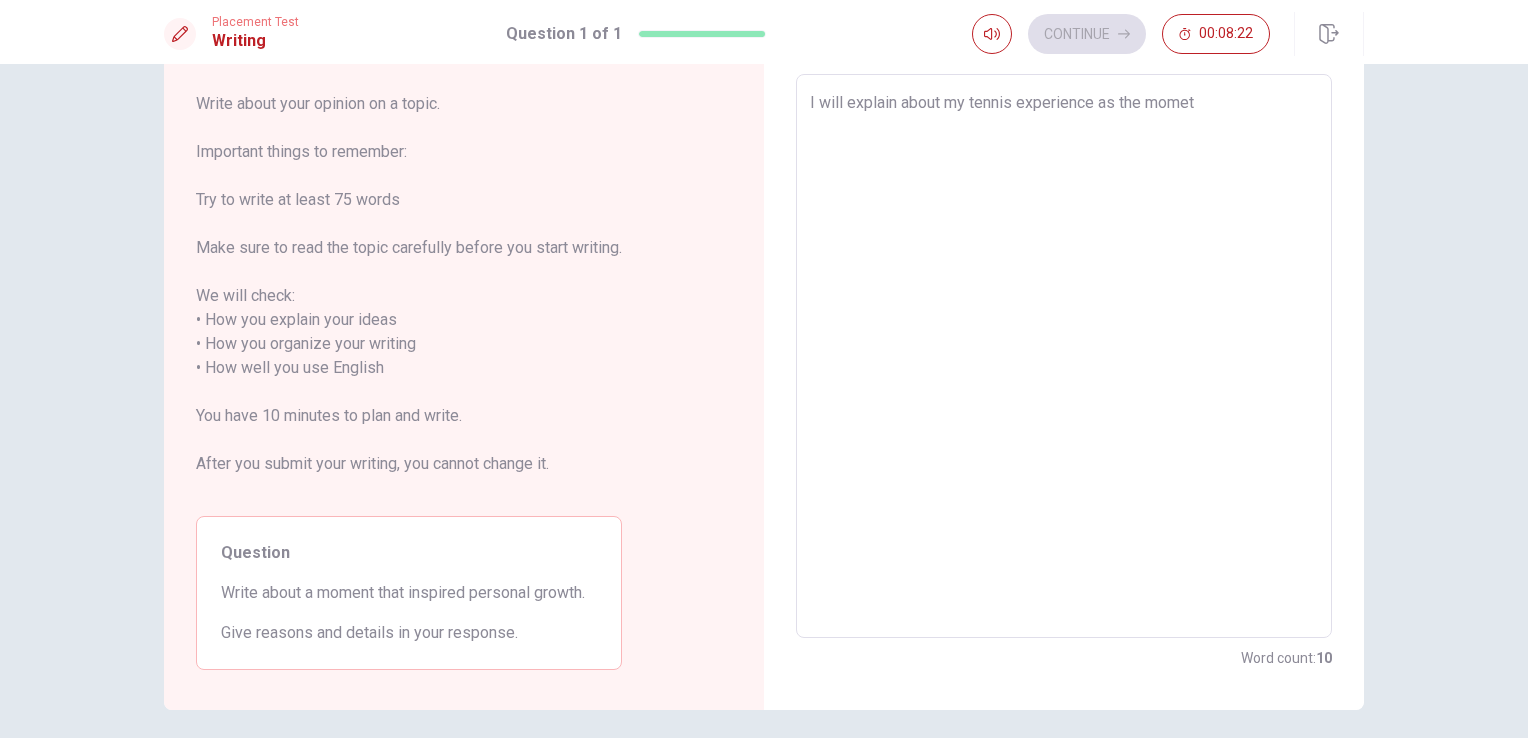 type on "x" 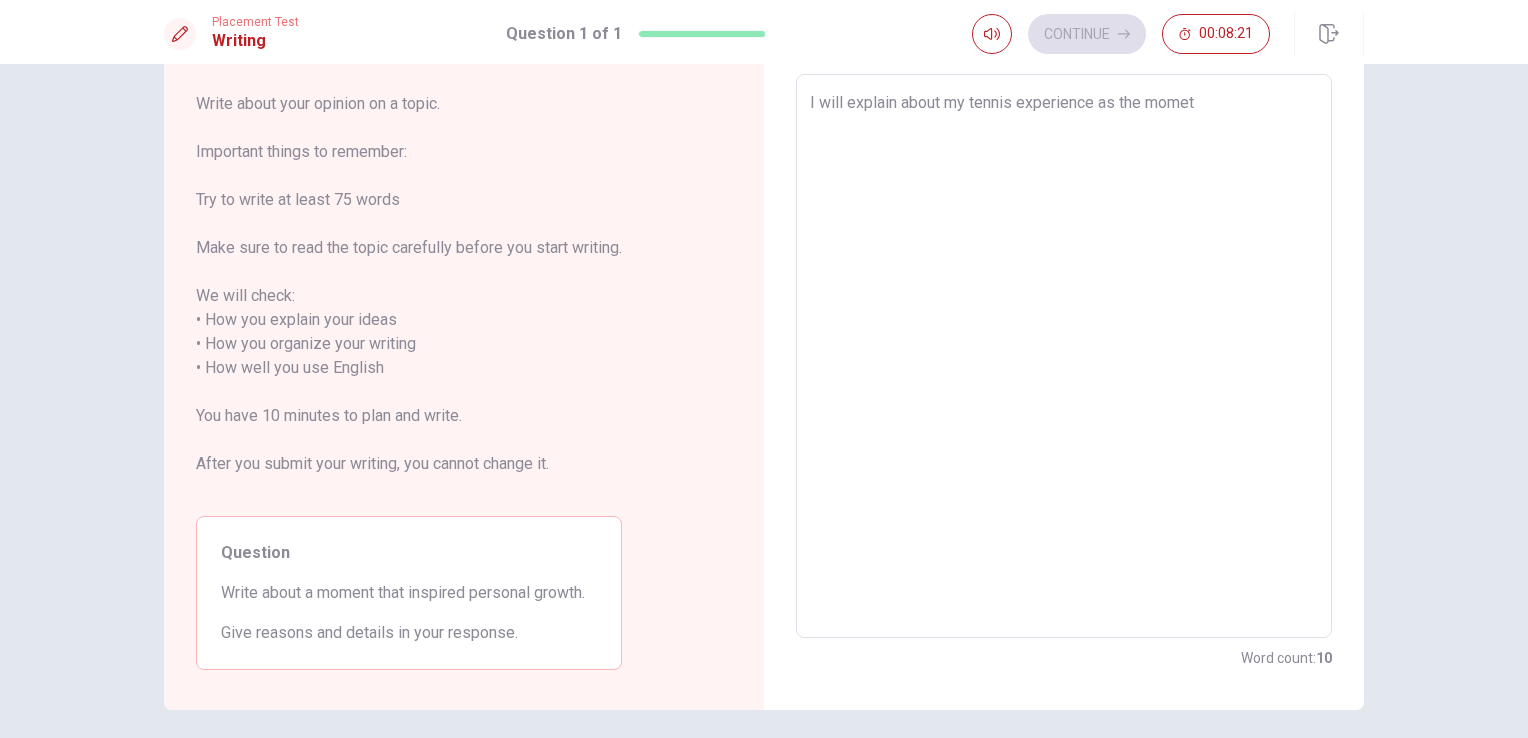 type on "x" 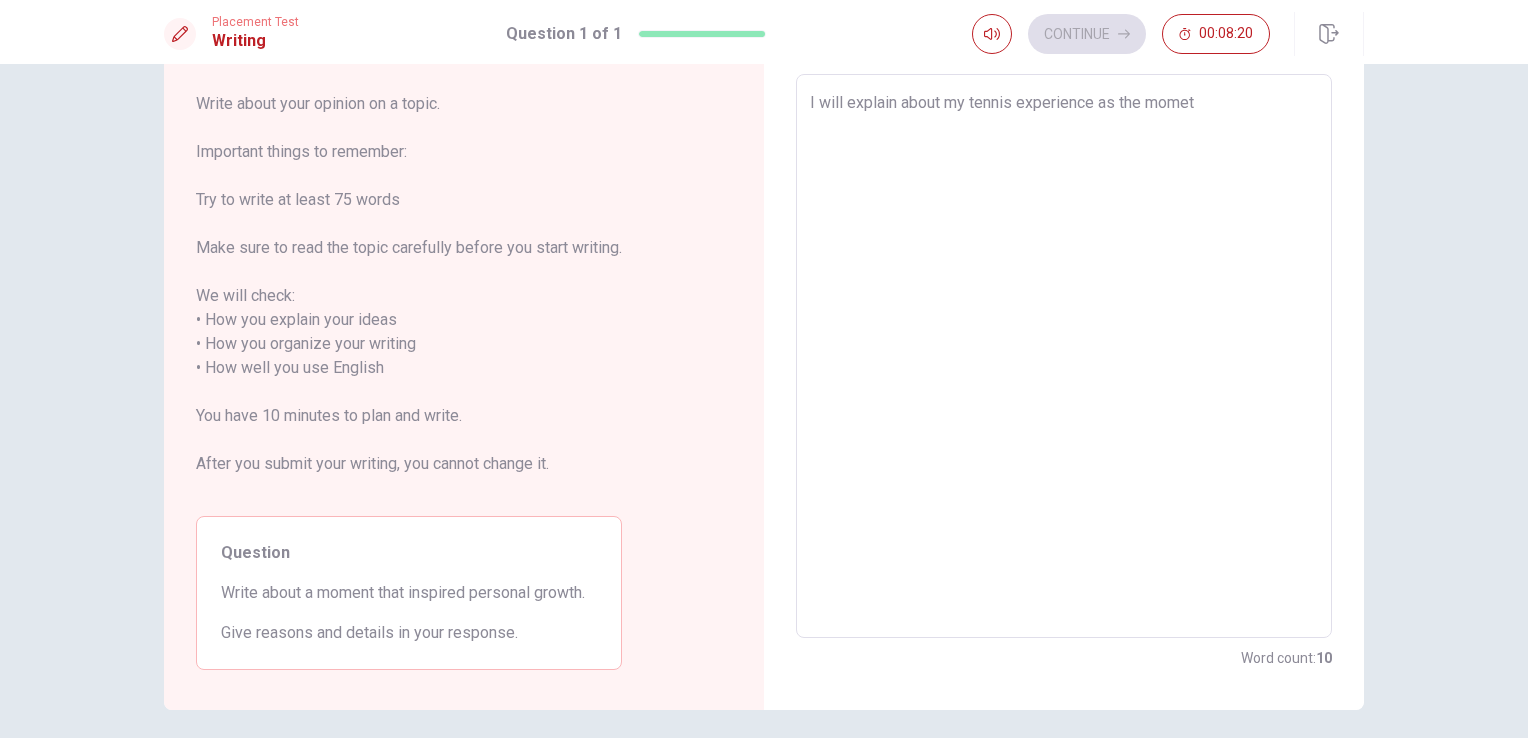 type on "I will explain about my tennis experience as the momet" 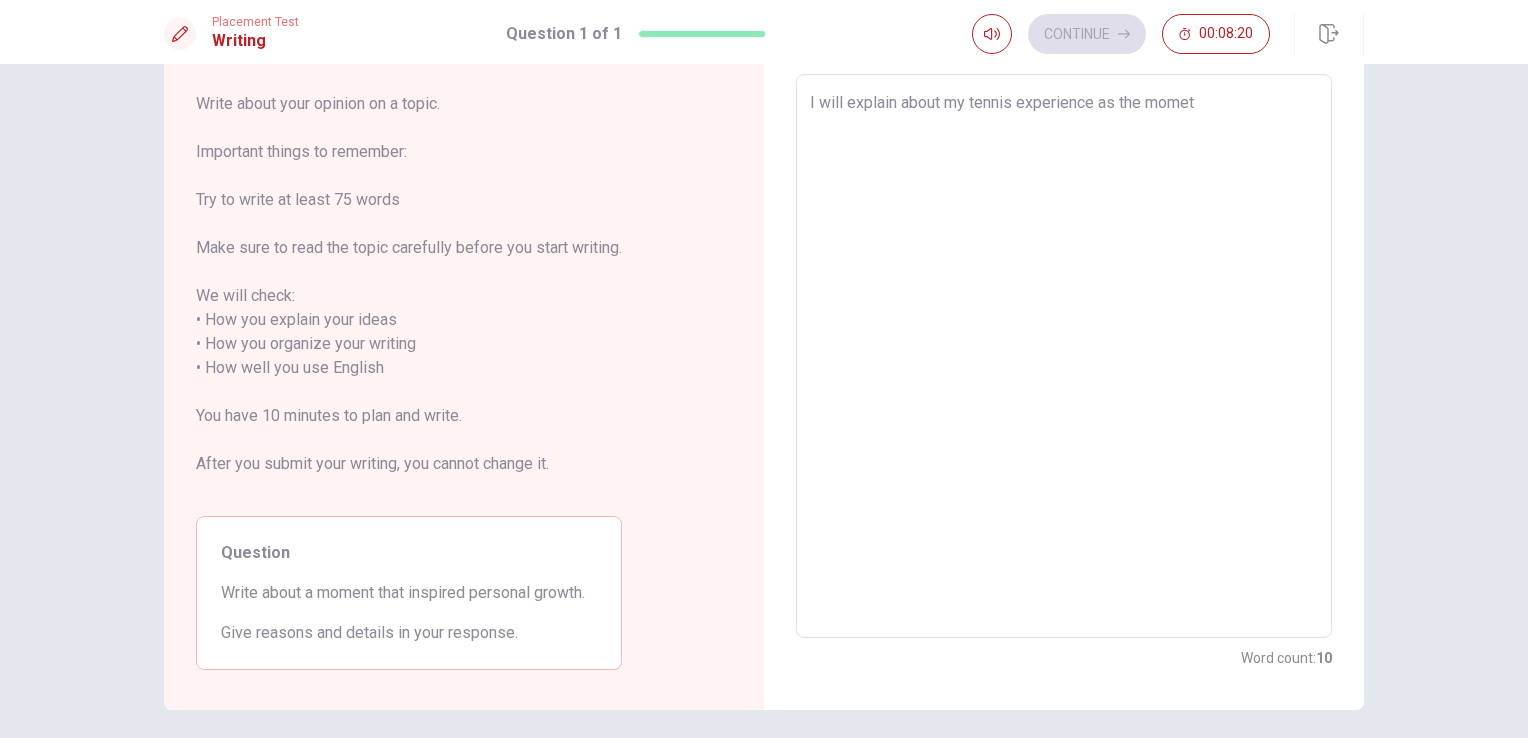 type on "x" 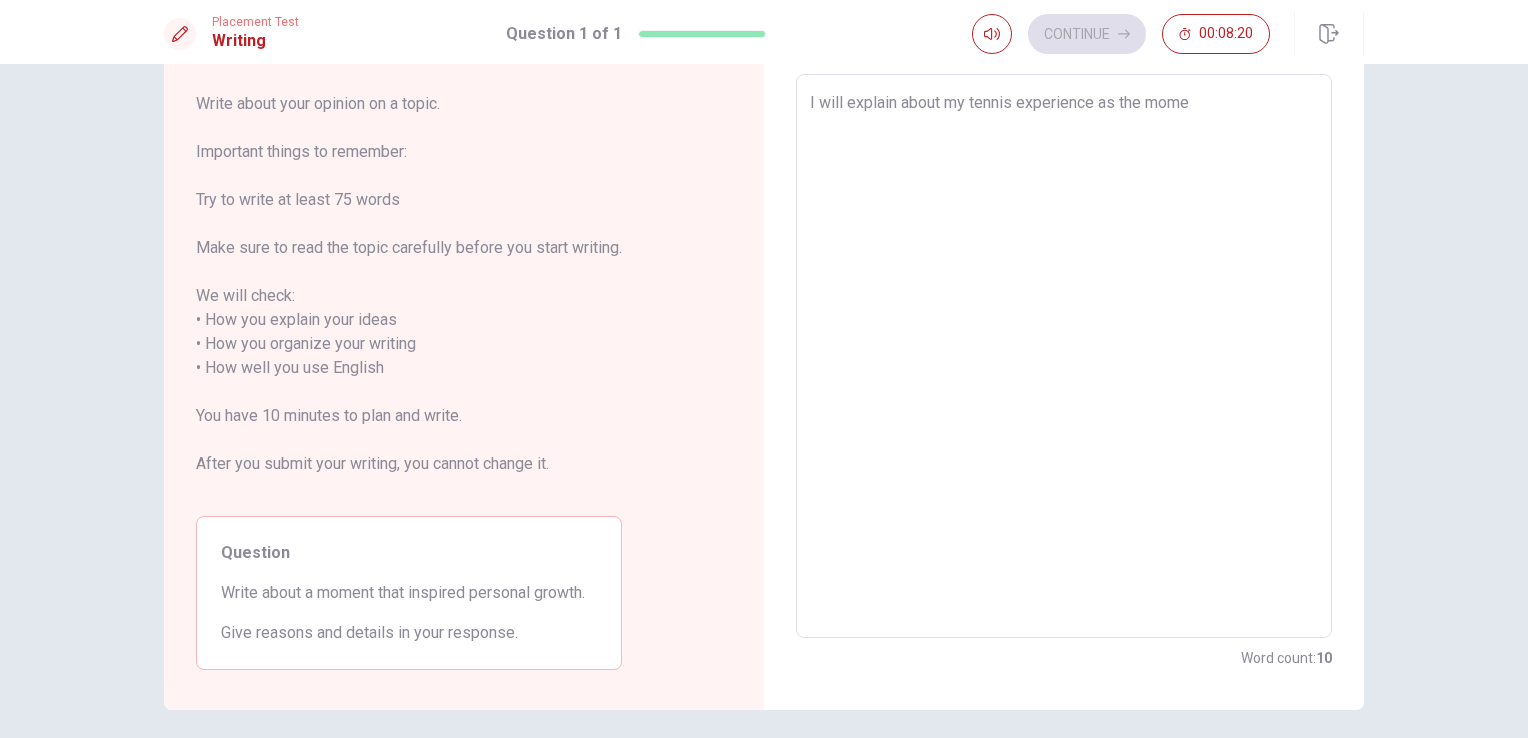 type on "x" 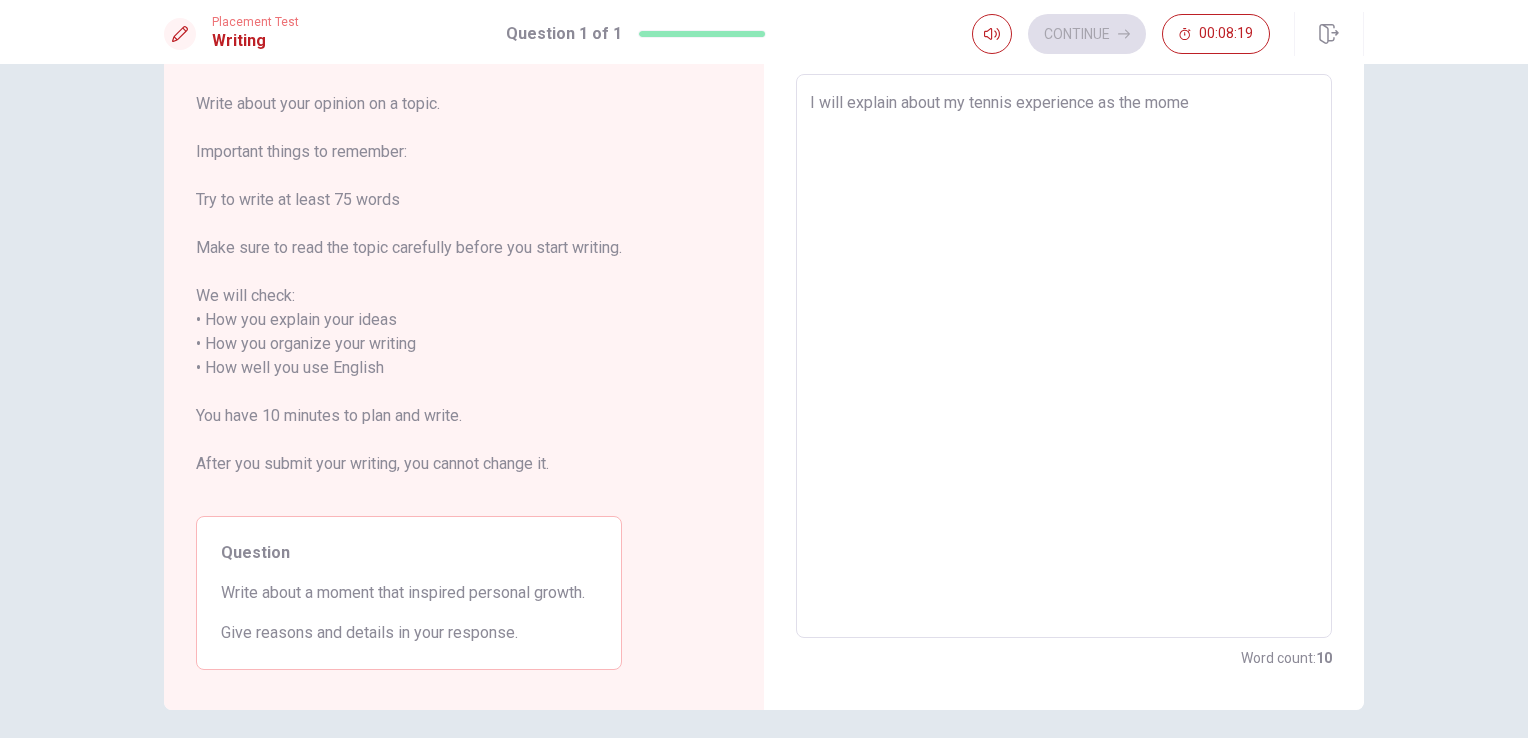 type on "I will explain about my tennis experience as the mom" 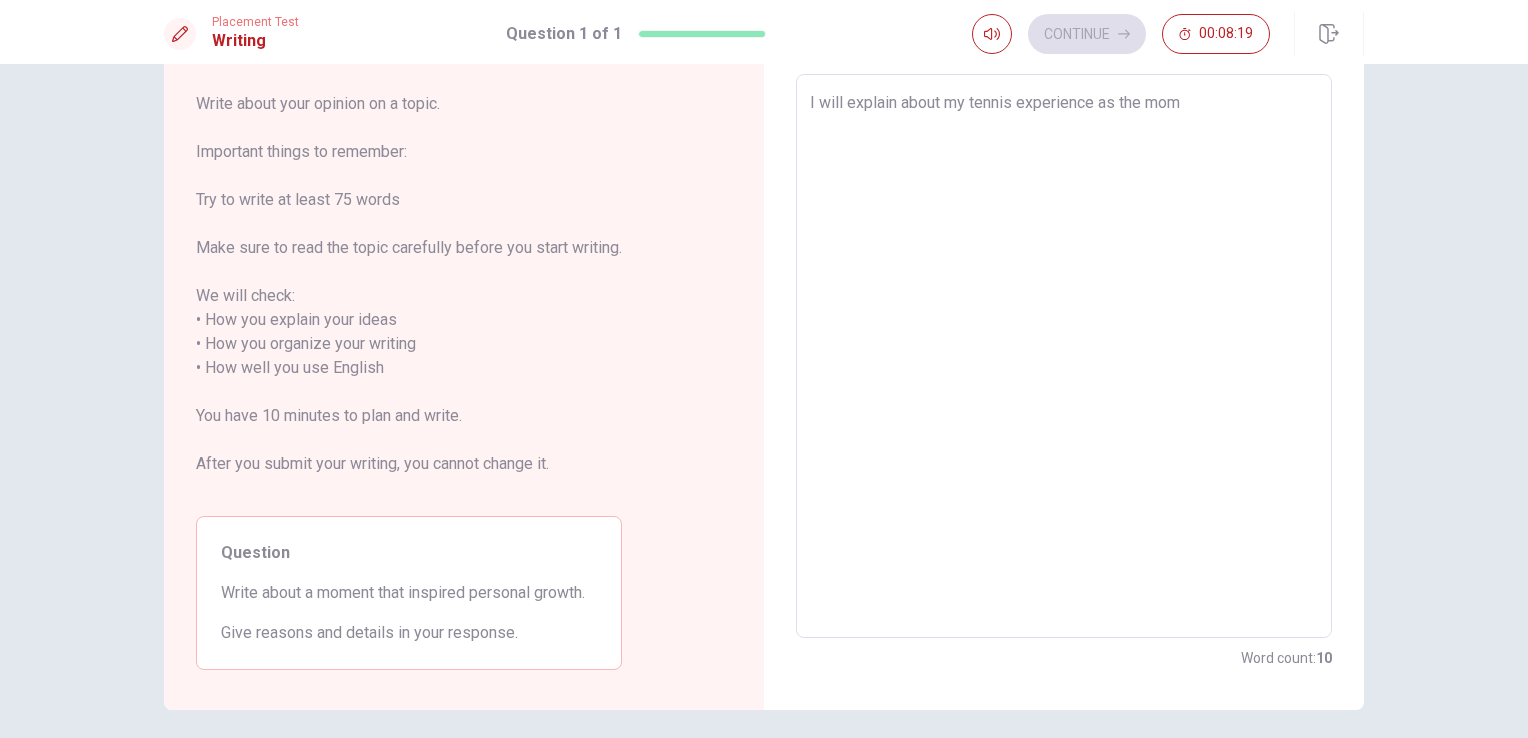 type on "x" 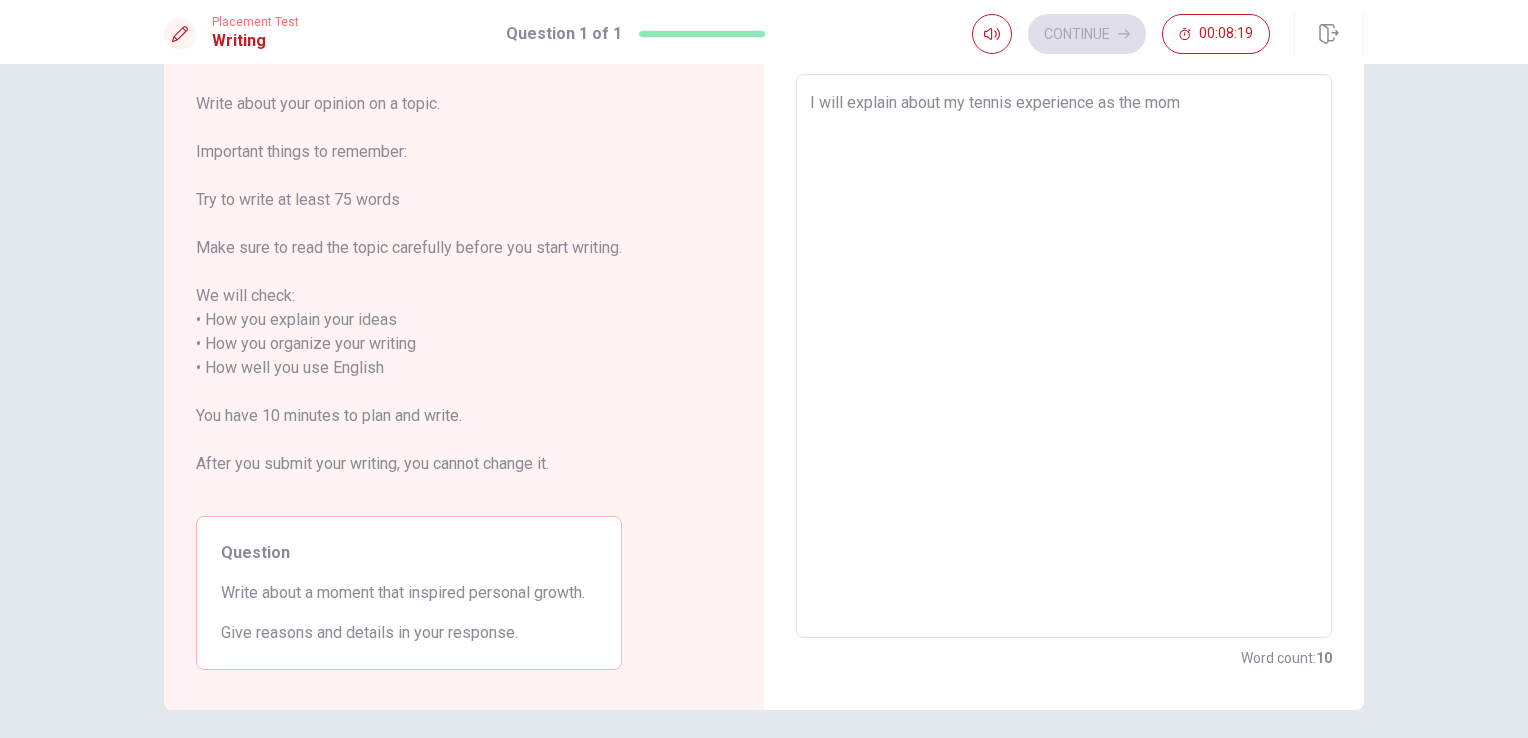 type on "I will explain about my tennis experience as the mome" 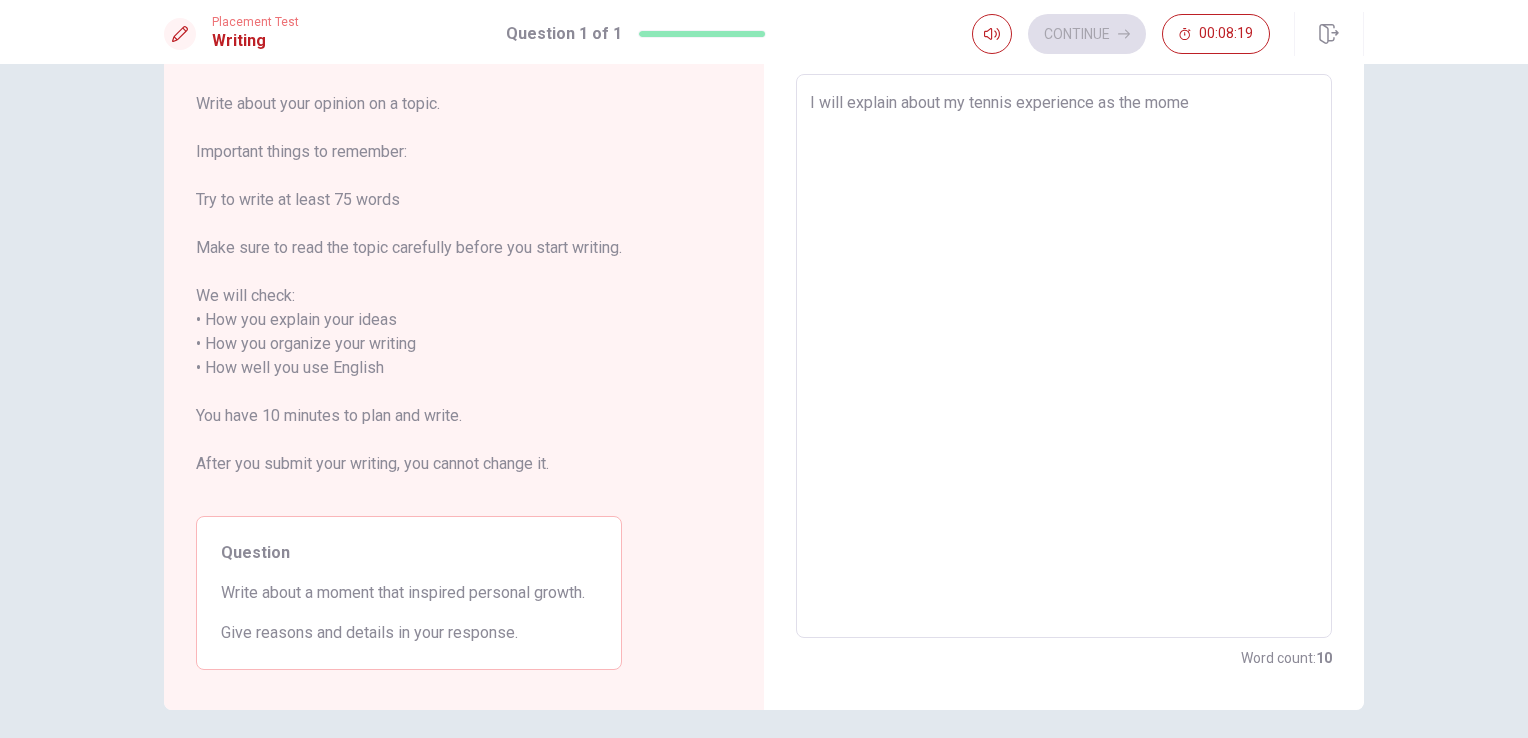 type on "x" 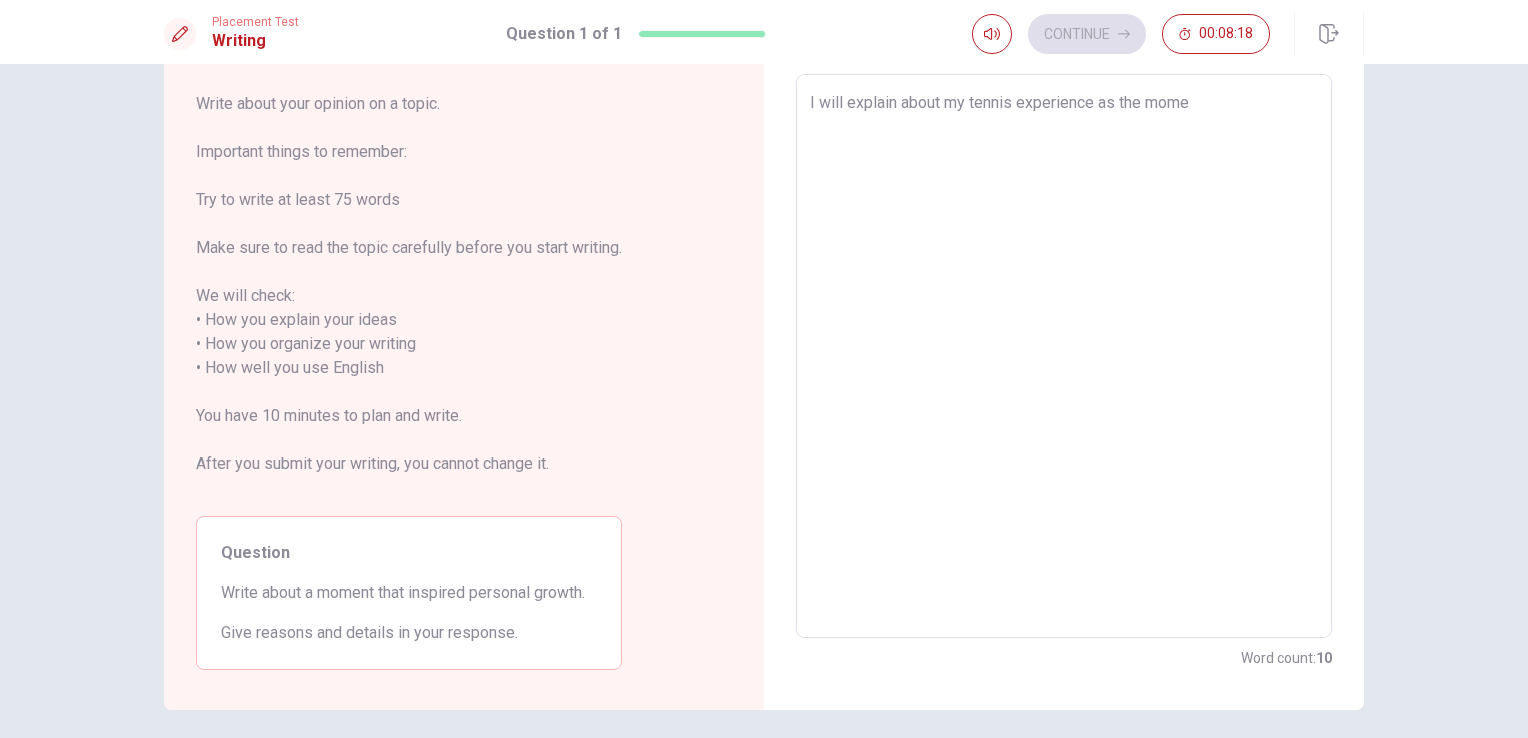 type on "I will explain about my tennis experience as the momen" 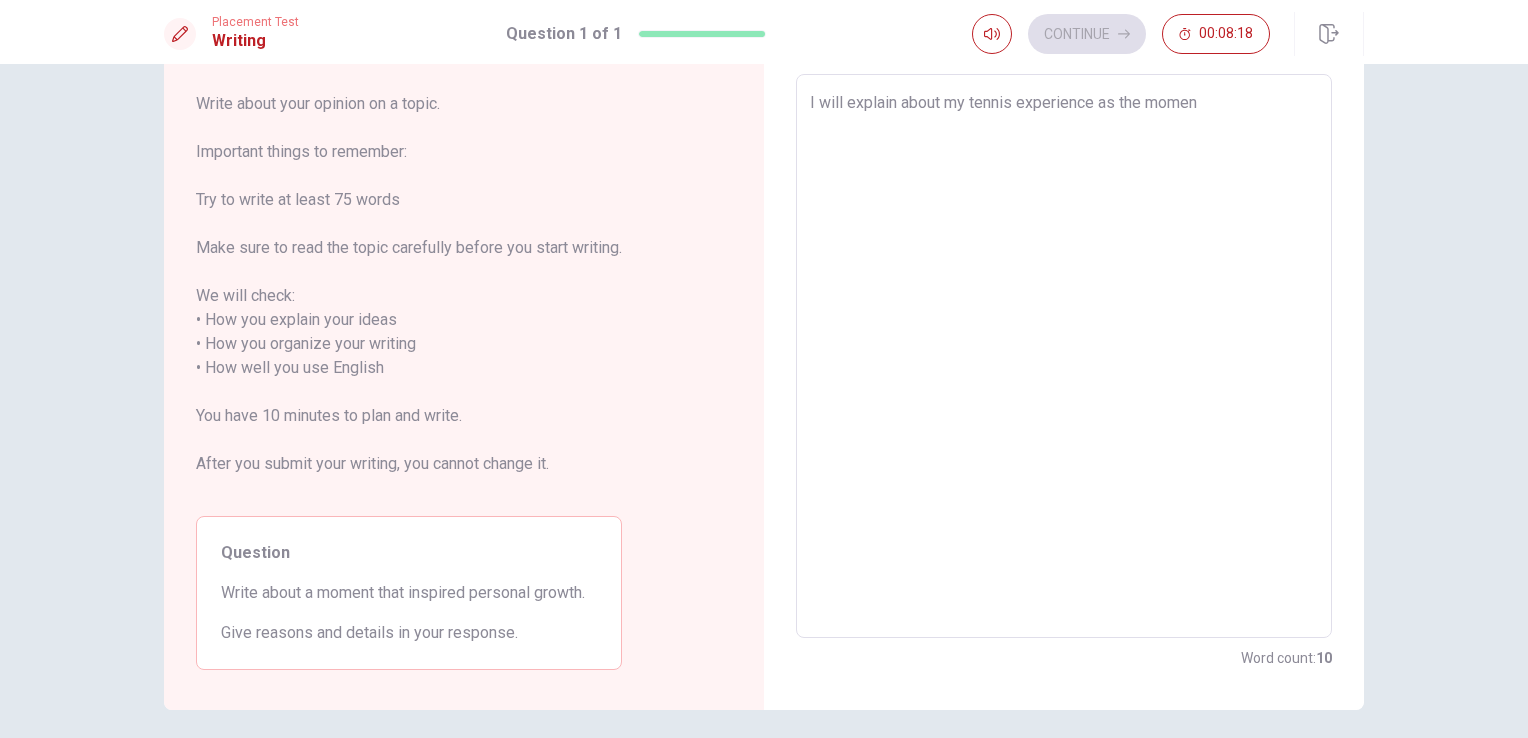 type on "x" 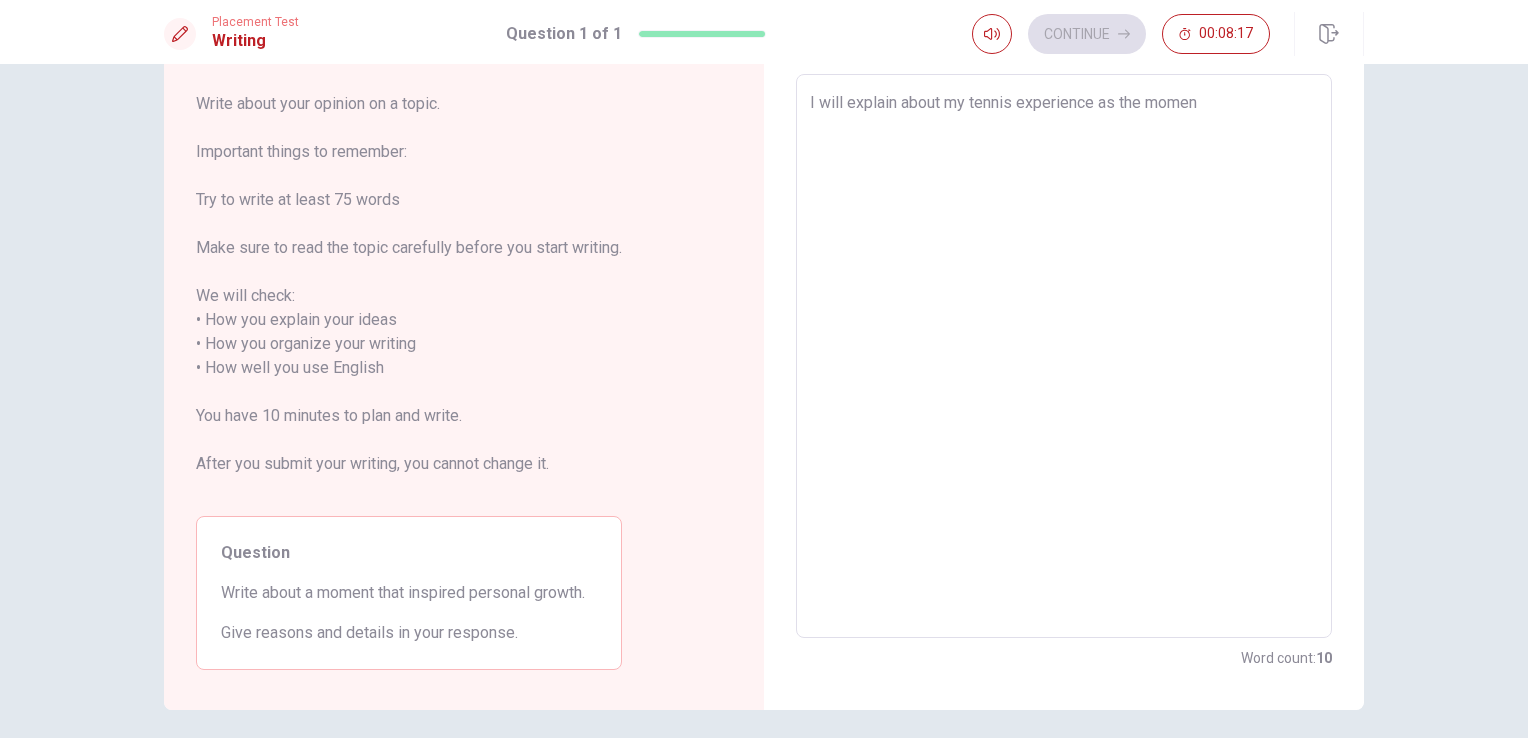 type on "I will explain about my tennis experience as the moment" 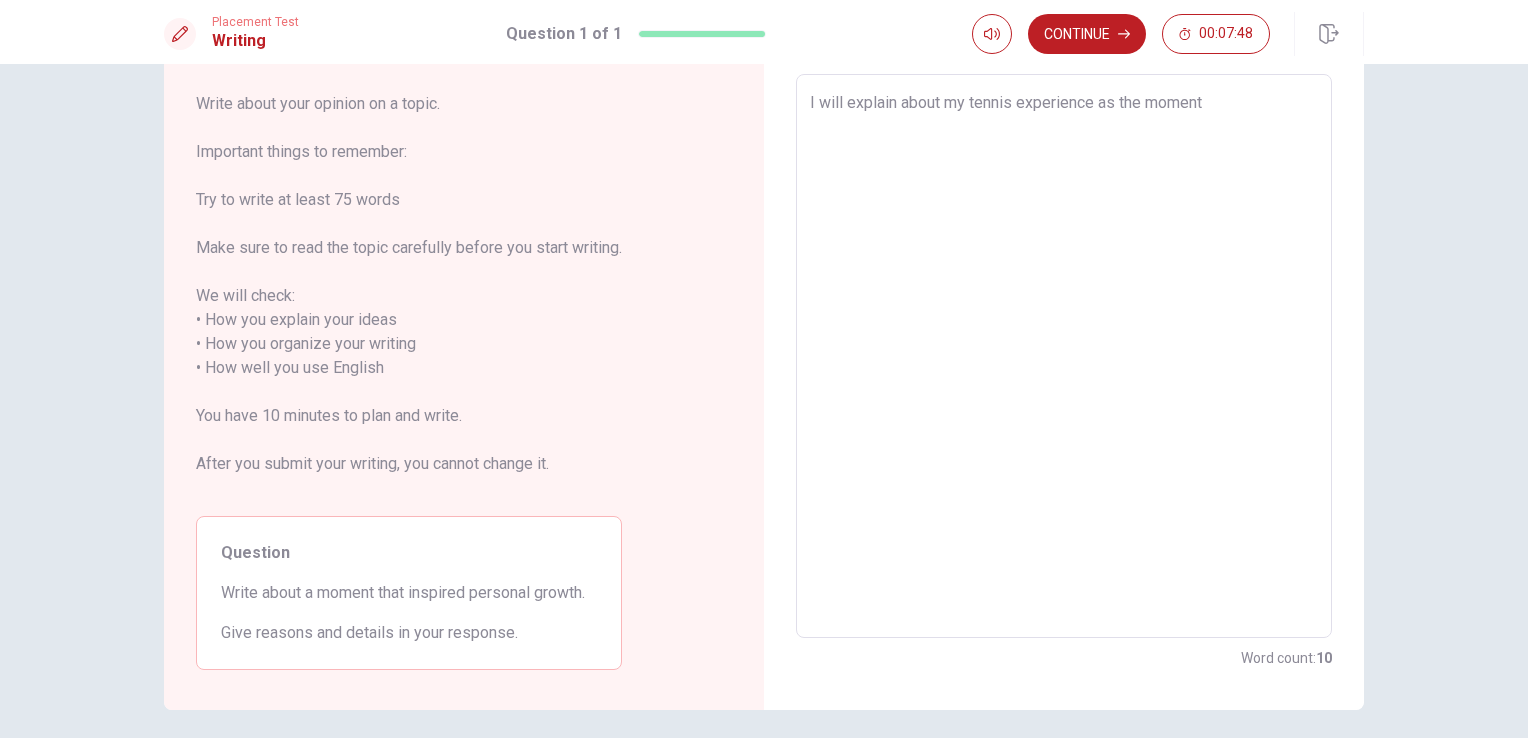 click on "I will explain about my tennis experience as the moment" at bounding box center (1064, 356) 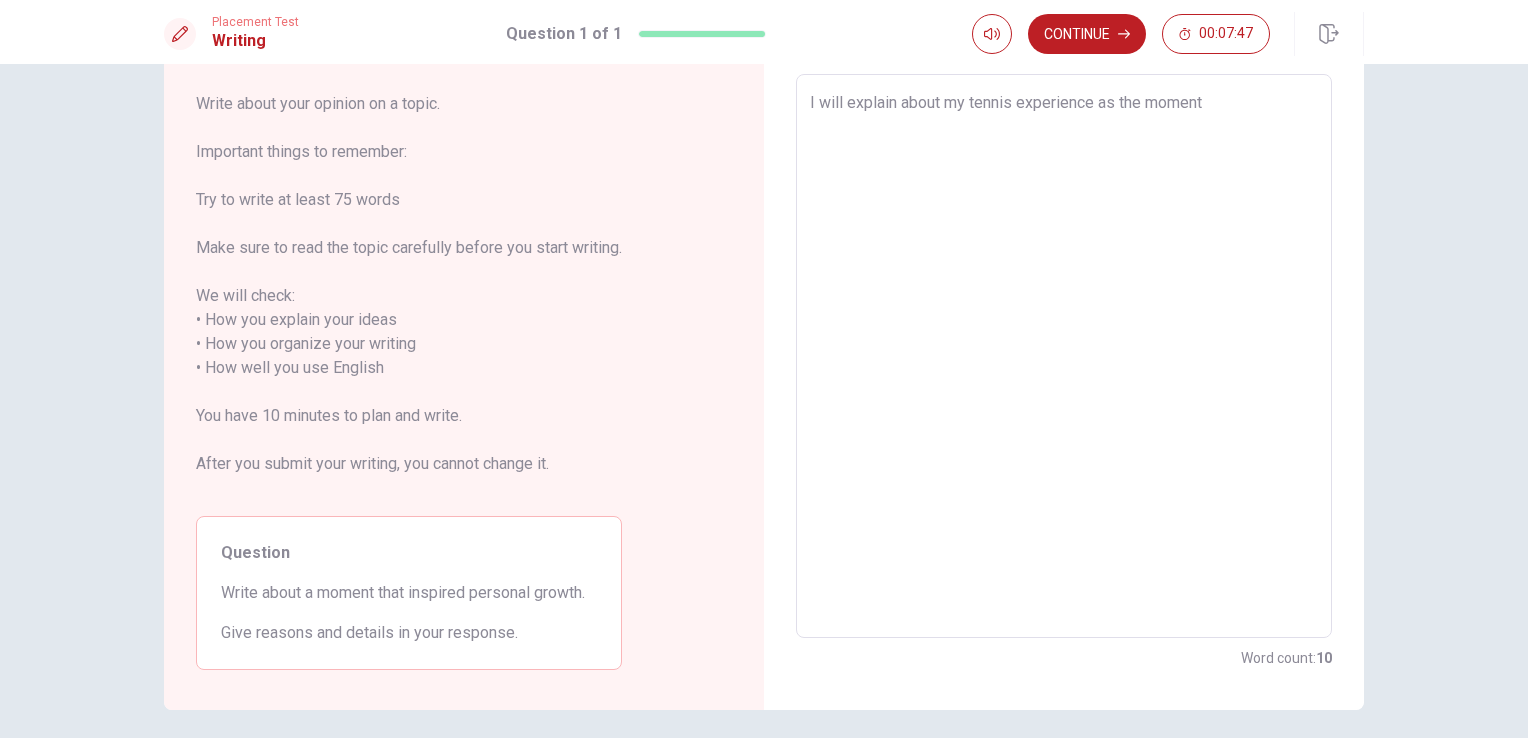 type on "I will explain about my tennis cexperience as the moment" 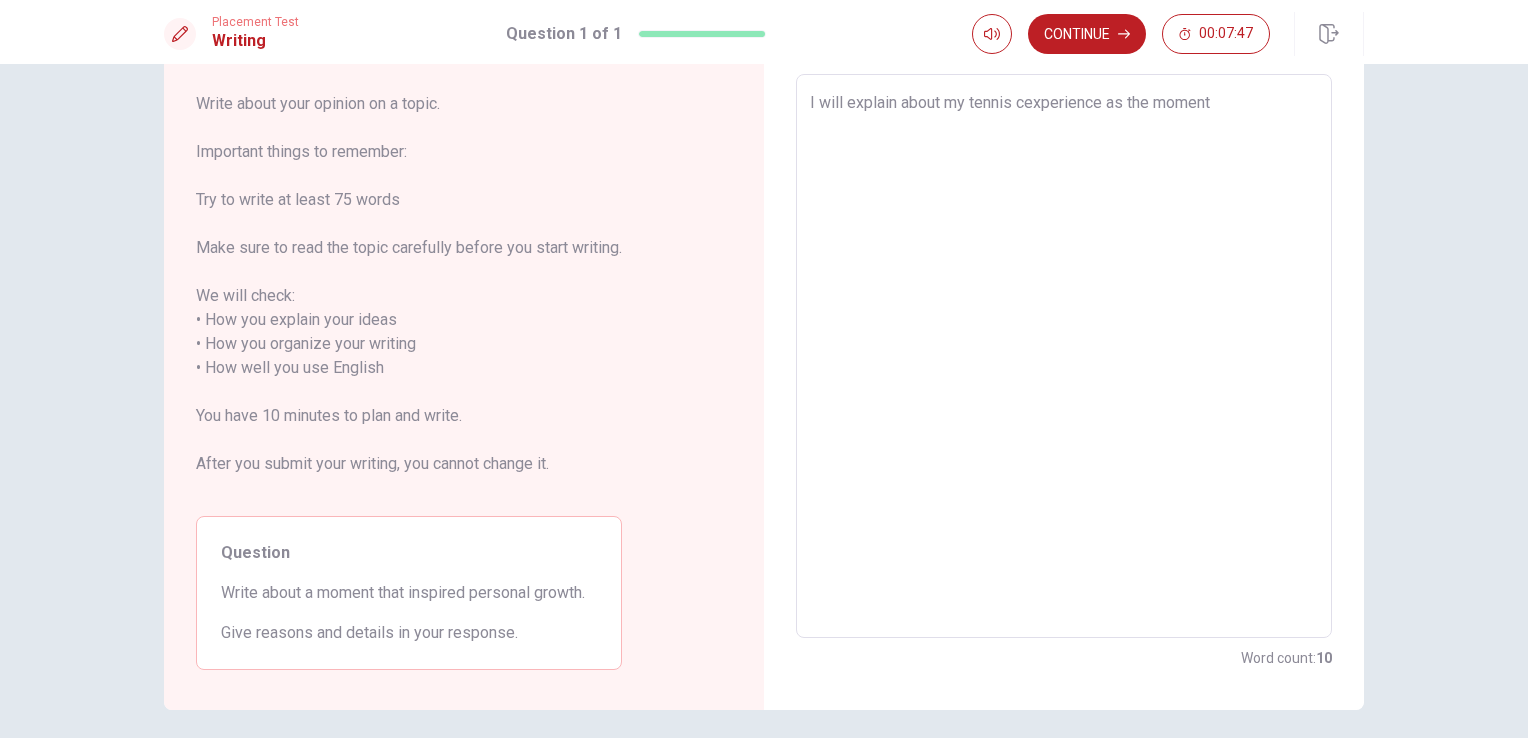 type on "x" 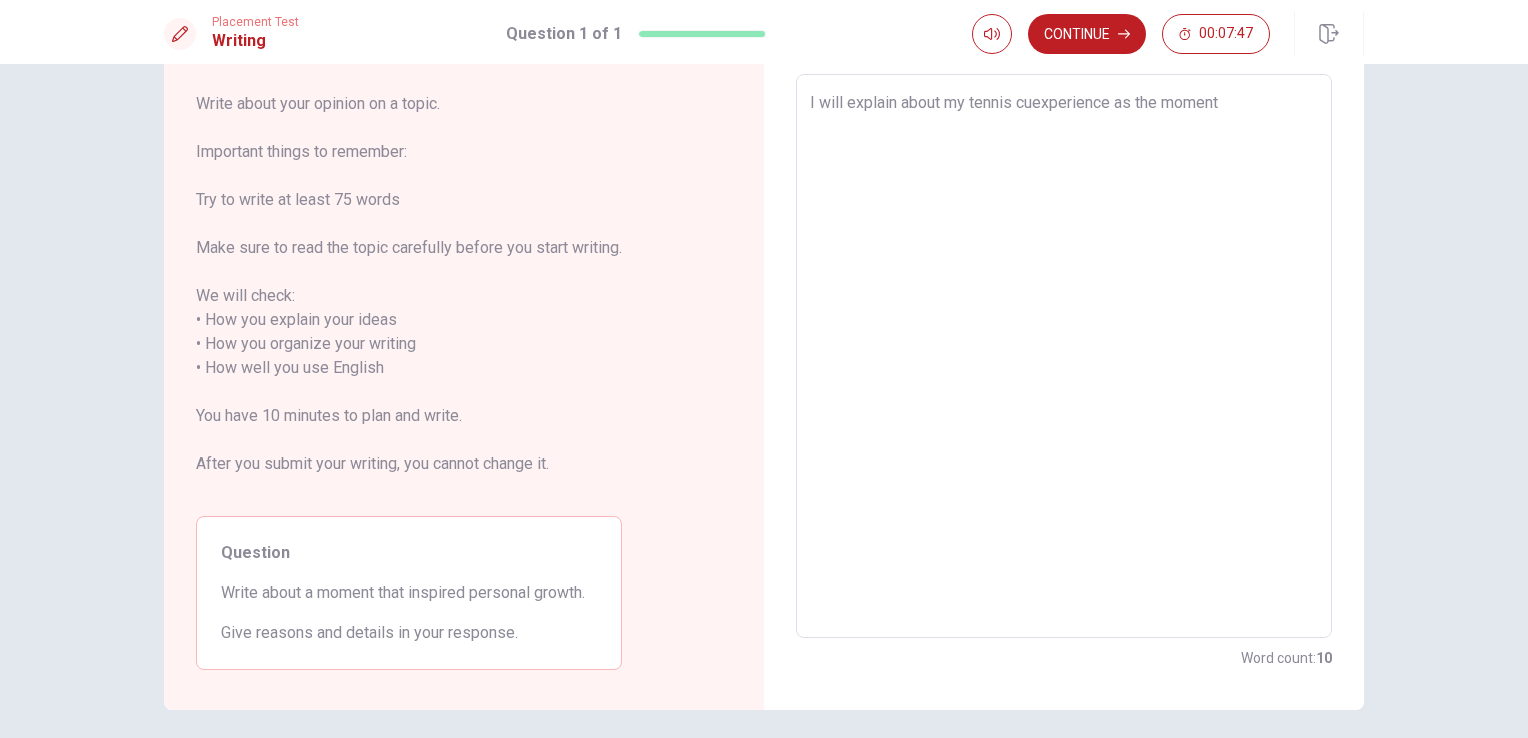 type on "x" 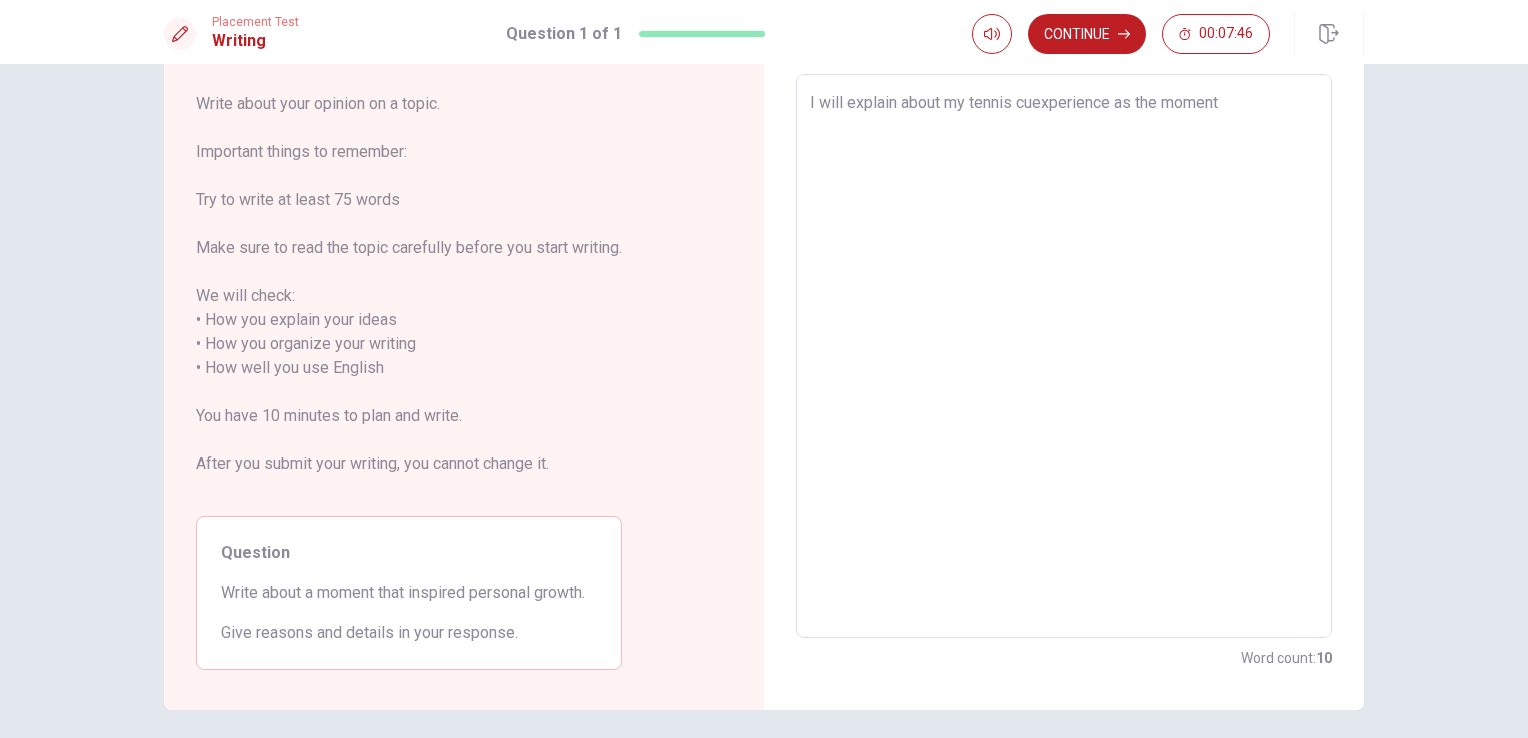 type on "I will explain about my tennis cubexperience as the moment" 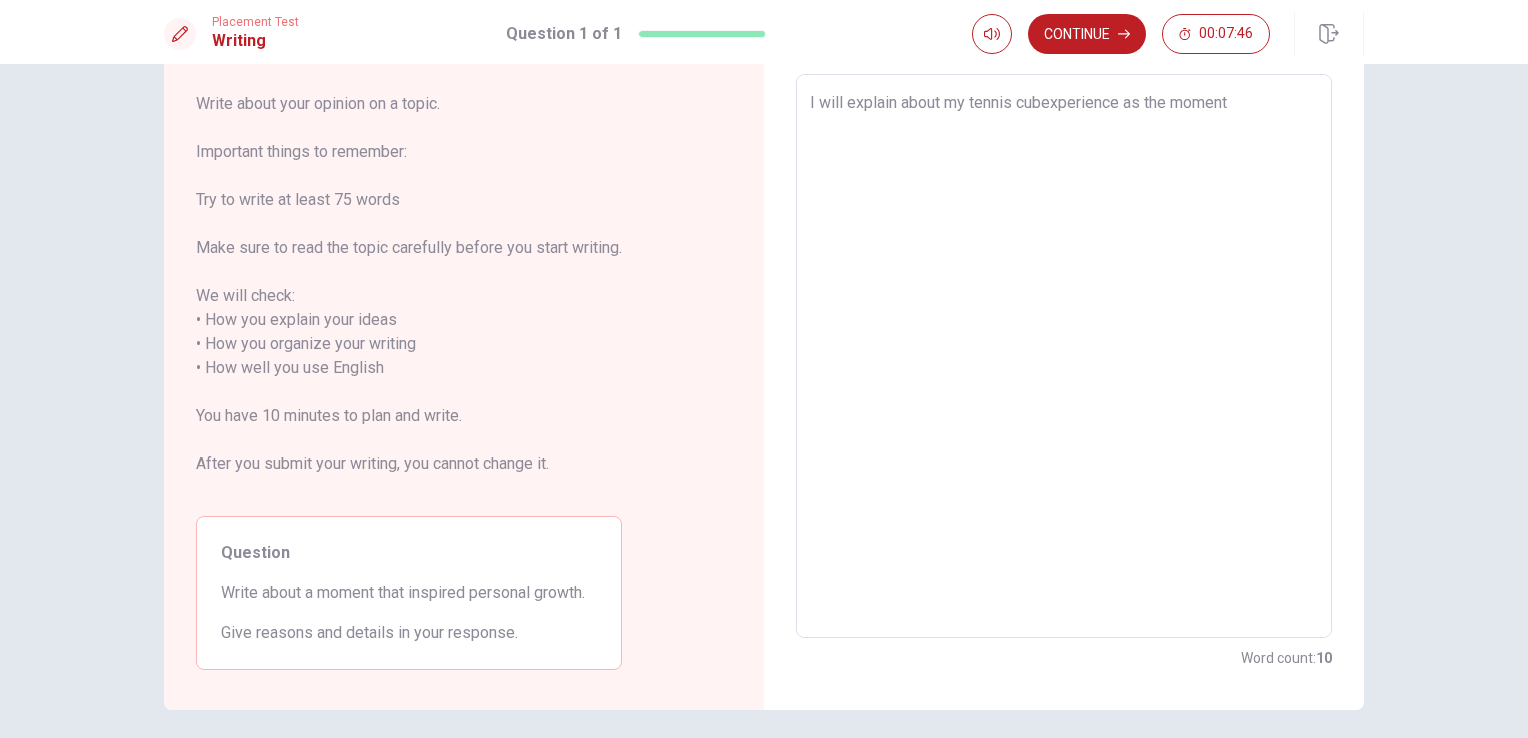 type on "x" 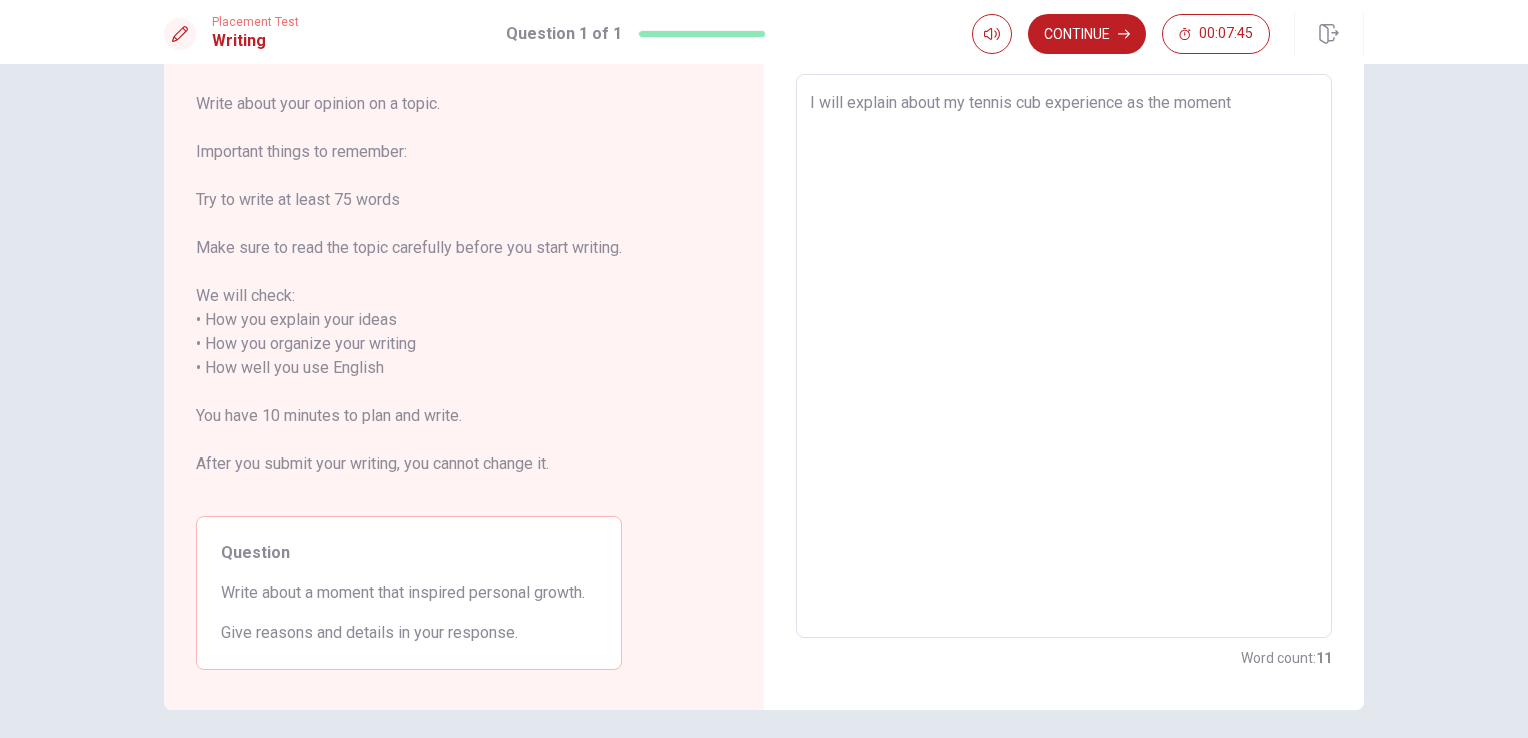 type on "x" 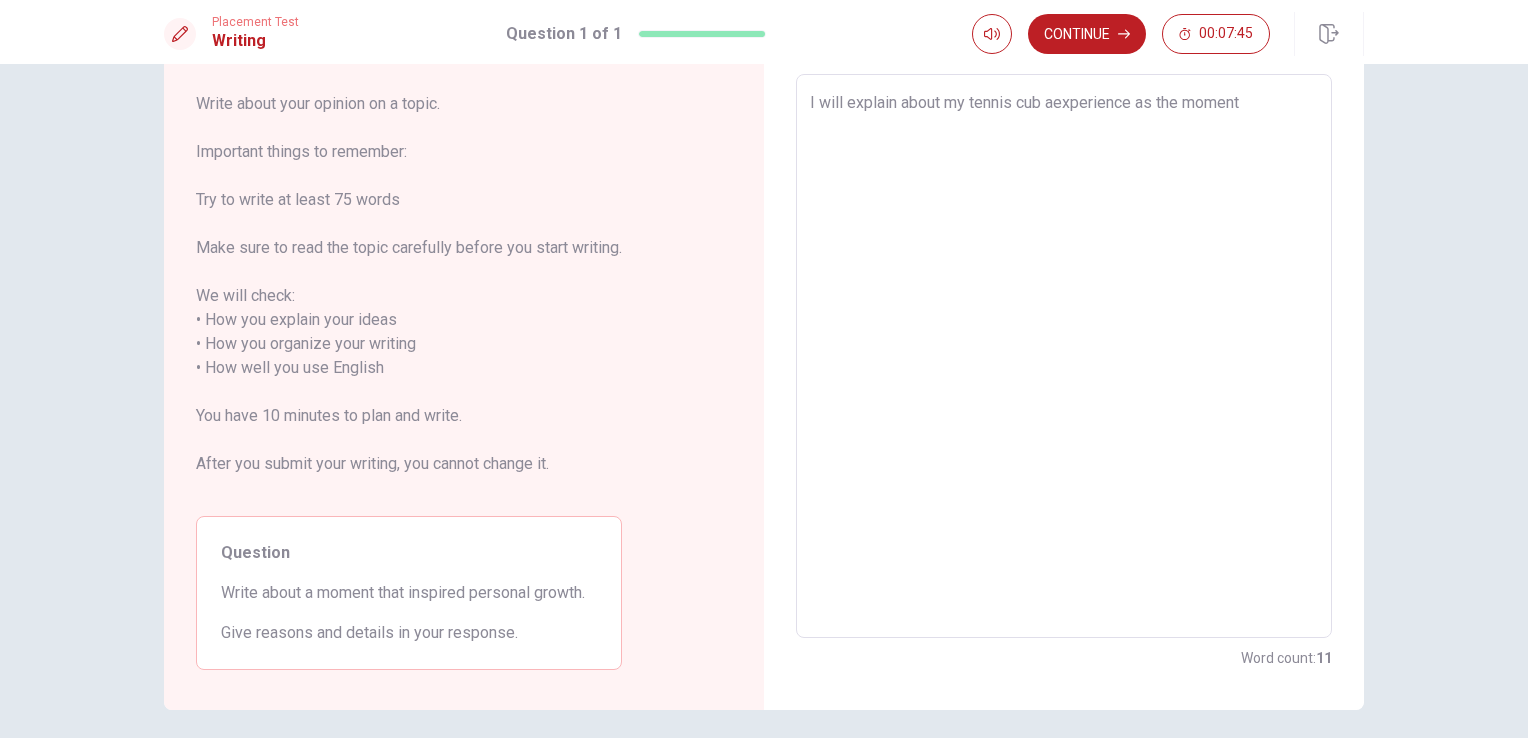 type on "x" 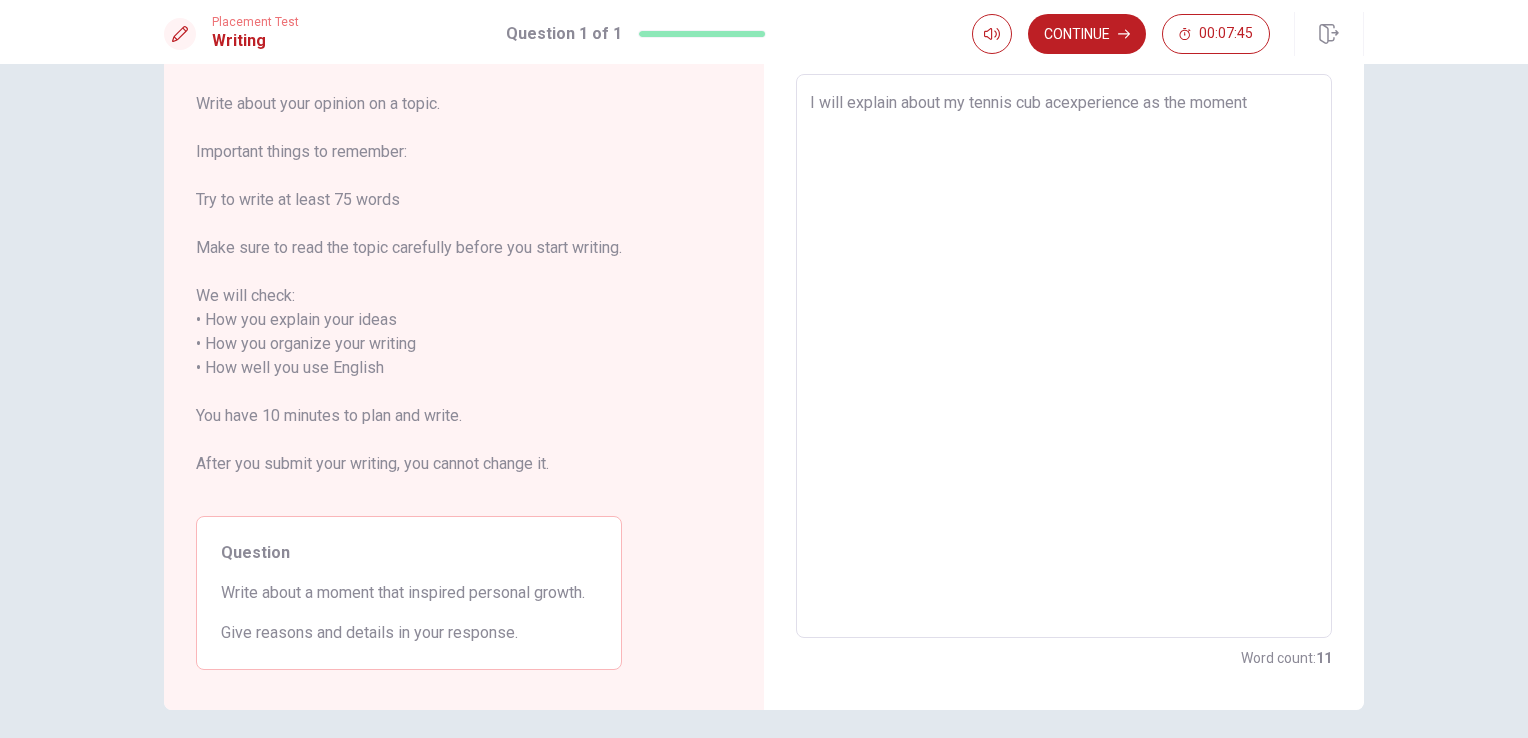 type on "x" 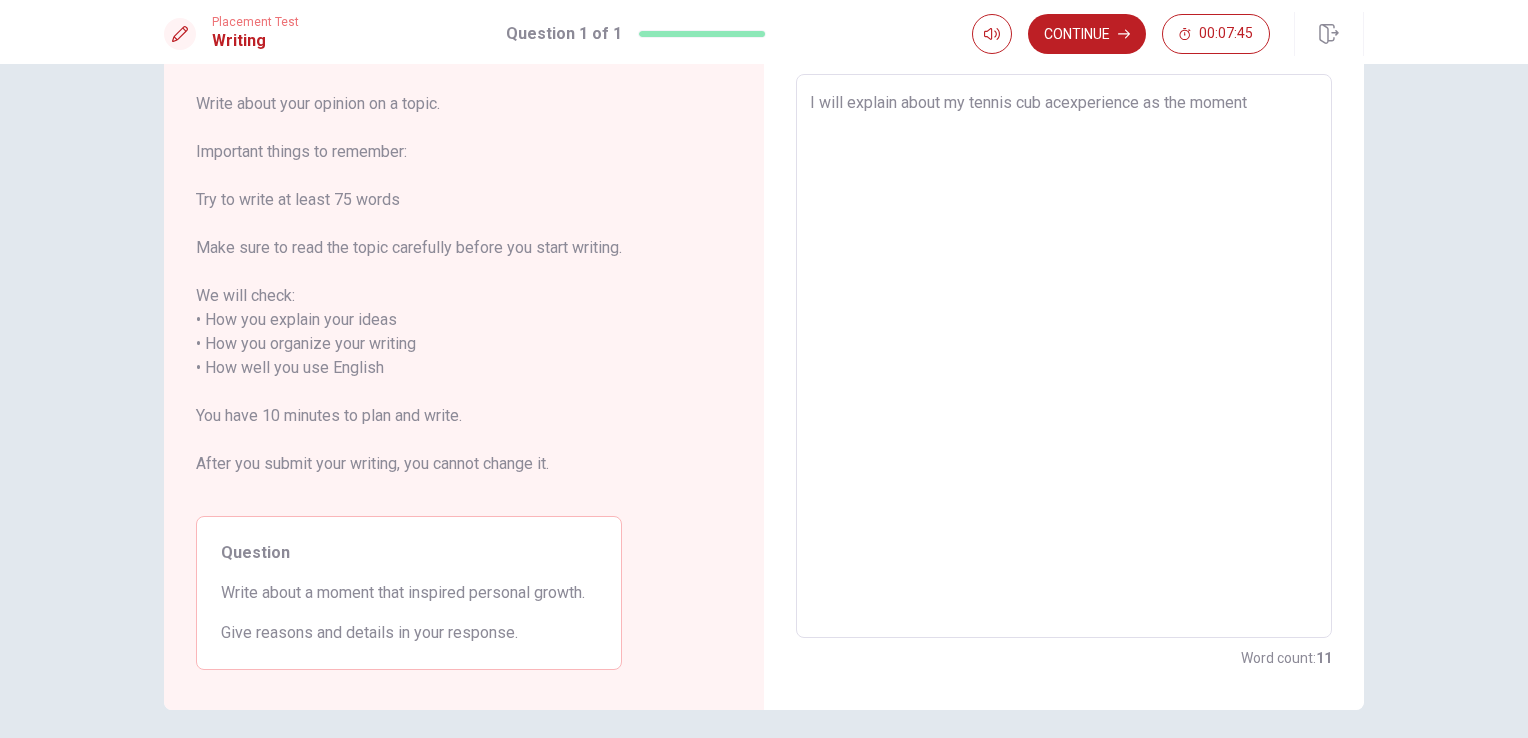 type on "I will explain about my tennis cub actexperience as the moment" 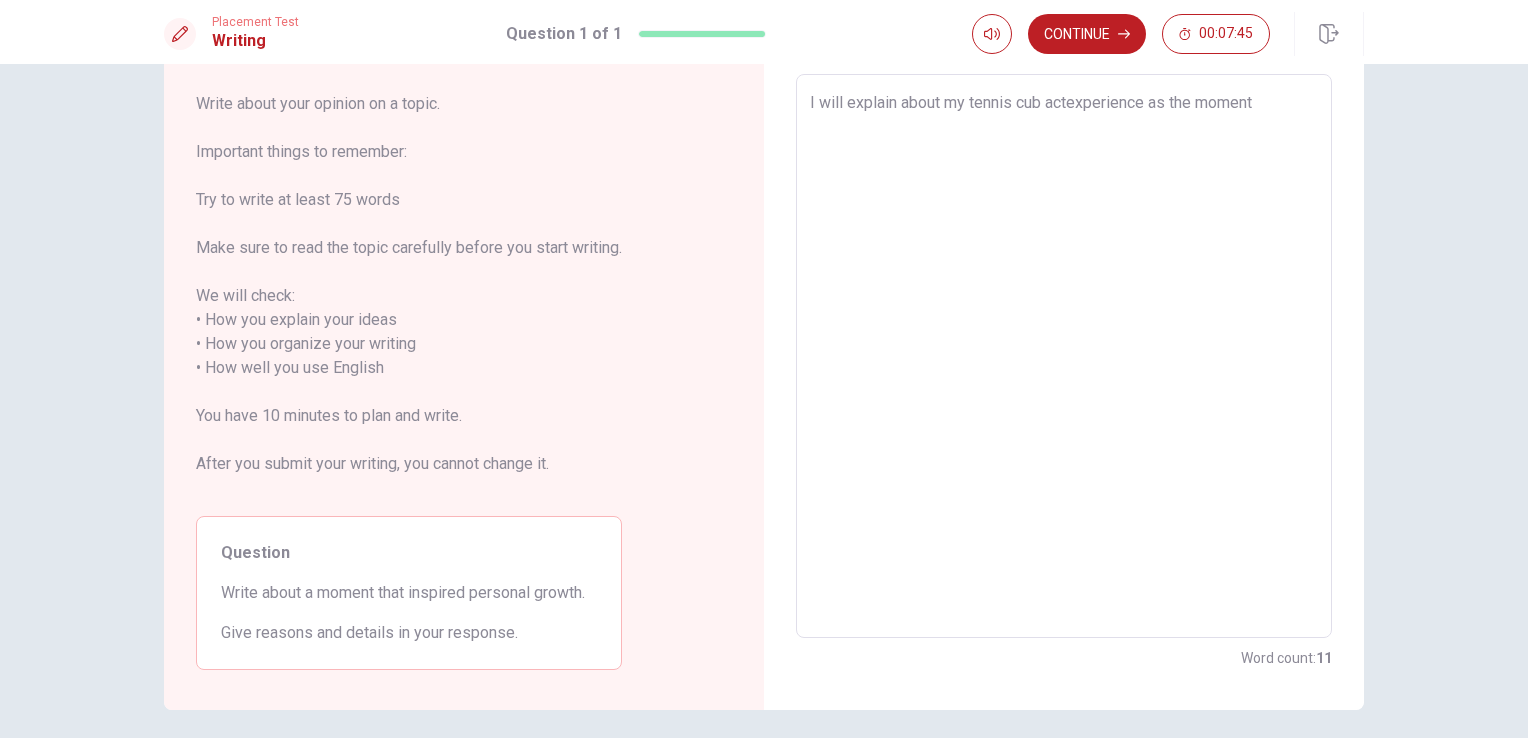 type on "x" 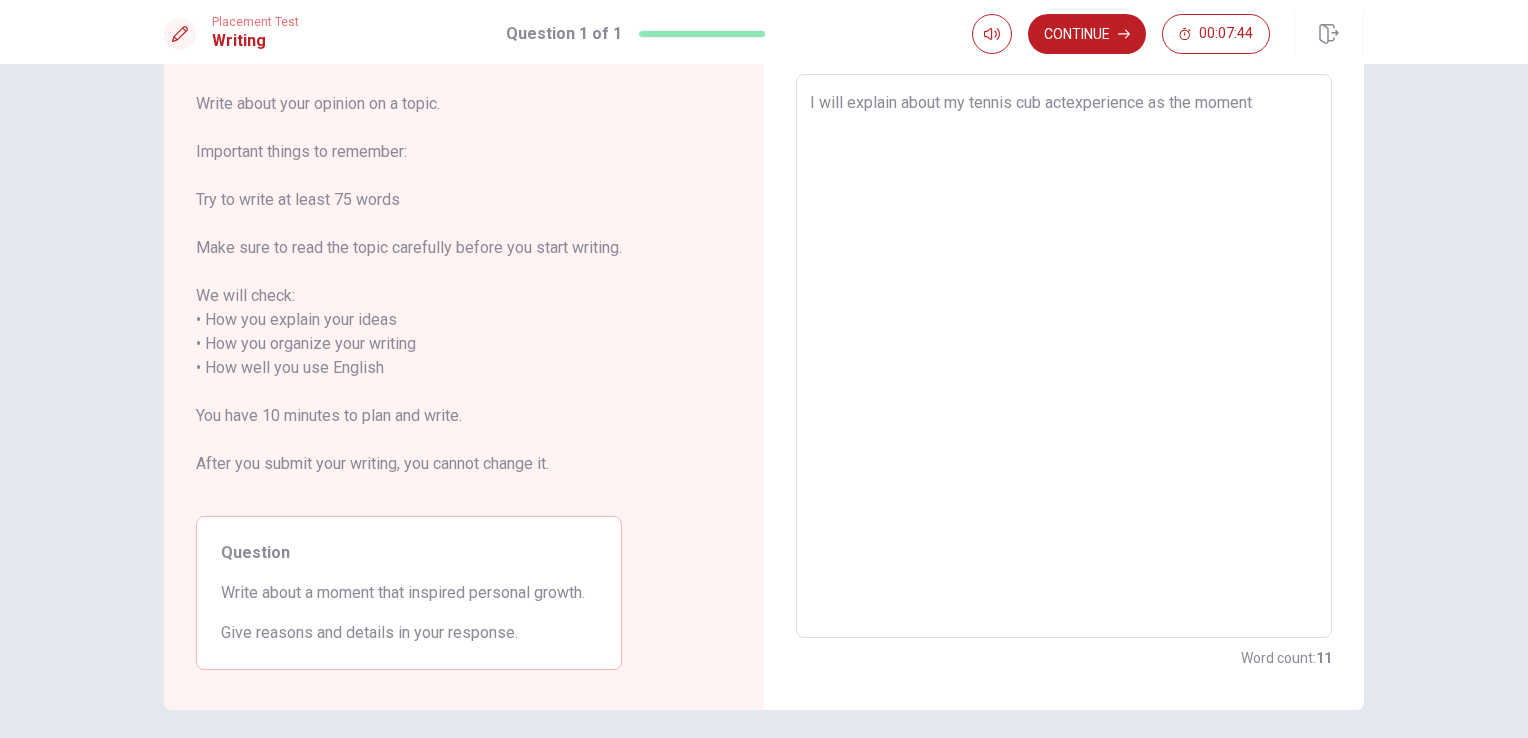 type on "I will explain about my tennis cub actiexperience as the moment" 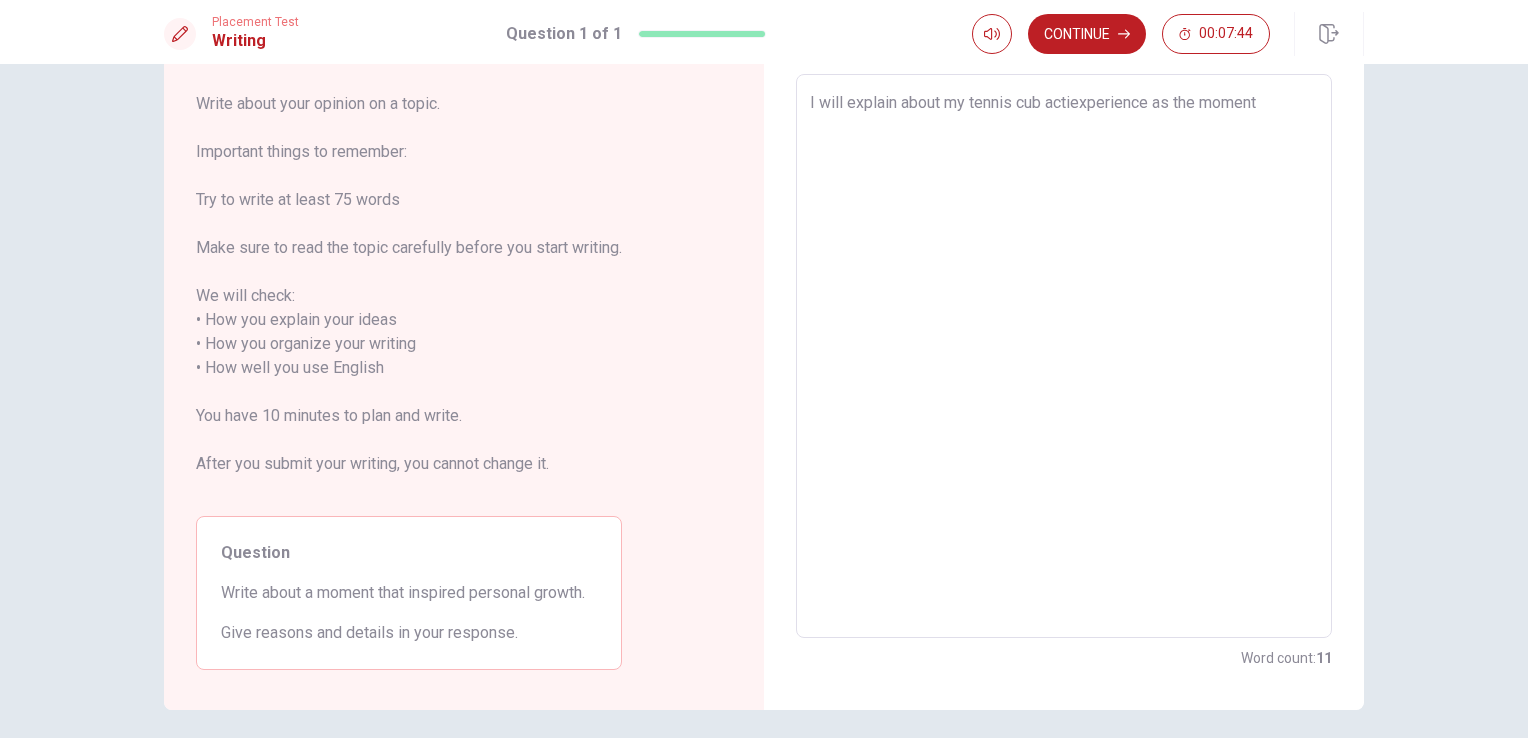 type on "x" 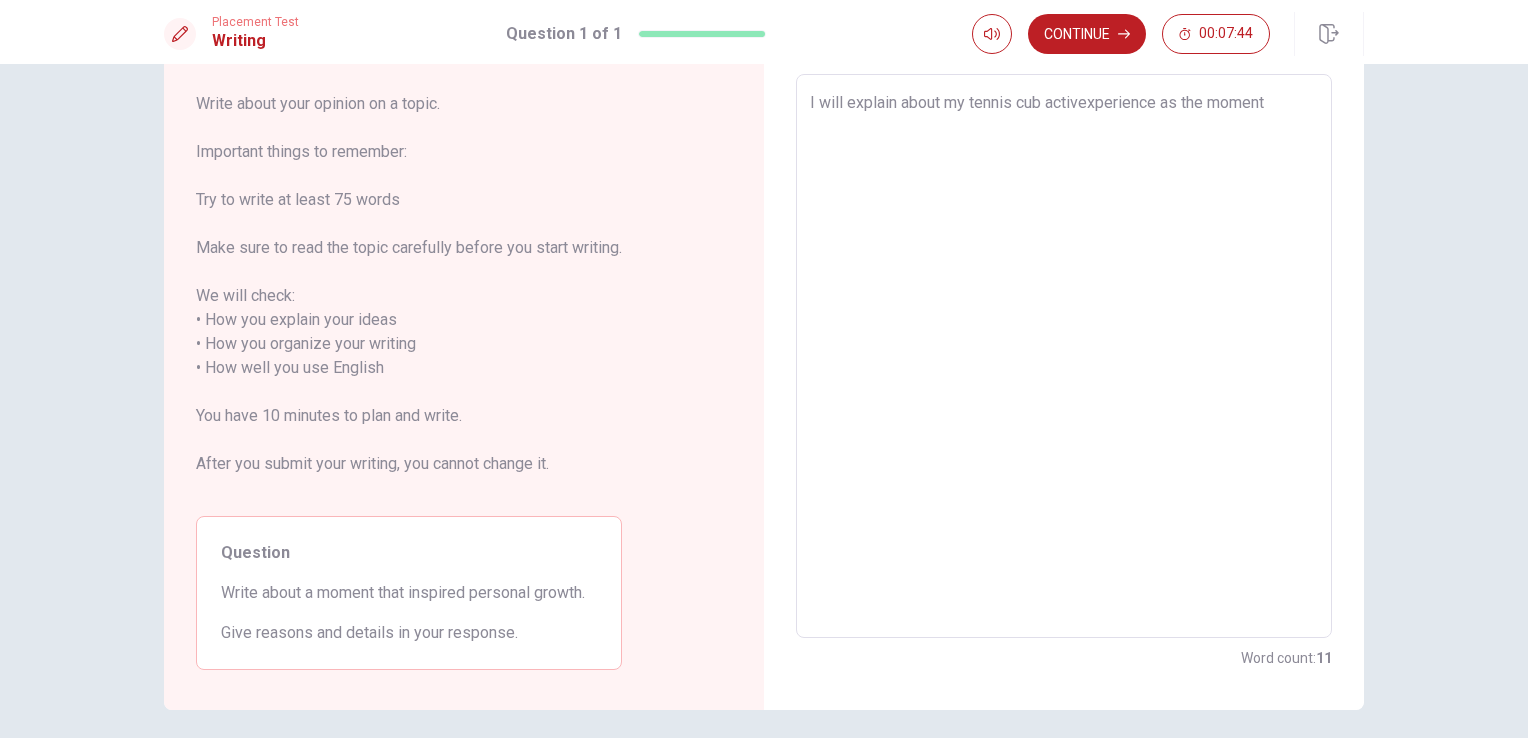 type on "x" 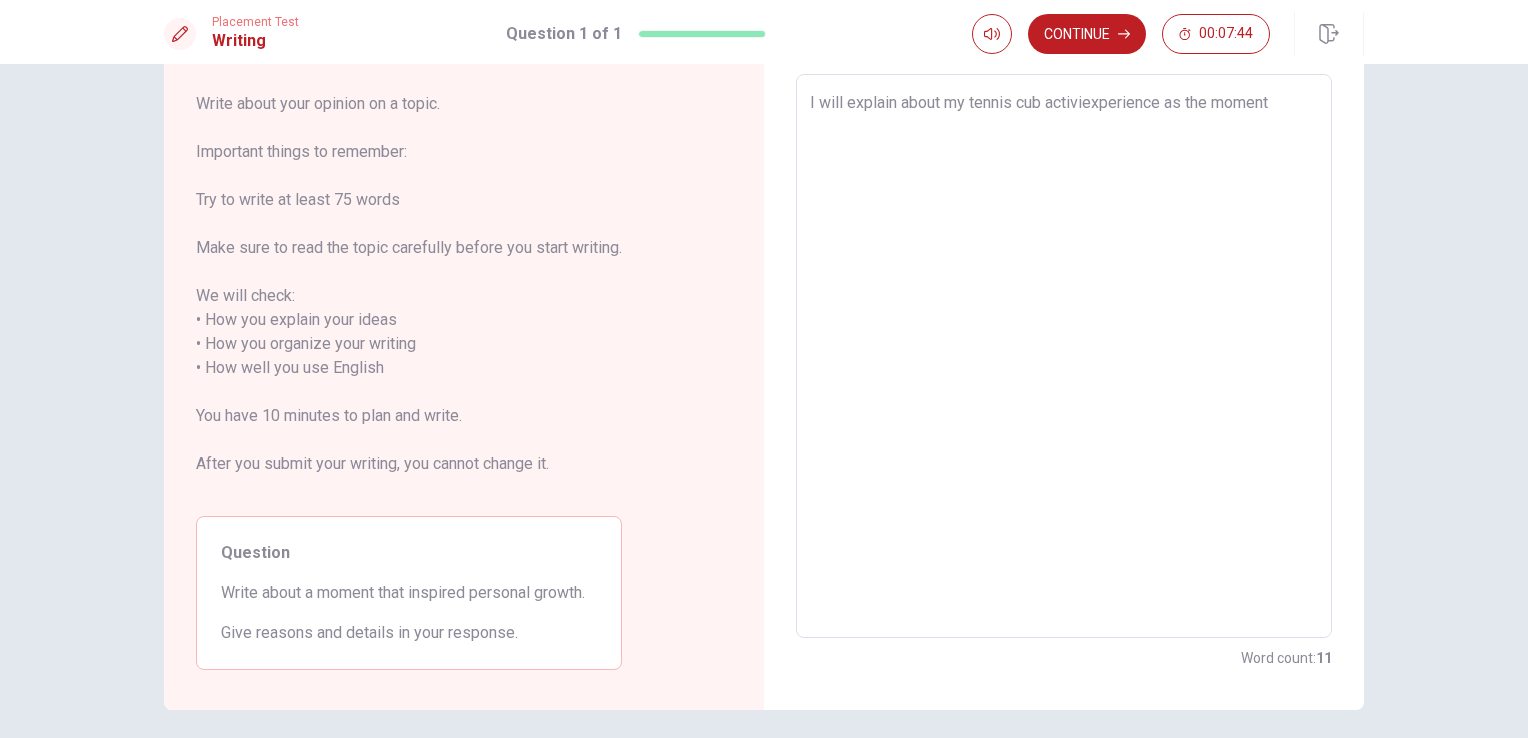 type on "x" 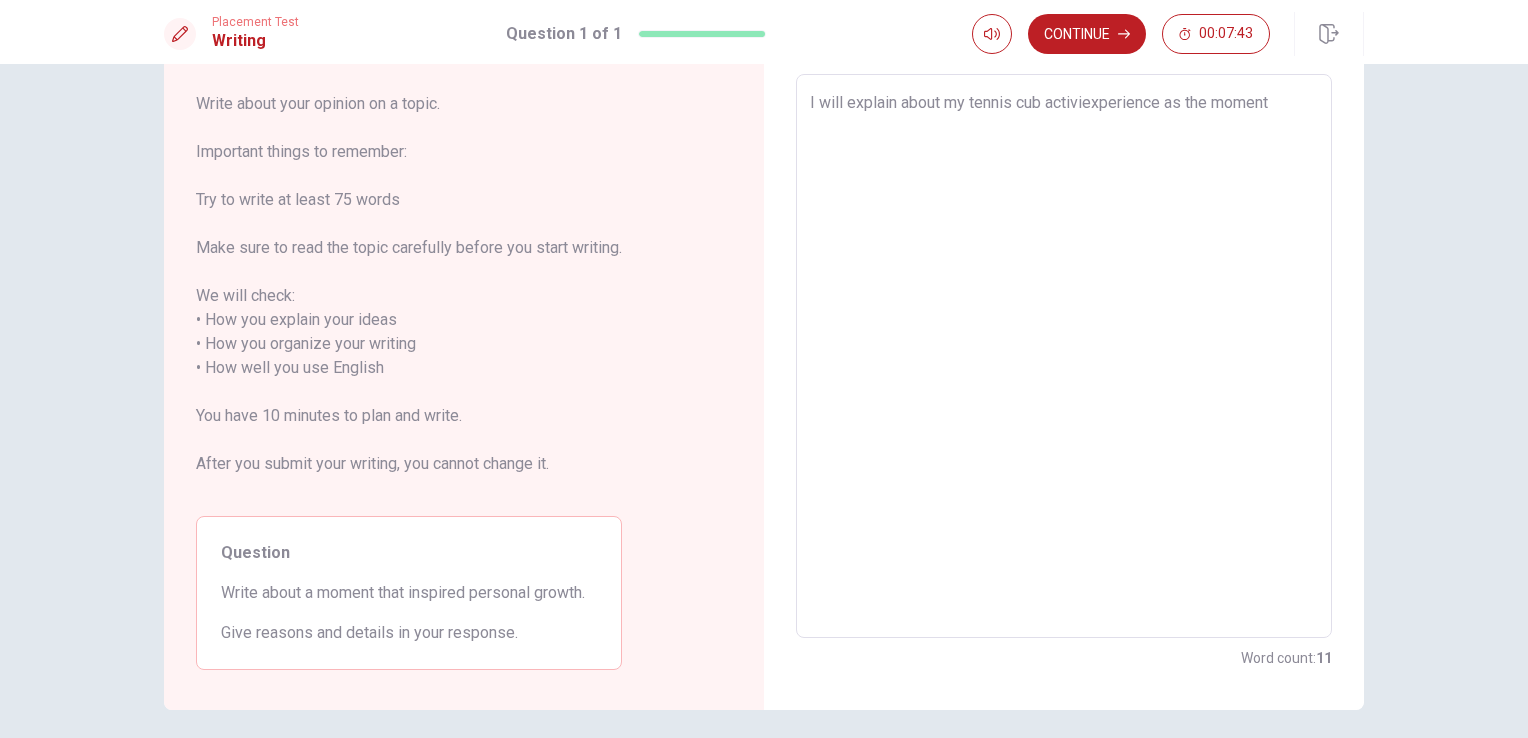 type 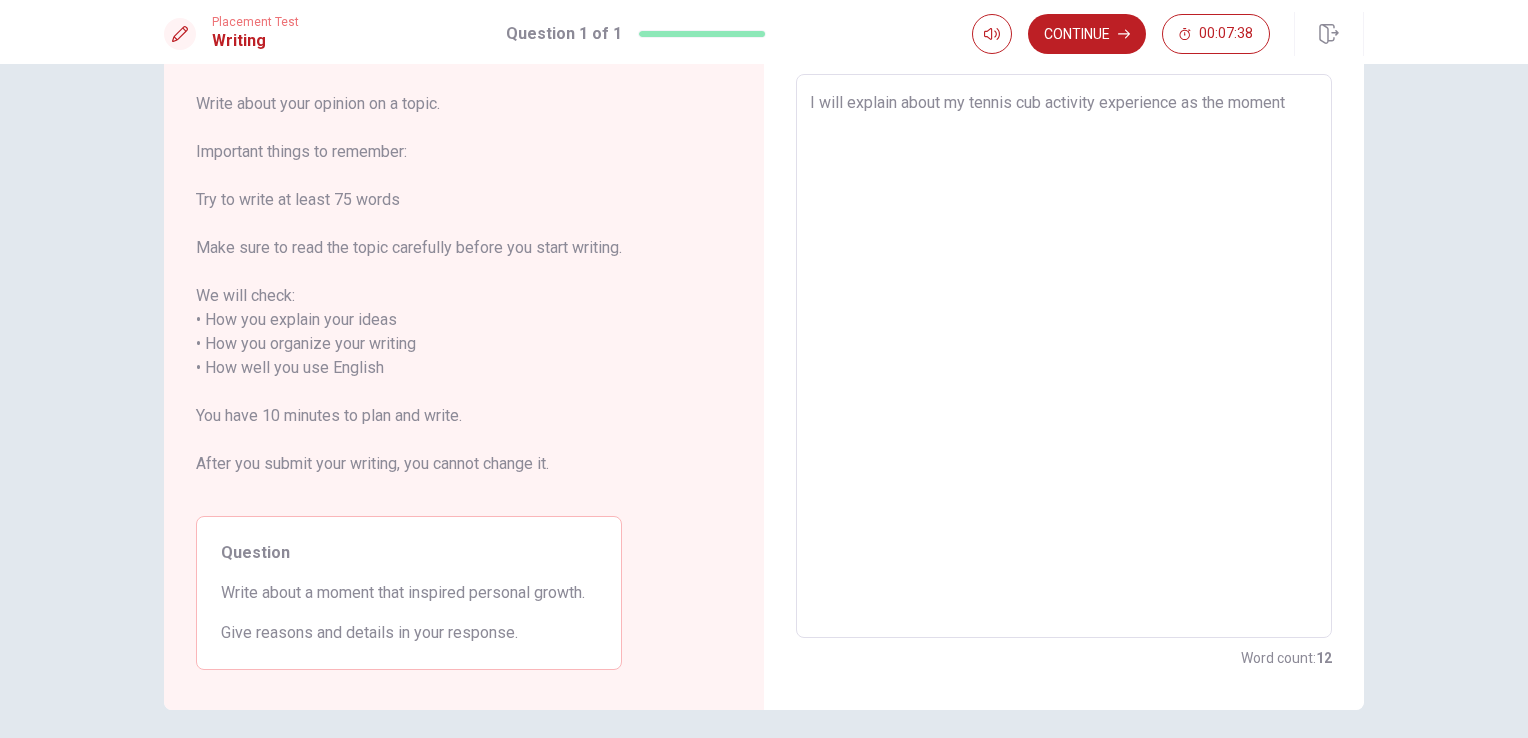 click on "I will explain about my tennis cub activity experience as the moment" at bounding box center [1064, 356] 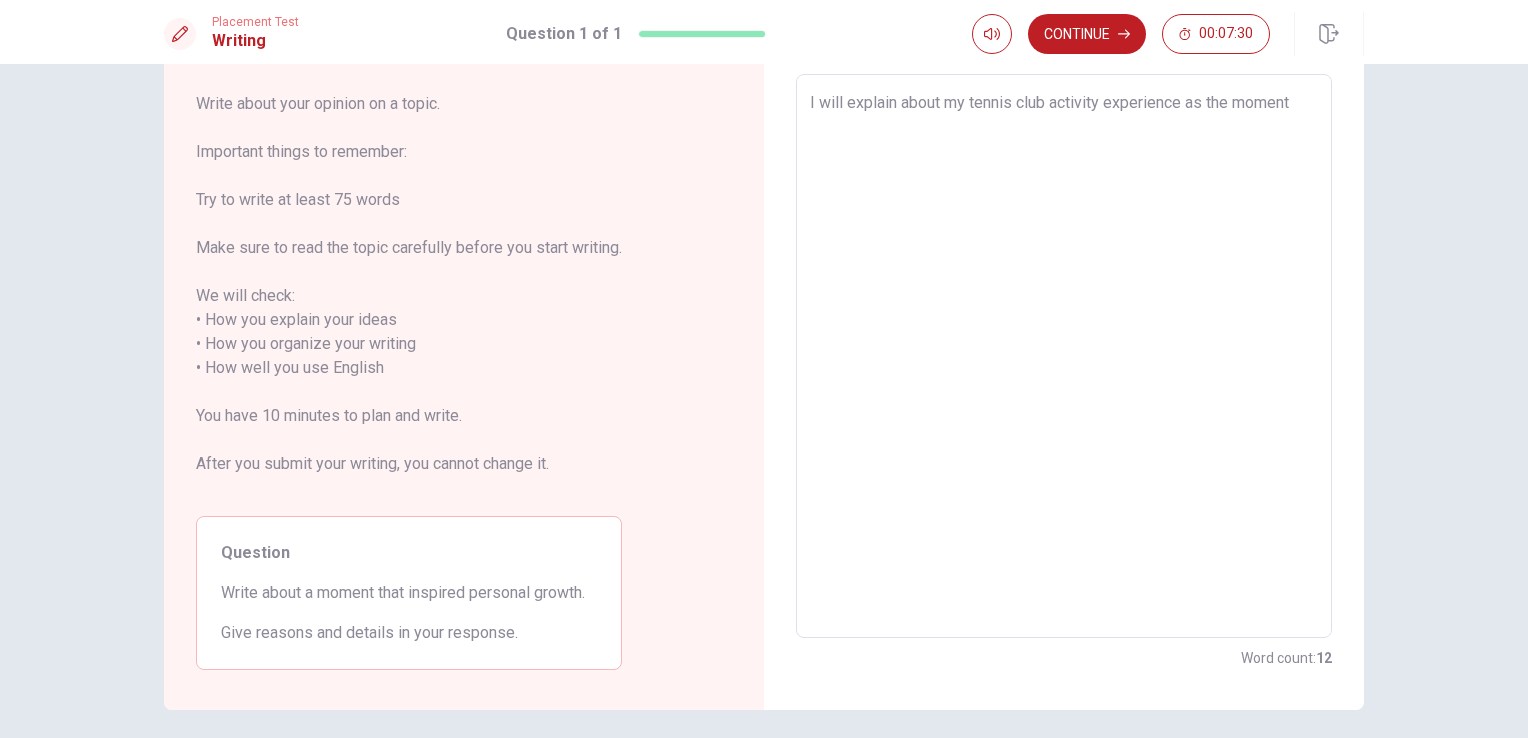 click on "I will explain about my tennis club activity experience as the moment" at bounding box center [1064, 356] 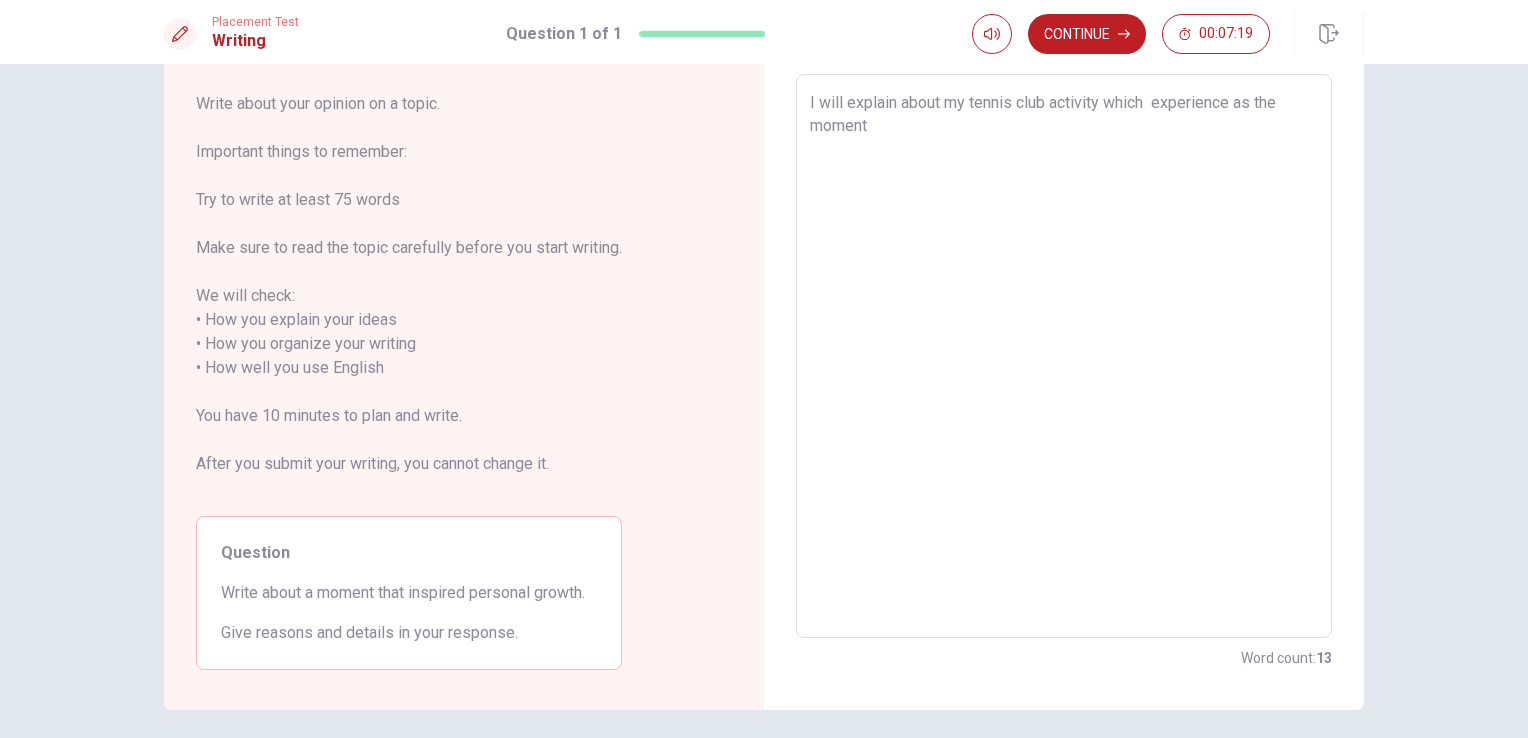 drag, startPoint x: 1144, startPoint y: 102, endPoint x: 1104, endPoint y: 105, distance: 40.112343 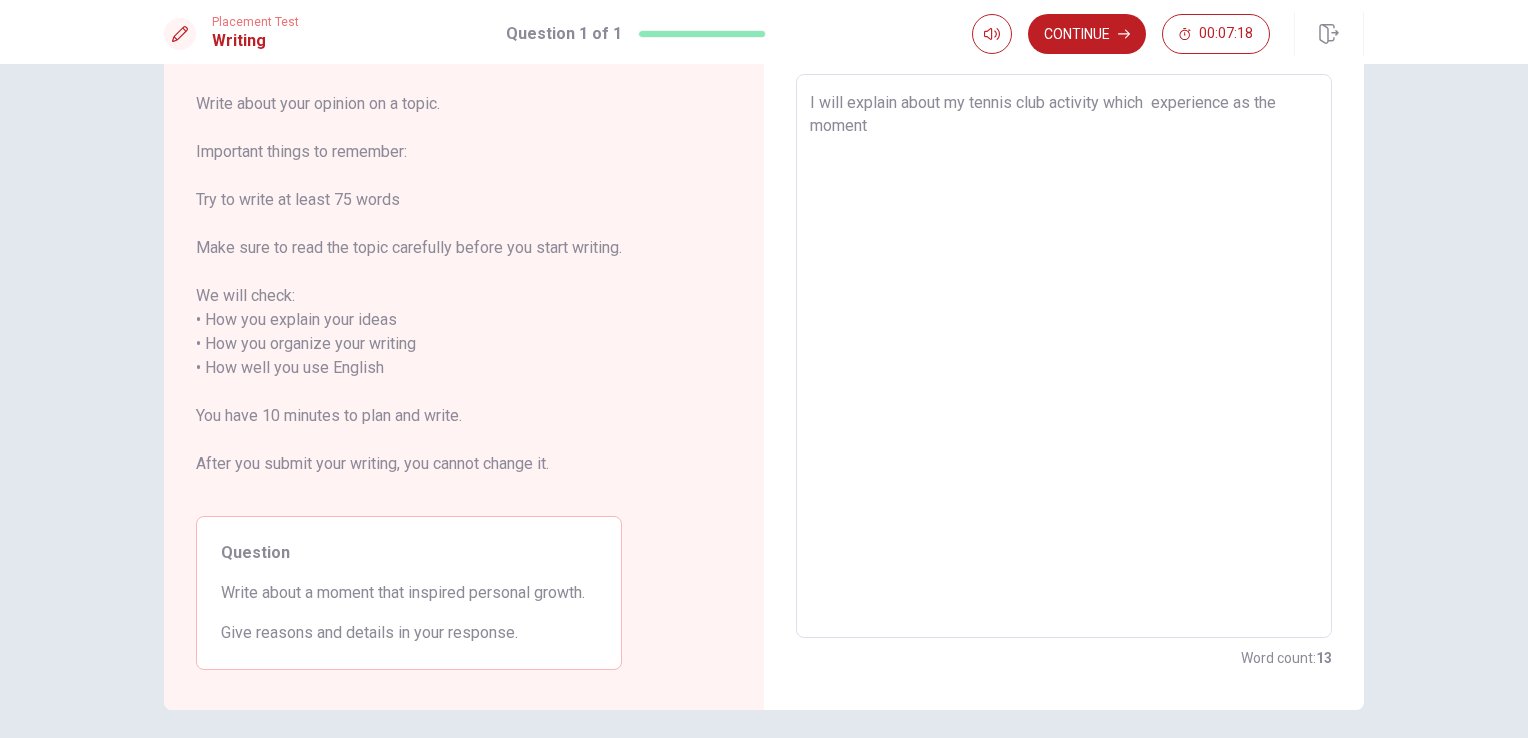 click on "I will explain about my tennis club activity which  experience as the moment" at bounding box center [1064, 356] 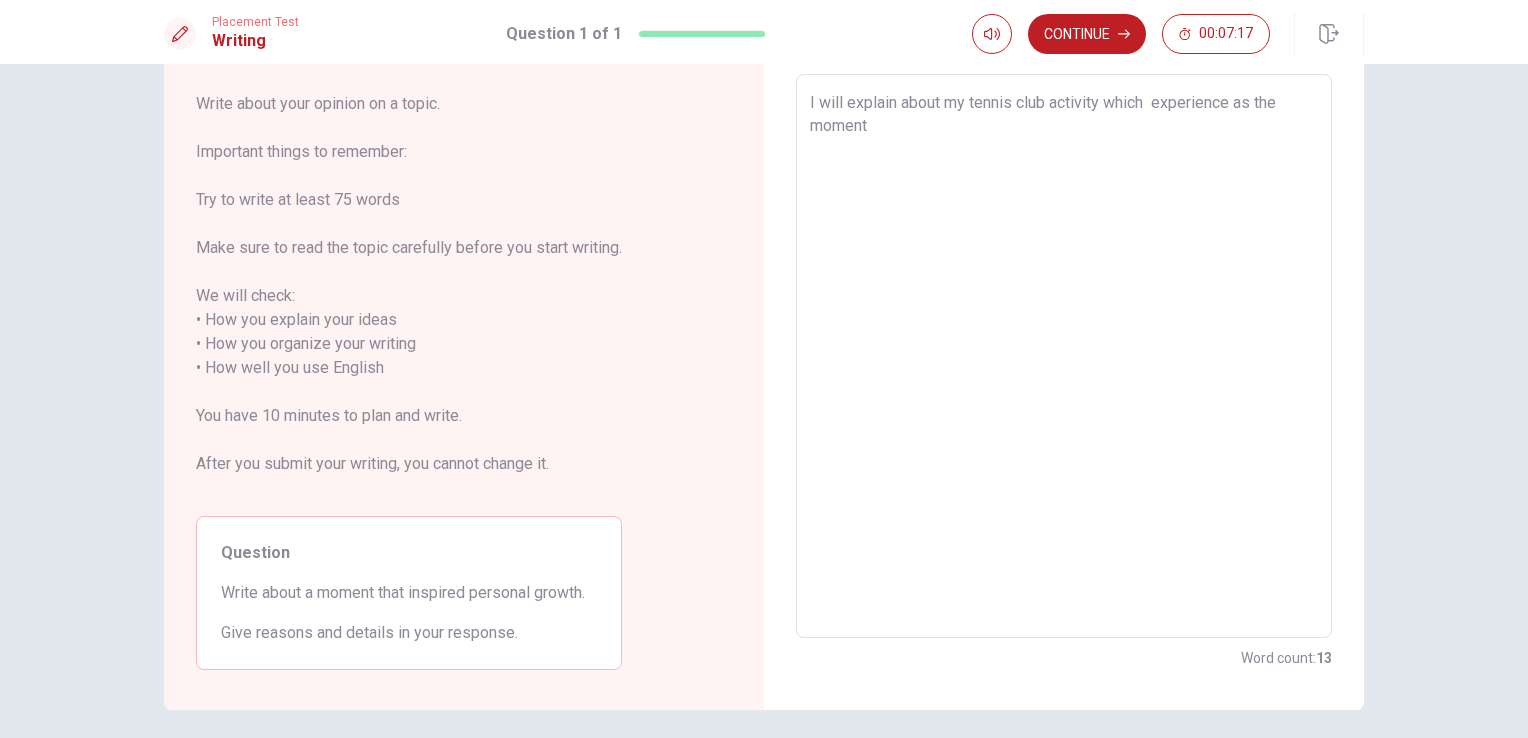 click on "I will explain about my tennis club activity which  experience as the moment" at bounding box center [1064, 356] 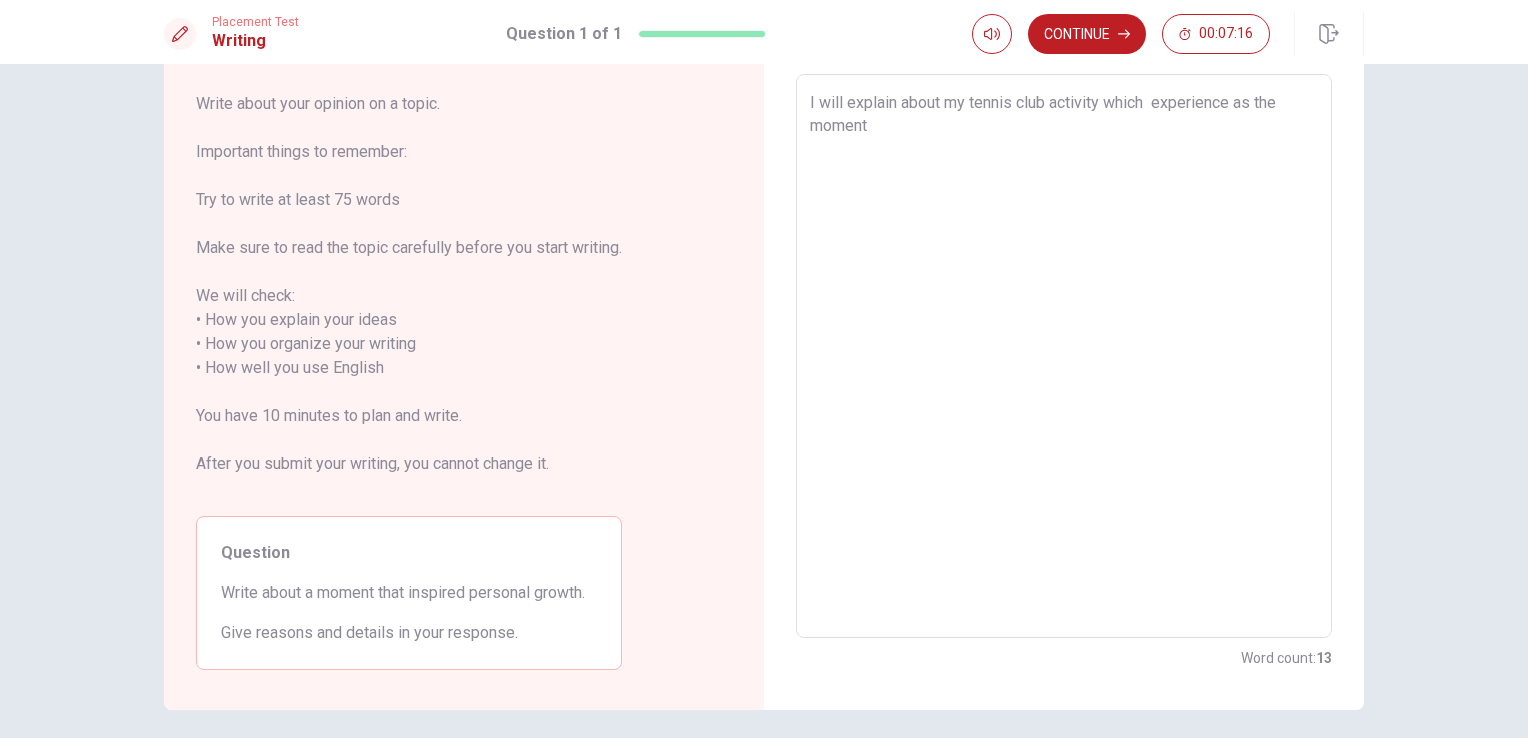 click on "I will explain about my tennis club activity which  experience as the moment" at bounding box center [1064, 356] 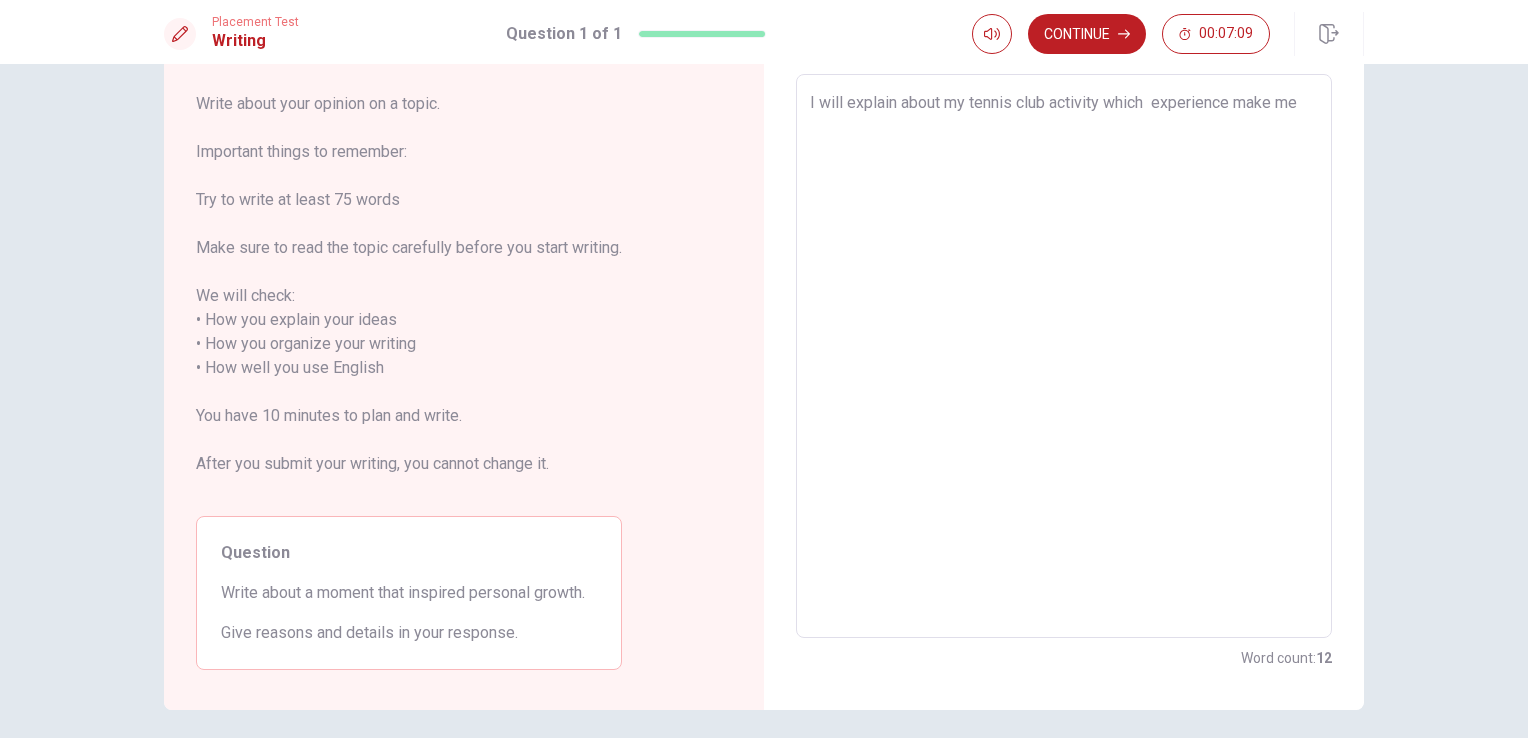 click on "I will explain about my tennis club activity which  experience make me" at bounding box center (1064, 356) 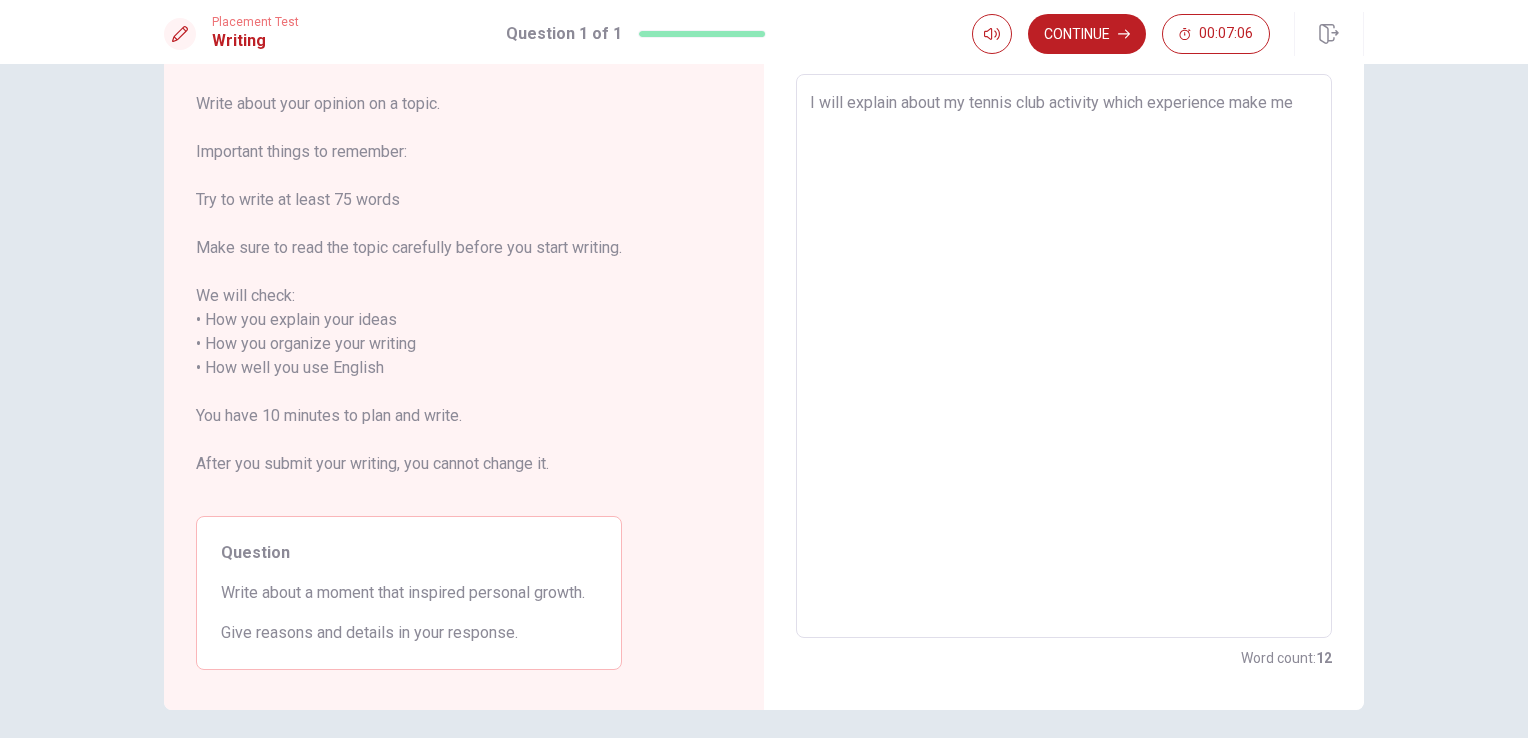 click on "I will explain about my tennis club activity which experience make me" at bounding box center (1064, 356) 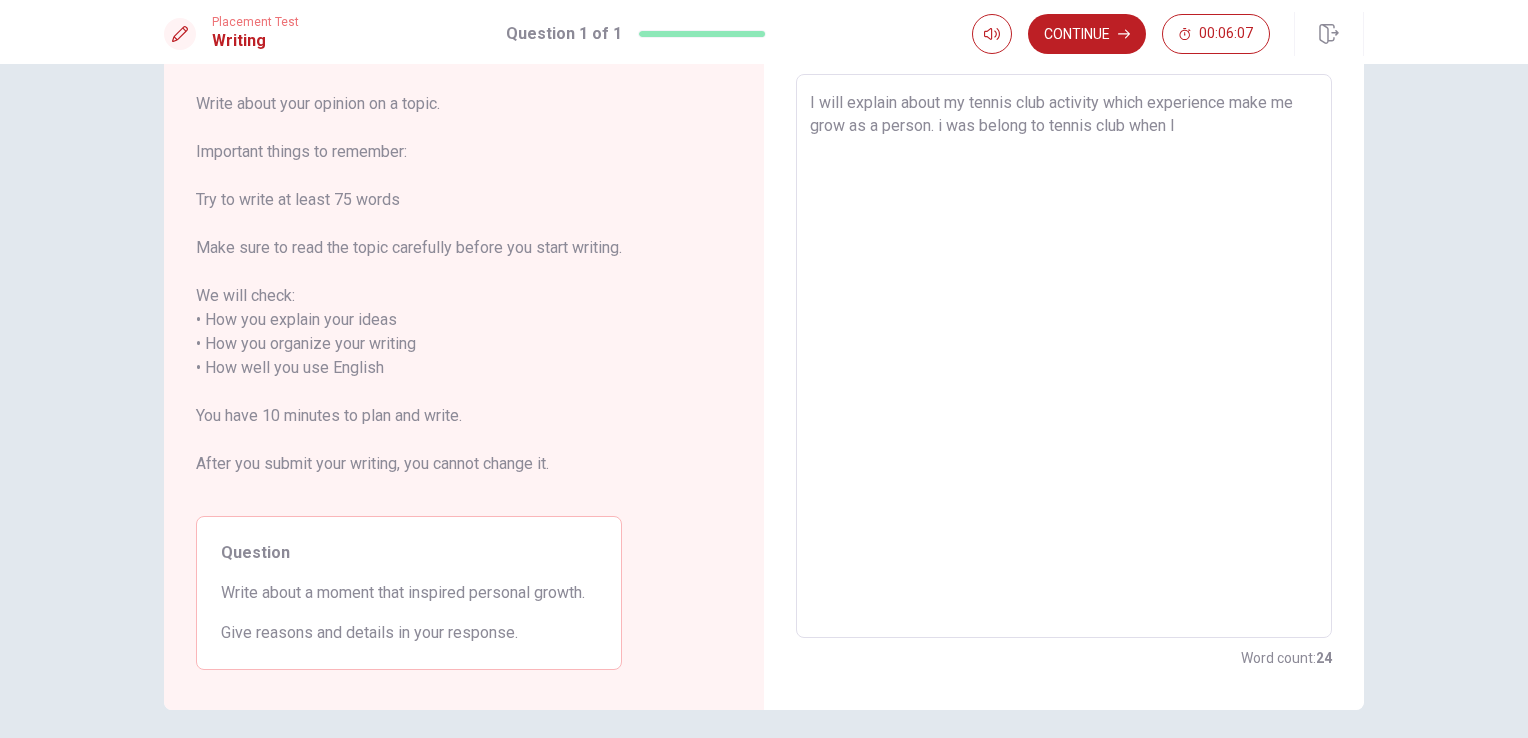click on "I will explain about my tennis club activity which experience make me grow as a person. i was belong to tennis club when I" at bounding box center [1064, 356] 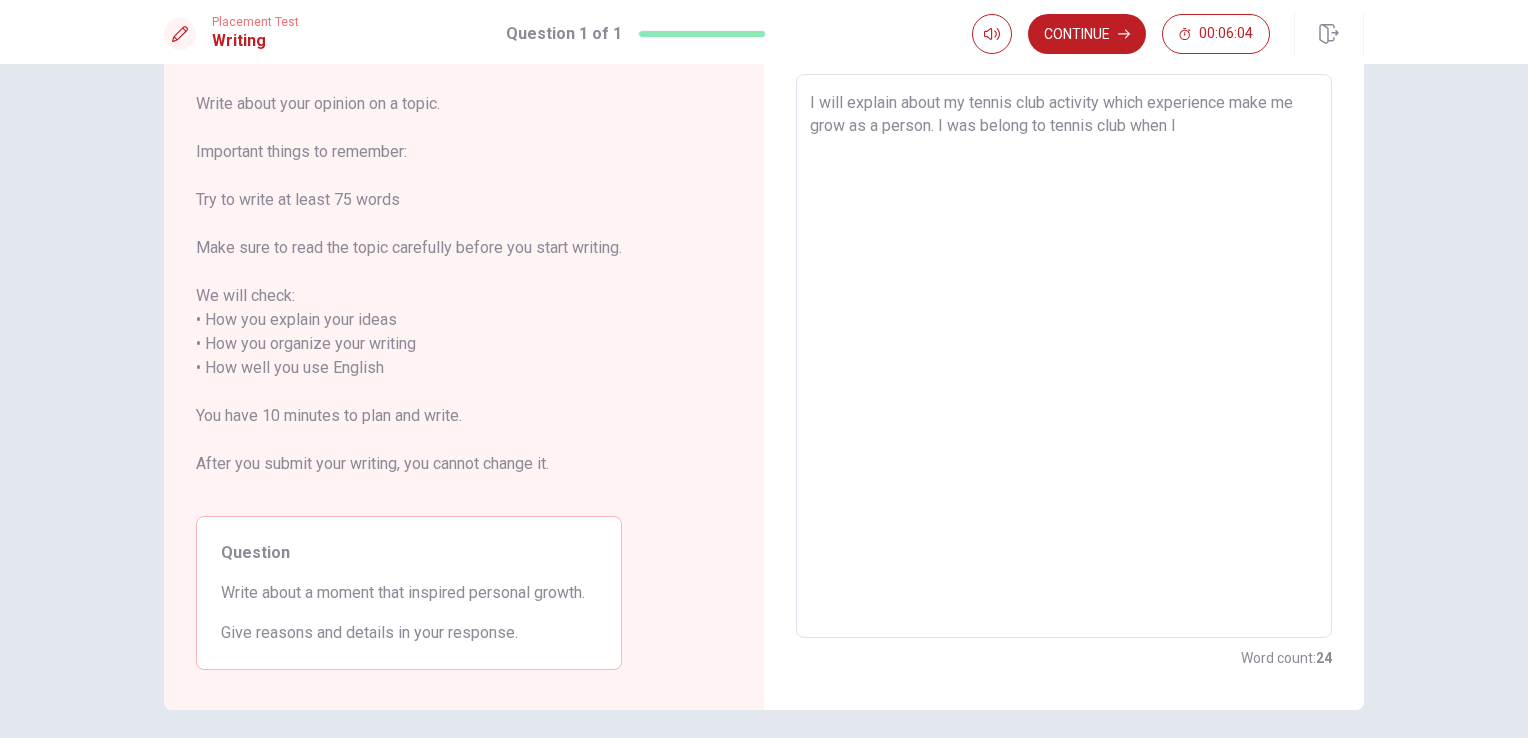click on "I will explain about my tennis club activity which experience make me grow as a person. I was belong to tennis club when I" at bounding box center (1064, 356) 